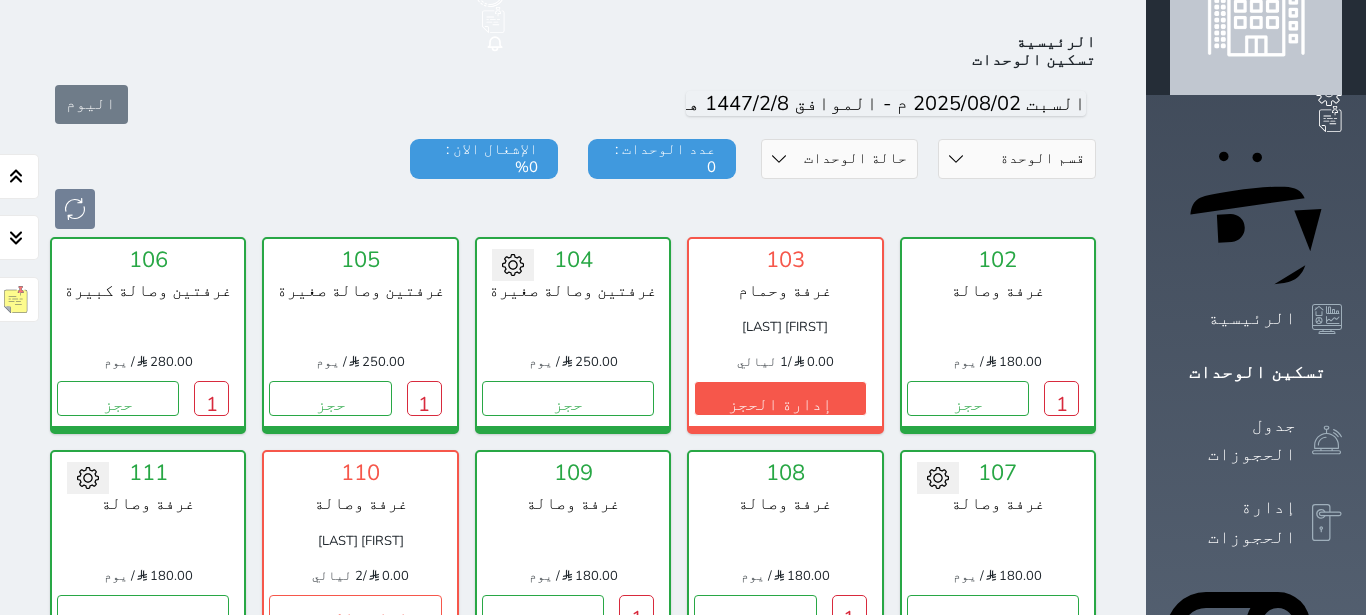 scroll, scrollTop: 78, scrollLeft: 0, axis: vertical 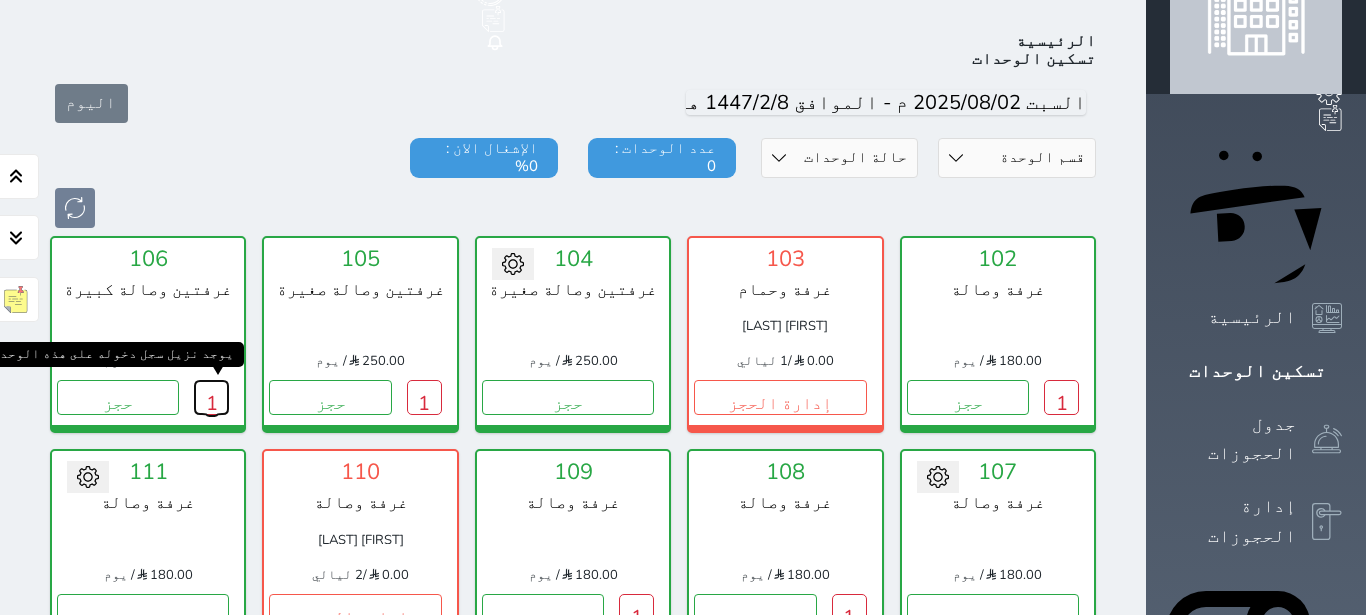 click on "1" at bounding box center (211, 397) 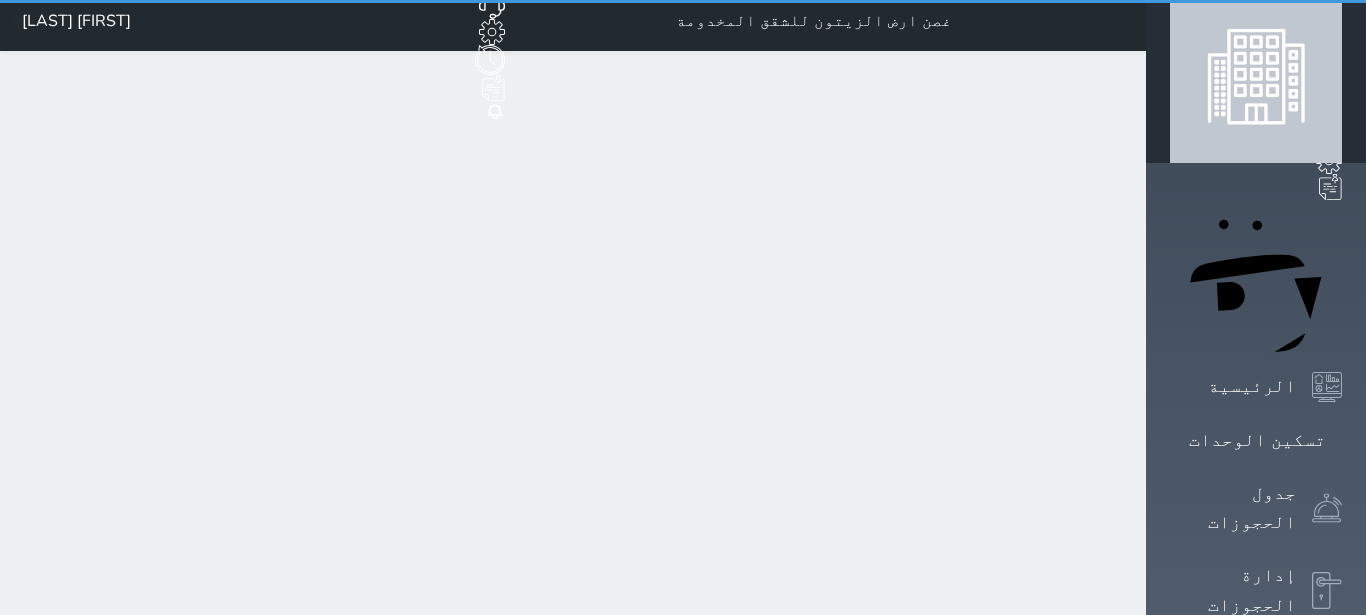 scroll, scrollTop: 0, scrollLeft: 0, axis: both 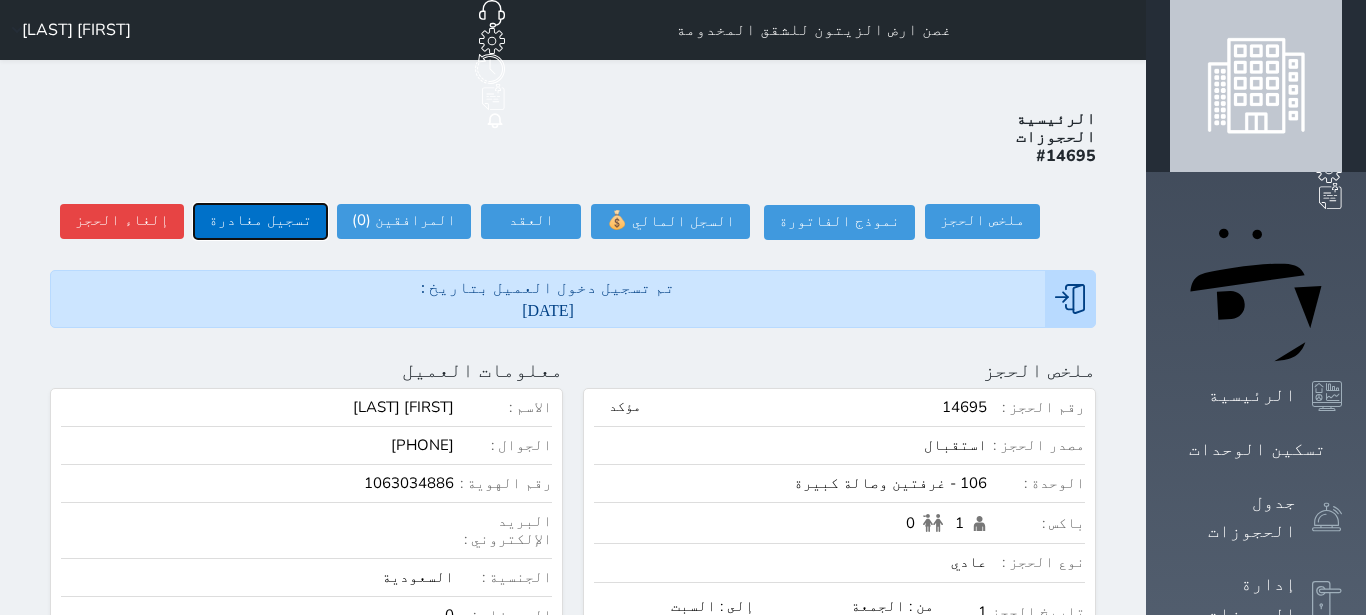 click on "تسجيل مغادرة" at bounding box center [260, 221] 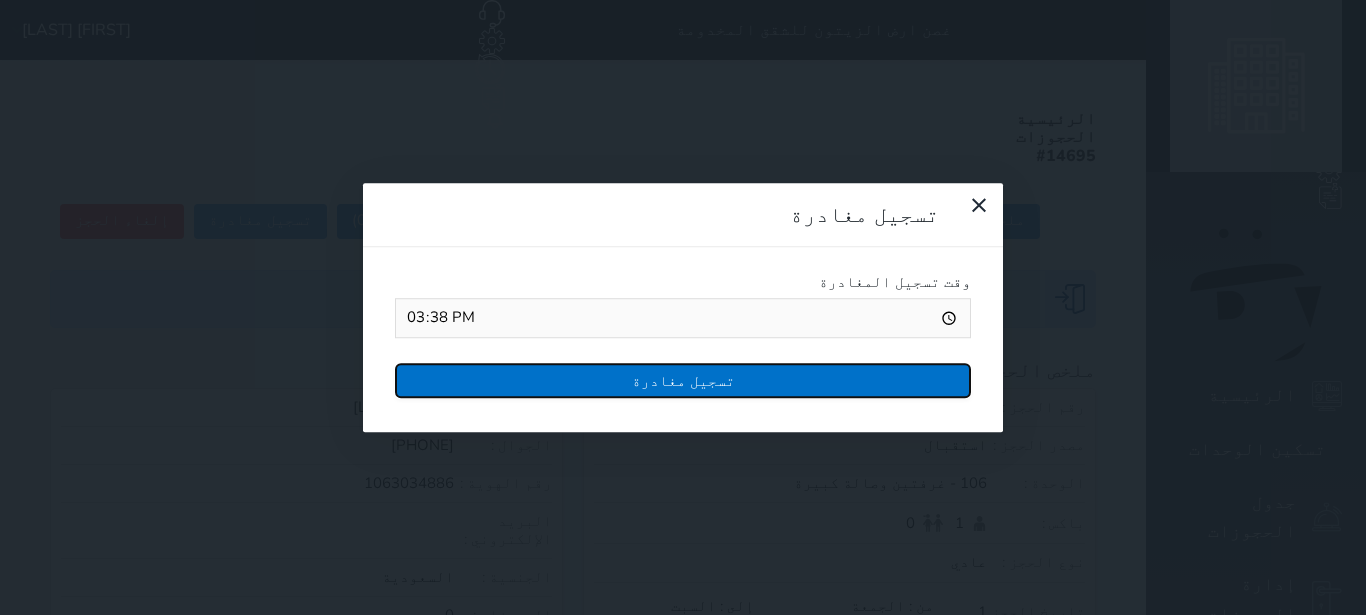 click on "تسجيل مغادرة" at bounding box center [683, 380] 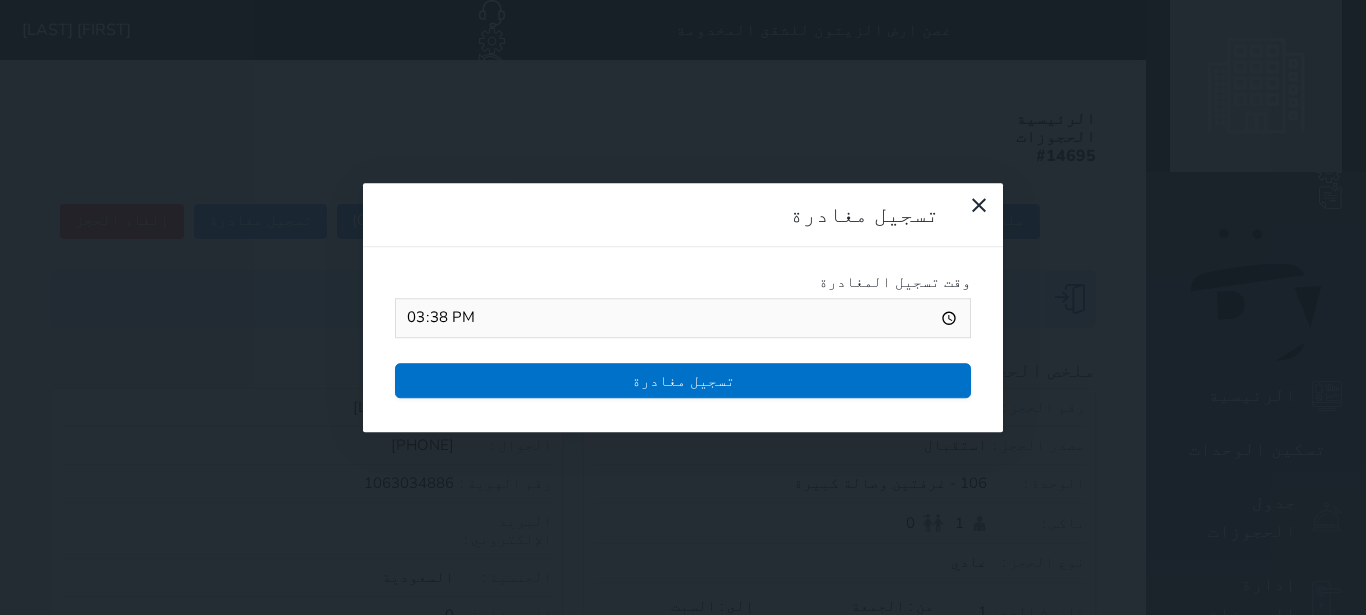 click at bounding box center (0, 0) 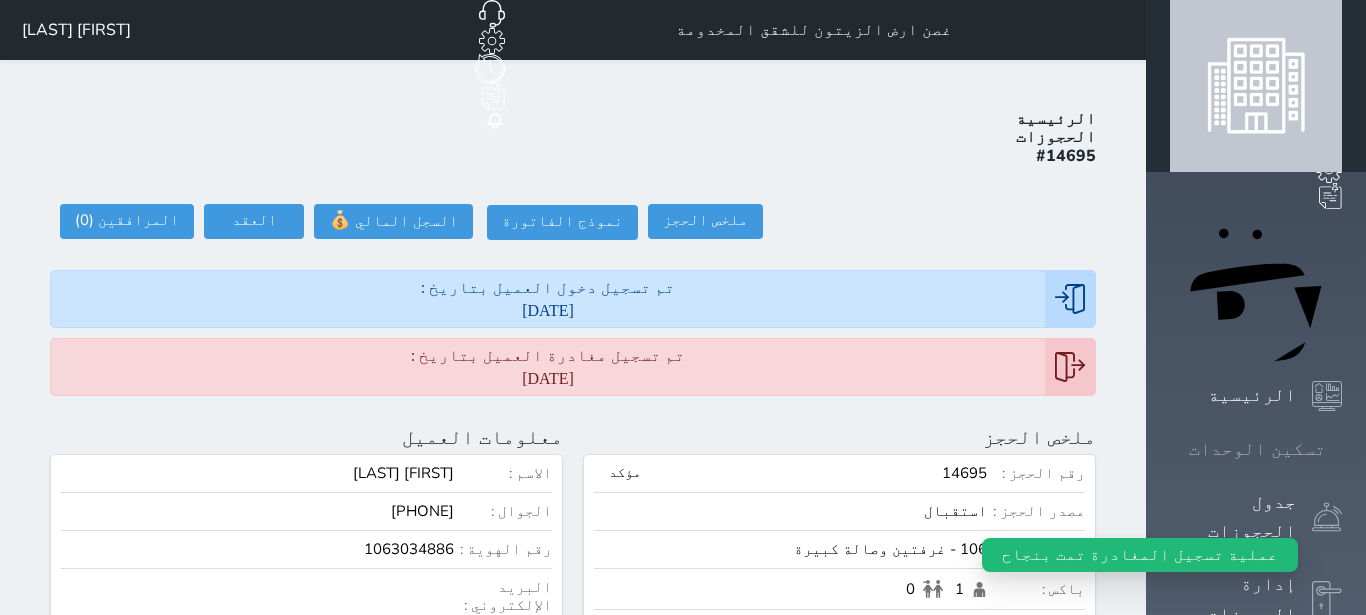 click on "تسكين الوحدات" at bounding box center [1257, 449] 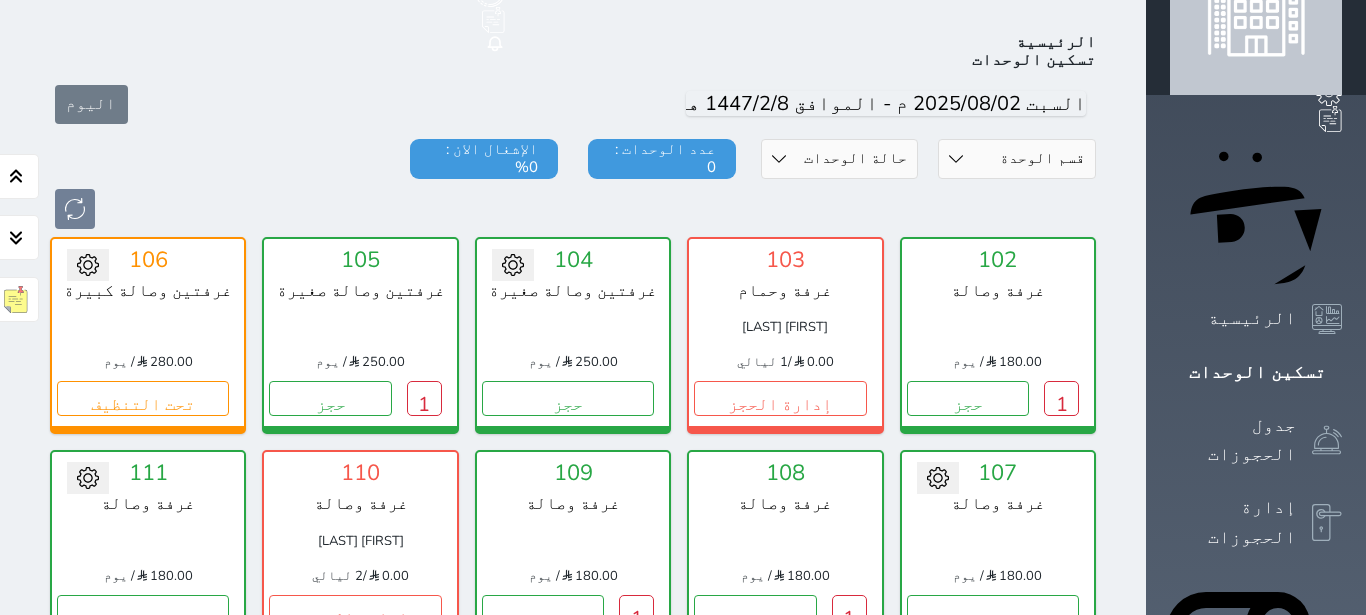 scroll, scrollTop: 78, scrollLeft: 0, axis: vertical 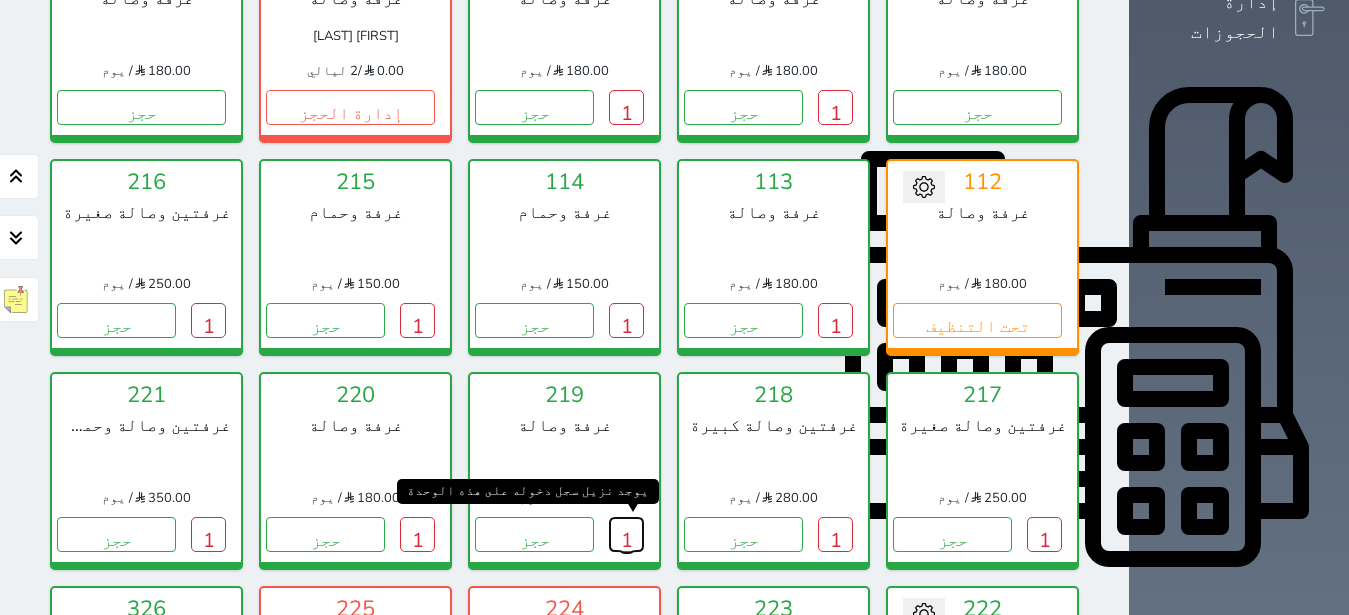 click on "1" at bounding box center [626, 534] 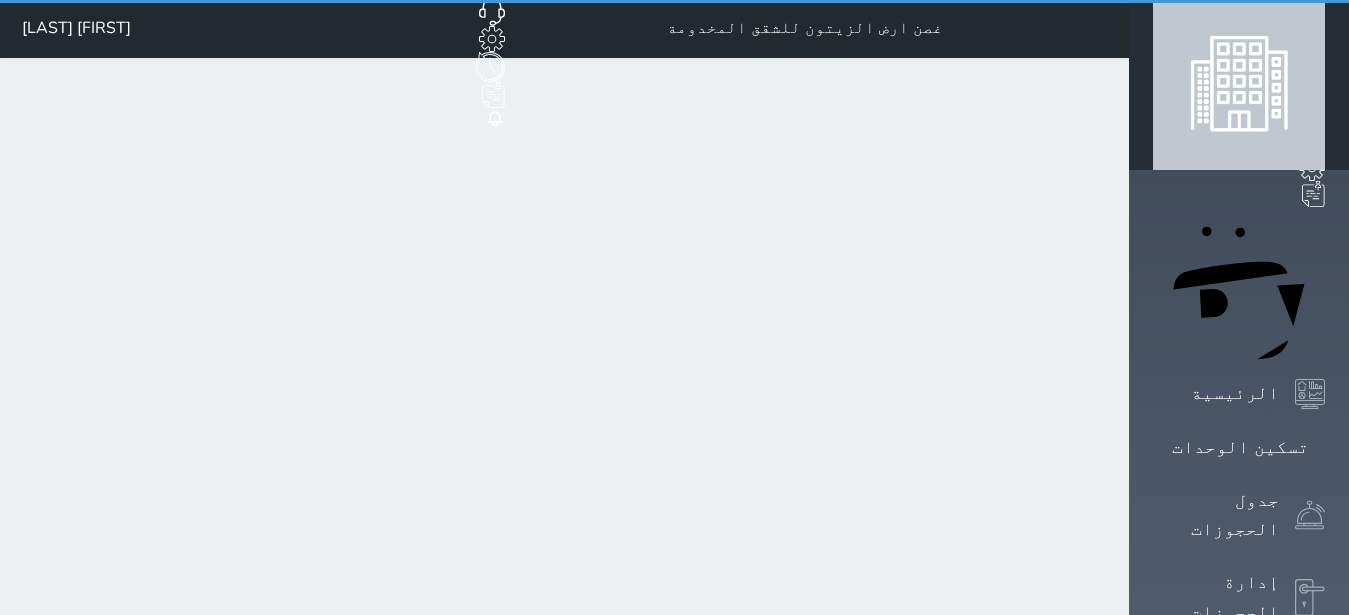 scroll, scrollTop: 0, scrollLeft: 0, axis: both 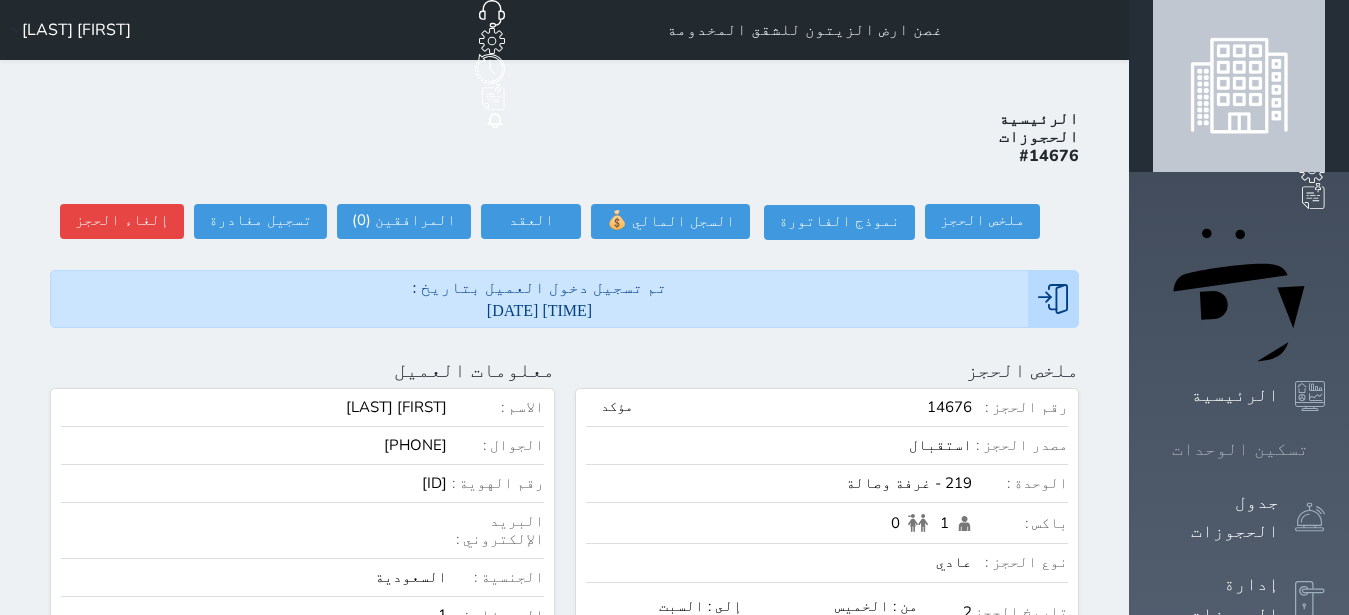 click 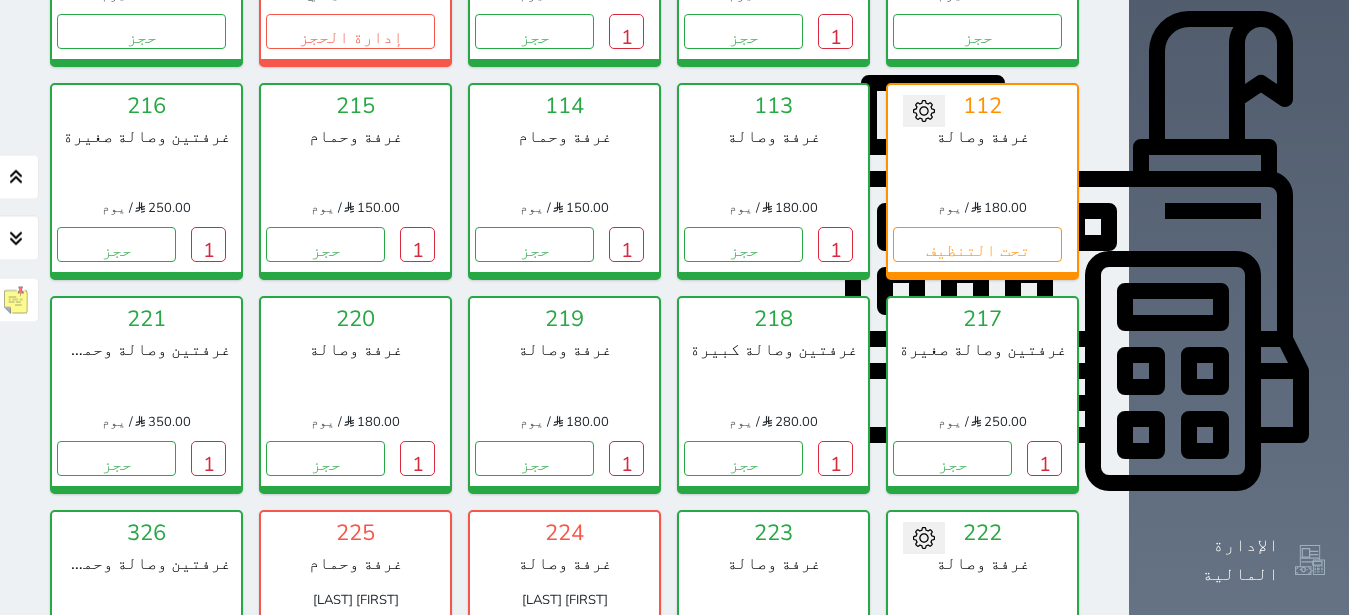 scroll, scrollTop: 708, scrollLeft: 0, axis: vertical 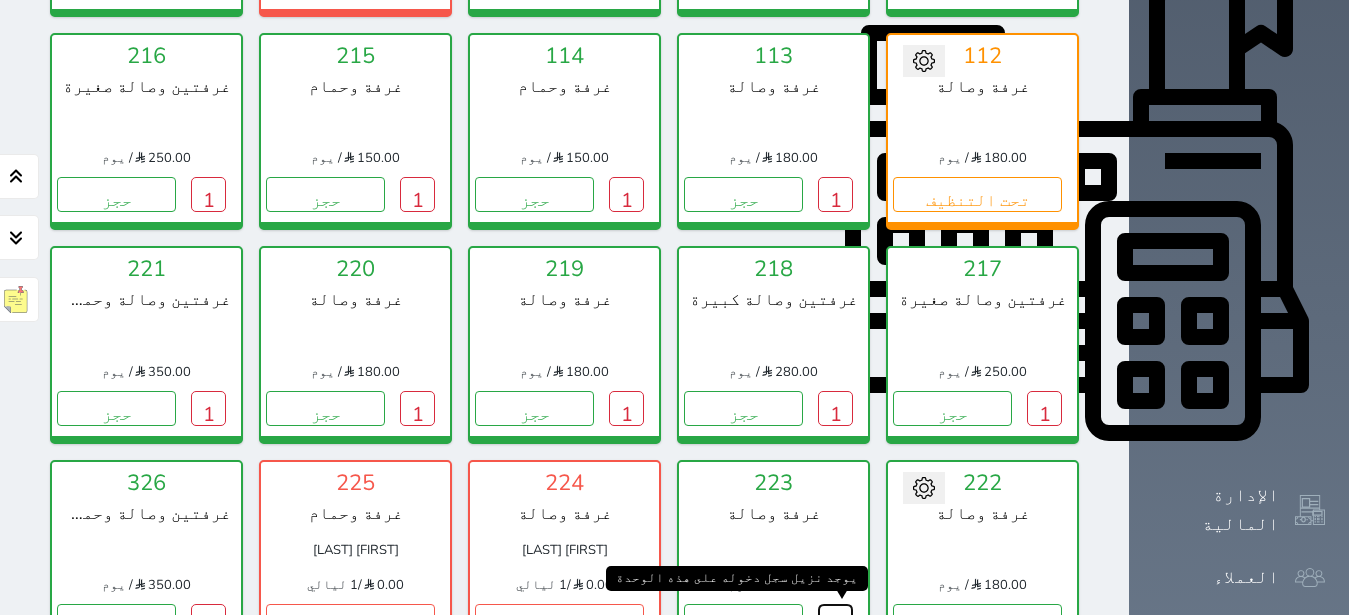 click on "1" at bounding box center [835, 621] 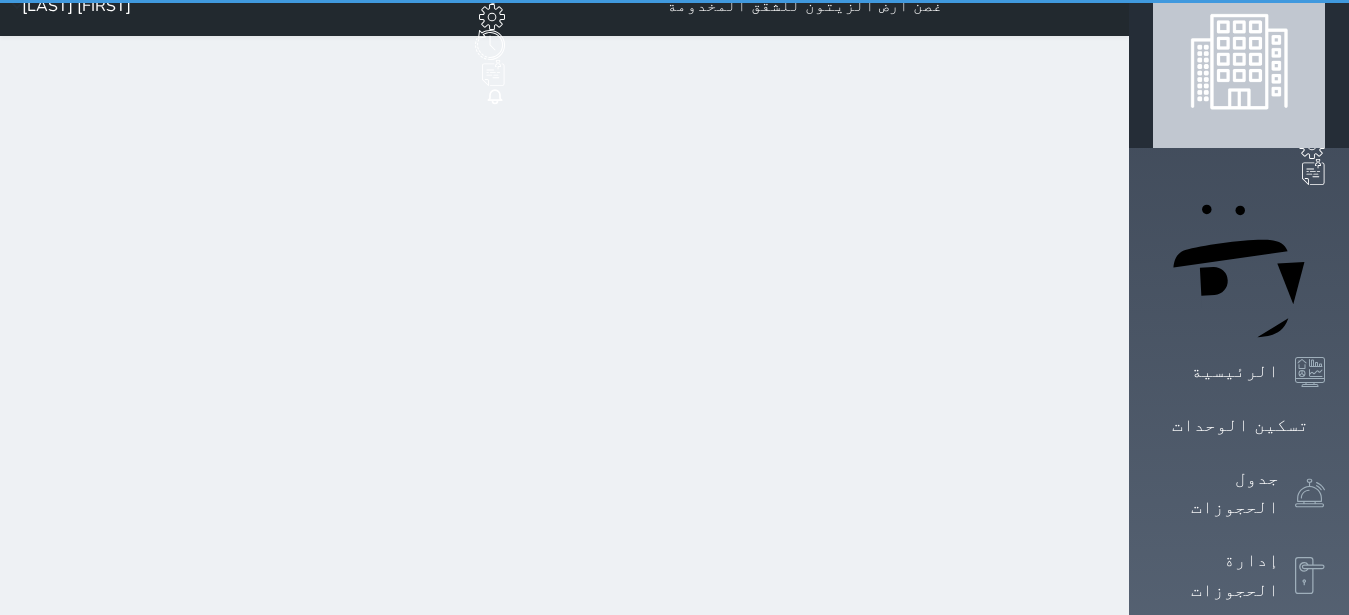 scroll, scrollTop: 0, scrollLeft: 0, axis: both 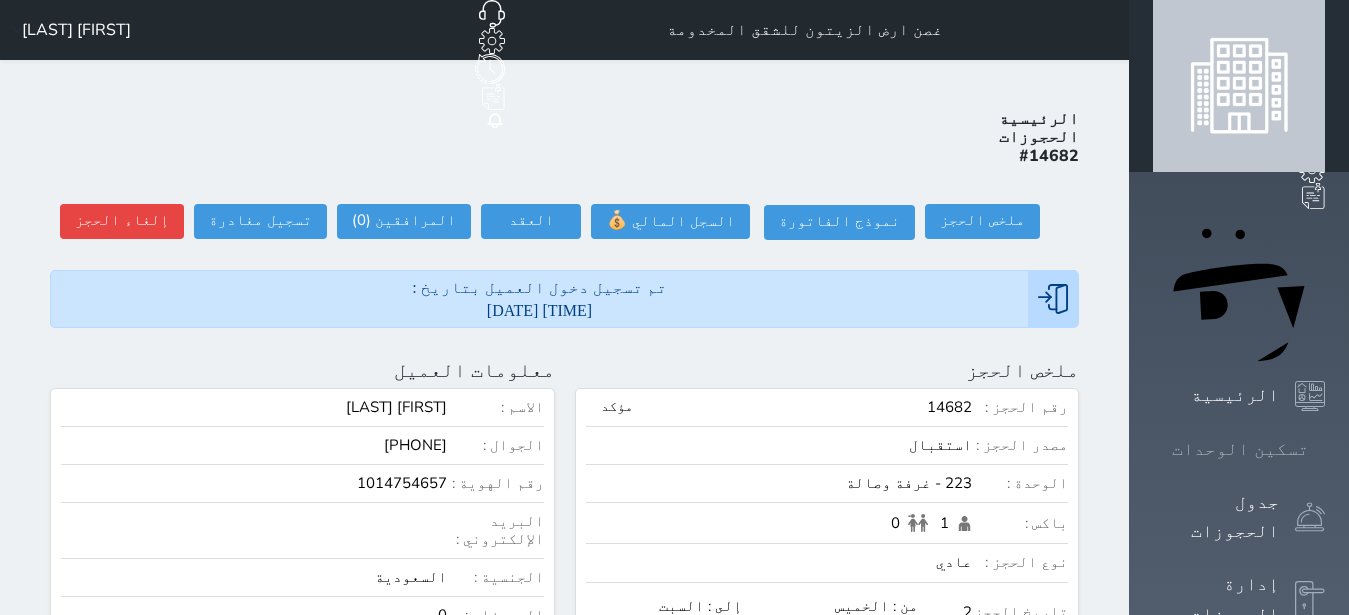 click at bounding box center [1325, 449] 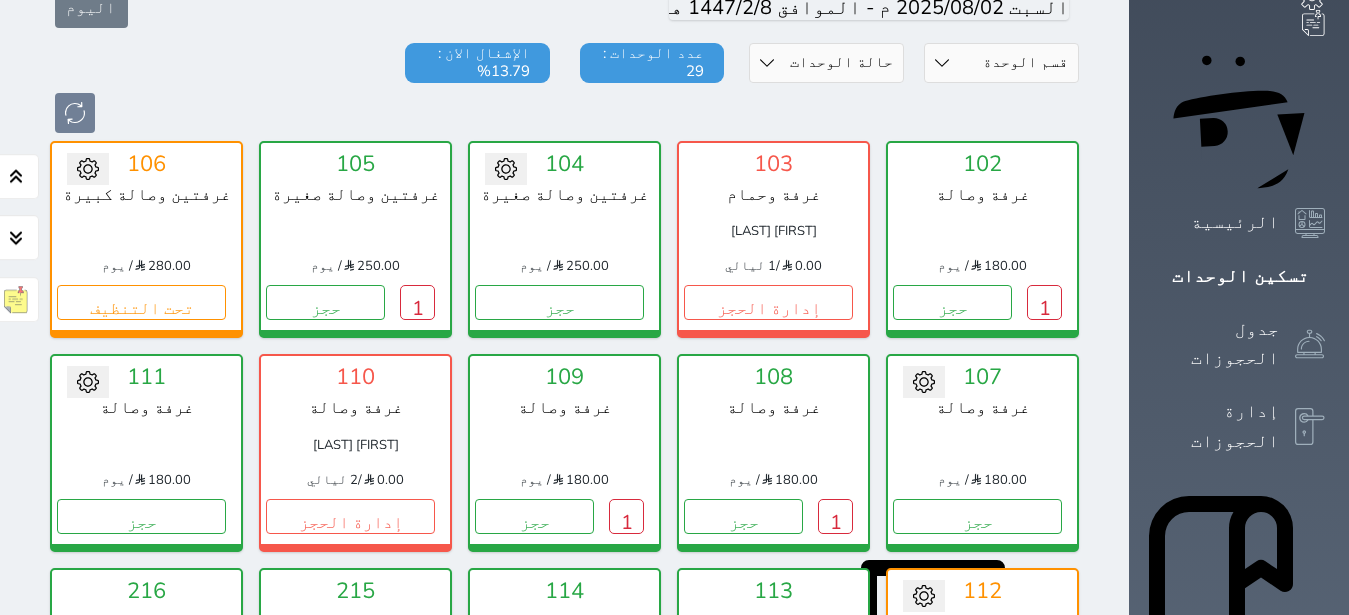 scroll, scrollTop: 126, scrollLeft: 0, axis: vertical 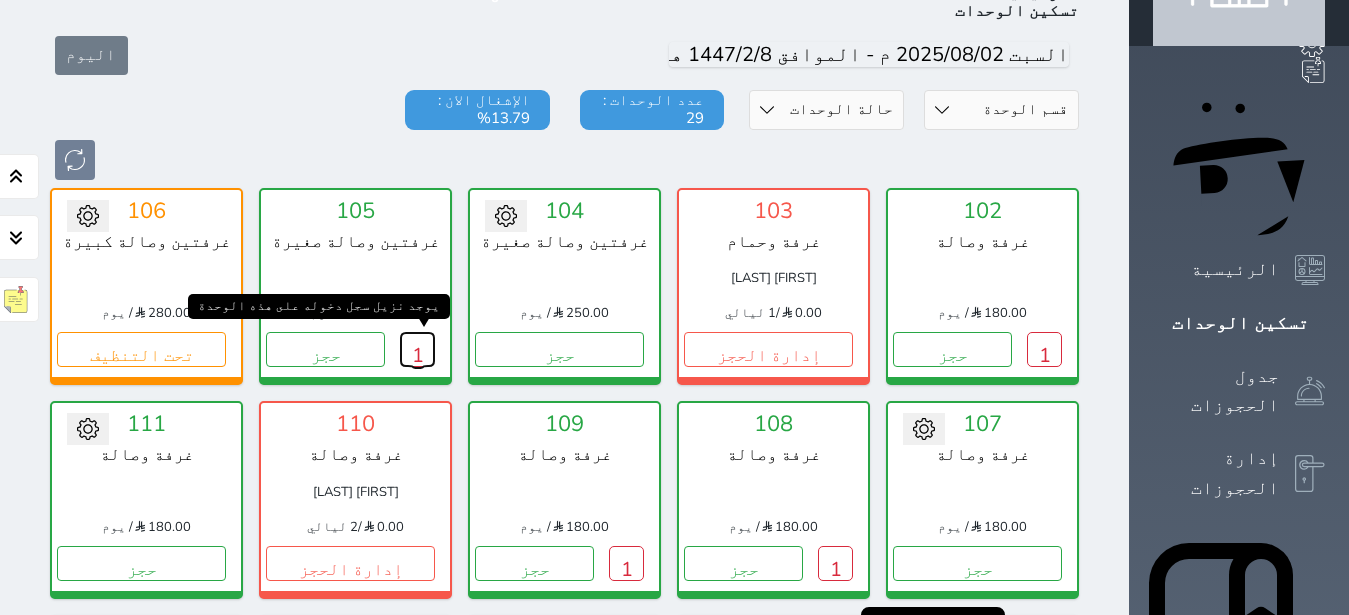 click on "1" at bounding box center (417, 349) 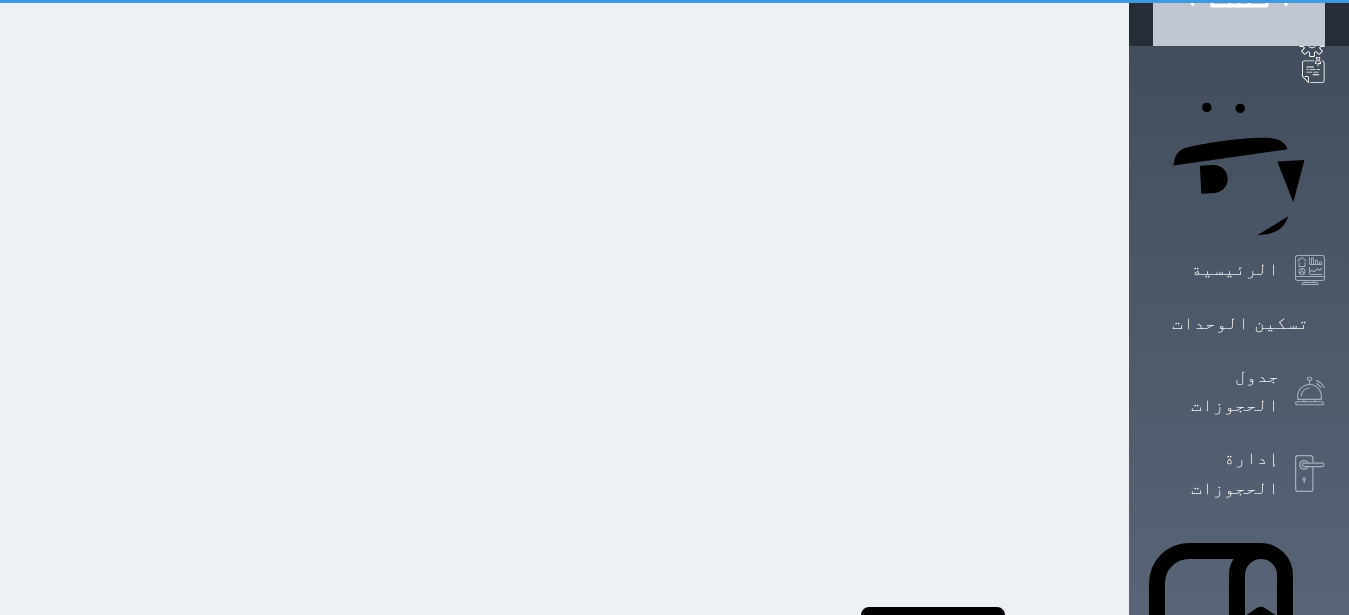 scroll, scrollTop: 0, scrollLeft: 0, axis: both 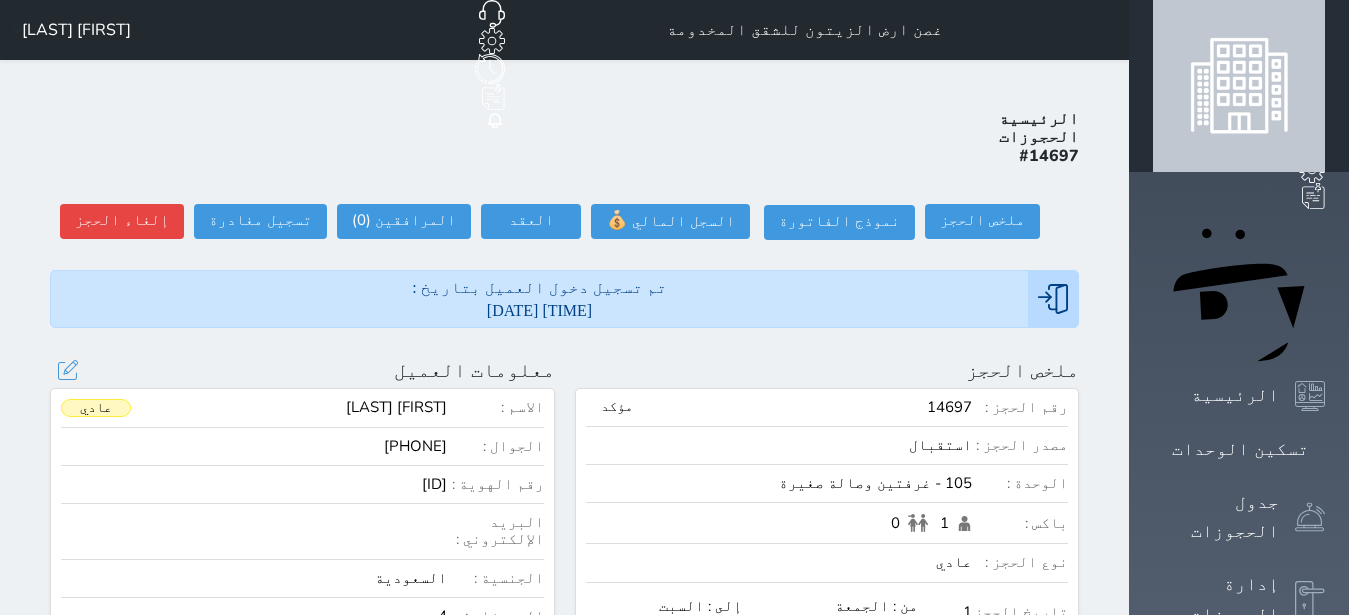 drag, startPoint x: 474, startPoint y: 342, endPoint x: 319, endPoint y: 361, distance: 156.16017 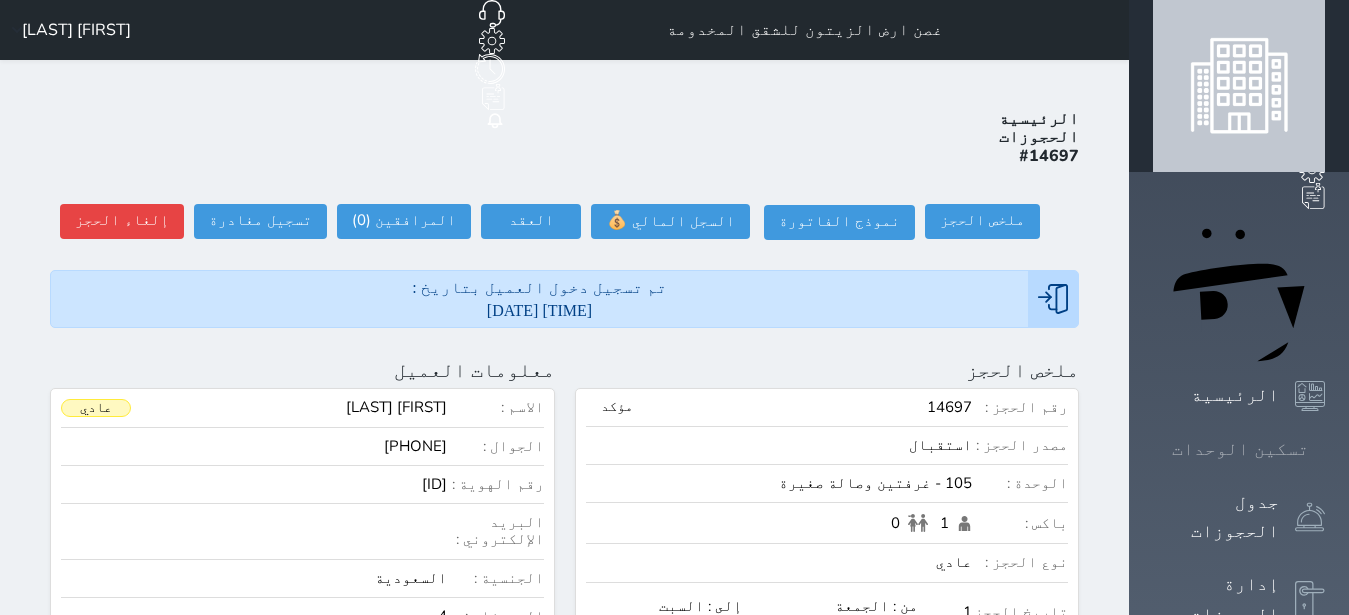click at bounding box center (1325, 449) 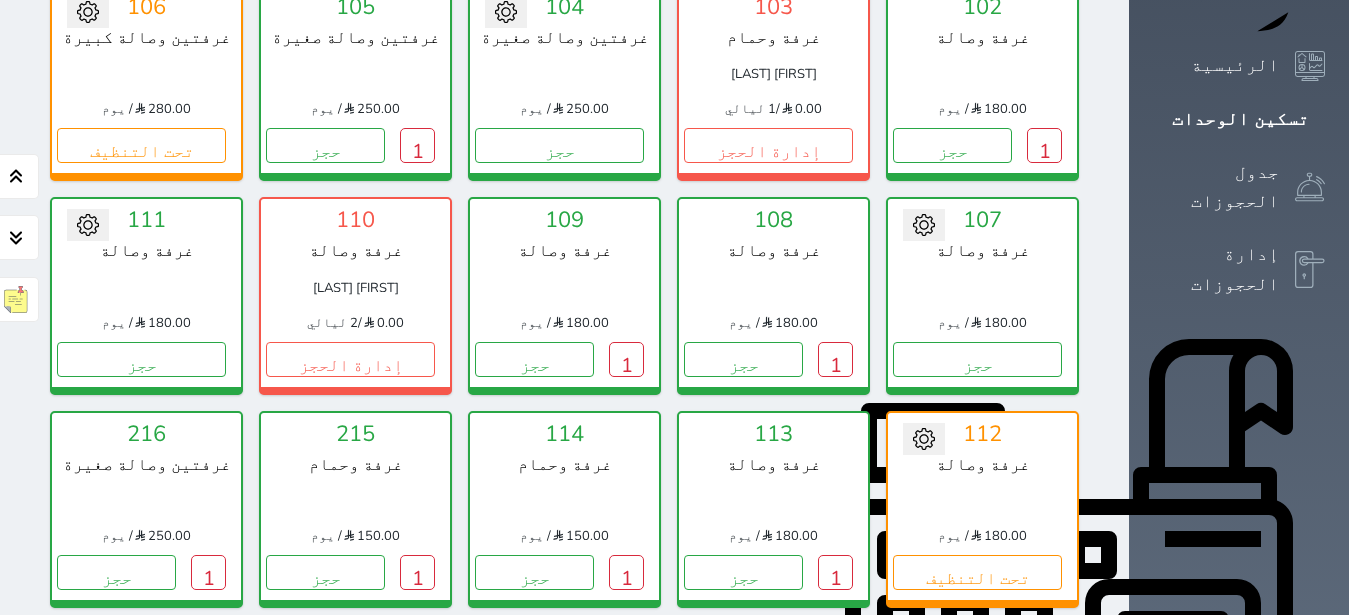 scroll, scrollTop: 456, scrollLeft: 0, axis: vertical 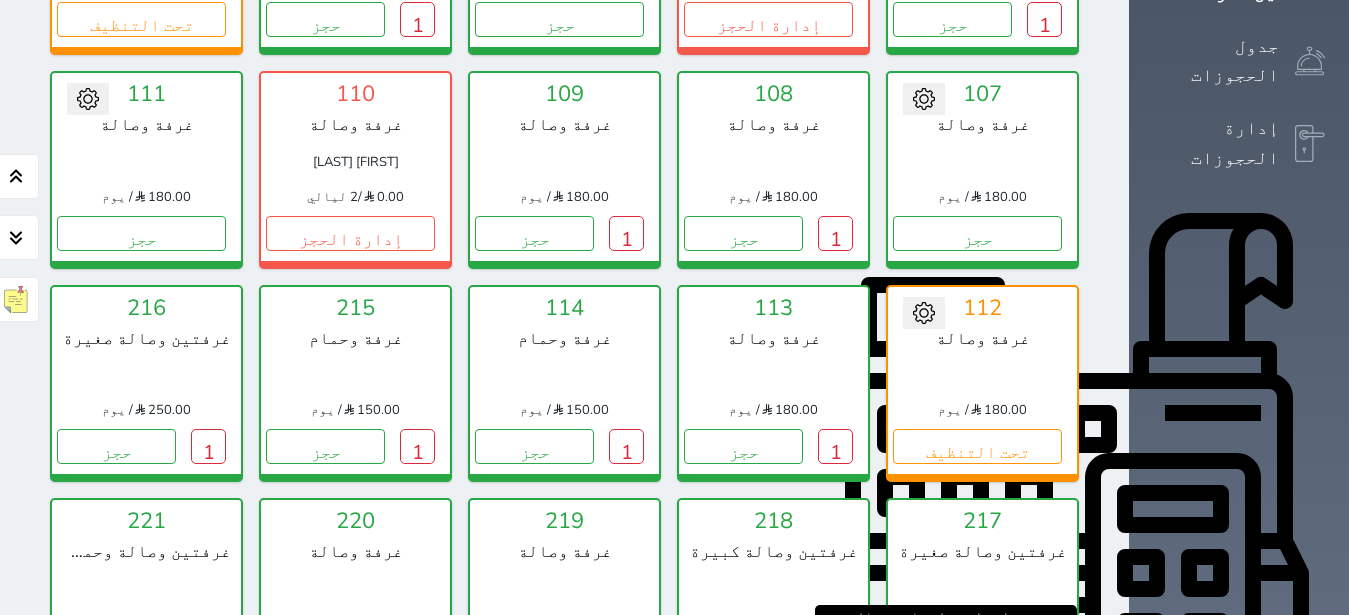 click on "1" at bounding box center (1044, 660) 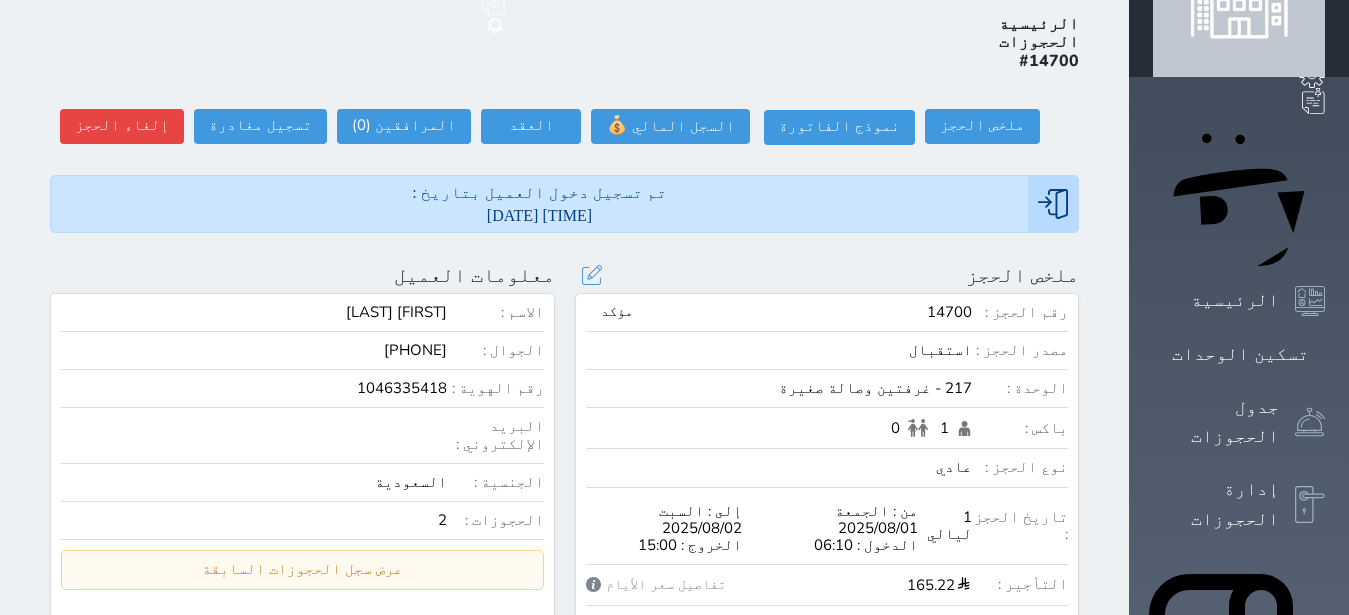 scroll, scrollTop: 0, scrollLeft: 0, axis: both 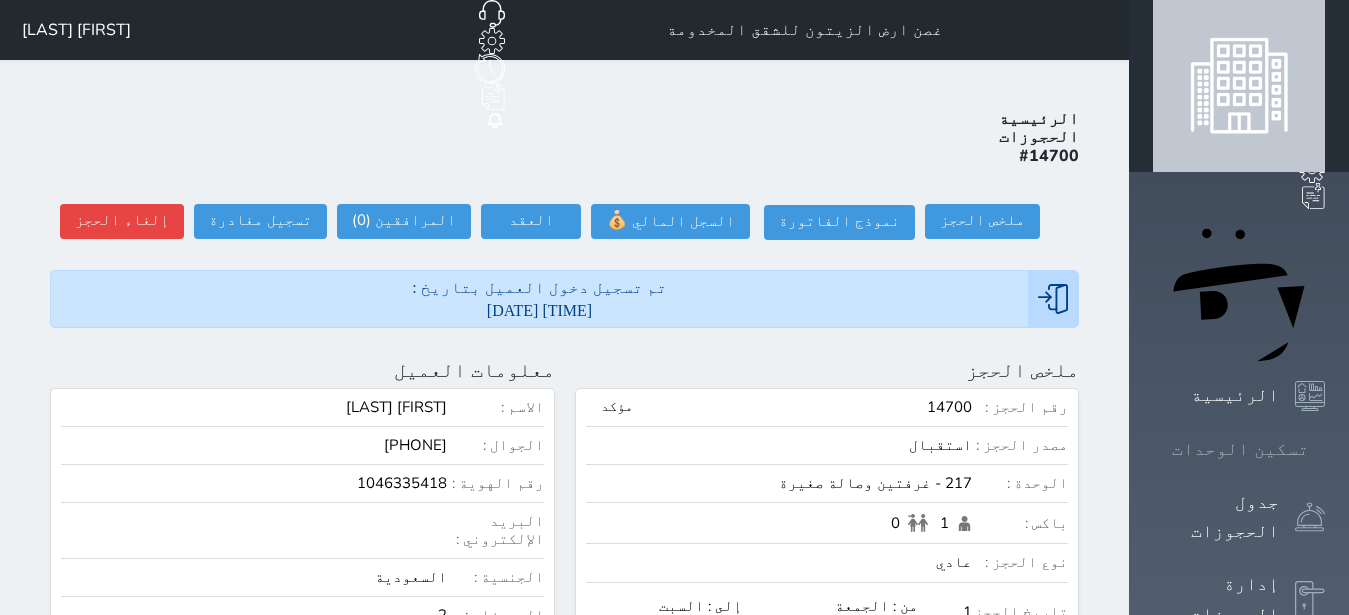 click on "تسكين الوحدات" at bounding box center (1240, 449) 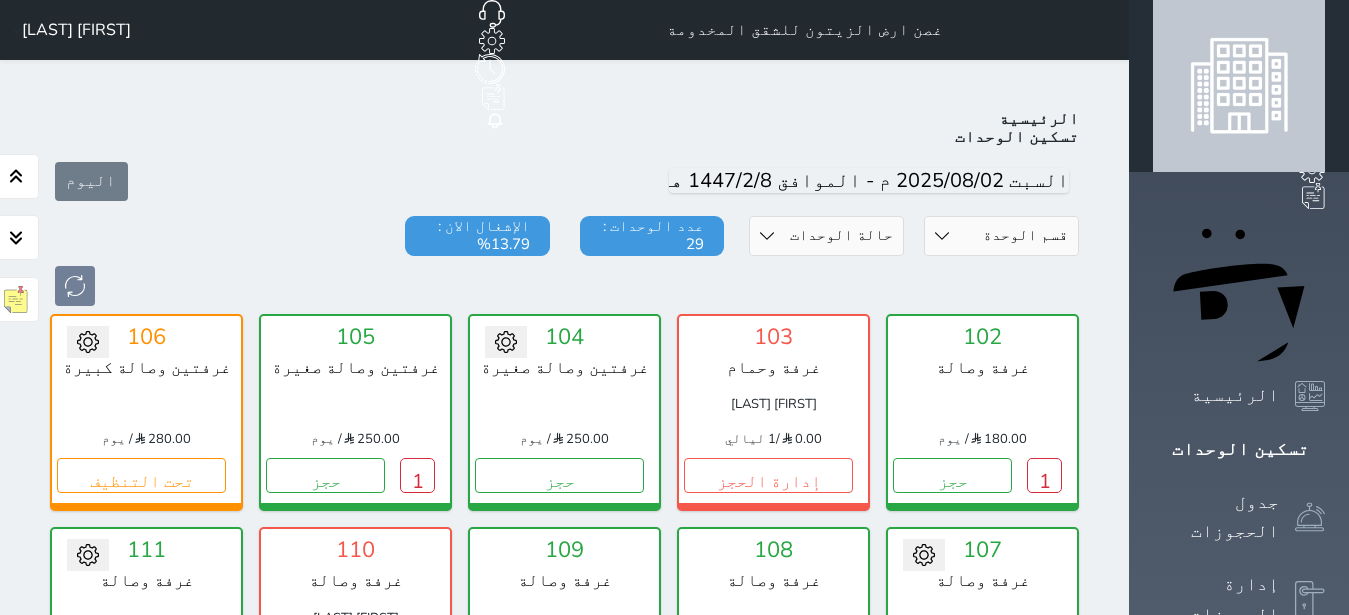 scroll, scrollTop: 252, scrollLeft: 0, axis: vertical 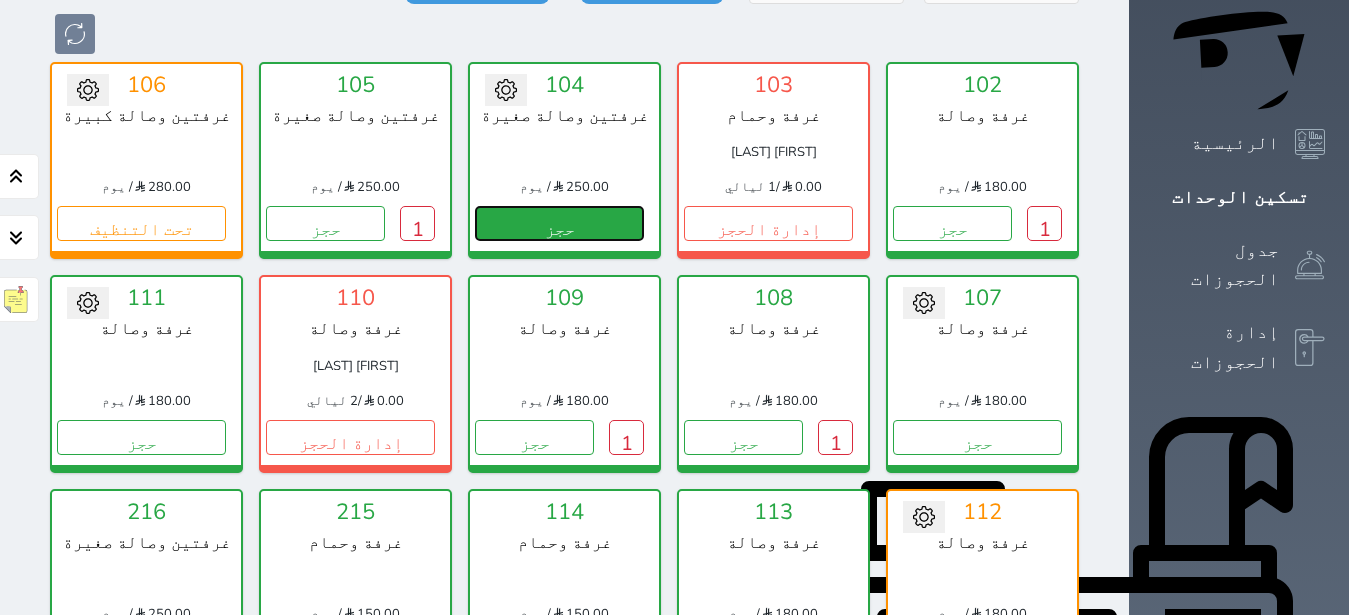 click on "حجز" at bounding box center [559, 223] 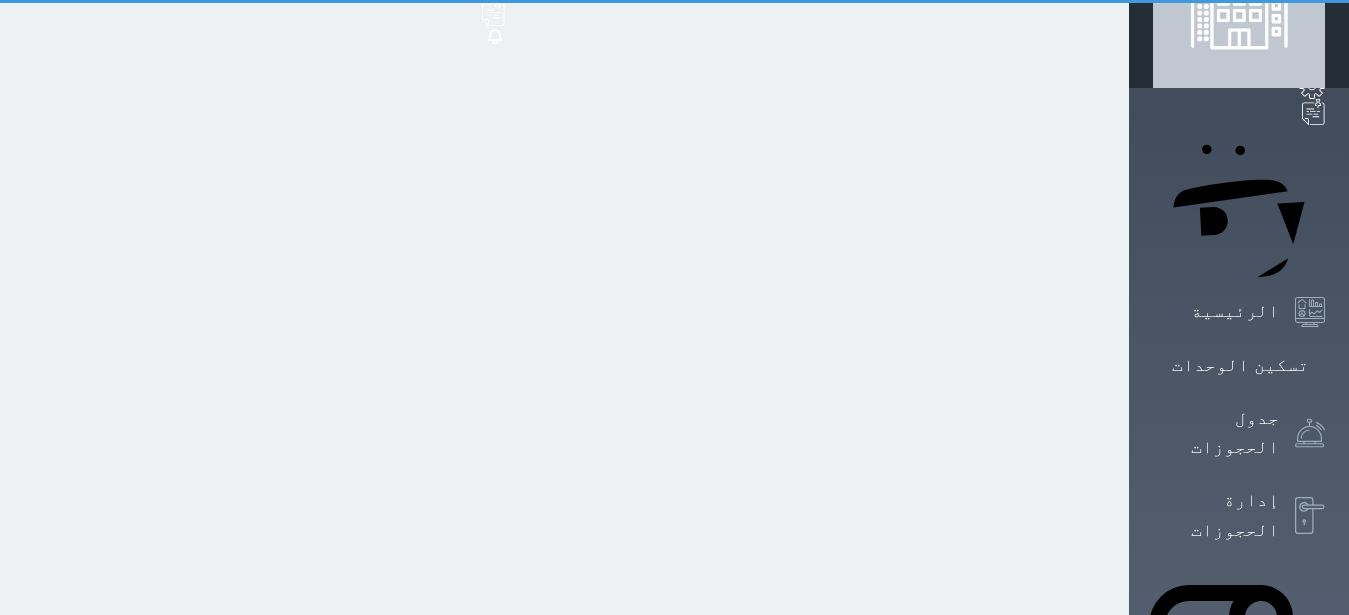 scroll, scrollTop: 0, scrollLeft: 0, axis: both 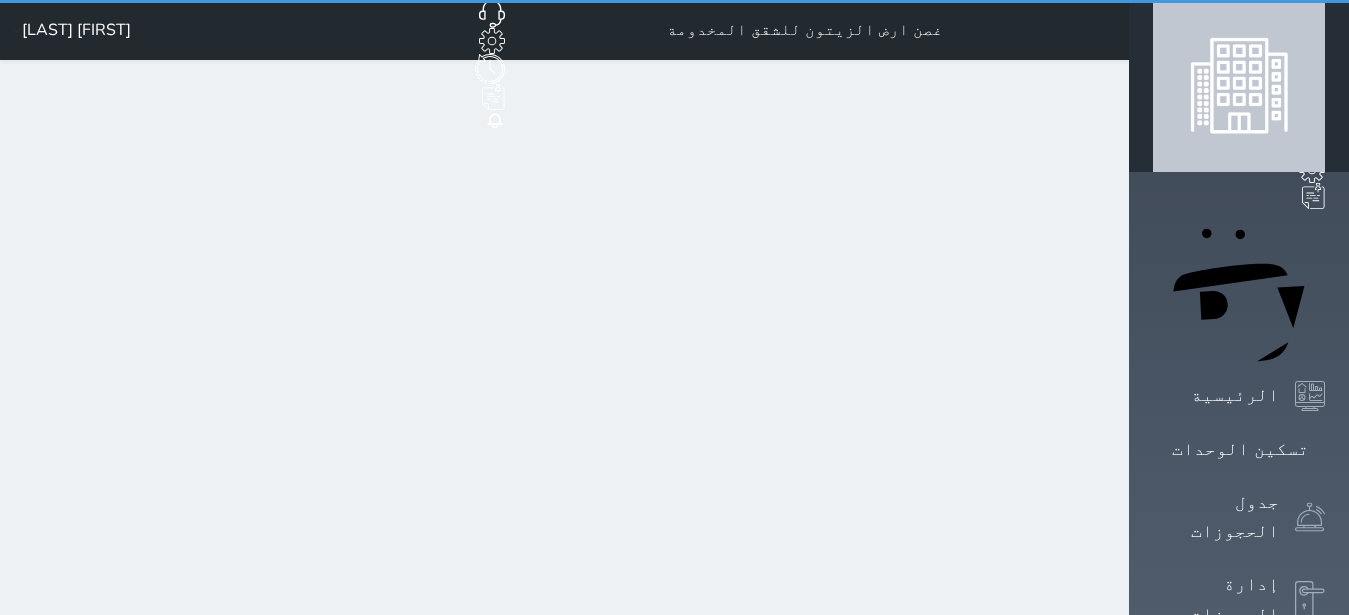 select on "1" 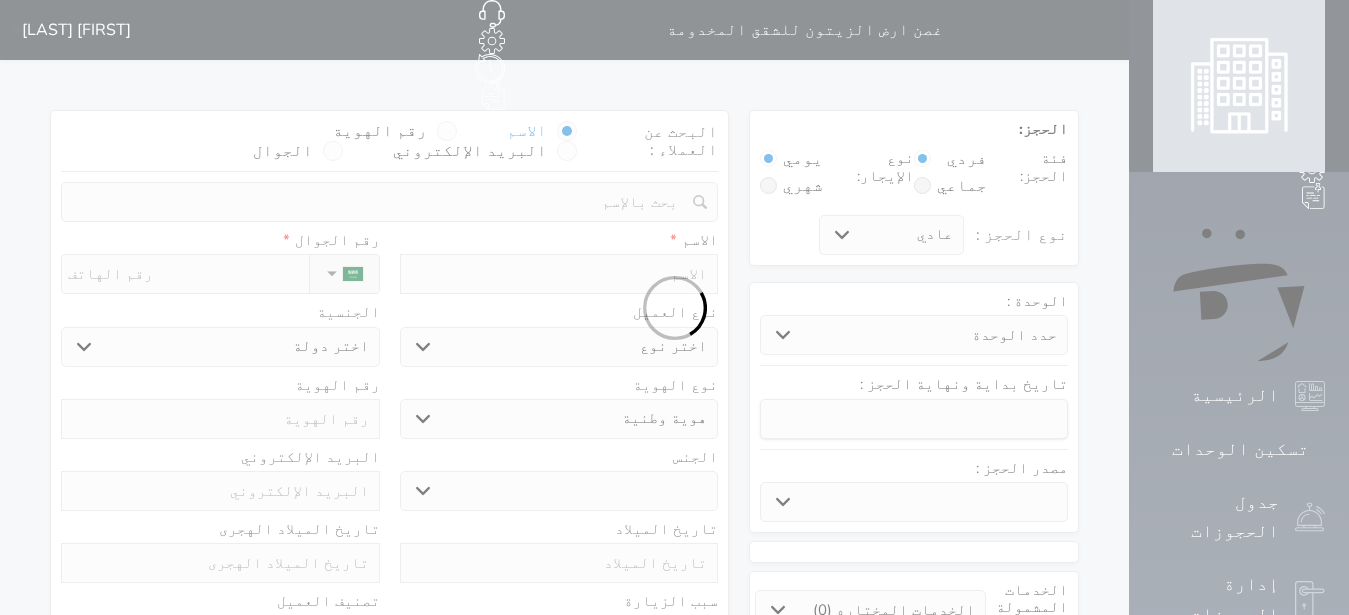 select 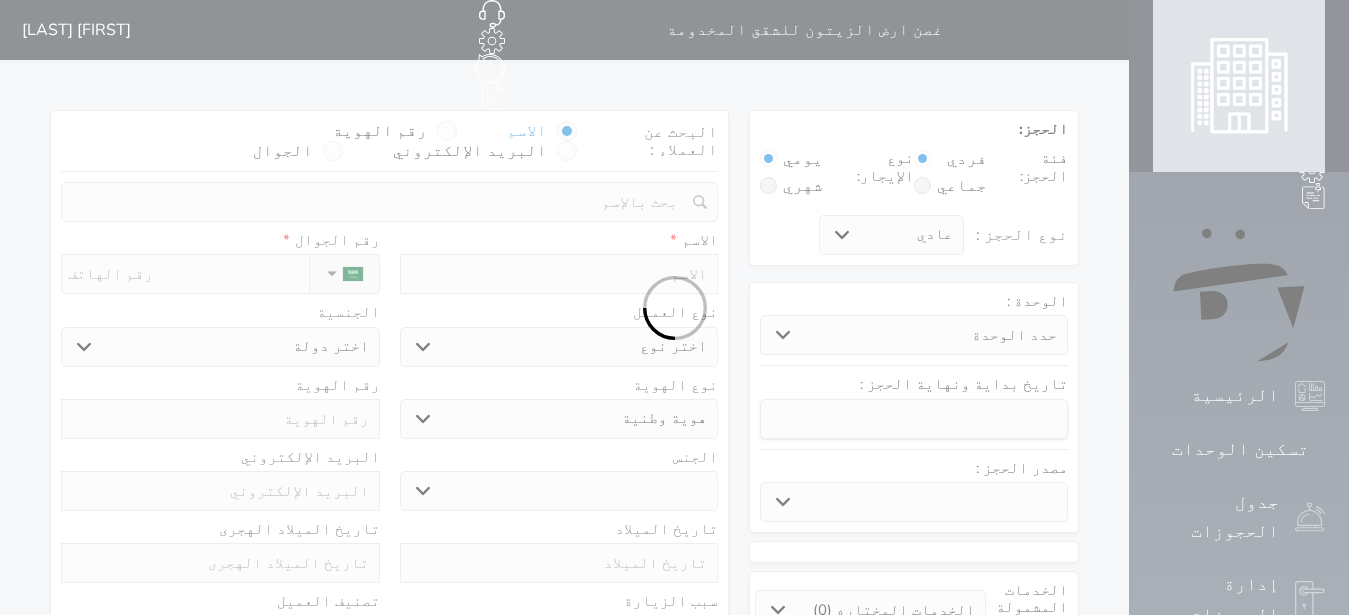 select 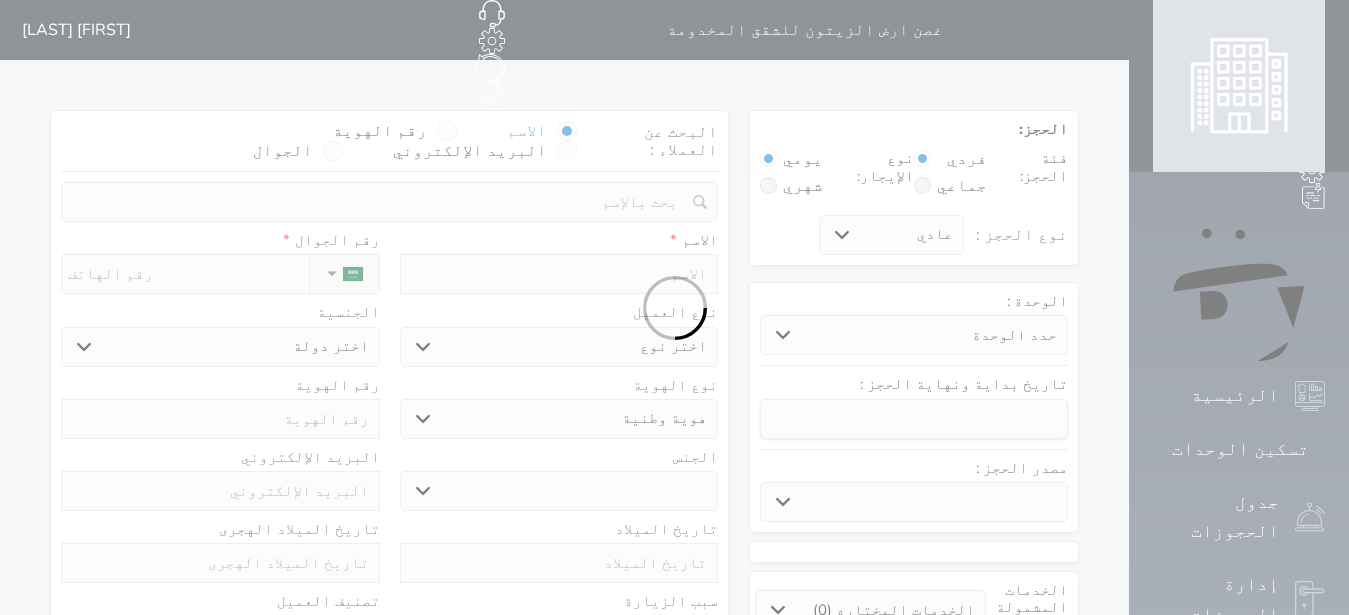 select 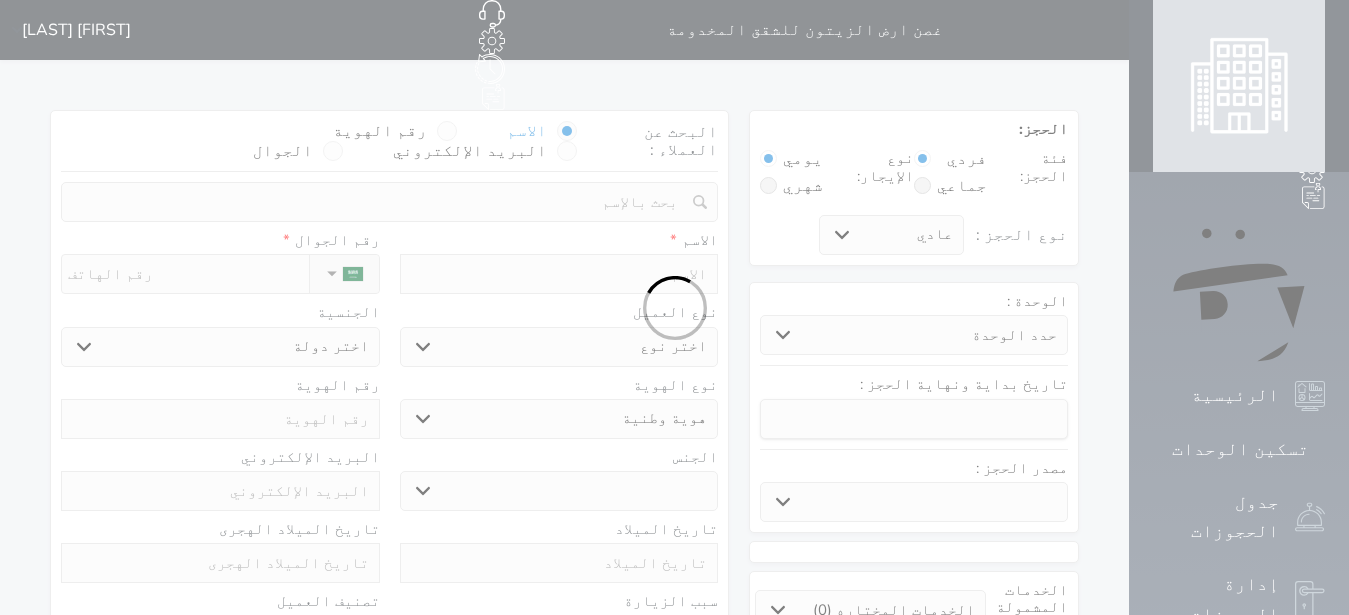 select 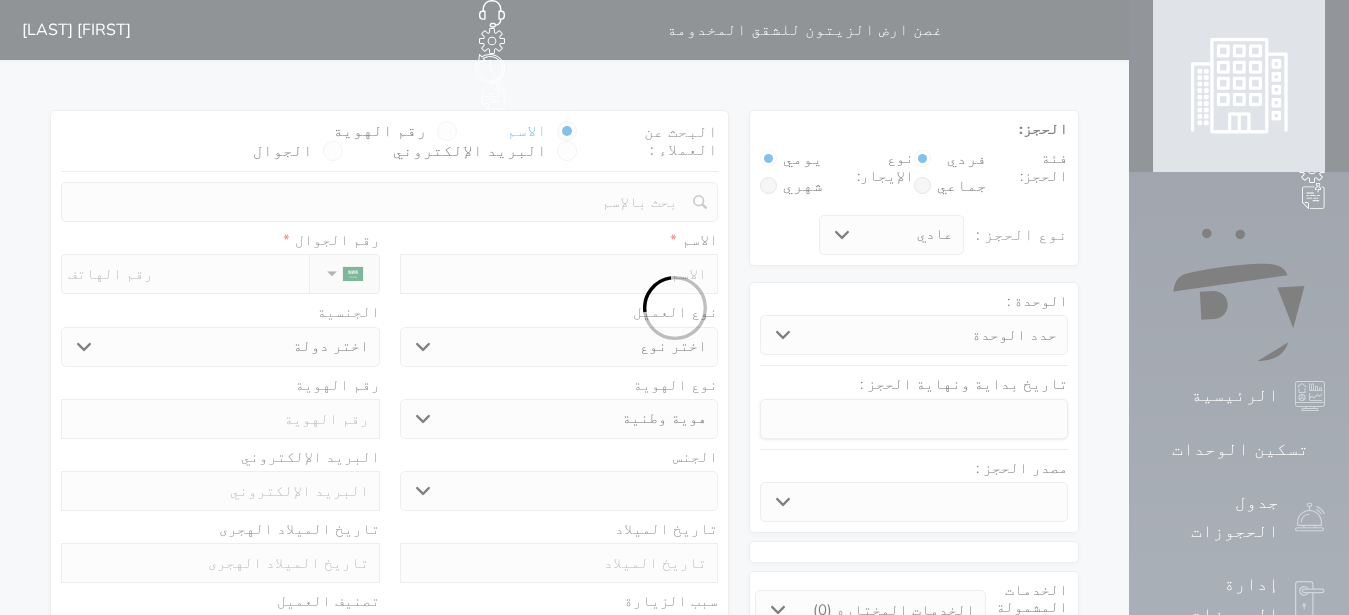 select 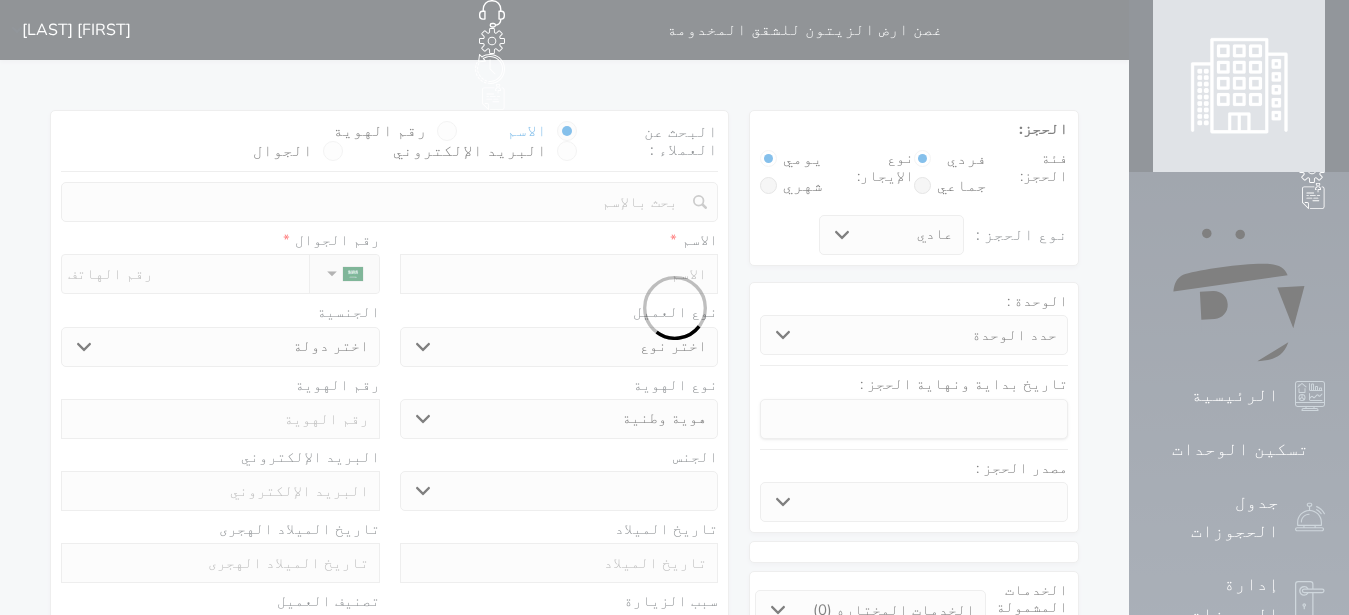 select 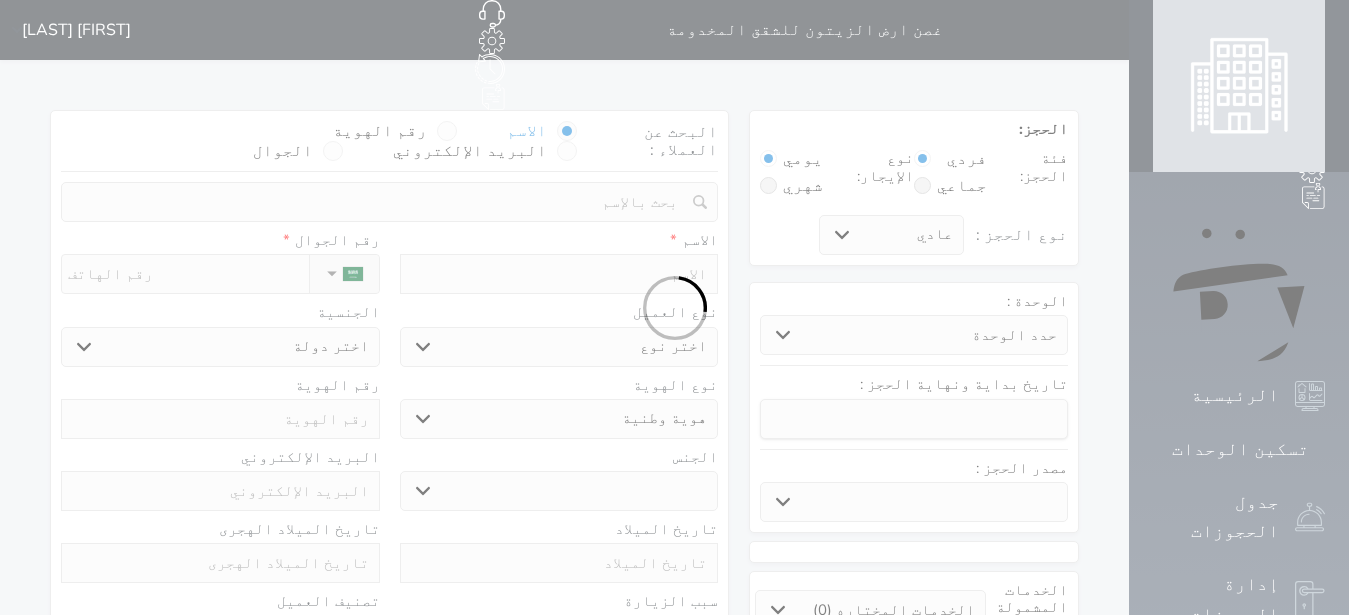 select 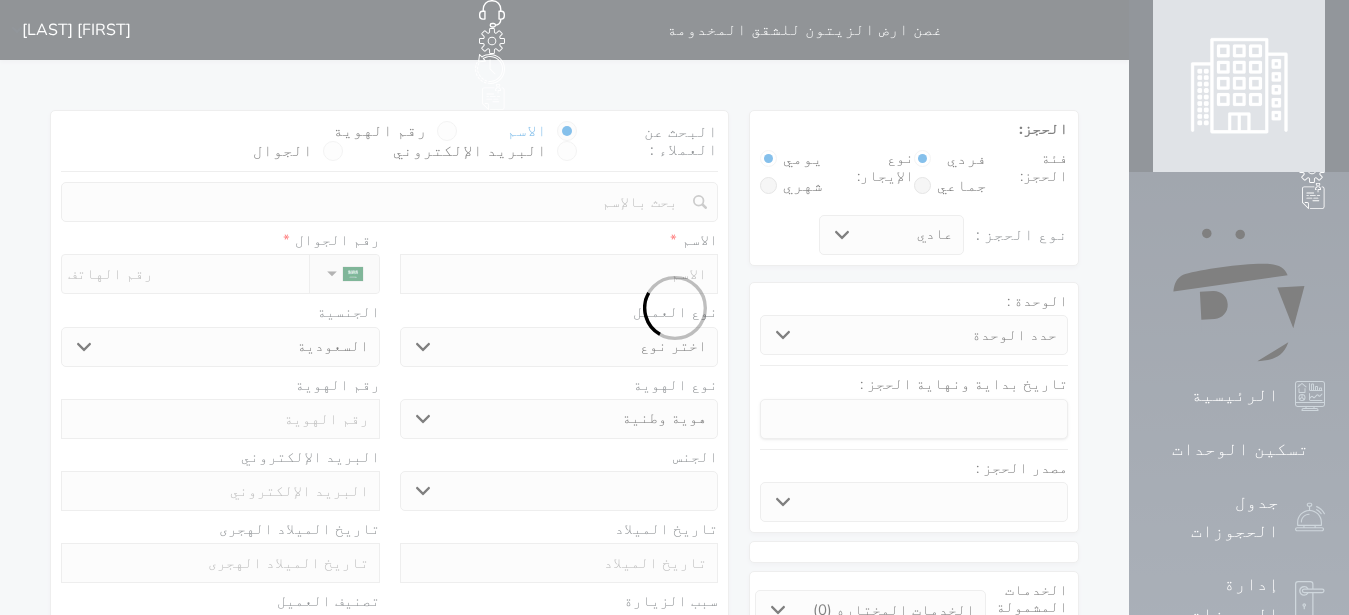 select 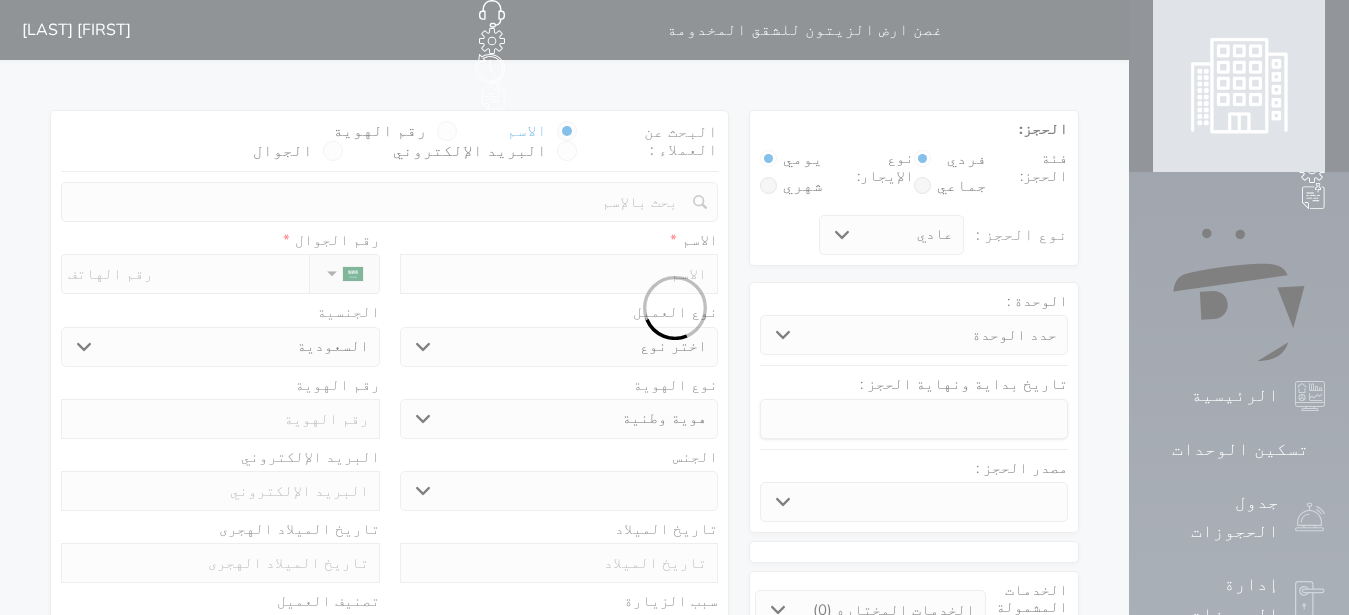 select 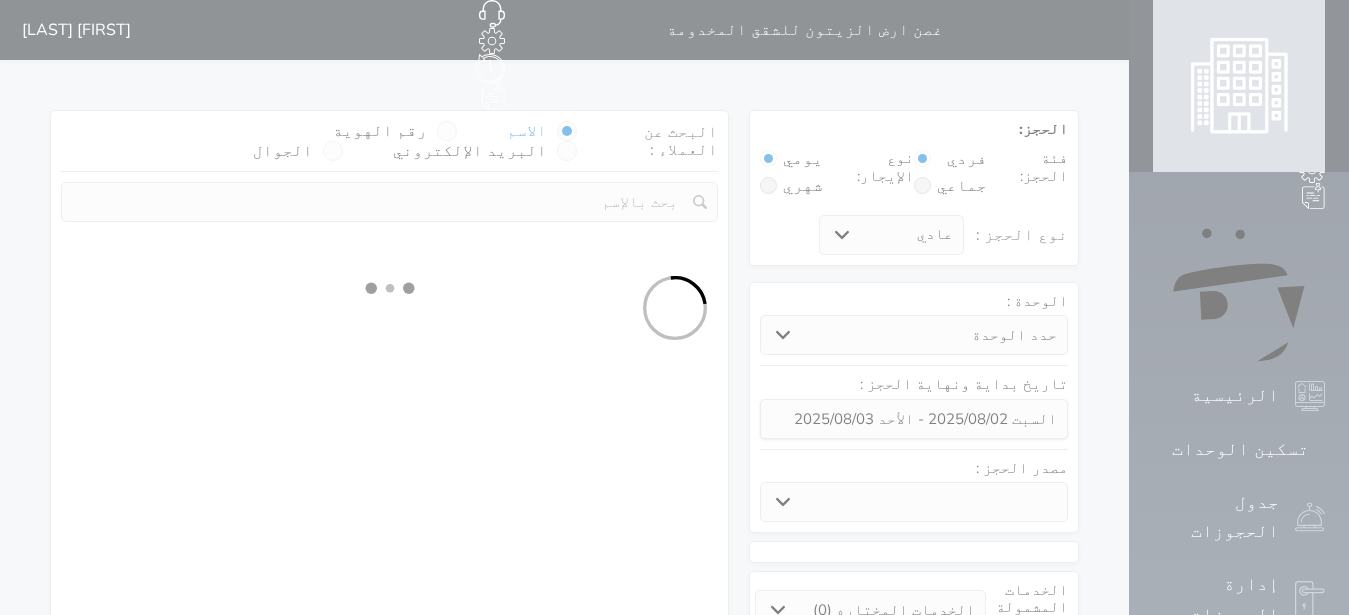 select 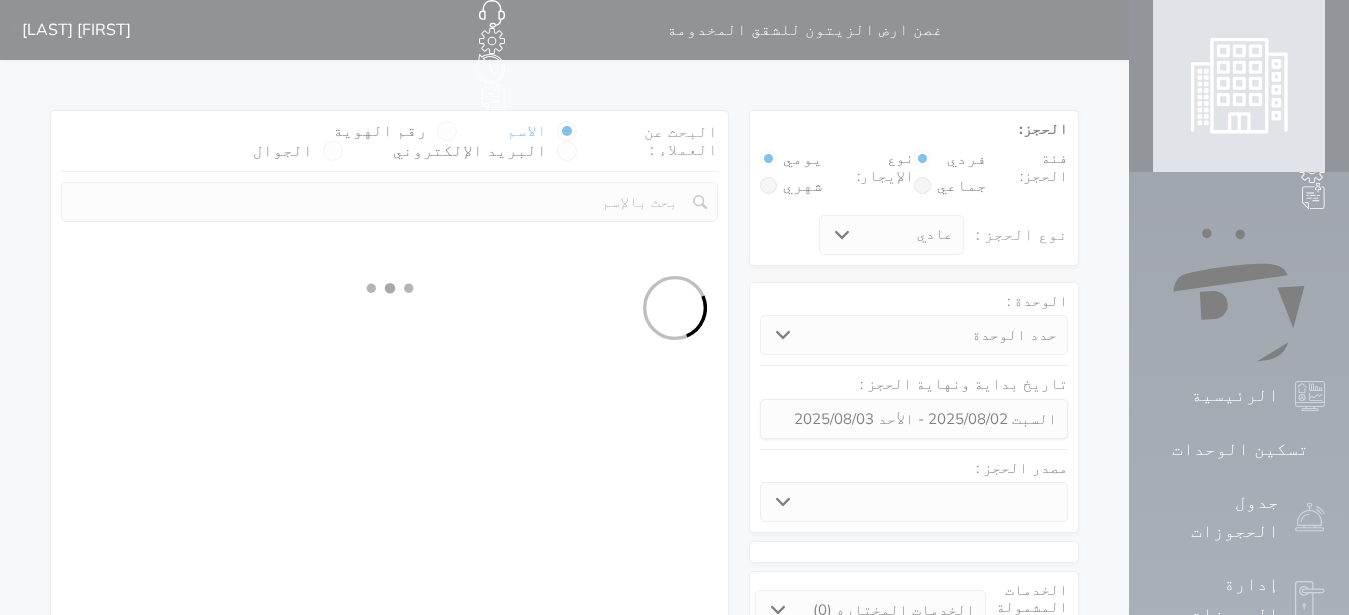 select 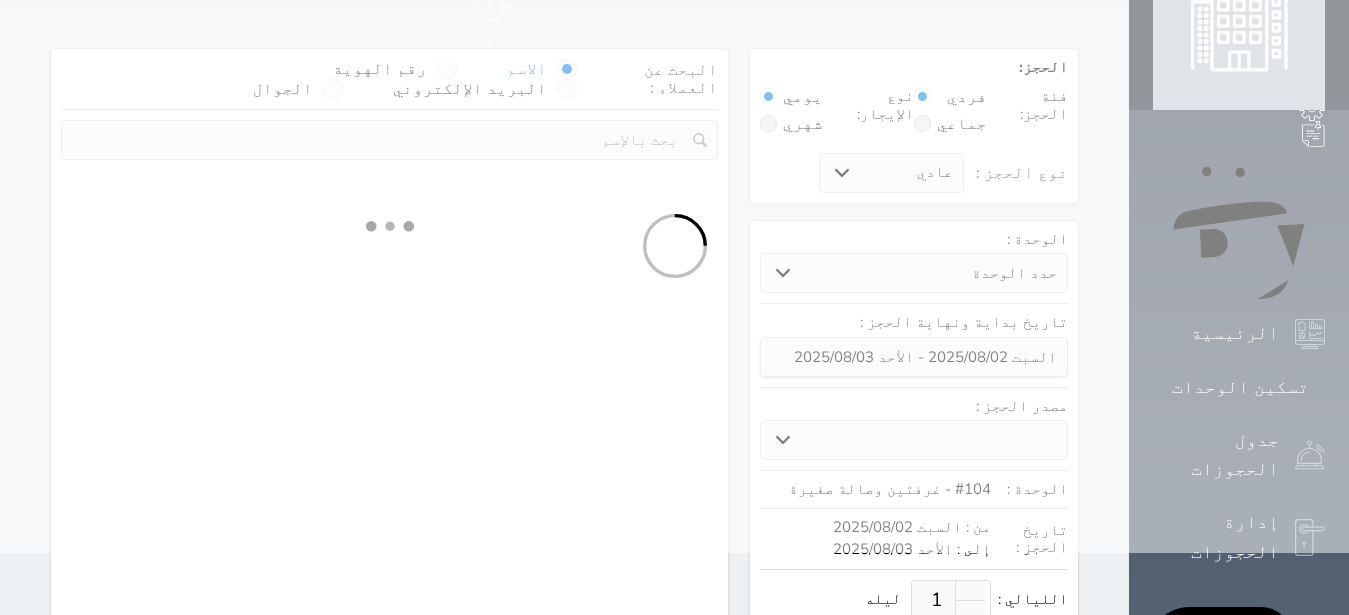 scroll, scrollTop: 126, scrollLeft: 0, axis: vertical 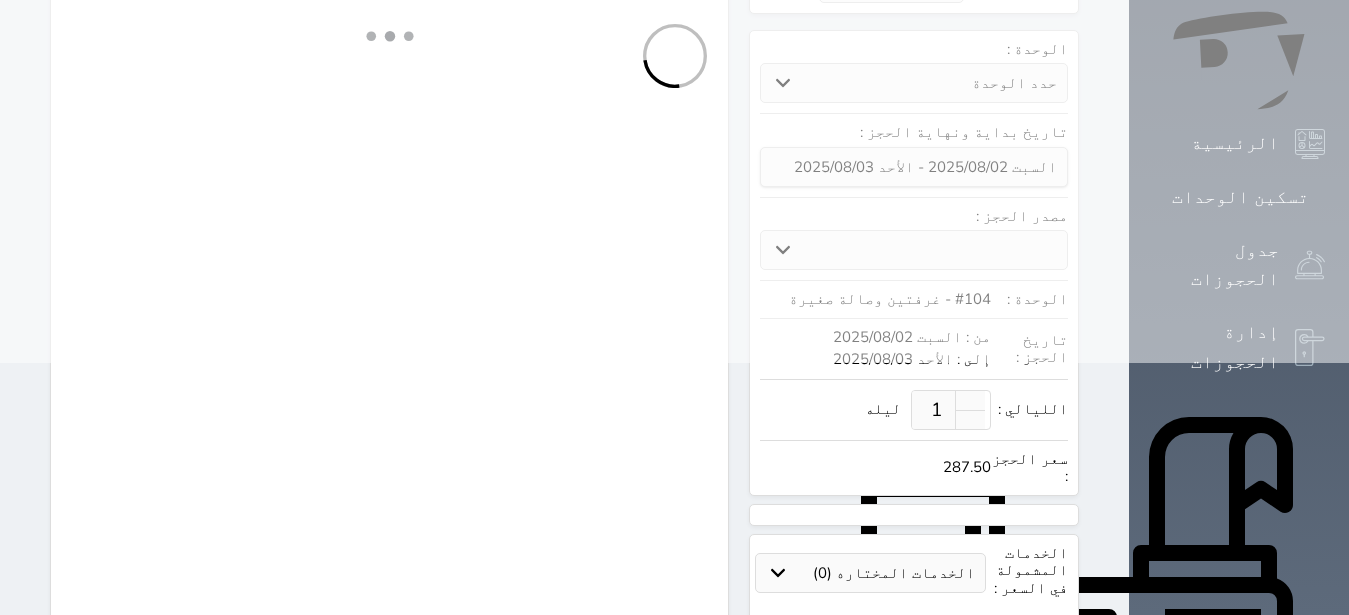 select 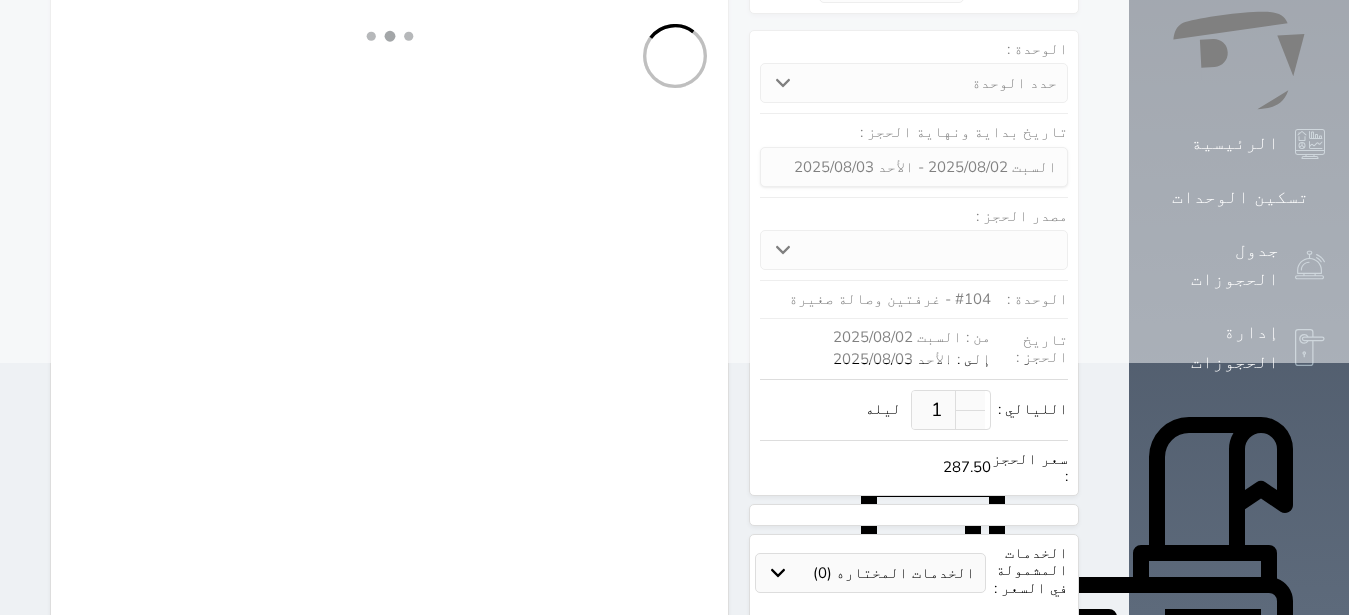 select 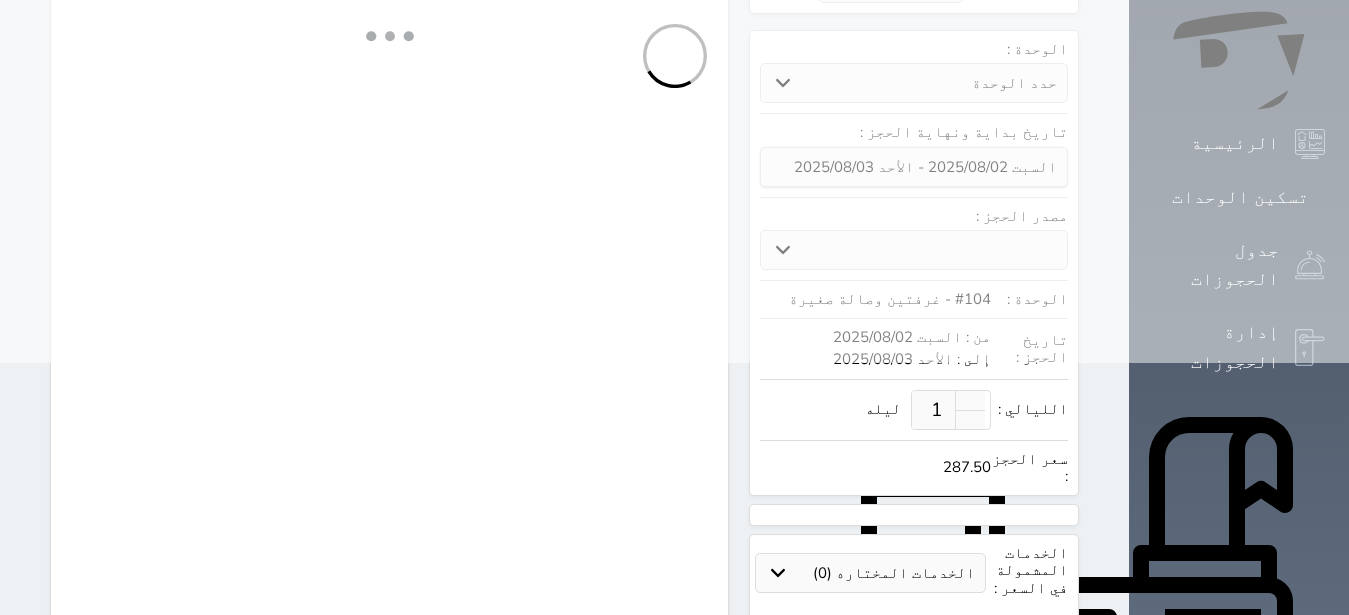select on "113" 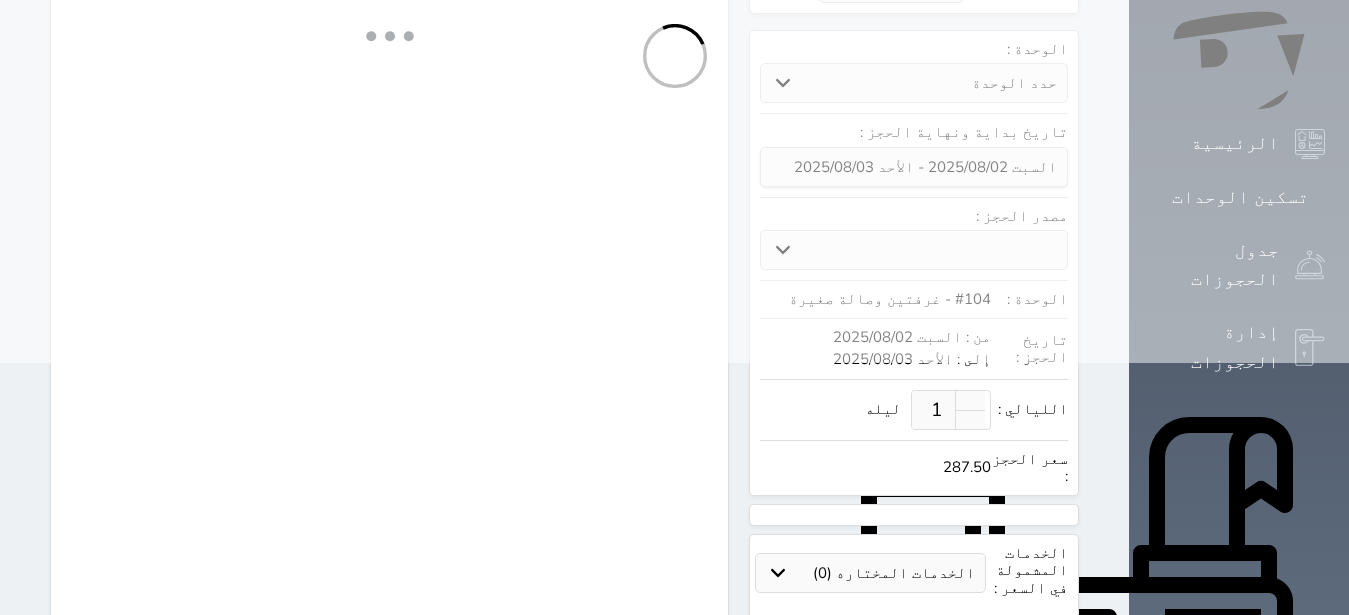 select on "1" 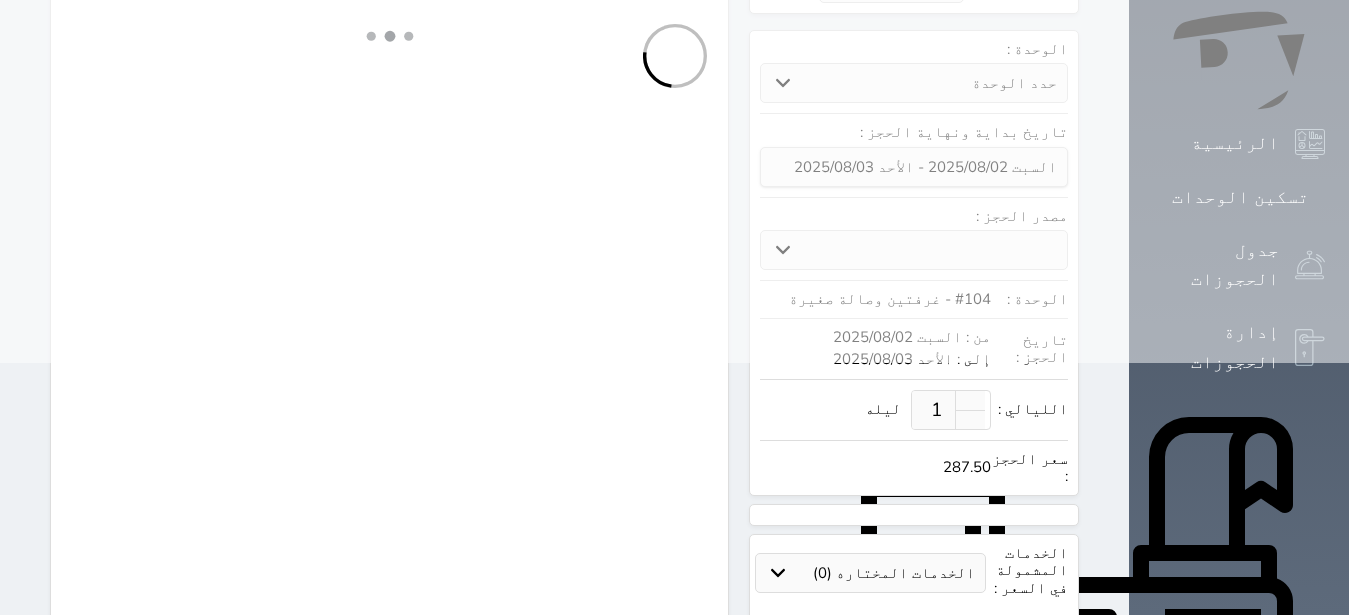 select 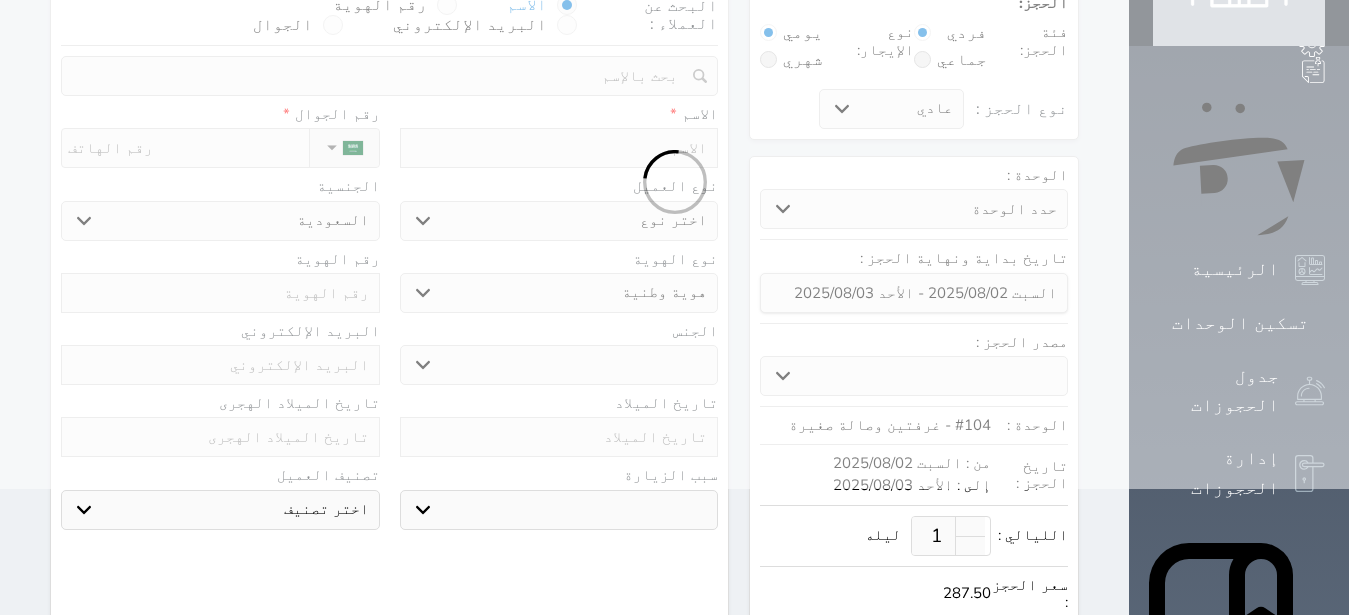 select 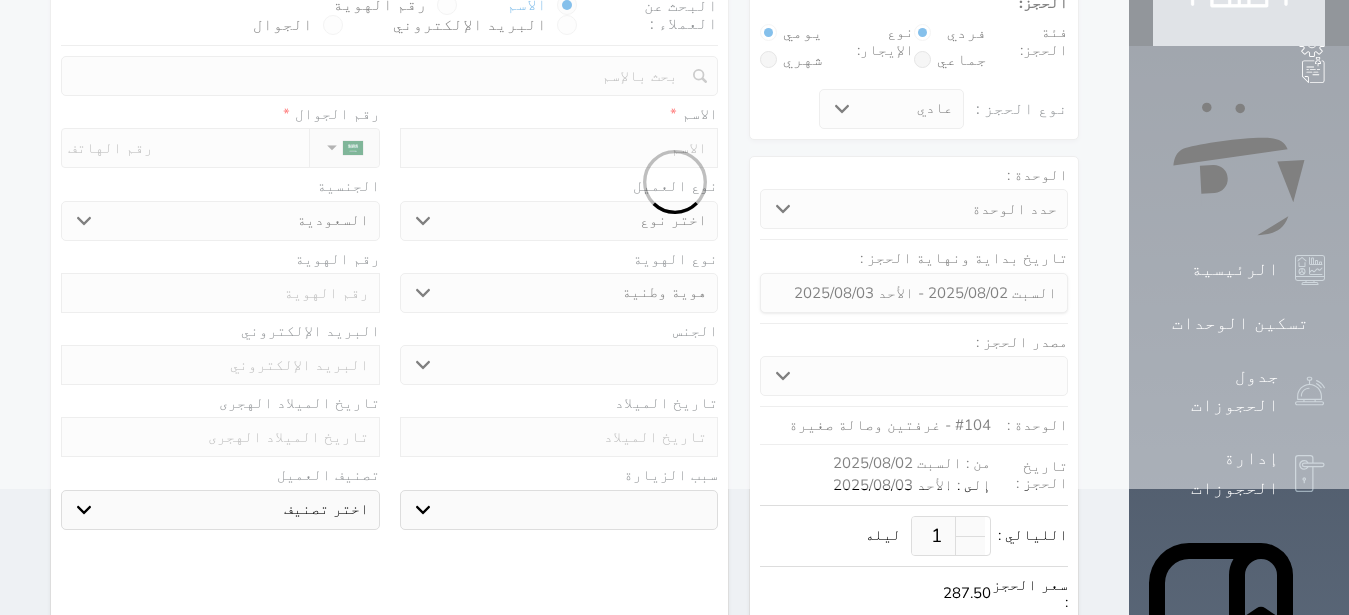select 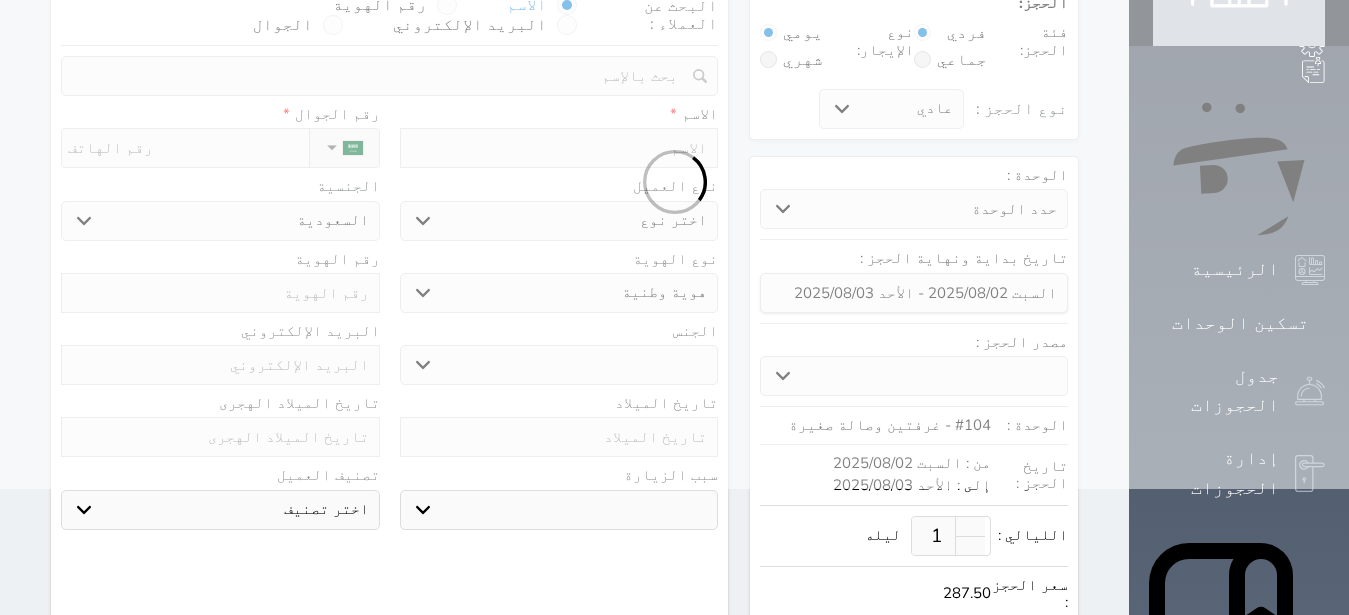 scroll, scrollTop: 63, scrollLeft: 0, axis: vertical 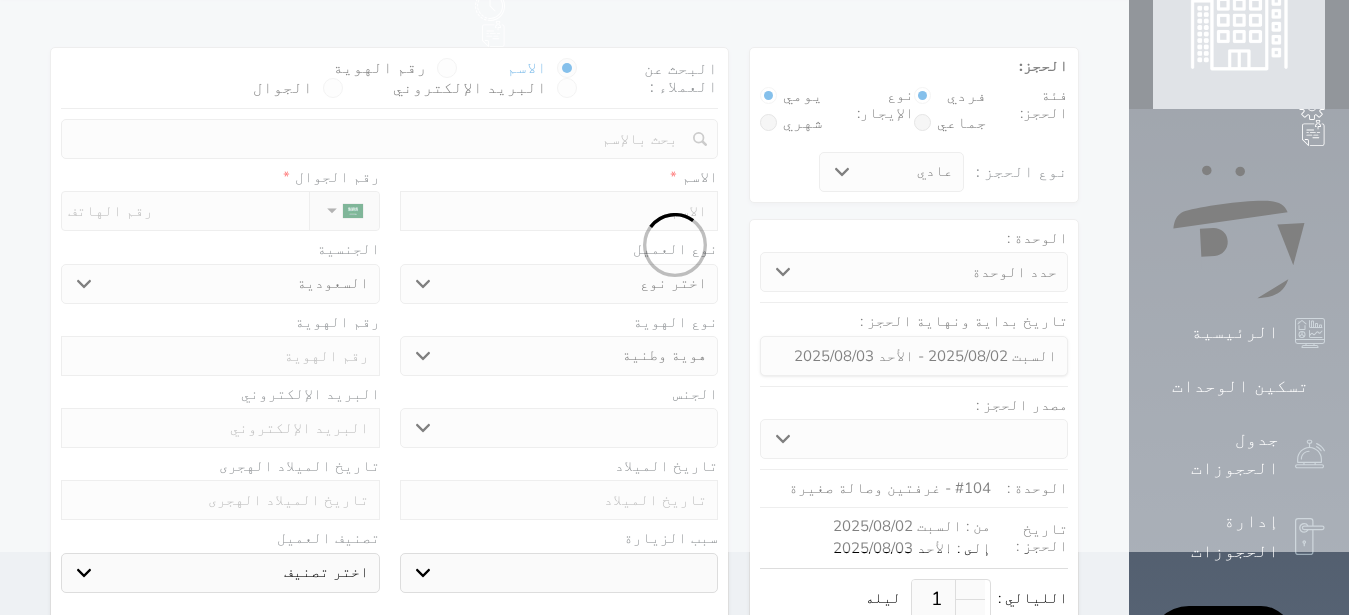 select on "1" 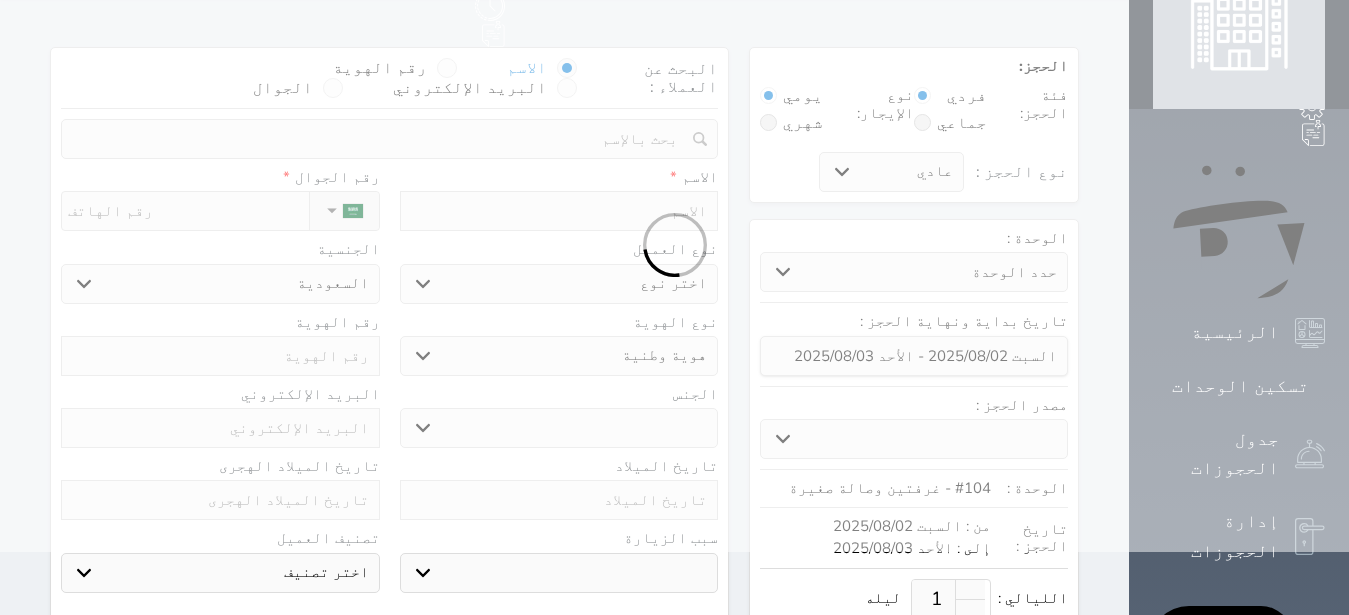 select on "7" 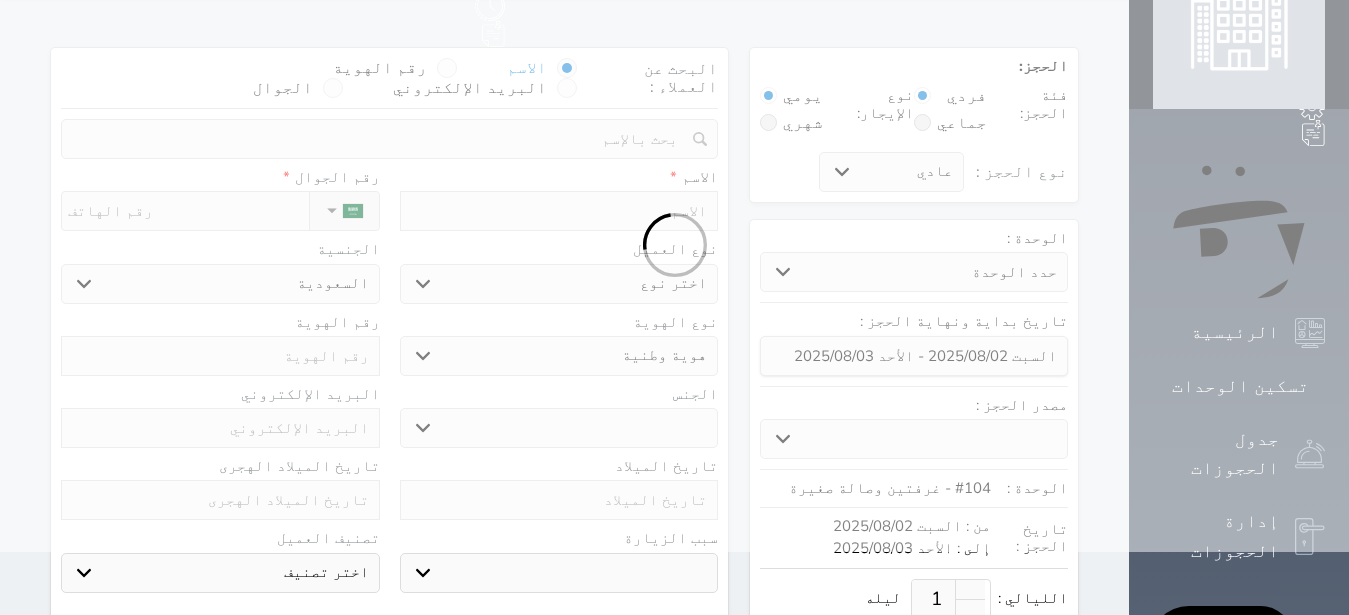 select 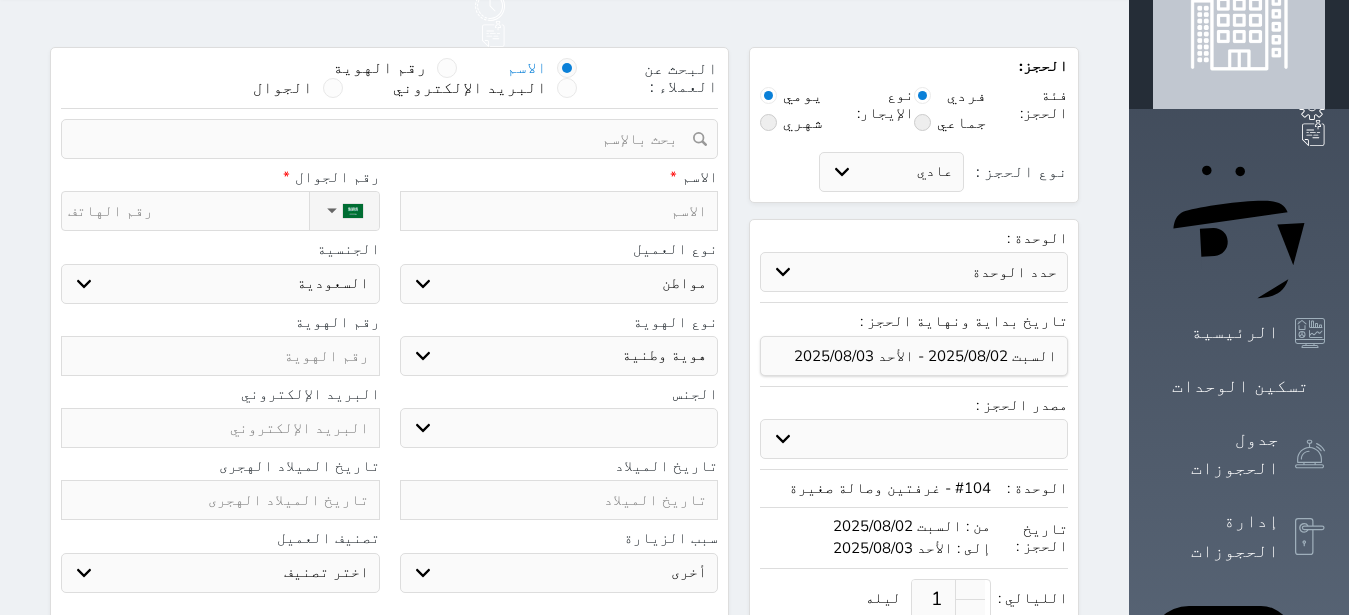 scroll, scrollTop: 0, scrollLeft: 0, axis: both 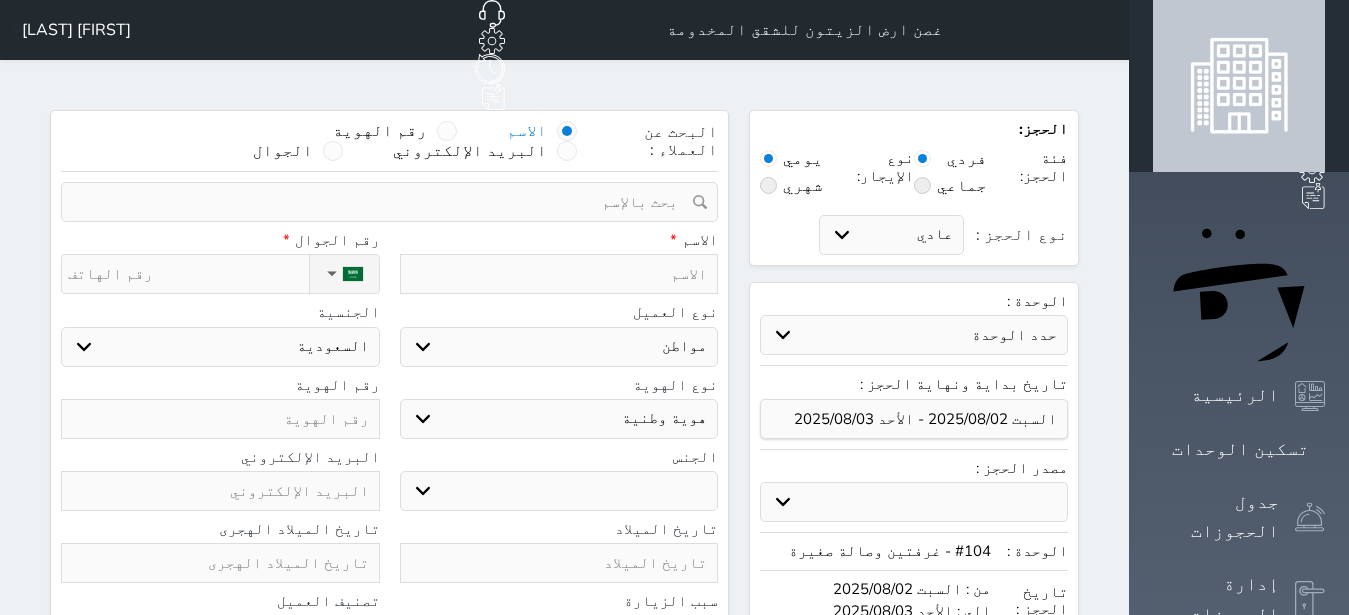 click at bounding box center (559, 274) 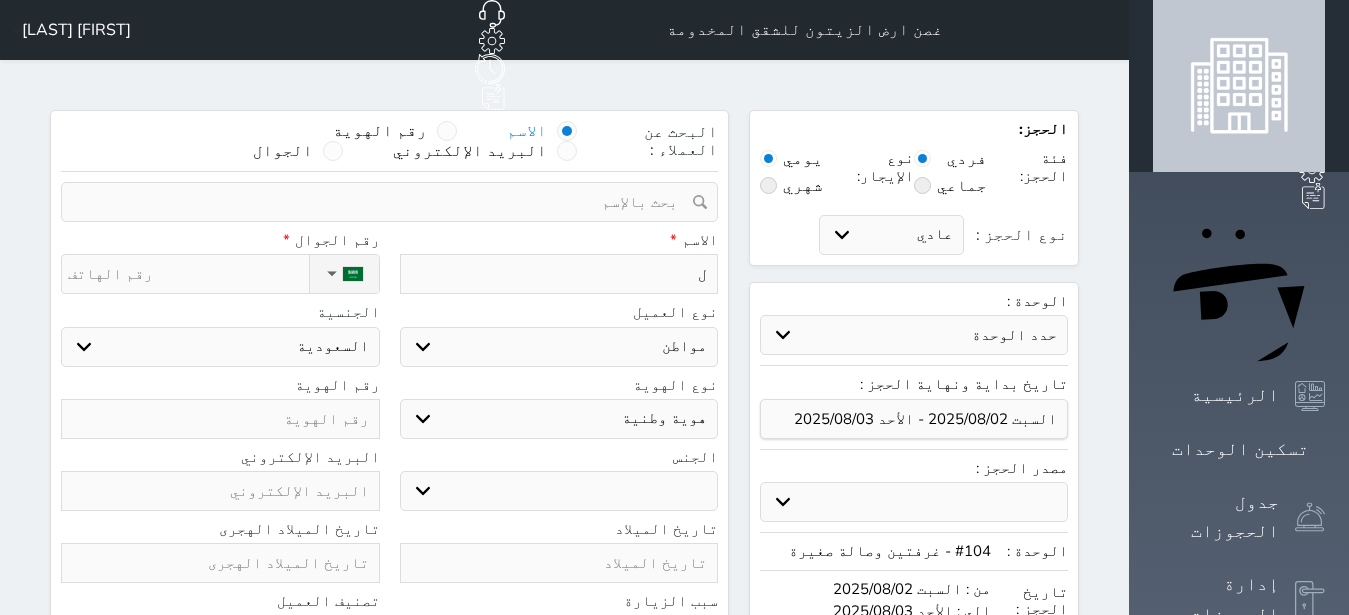 select 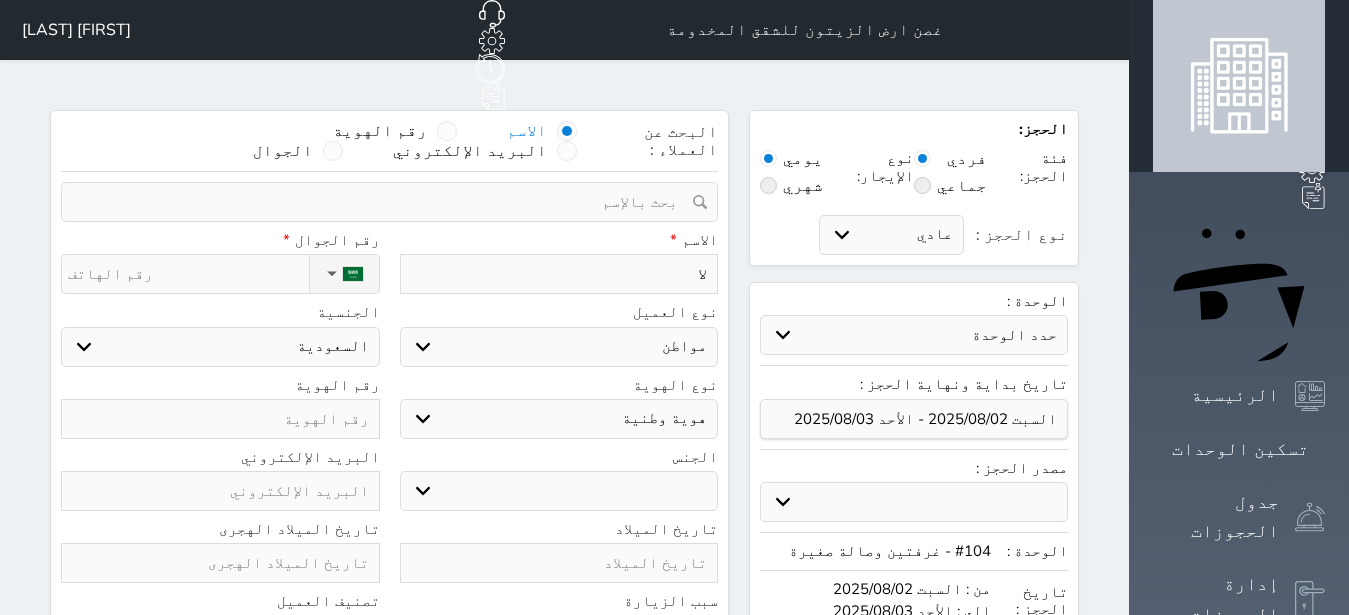 type on "لاب" 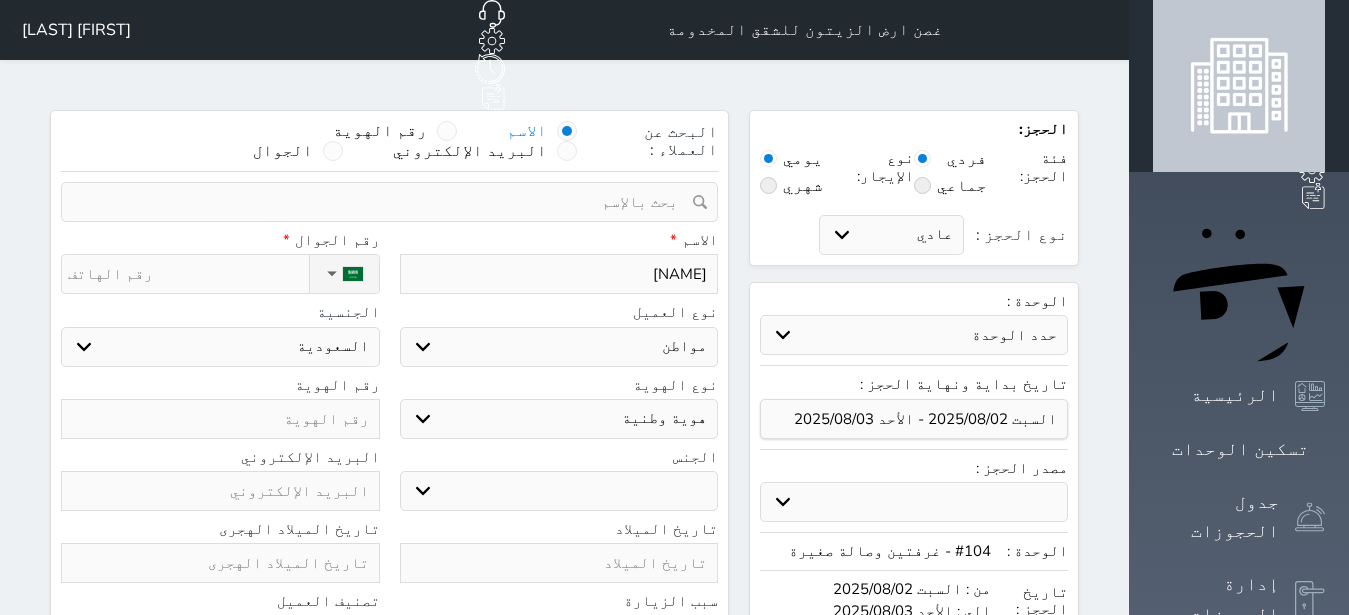 type on "لابب" 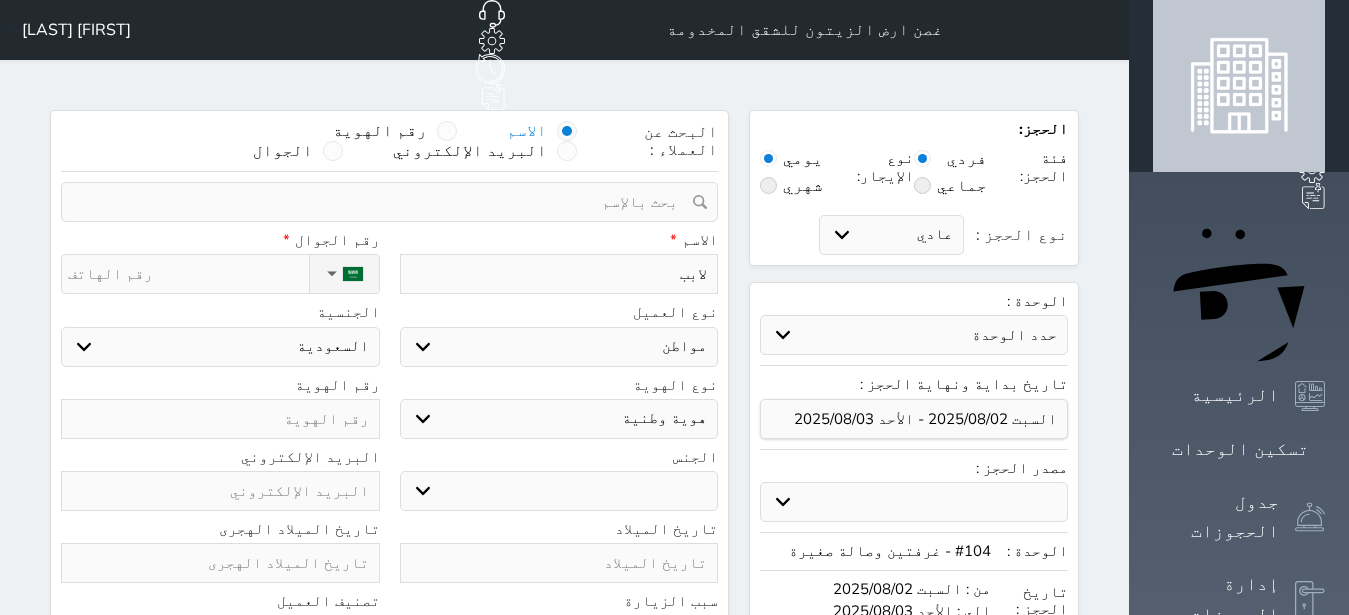 type on "لاب" 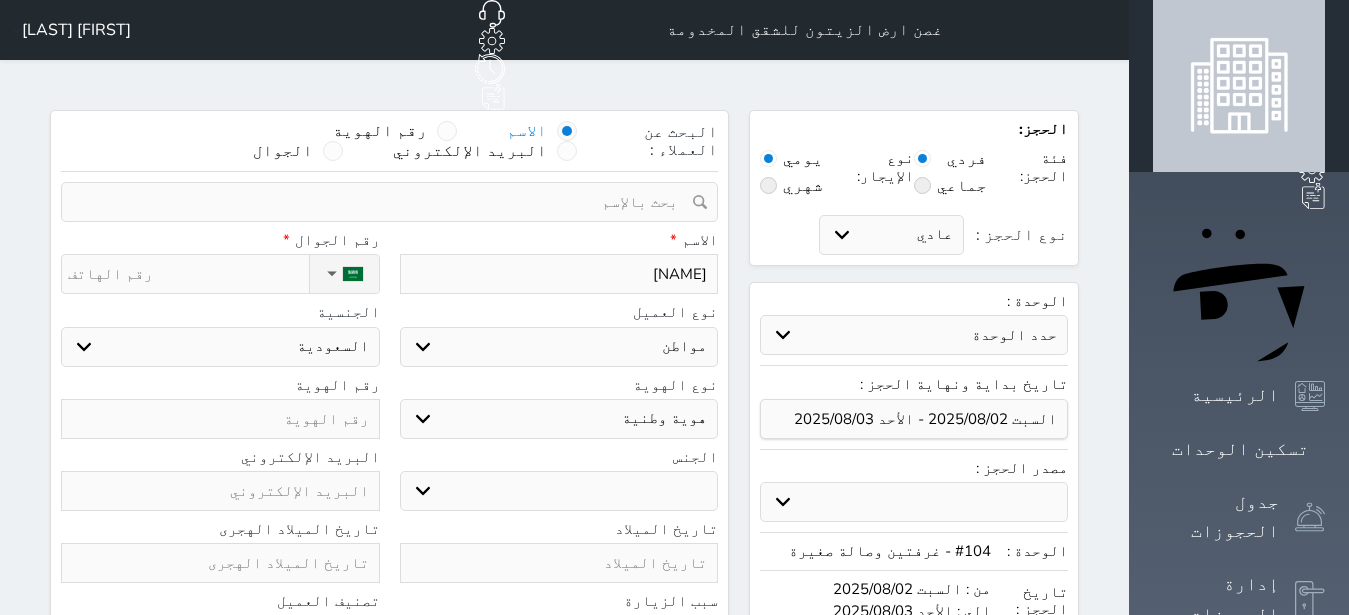 type on "لا" 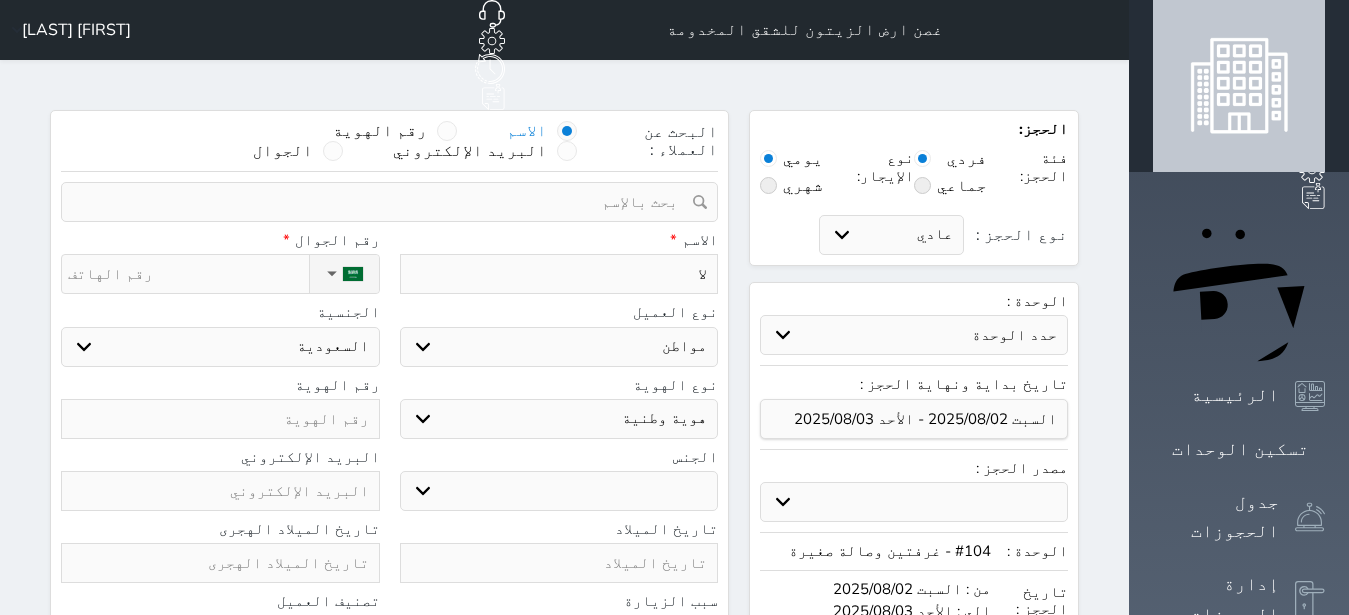 type on "ل" 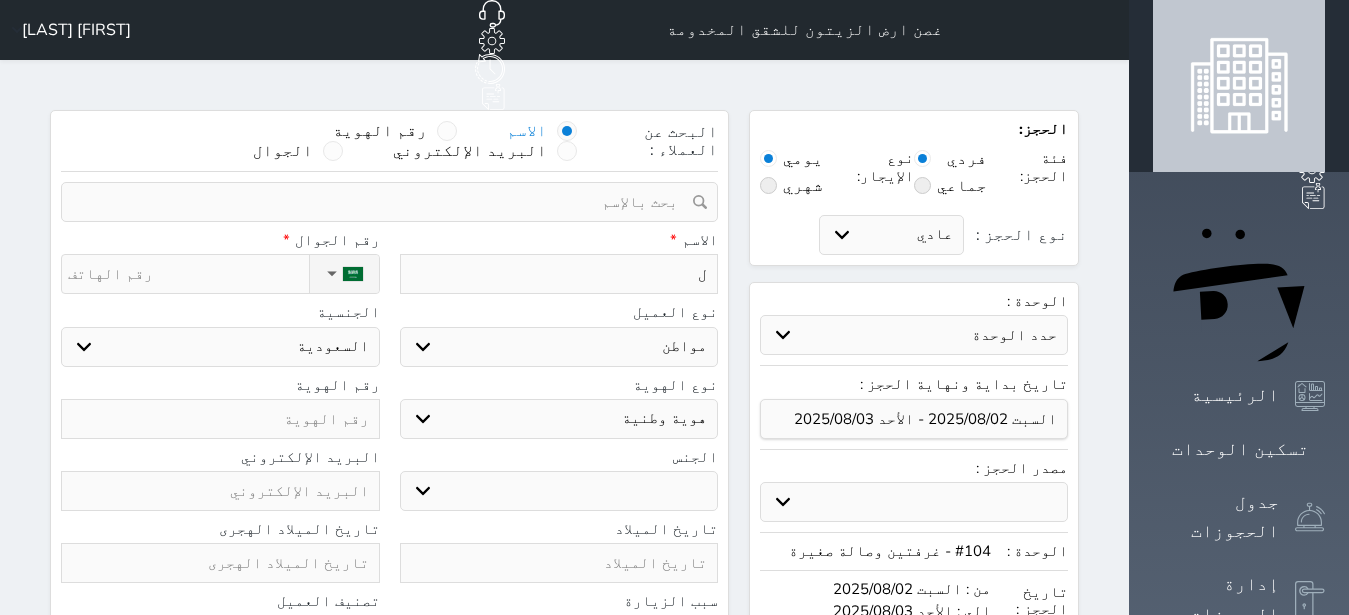 type 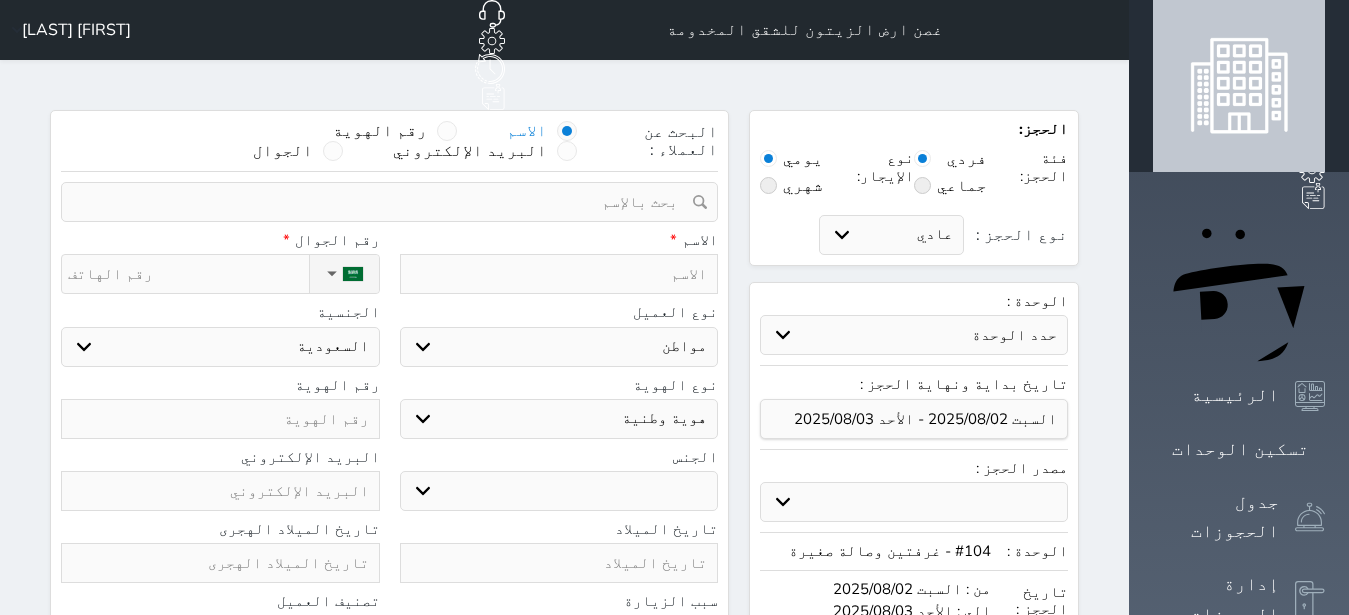 type on "ز" 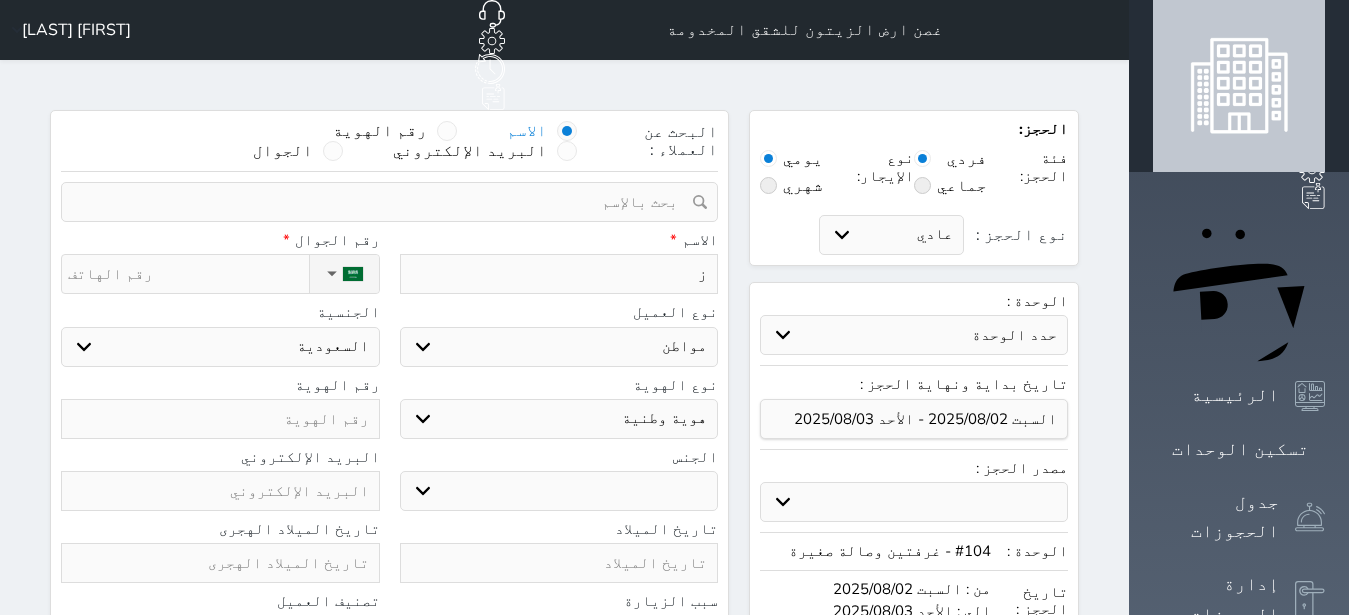 type on "زق" 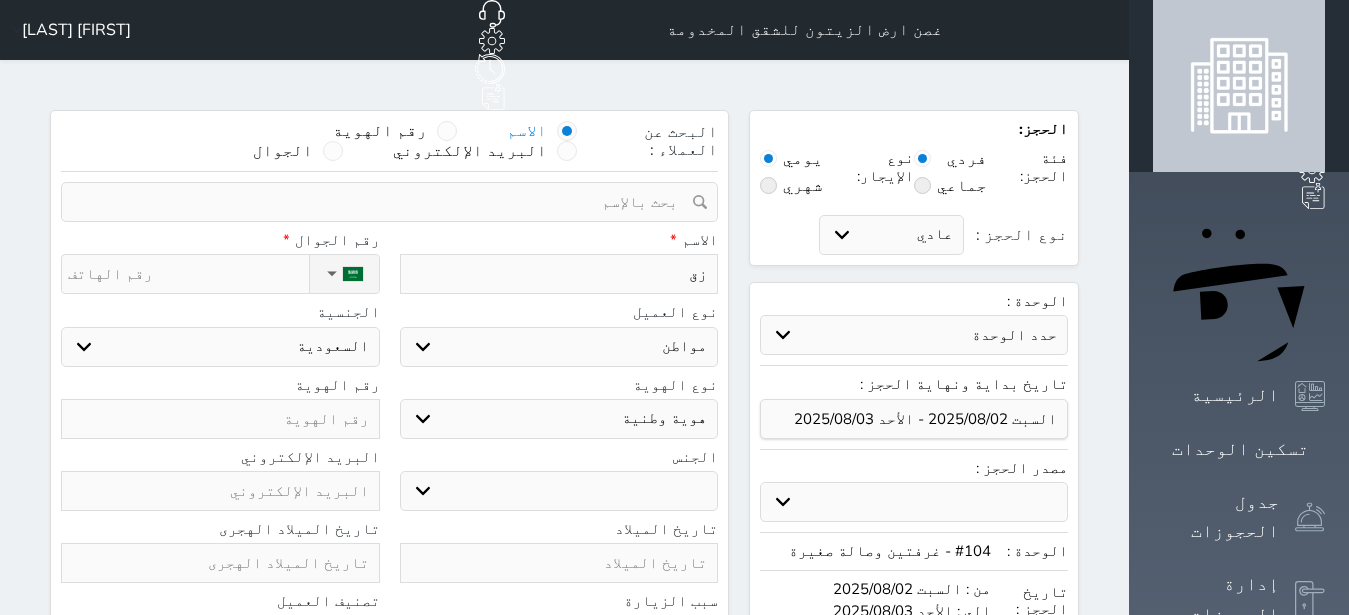 type on "زق" 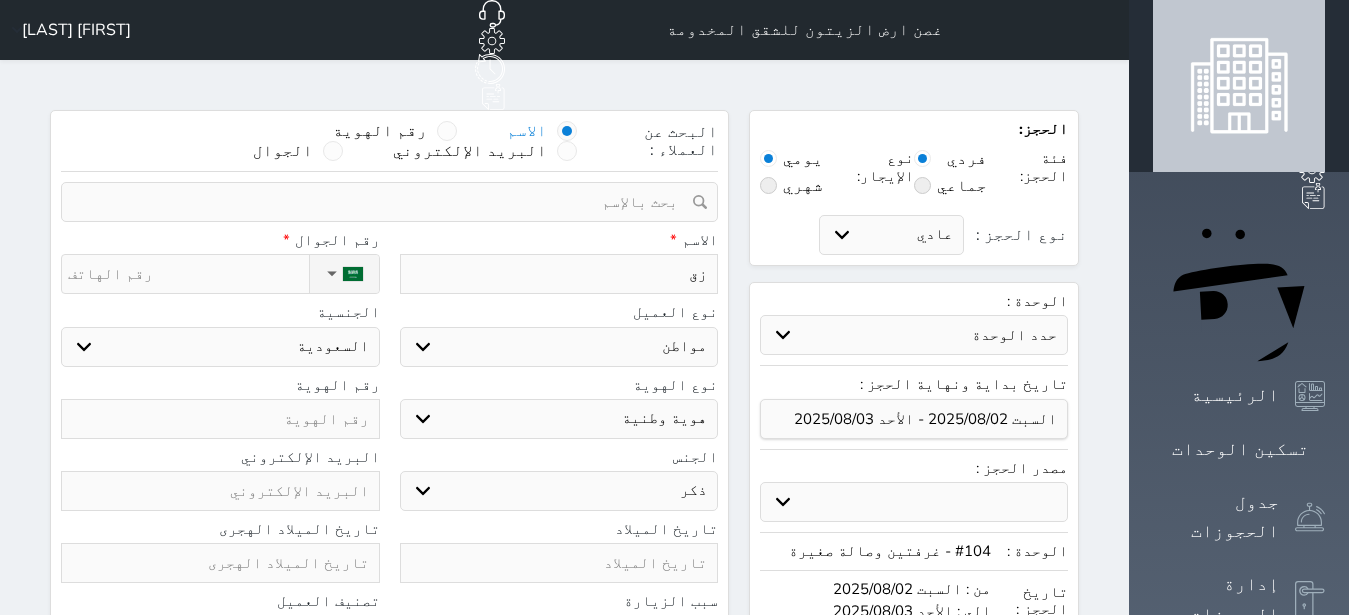 select 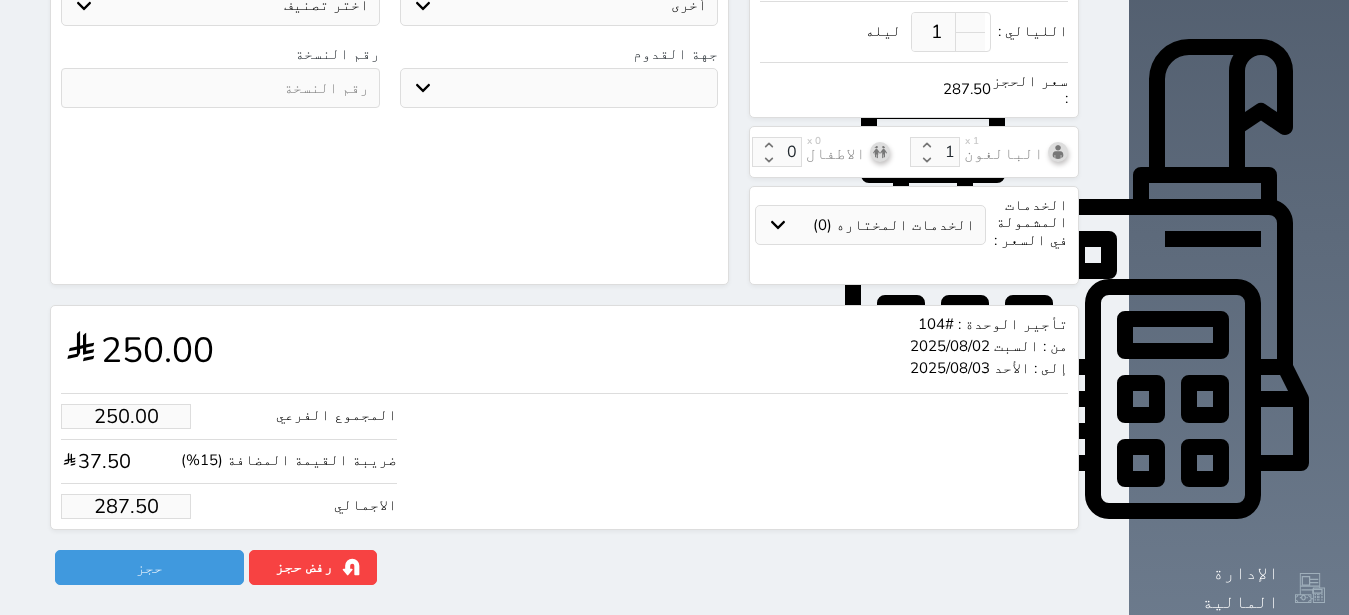 scroll, scrollTop: 694, scrollLeft: 0, axis: vertical 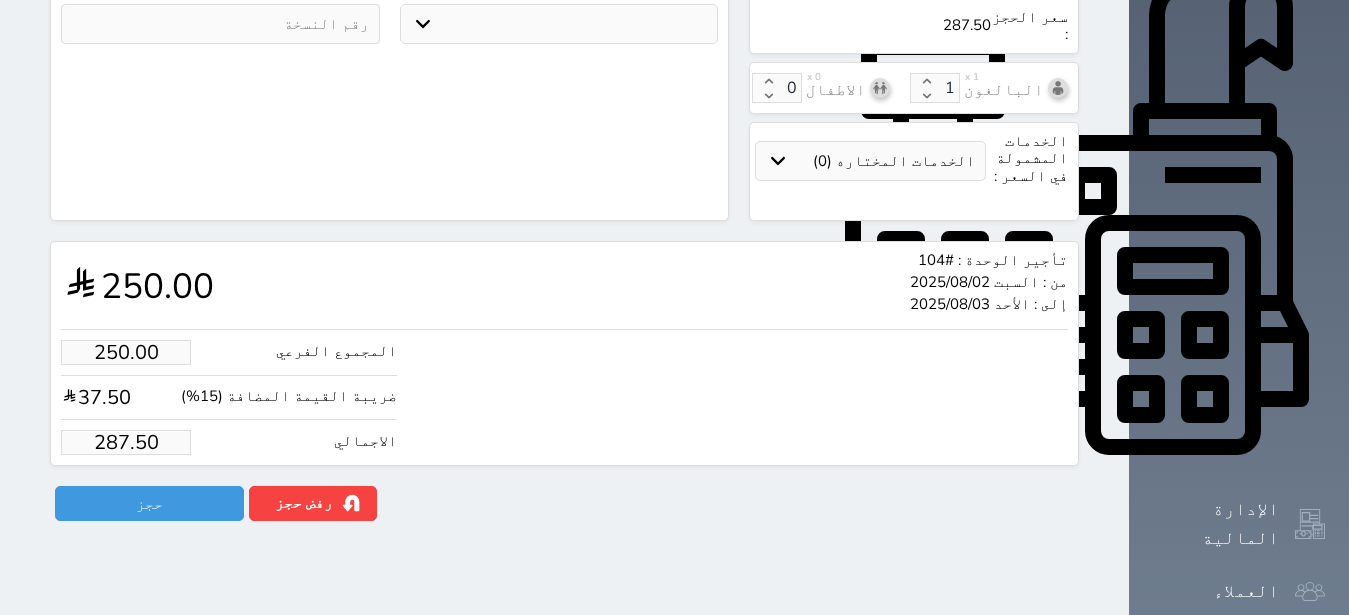 click on "287.50" at bounding box center [126, 442] 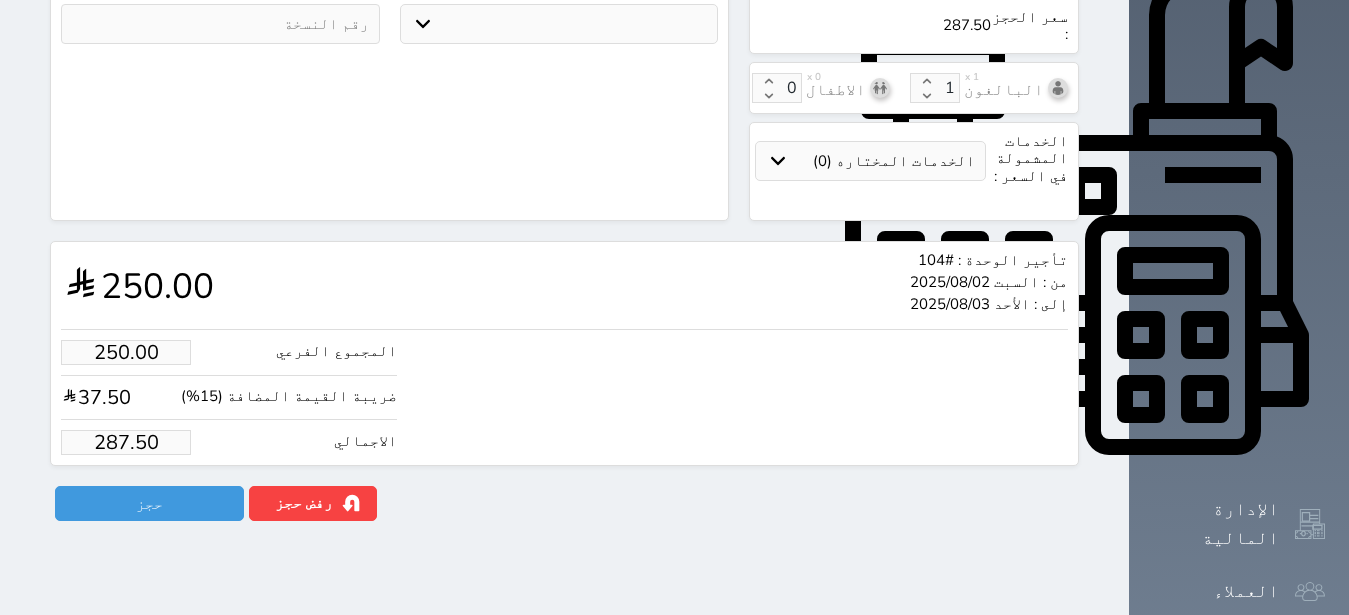 select 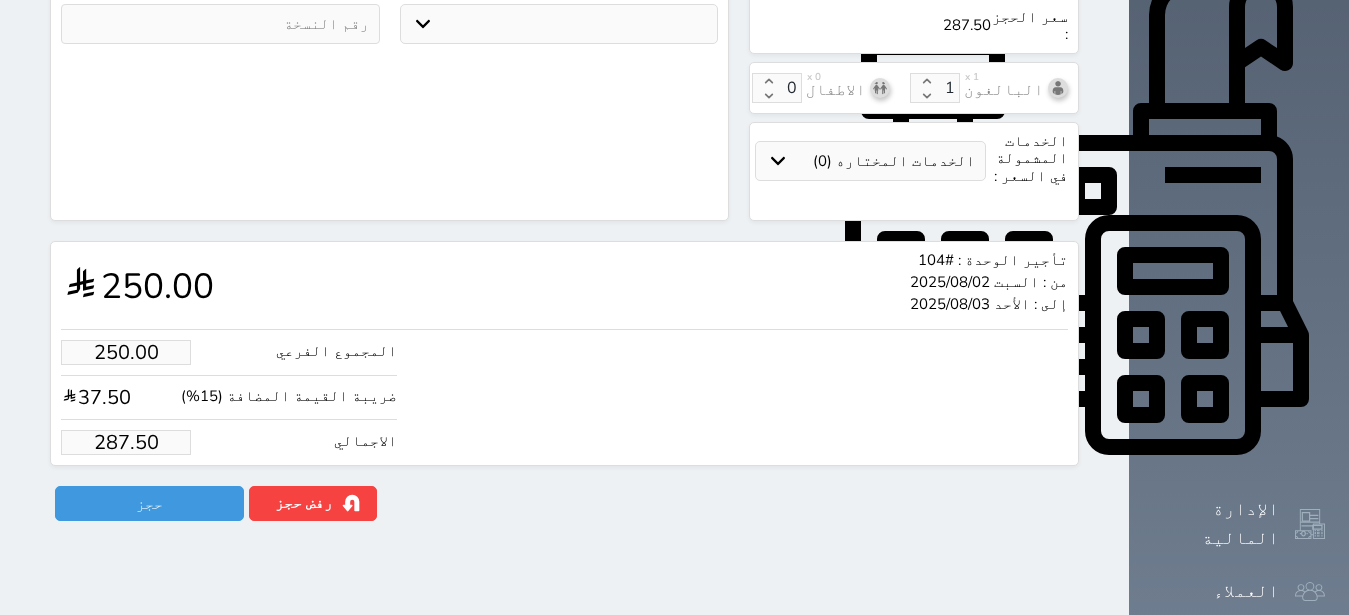 type on "1.00" 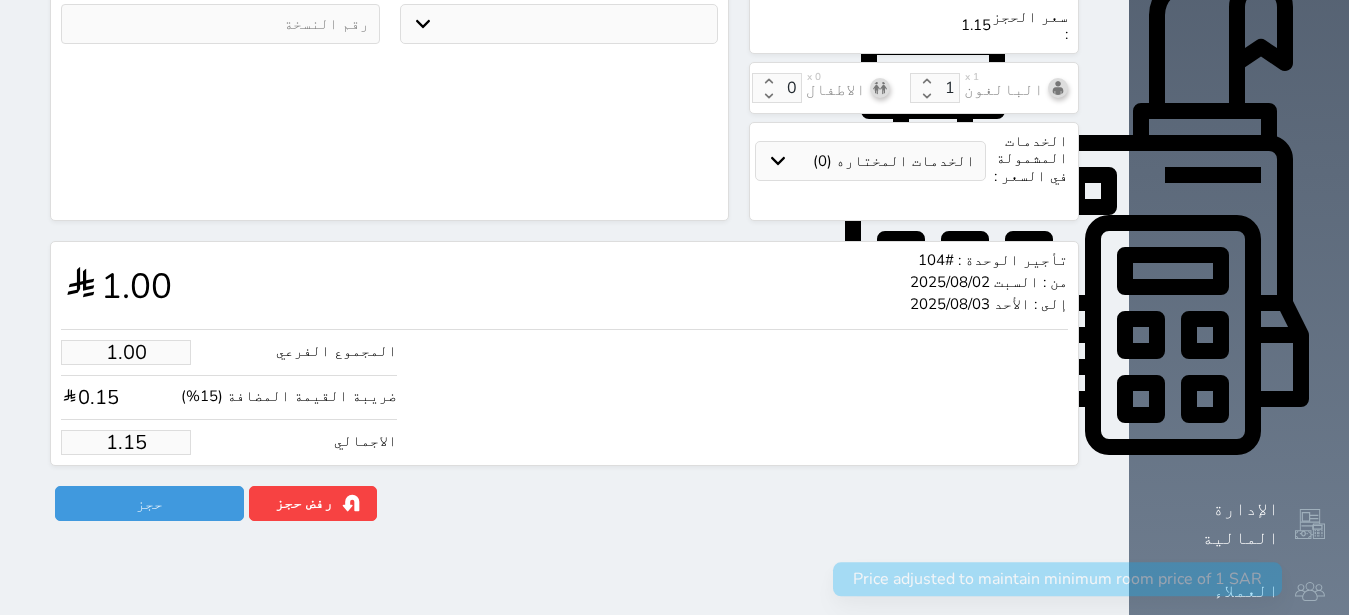 type on "1.1" 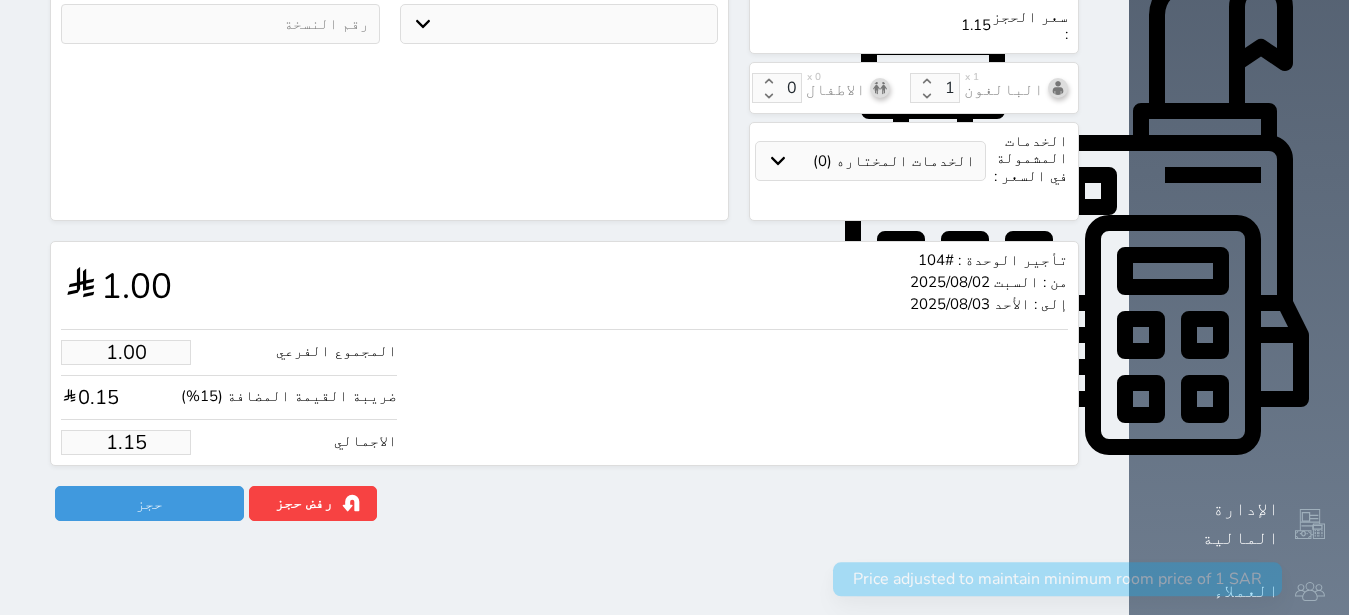 select 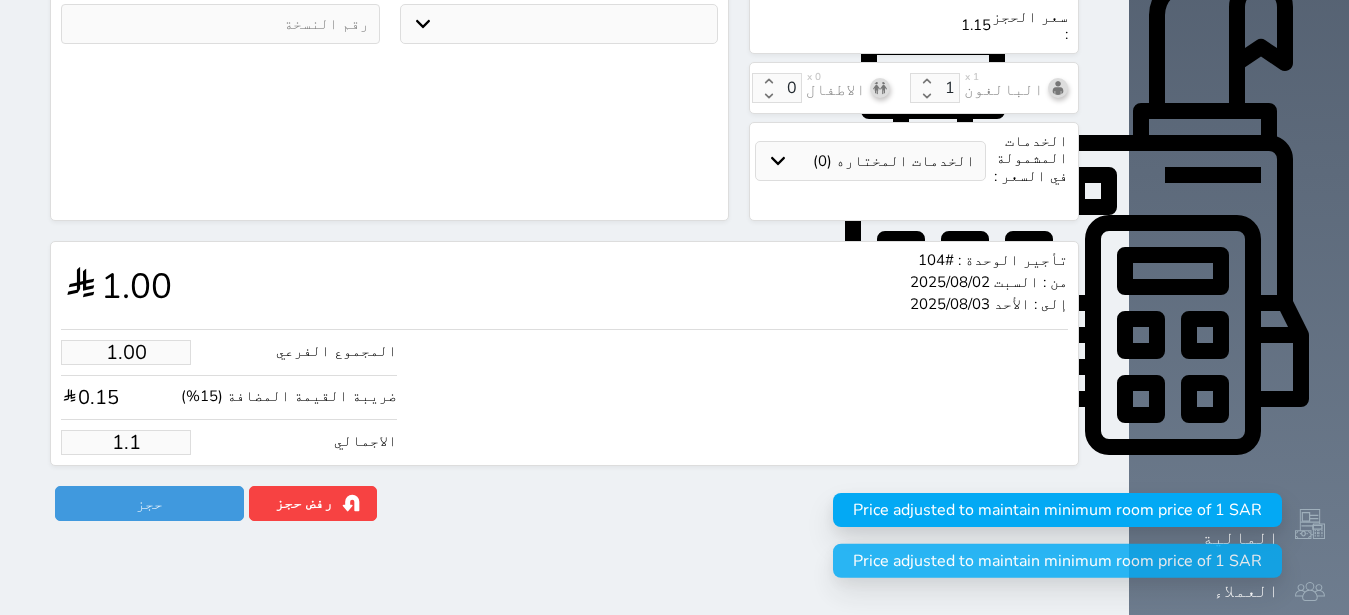 type on "1." 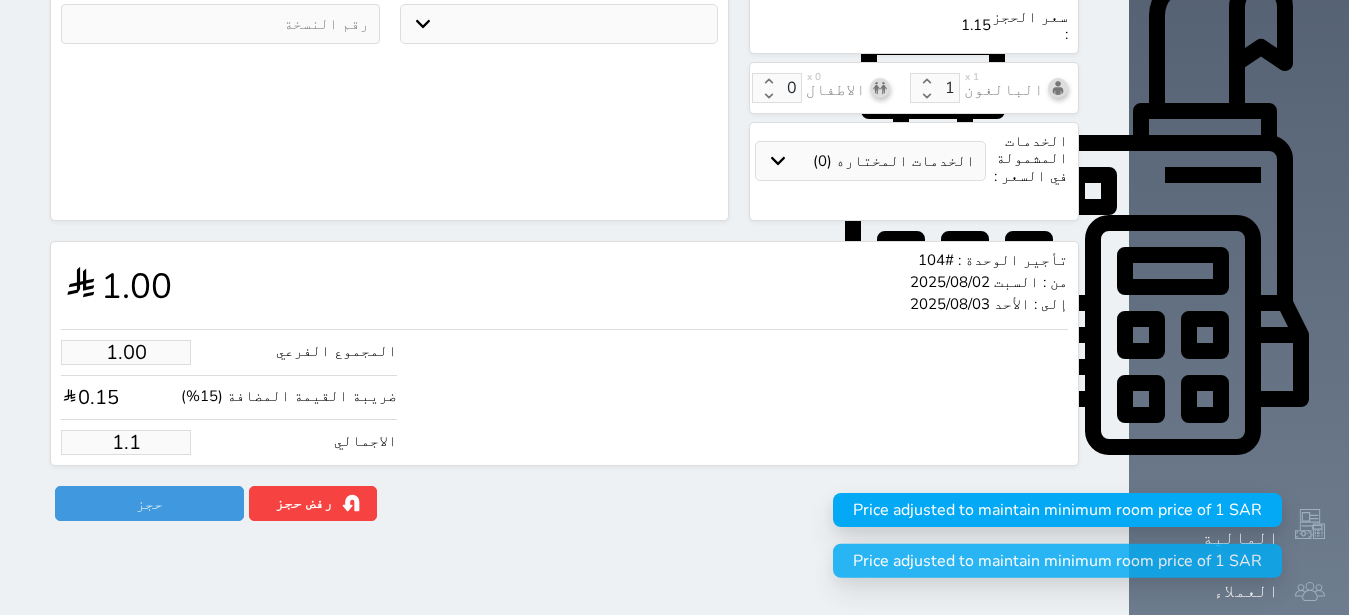 select 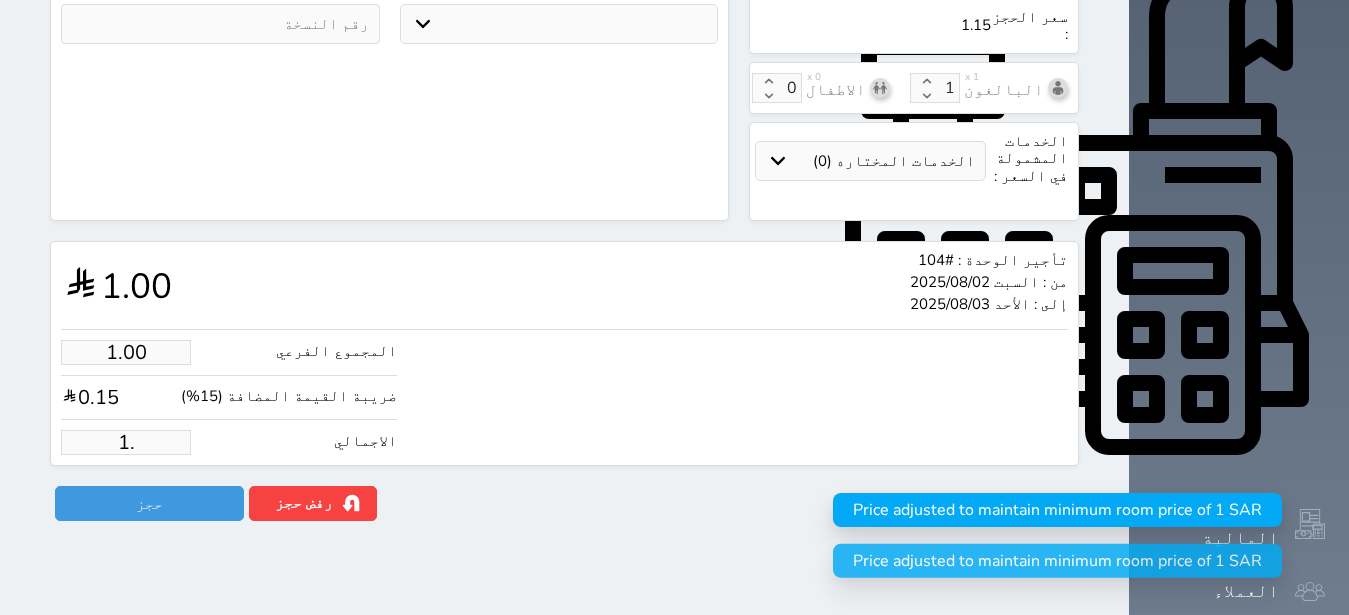 type on "1" 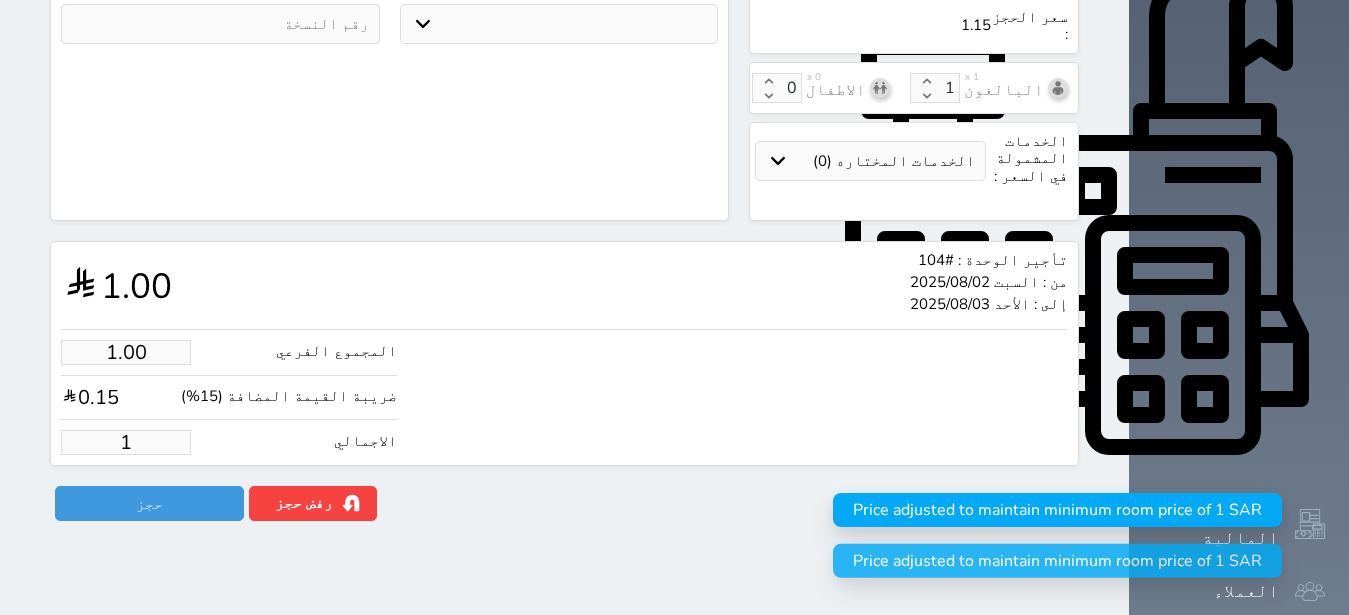 select 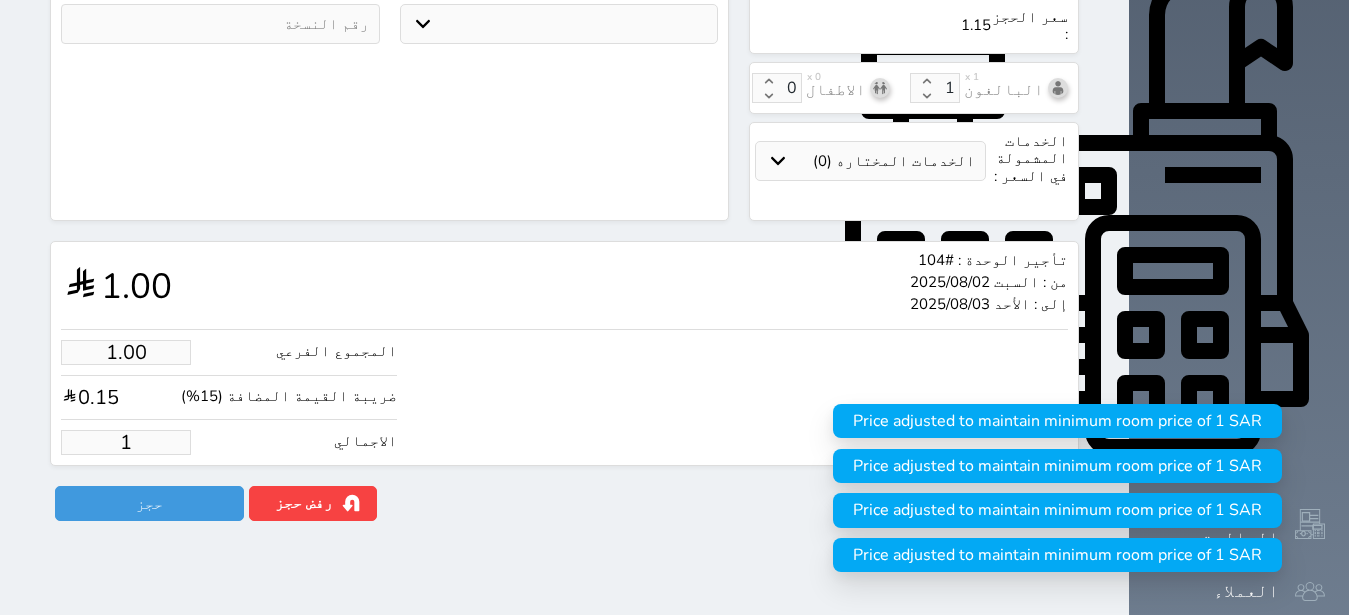 select 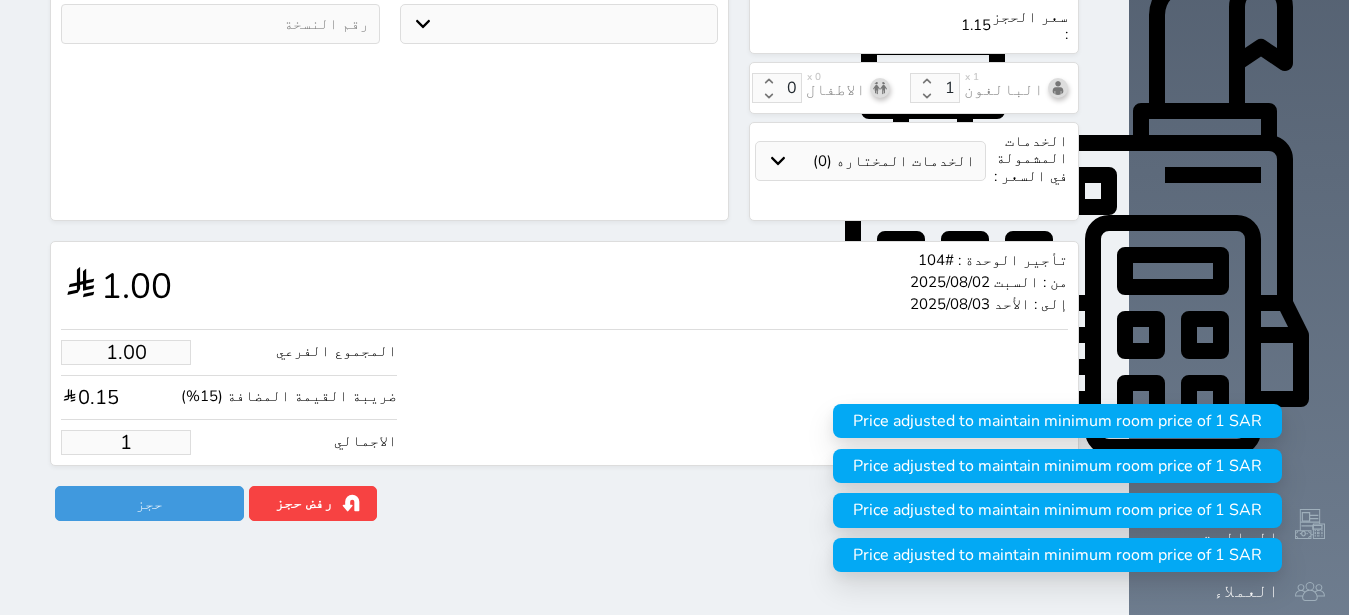 type on "13.04" 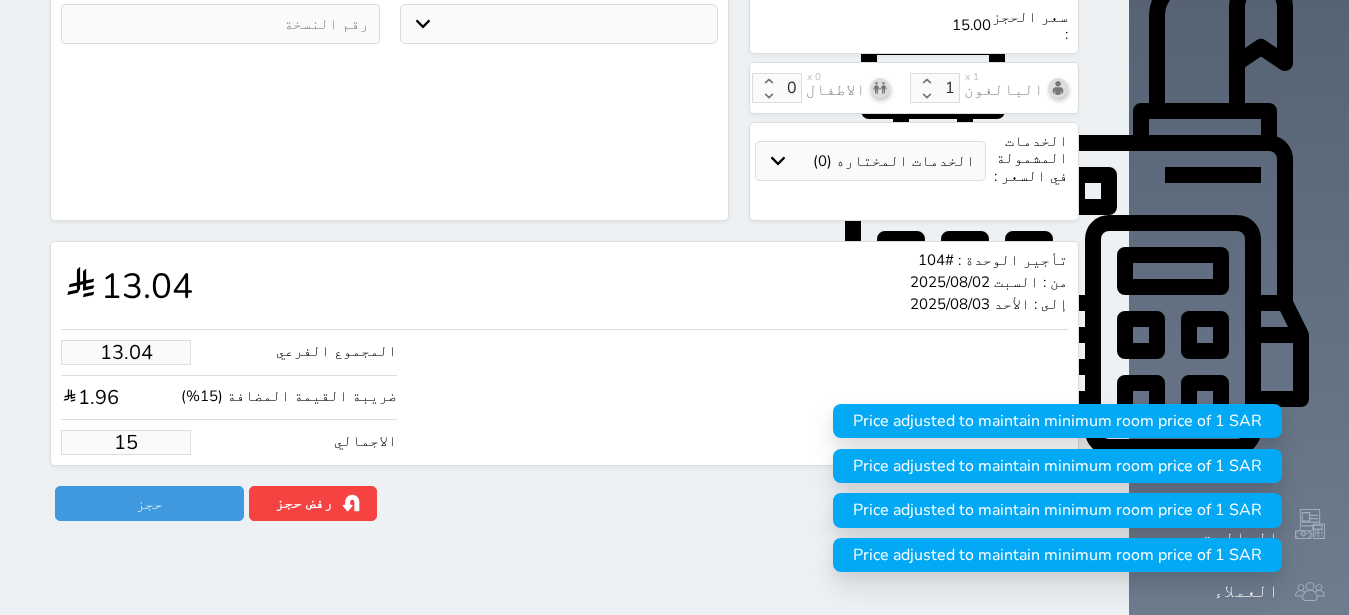 select 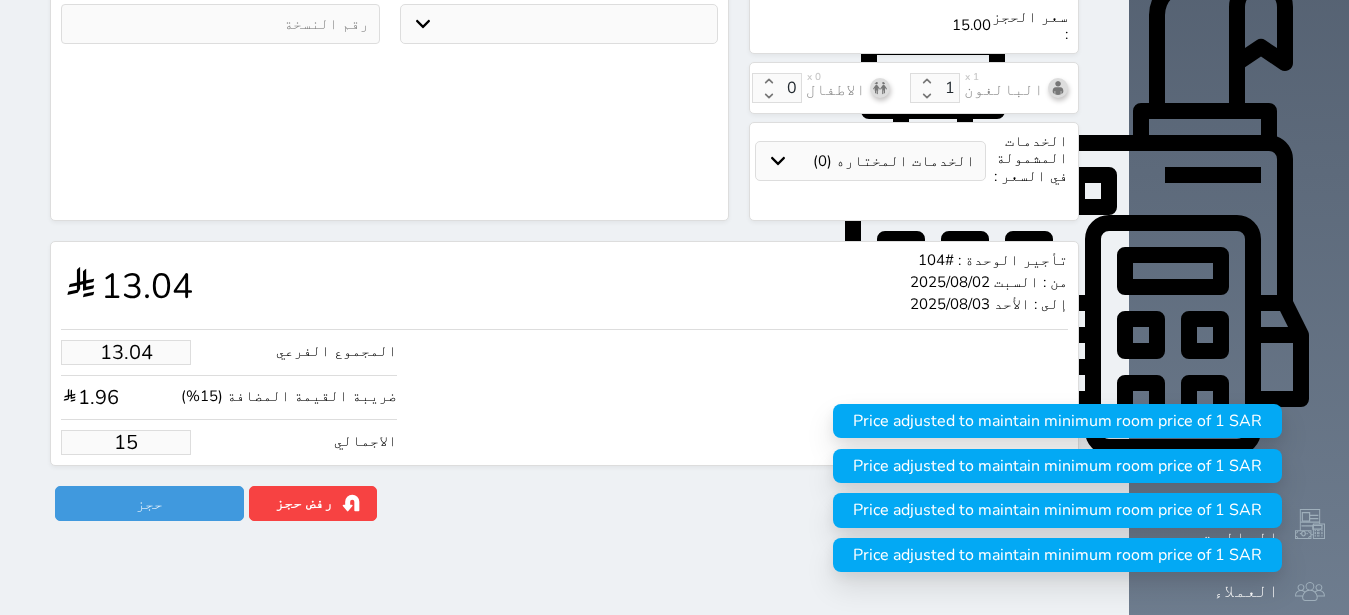 type on "130.43" 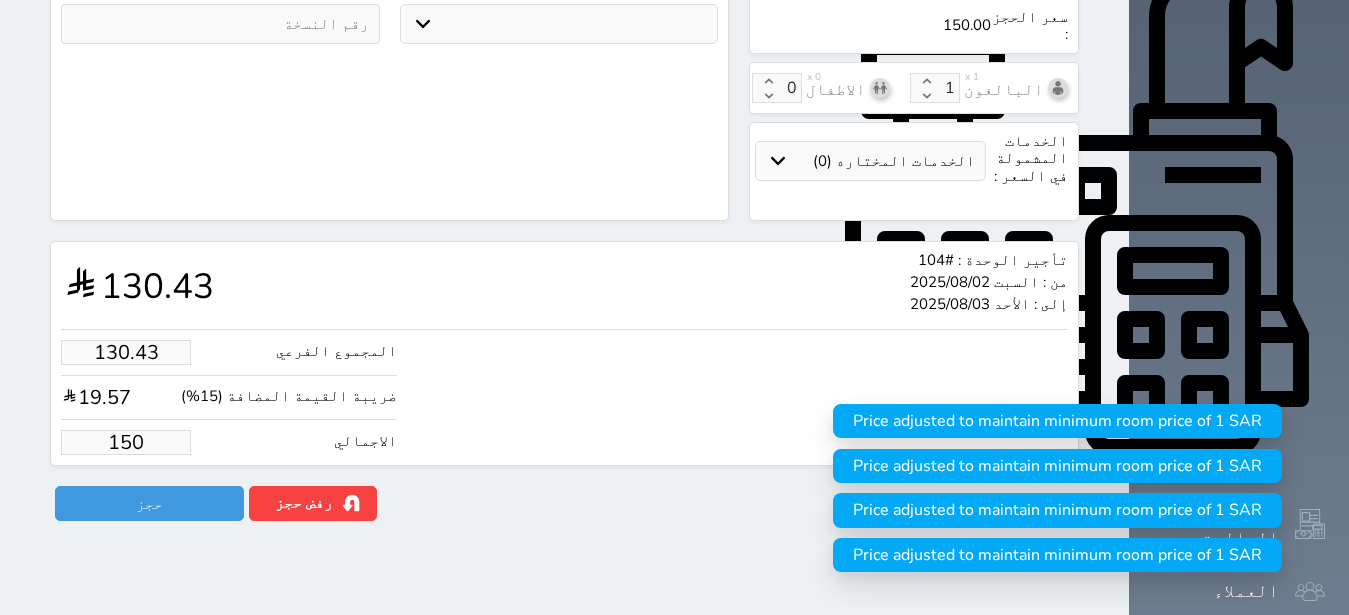 type on "150.00" 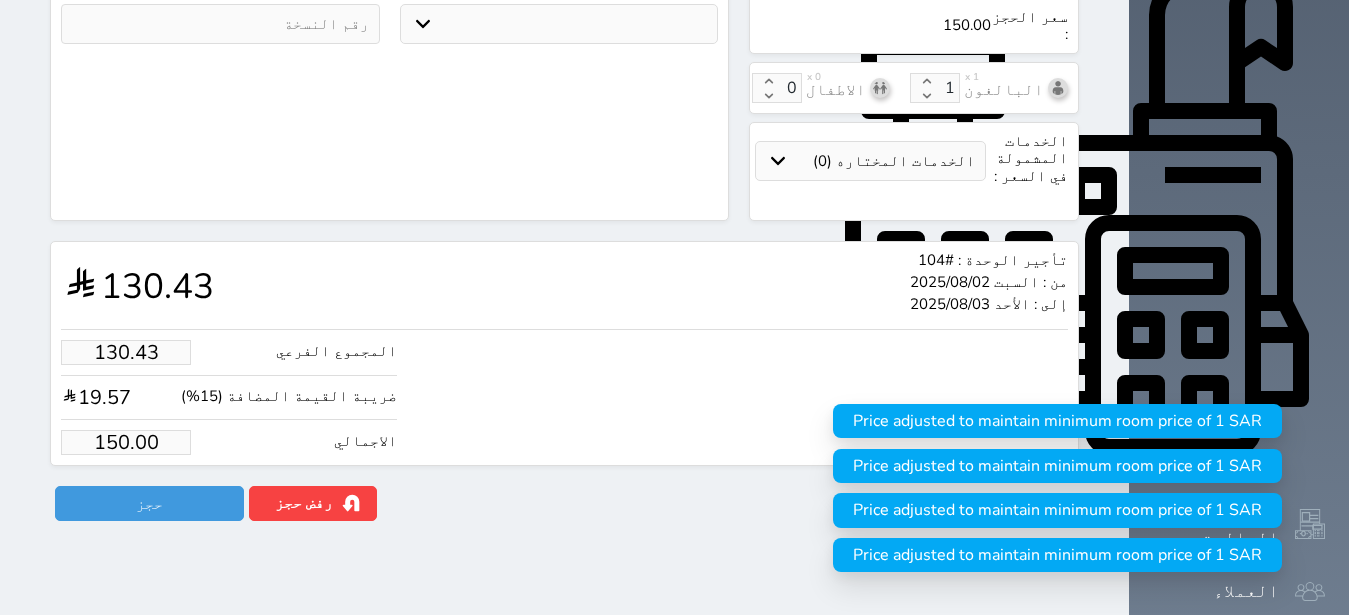 click on "المجموع الفرعي   130.43     ضريبة القيمة المضافة (15%)    19.57      الاجمالي   150.00" at bounding box center [564, 392] 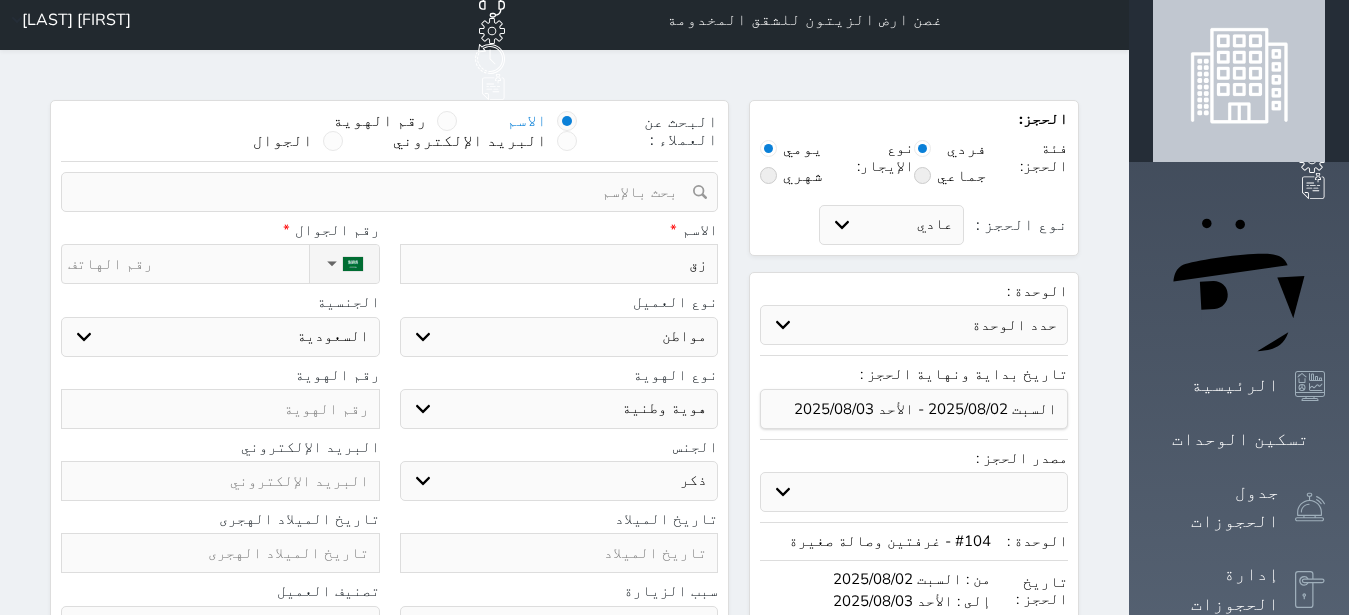 scroll, scrollTop: 0, scrollLeft: 0, axis: both 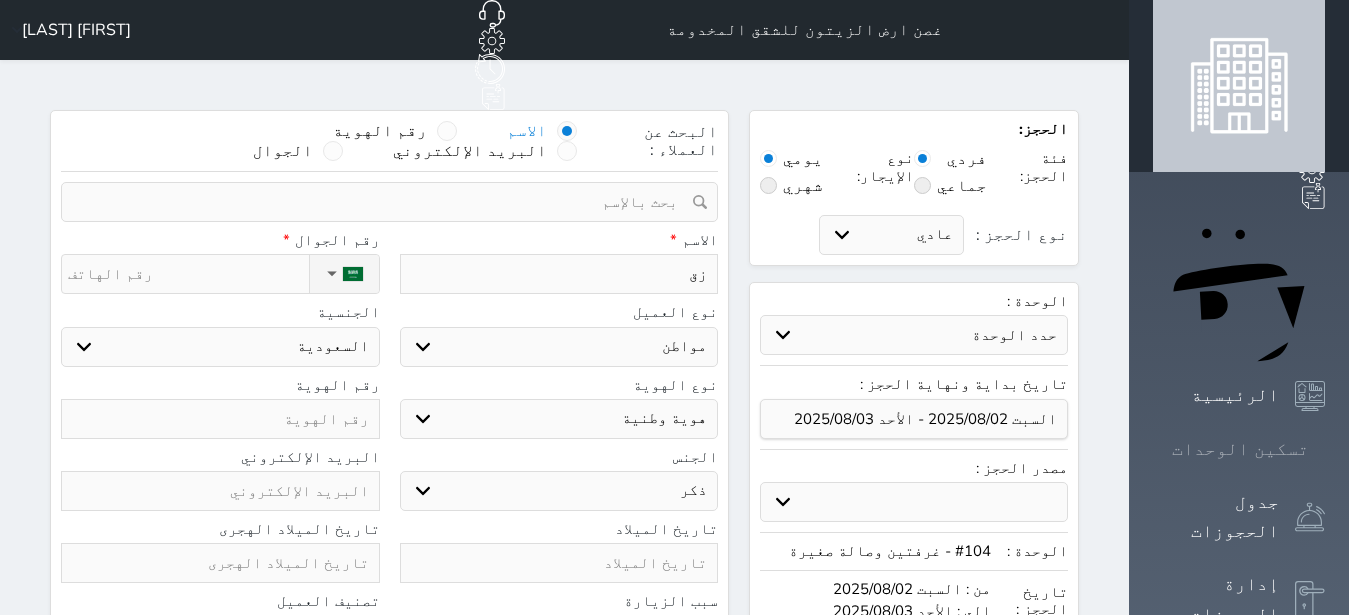 click 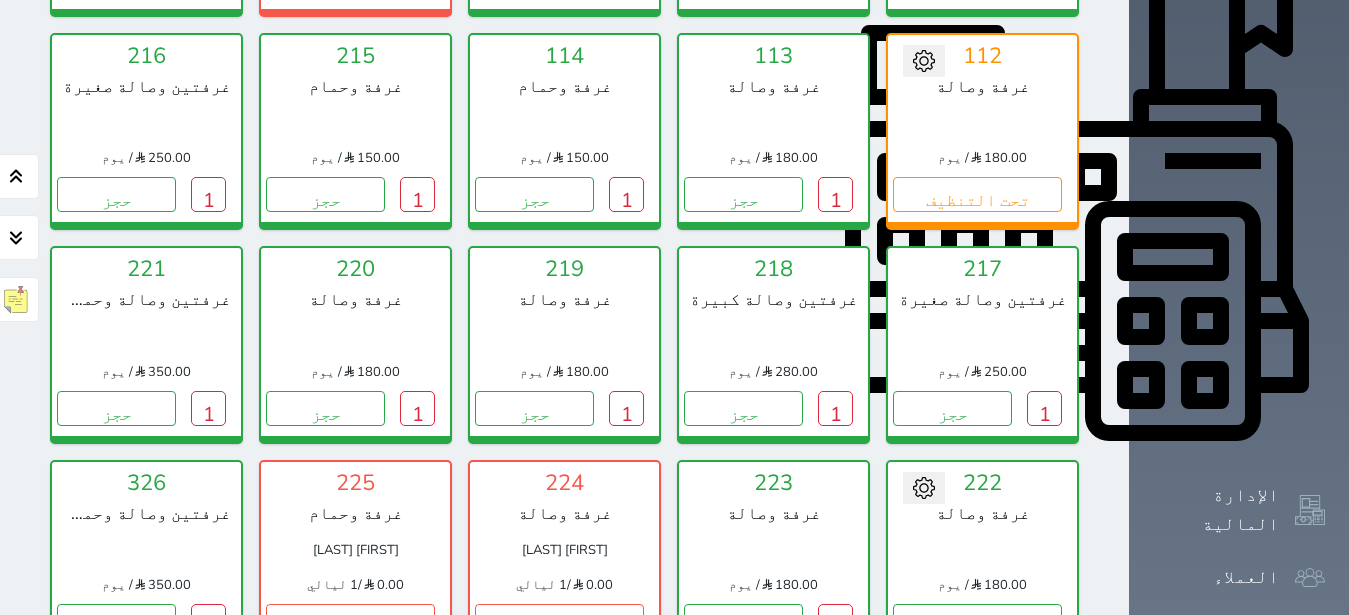 scroll, scrollTop: 834, scrollLeft: 0, axis: vertical 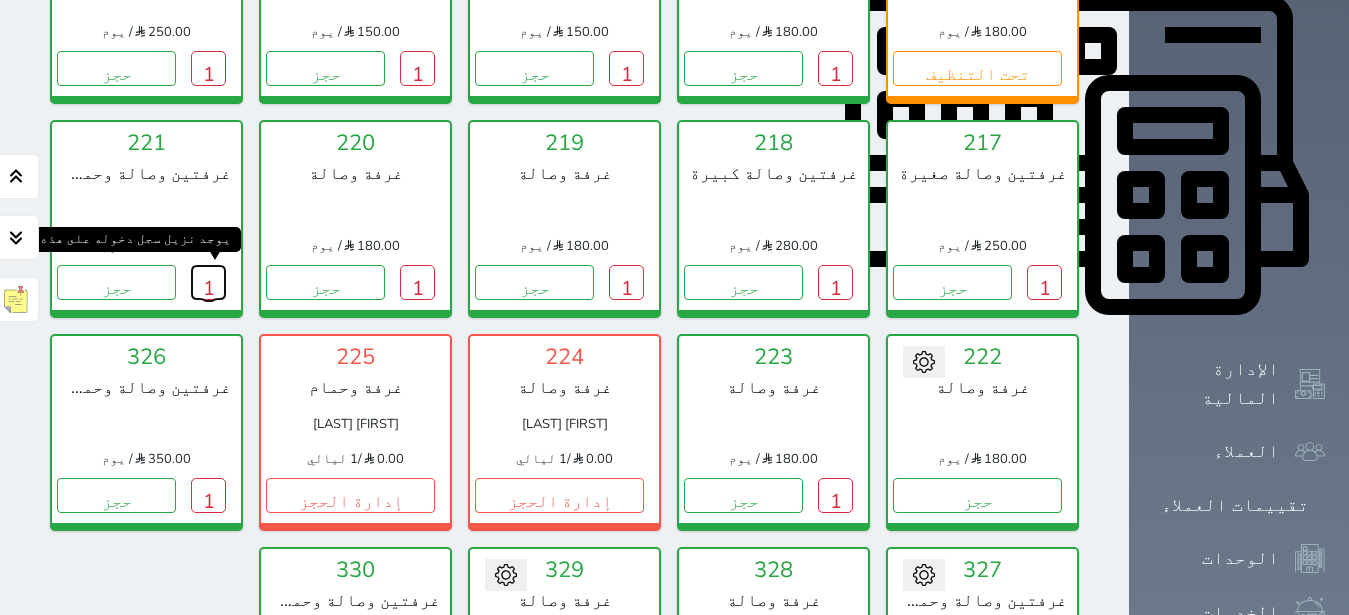 click on "1" at bounding box center (208, 282) 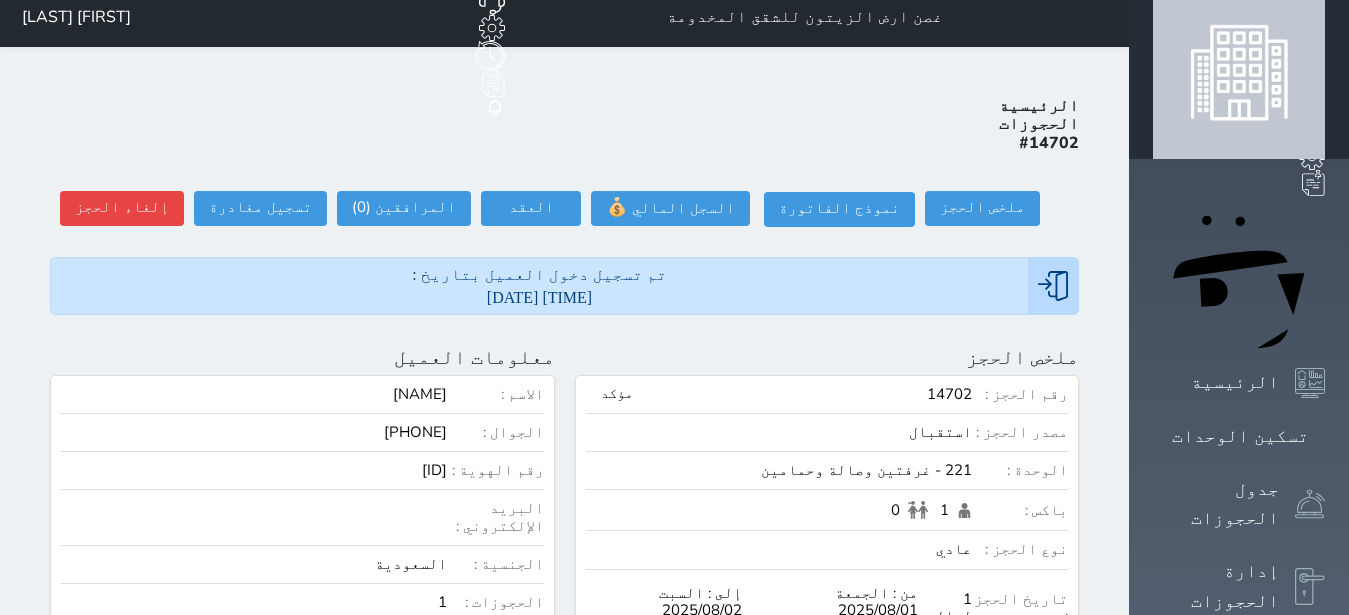 scroll, scrollTop: 0, scrollLeft: 0, axis: both 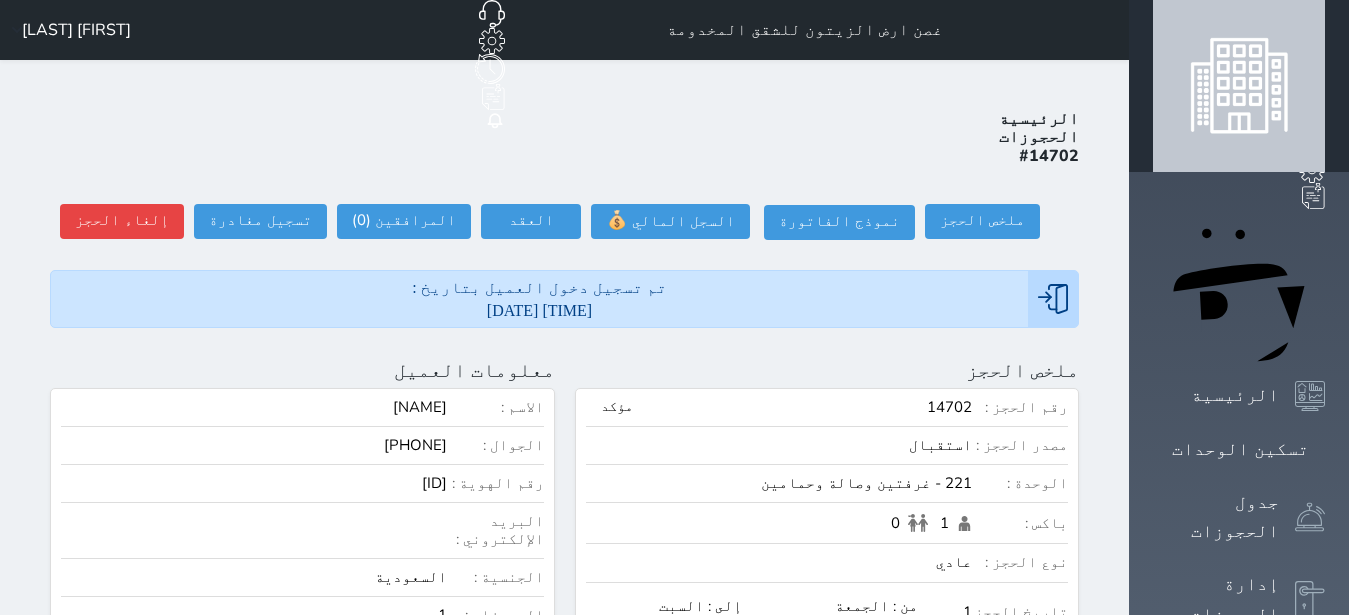 click on "حجز جماعي جديد   حجز جديد             الرئيسية     تسكين الوحدات     جدول الحجوزات     إدارة الحجوزات     POS     الإدارة المالية     العملاء     تقييمات العملاء     الوحدات     الخدمات     التقارير     الإعدادات                                 المدفوعات الالكترونية     الدعم الفني" at bounding box center (1239, 958) 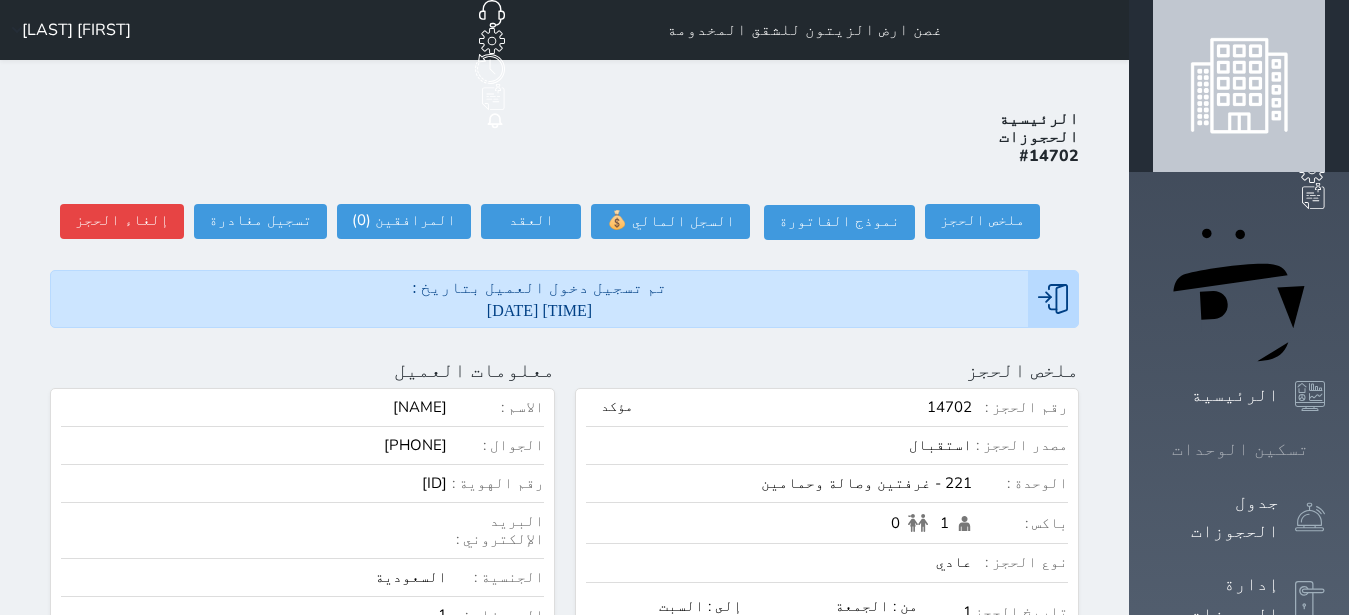click on "تسكين الوحدات" at bounding box center [1240, 449] 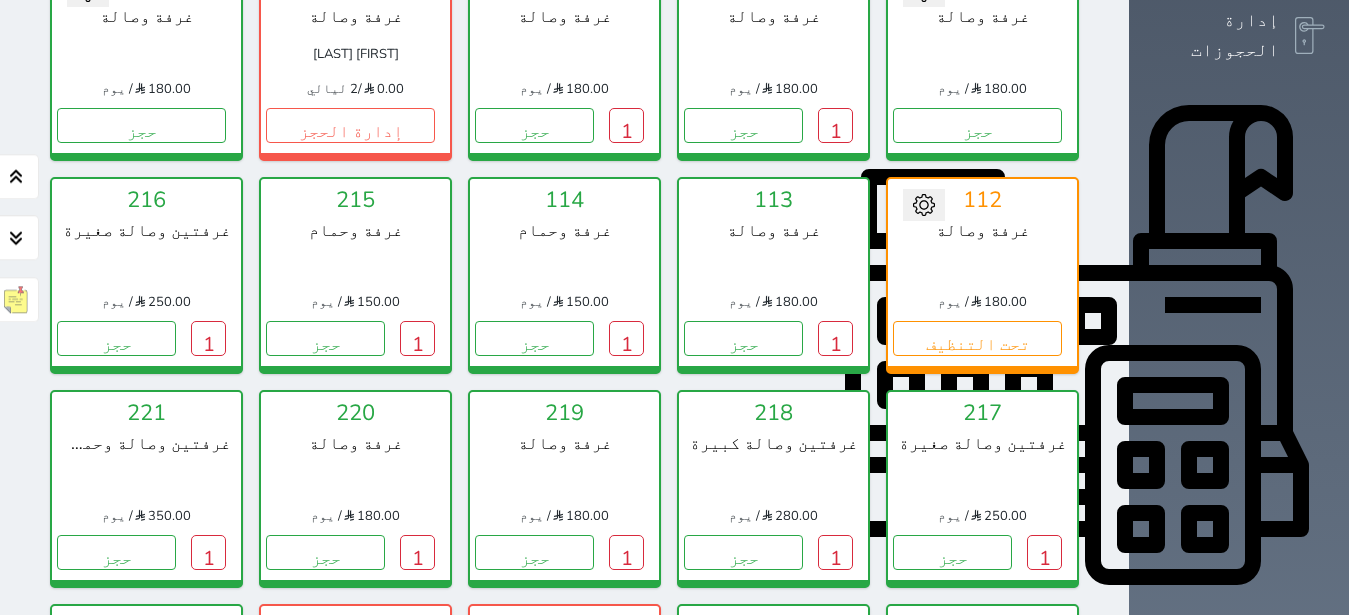 scroll, scrollTop: 582, scrollLeft: 0, axis: vertical 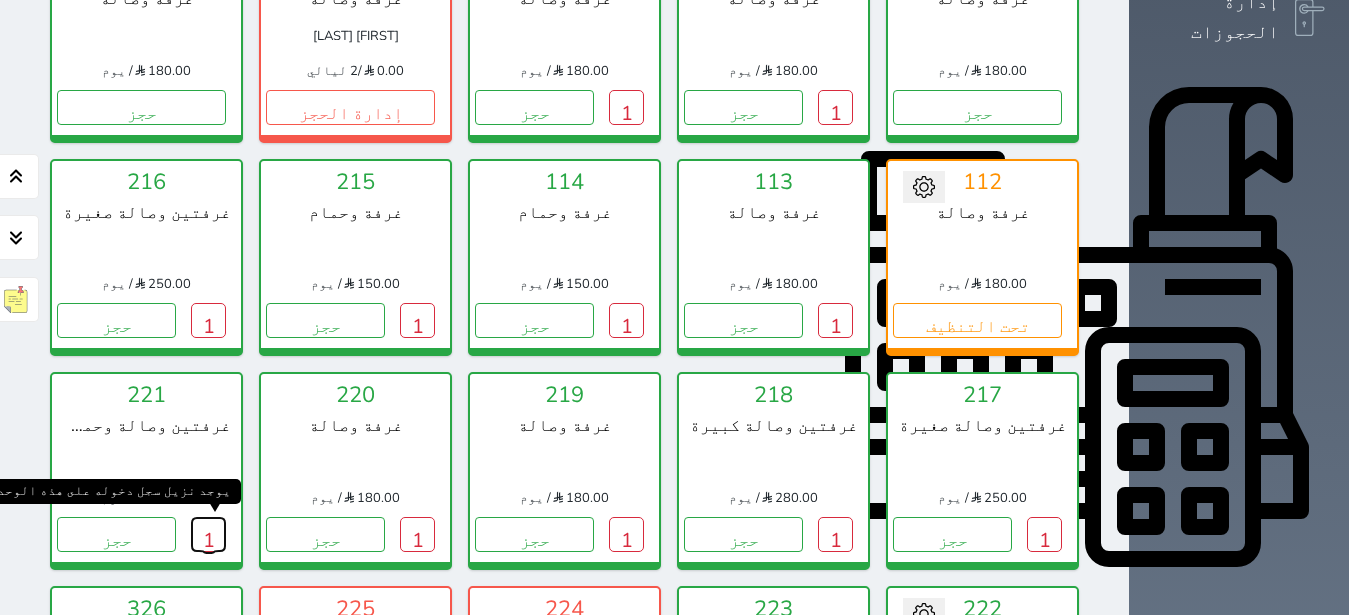 click on "1" at bounding box center (208, 534) 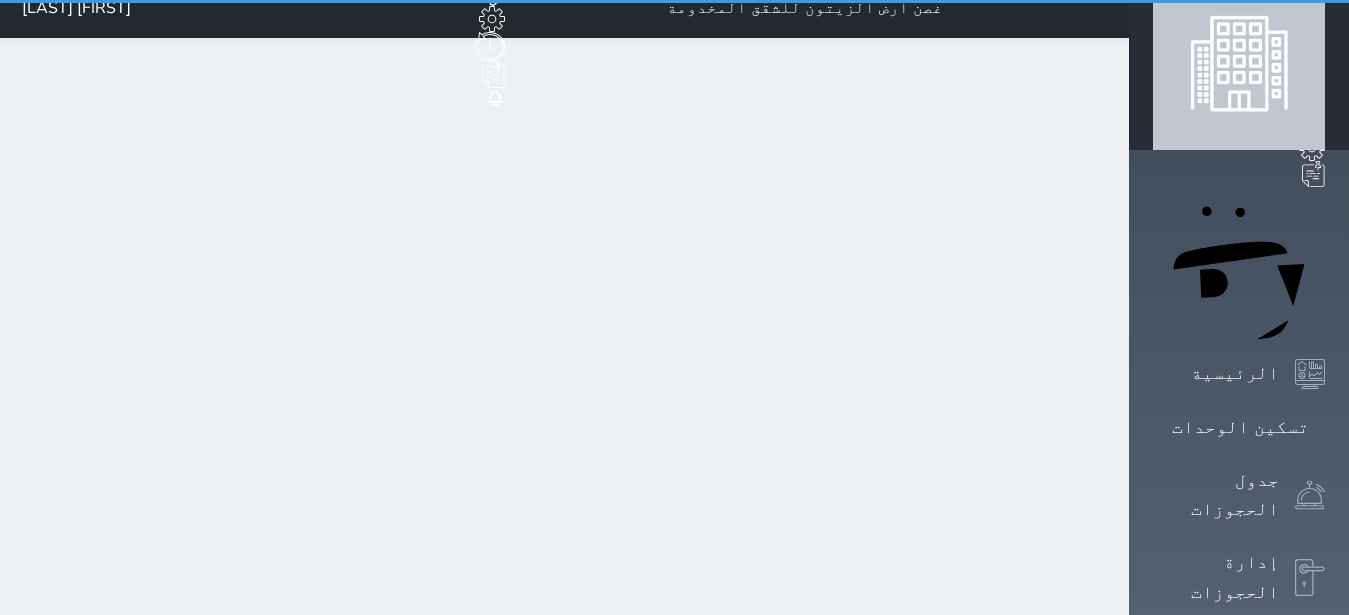 scroll, scrollTop: 0, scrollLeft: 0, axis: both 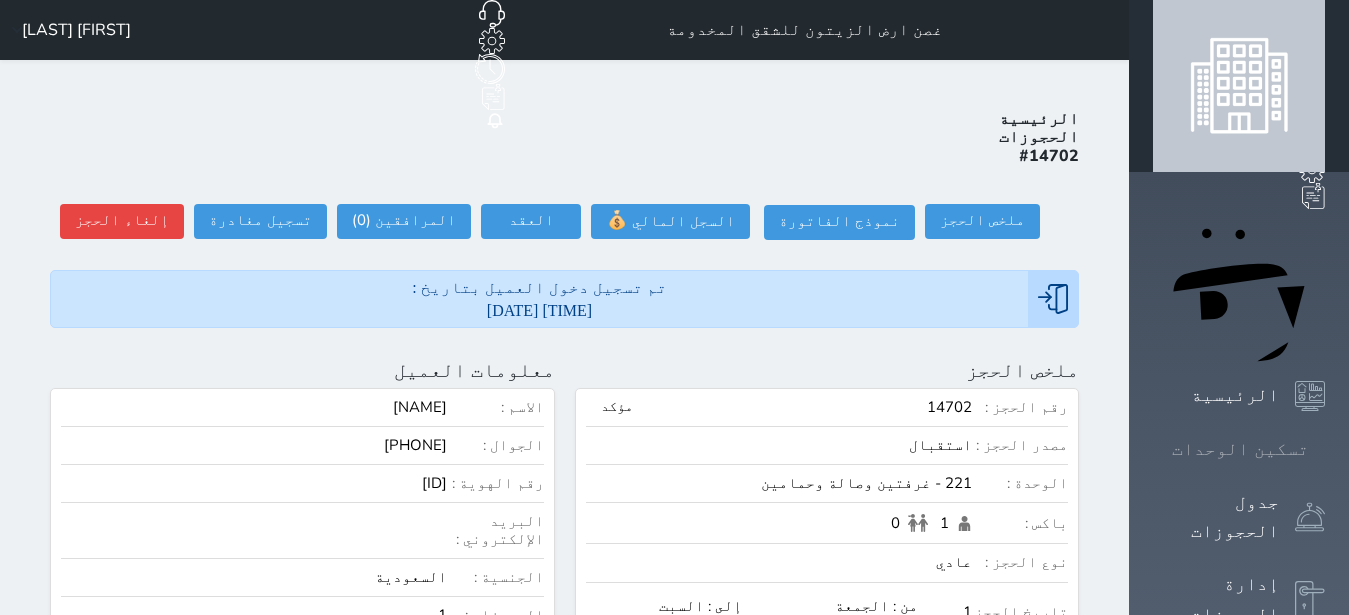 click on "تسكين الوحدات" at bounding box center (1240, 449) 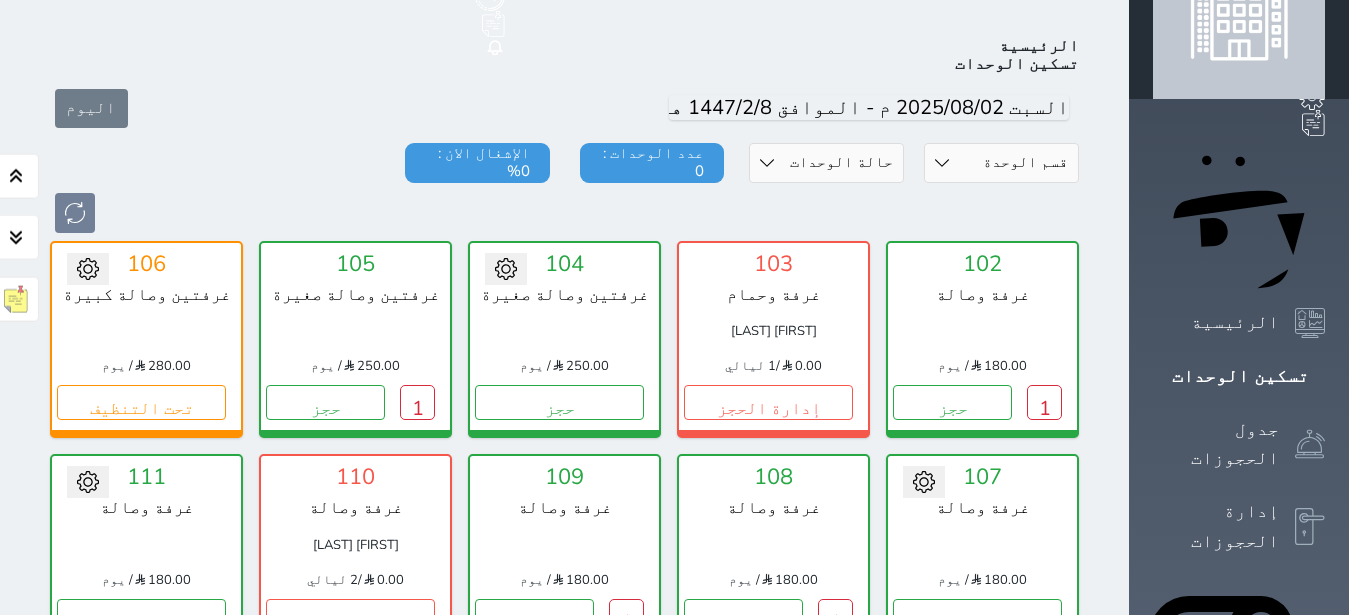 scroll, scrollTop: 78, scrollLeft: 0, axis: vertical 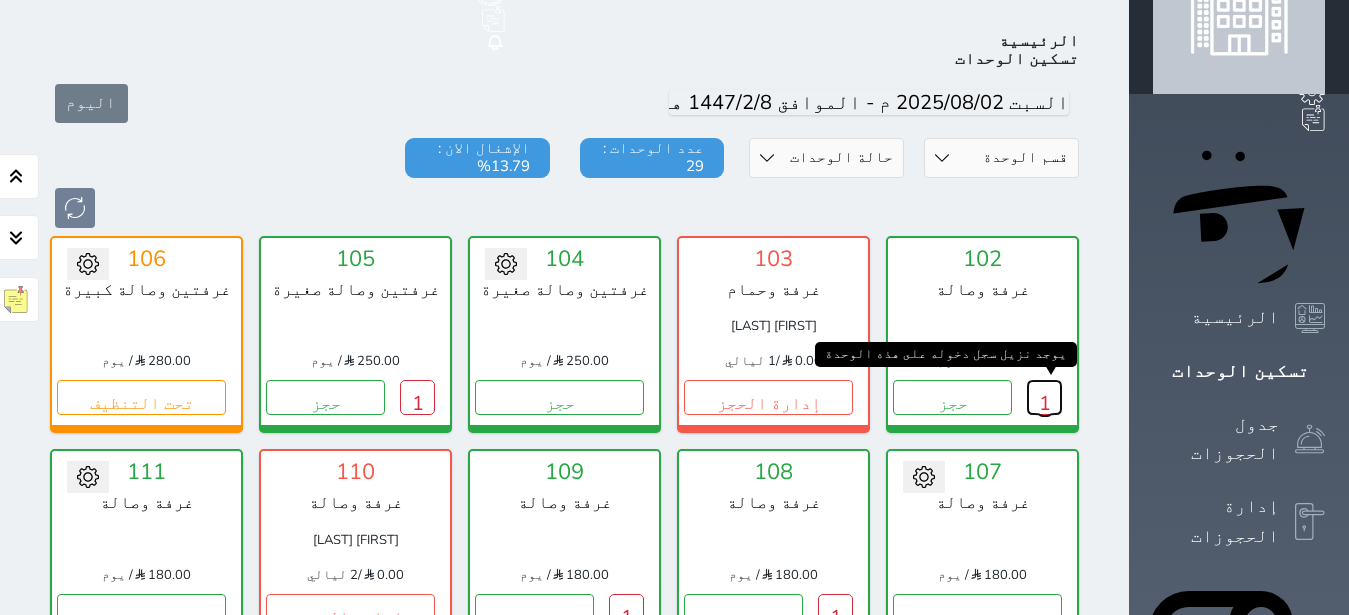 click on "1" at bounding box center [1044, 397] 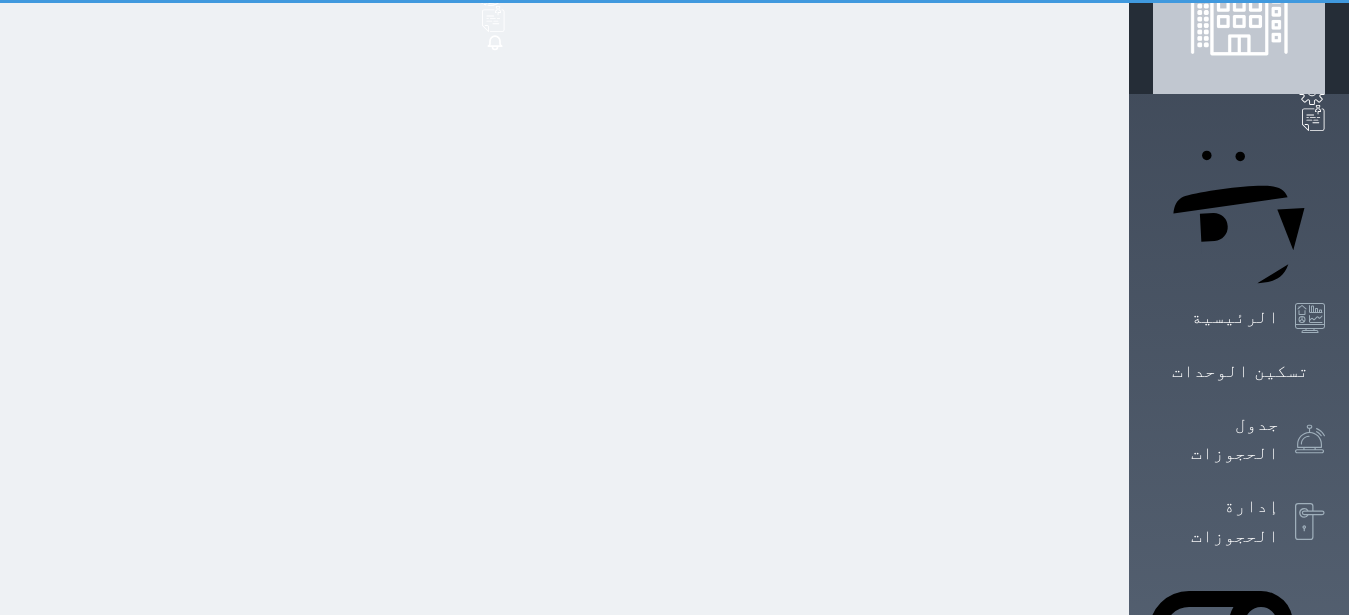 scroll, scrollTop: 0, scrollLeft: 0, axis: both 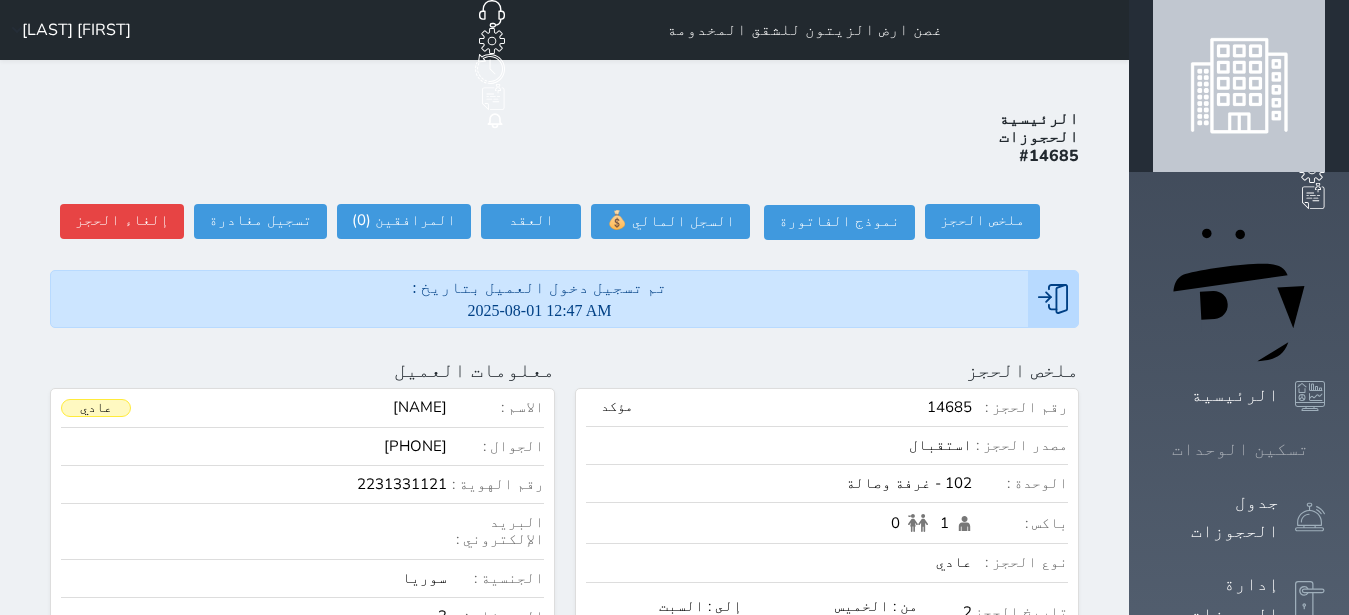 click on "تسكين الوحدات" at bounding box center (1240, 449) 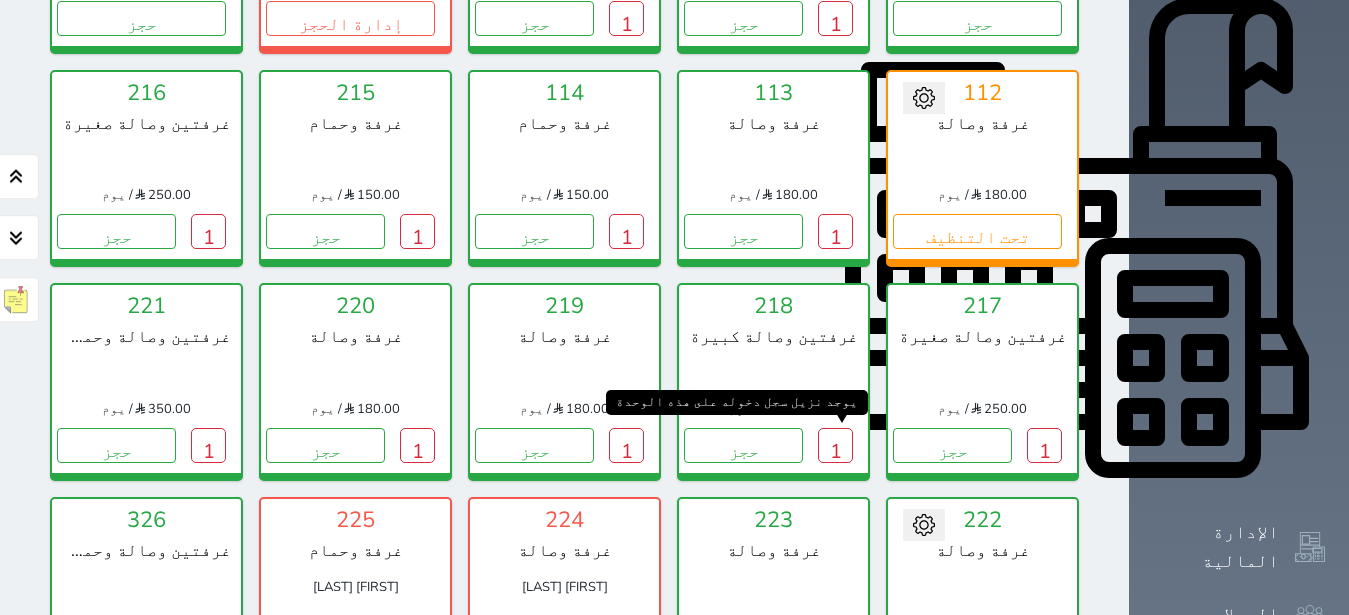 scroll, scrollTop: 708, scrollLeft: 0, axis: vertical 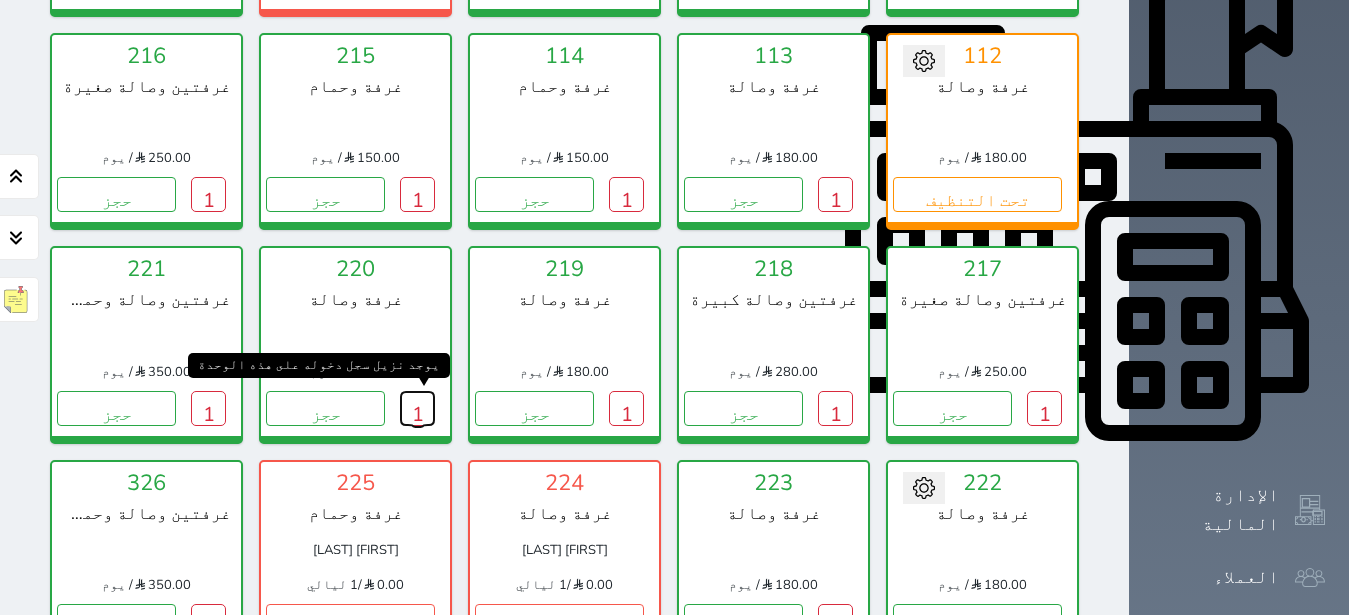 click on "1" at bounding box center [417, 408] 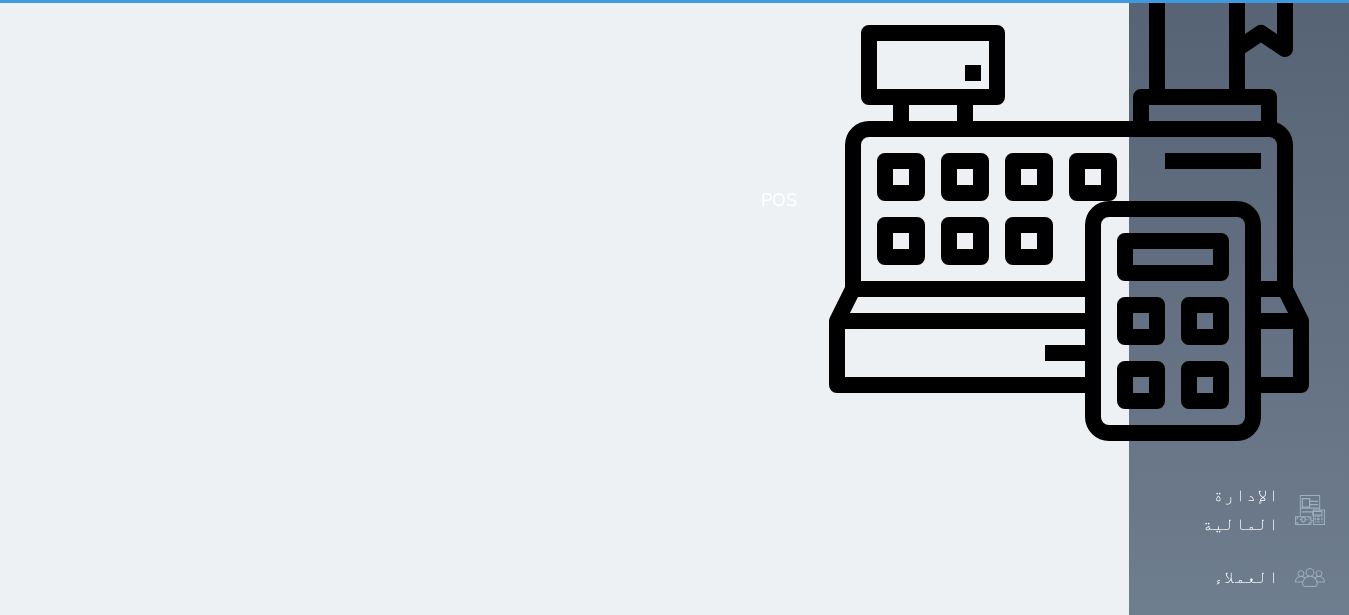 scroll, scrollTop: 0, scrollLeft: 0, axis: both 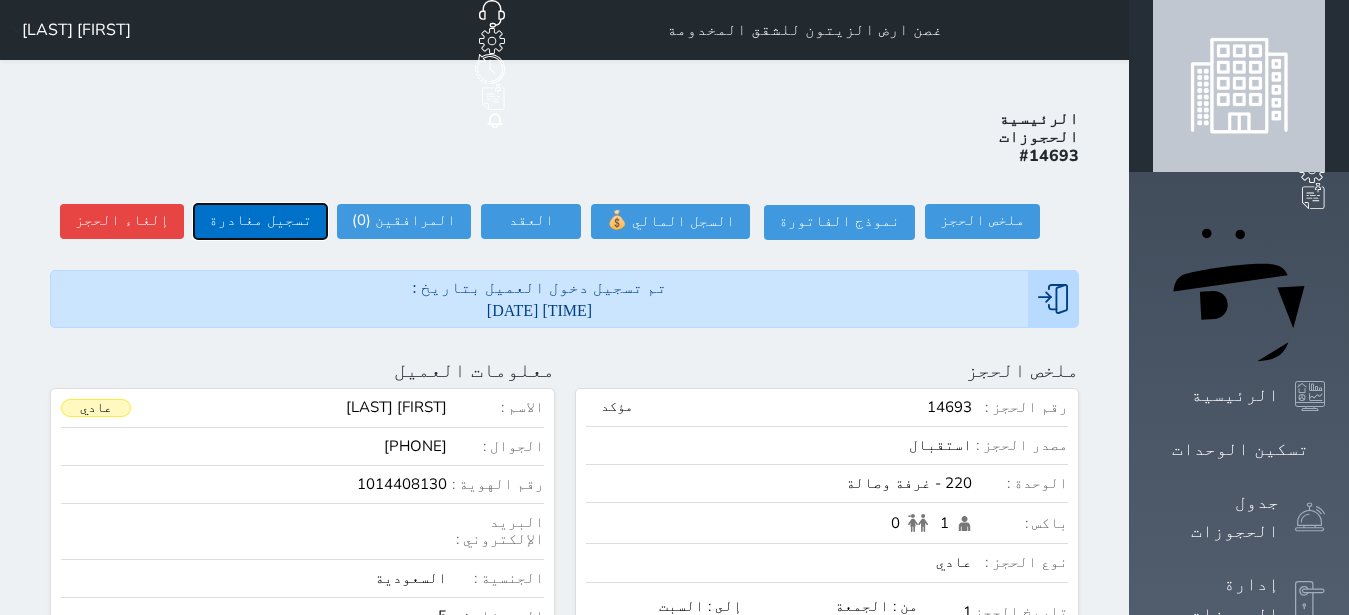 click on "تسجيل مغادرة" at bounding box center [260, 221] 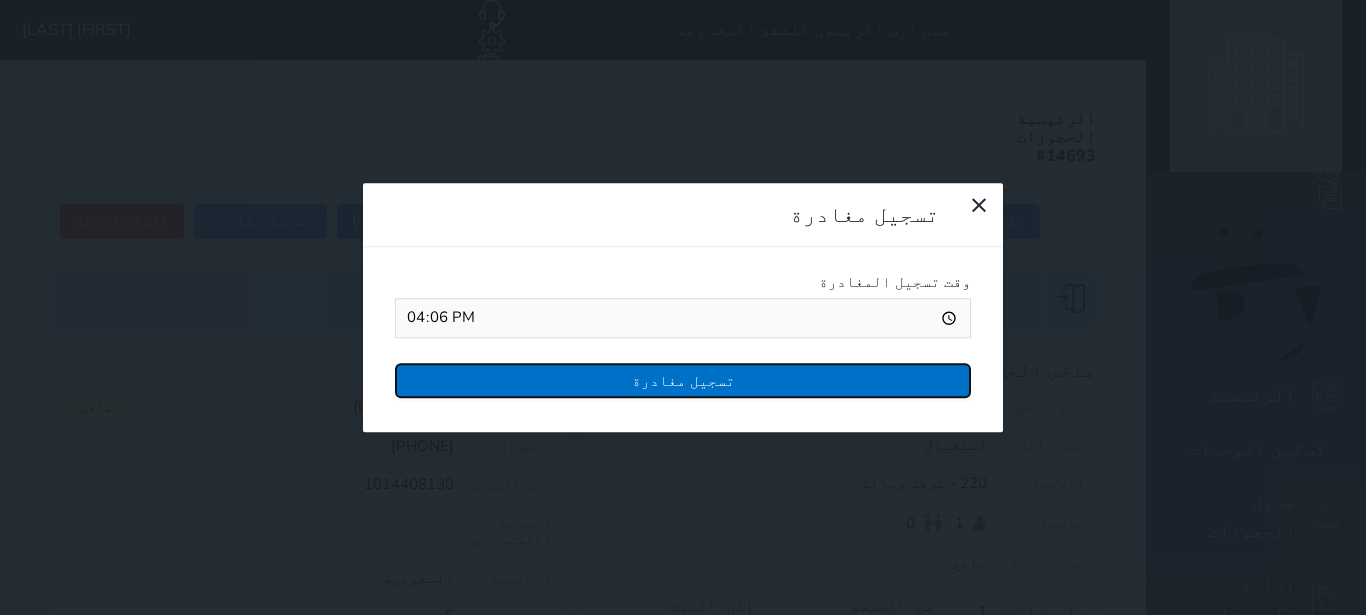 click on "تسجيل مغادرة" at bounding box center (683, 380) 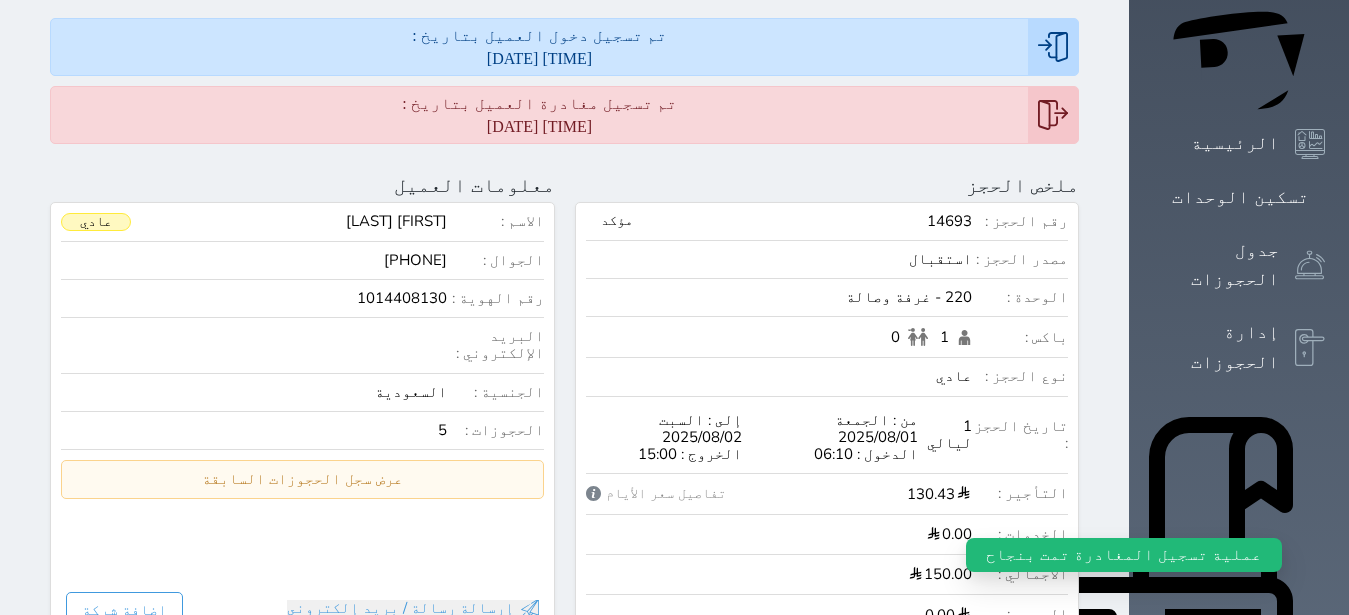 scroll, scrollTop: 0, scrollLeft: 0, axis: both 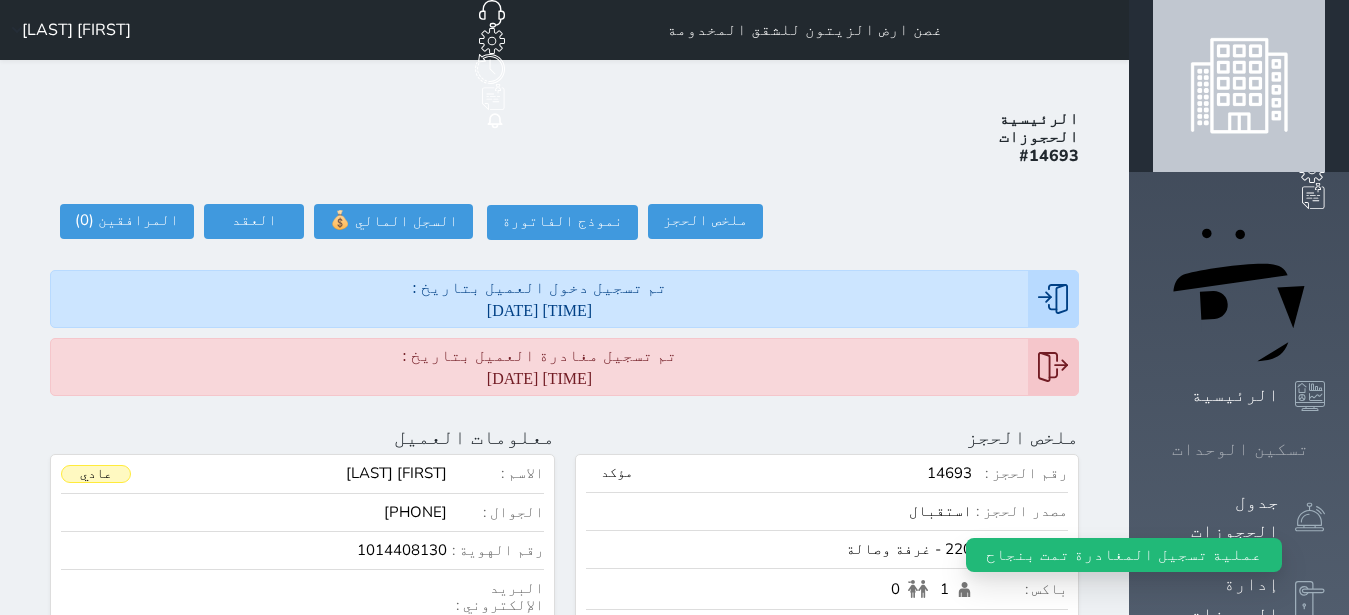 click at bounding box center [1325, 449] 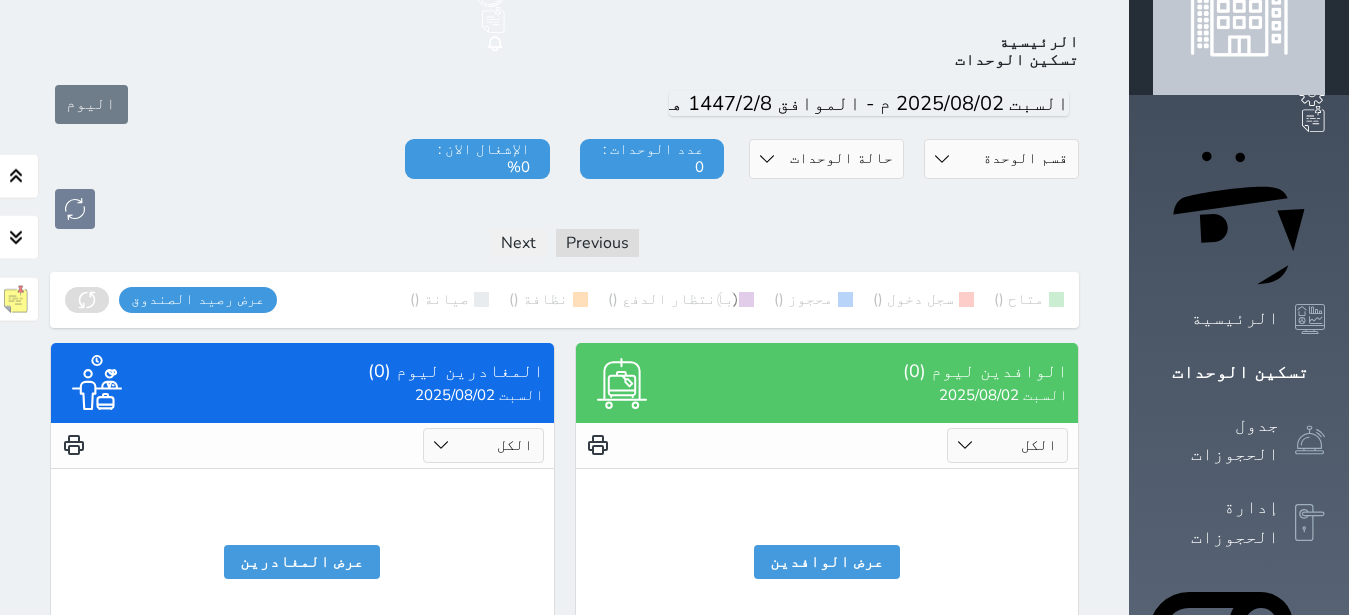 scroll, scrollTop: 78, scrollLeft: 0, axis: vertical 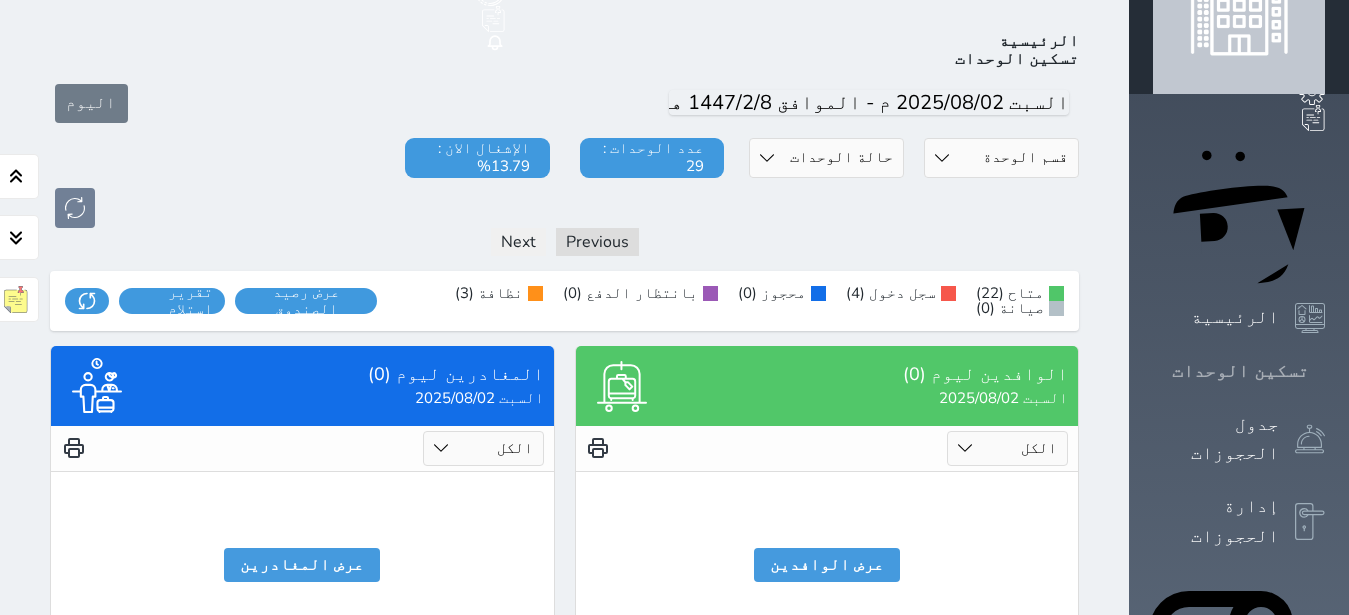 click on "تسكين الوحدات" at bounding box center [1240, 371] 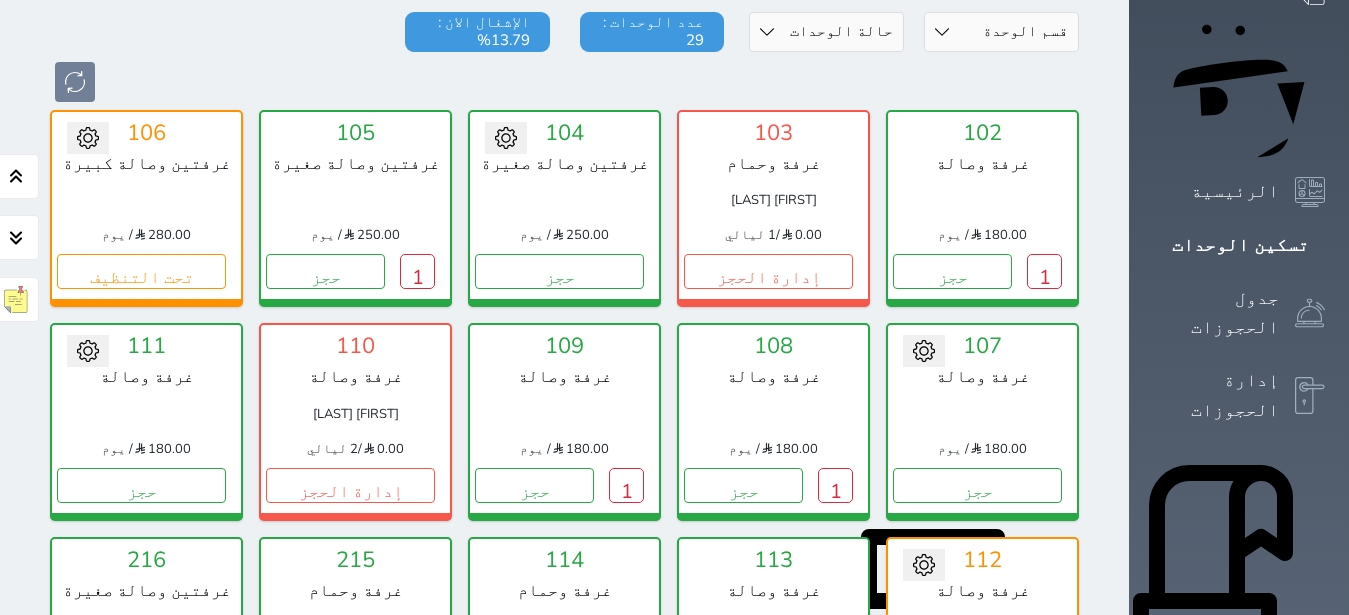 scroll, scrollTop: 330, scrollLeft: 0, axis: vertical 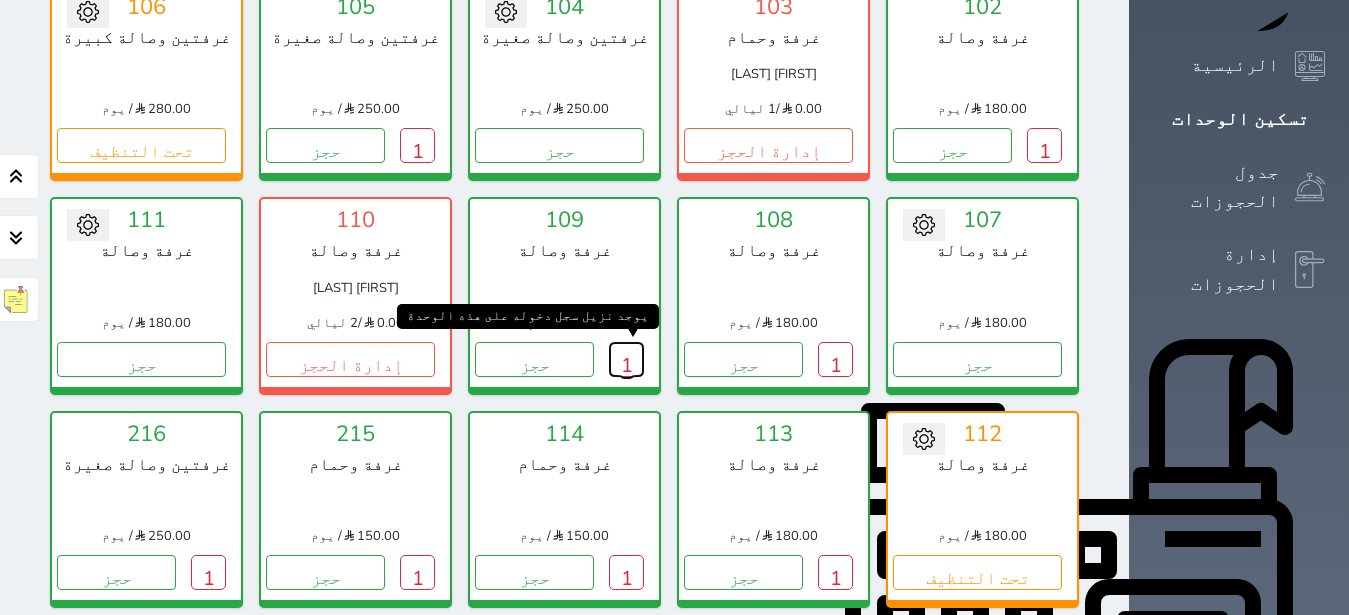 click on "1" at bounding box center (626, 359) 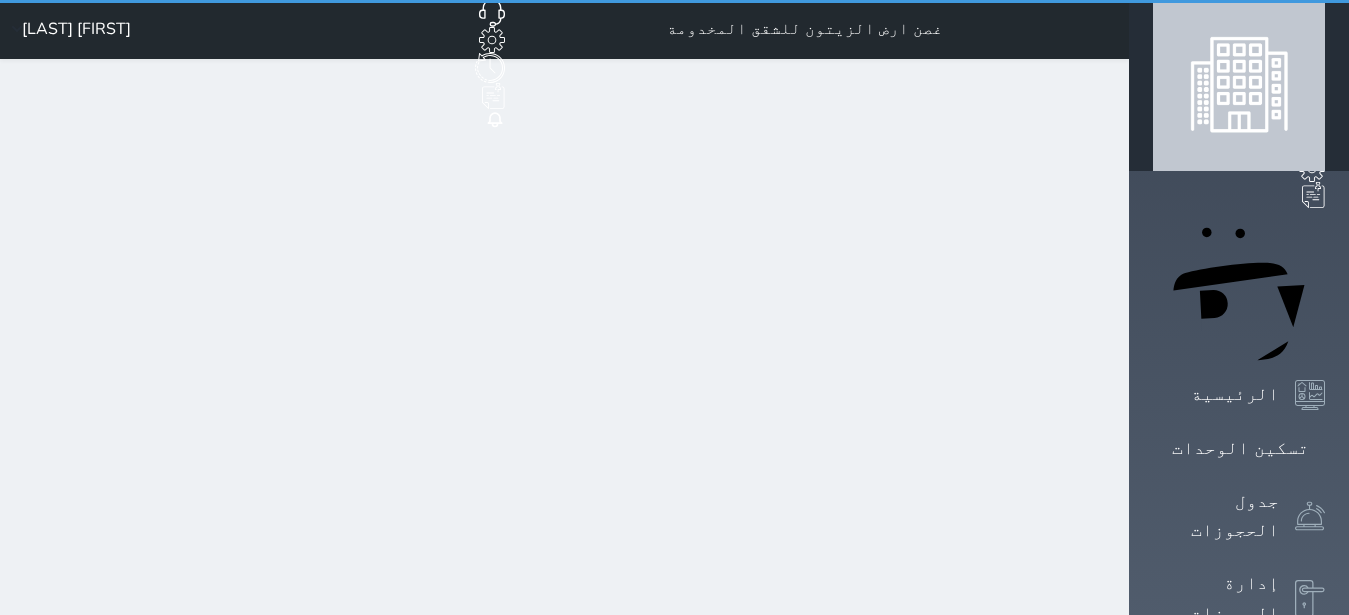 scroll, scrollTop: 0, scrollLeft: 0, axis: both 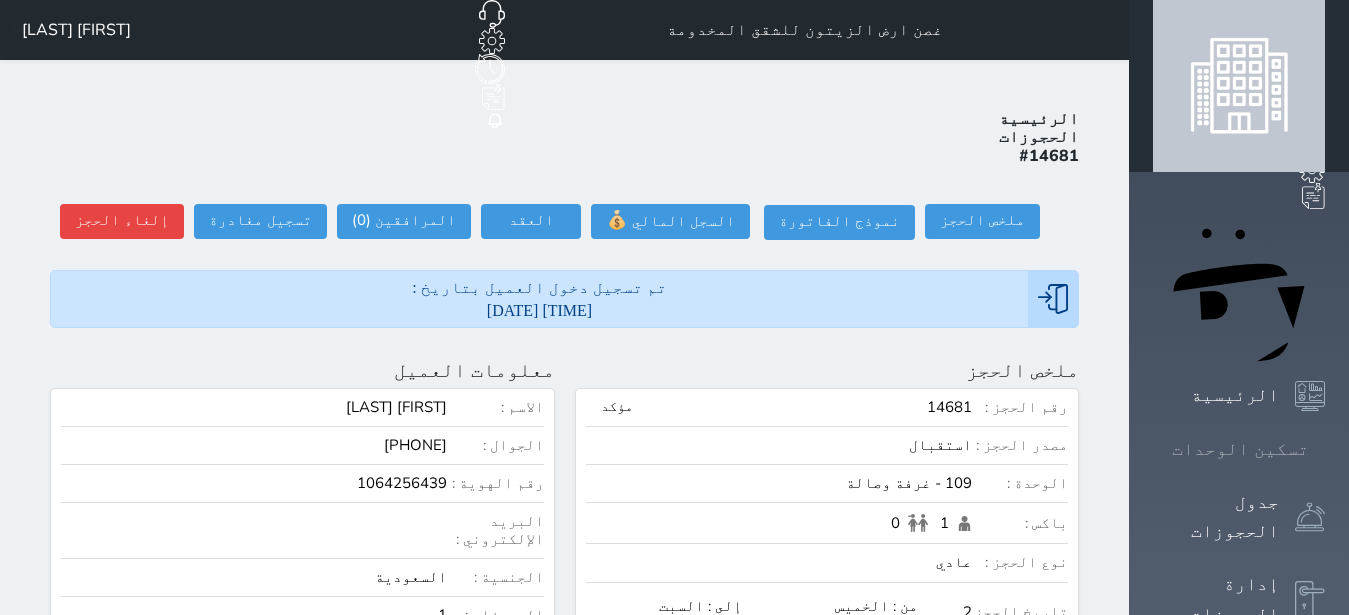 click on "تسكين الوحدات" at bounding box center [1240, 449] 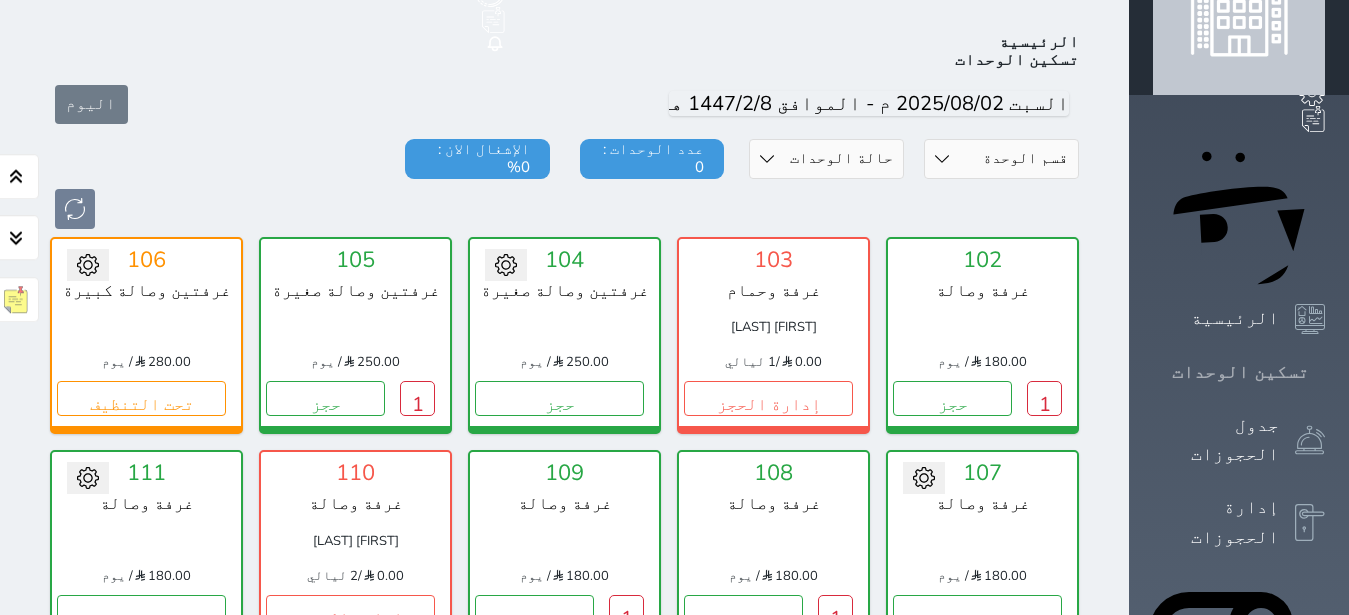 scroll, scrollTop: 78, scrollLeft: 0, axis: vertical 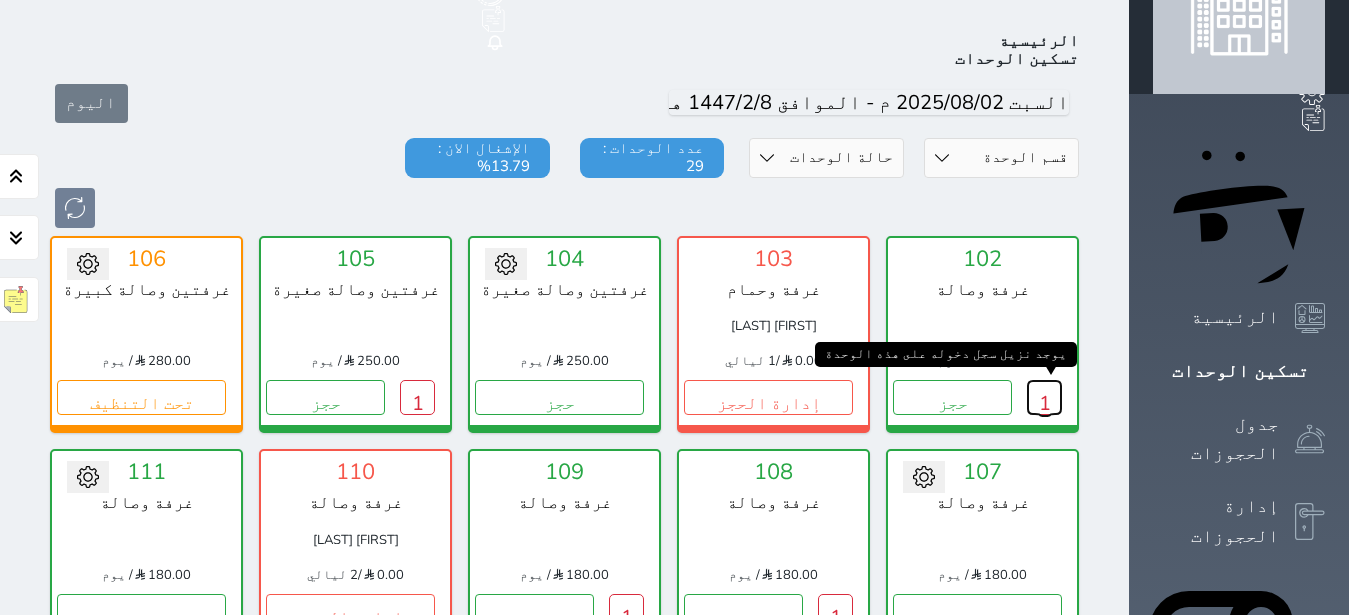 click on "1" at bounding box center [1044, 397] 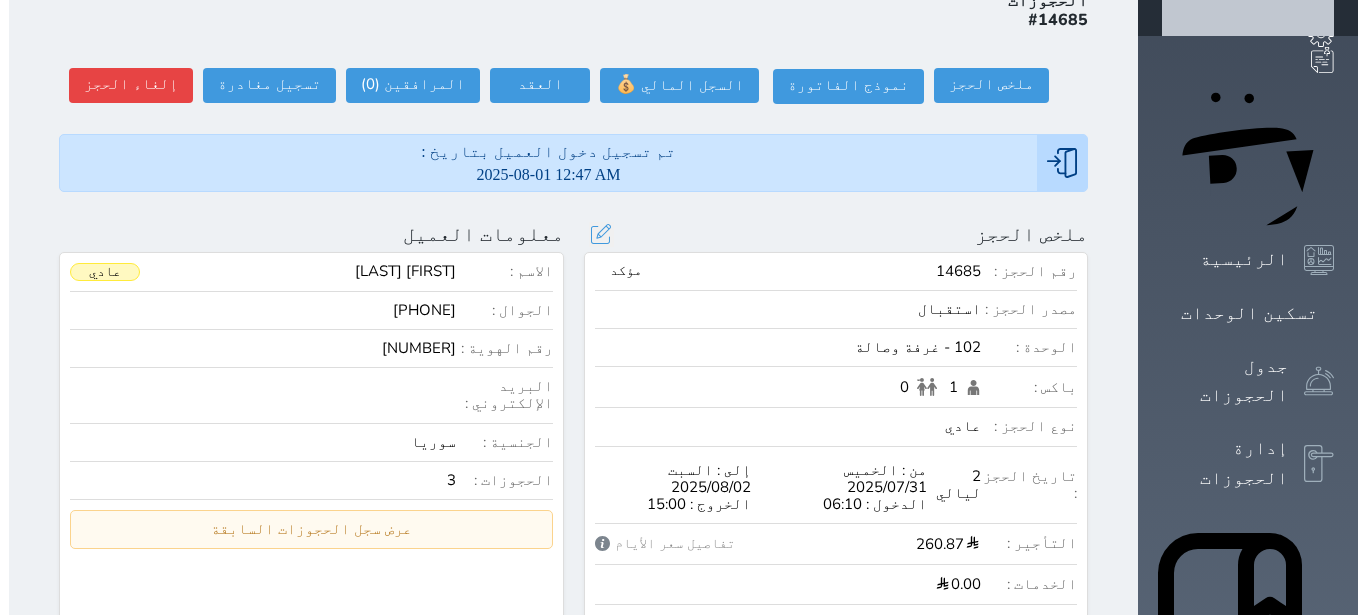scroll, scrollTop: 126, scrollLeft: 0, axis: vertical 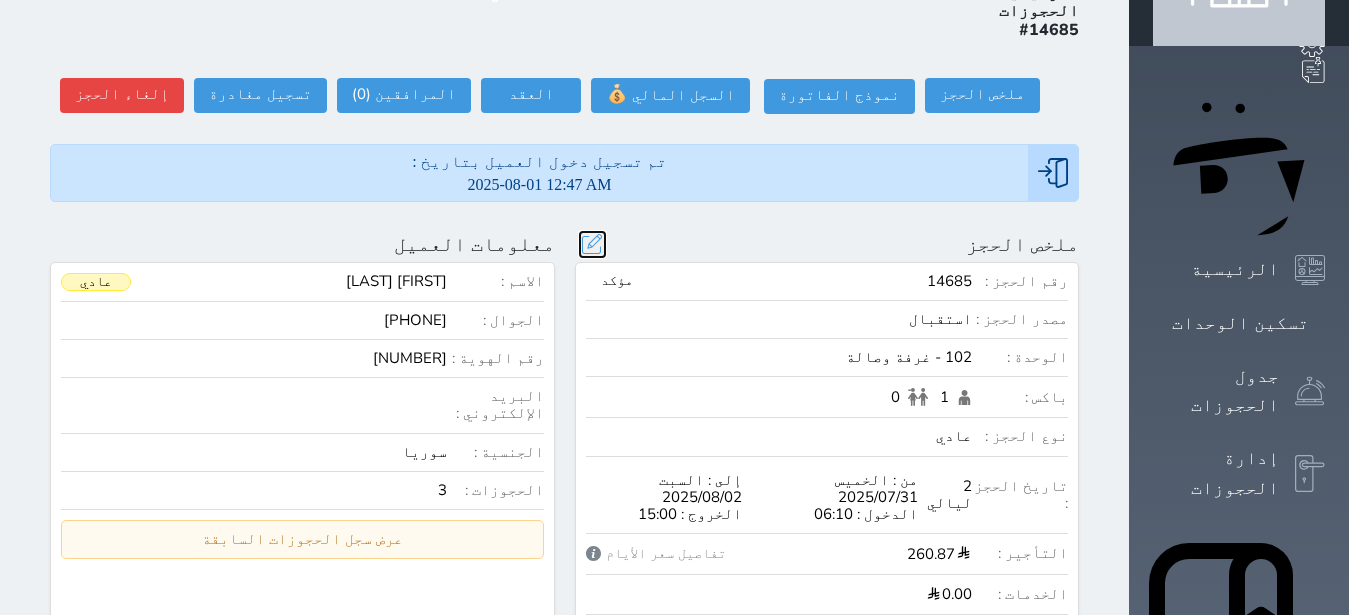 click at bounding box center [592, 244] 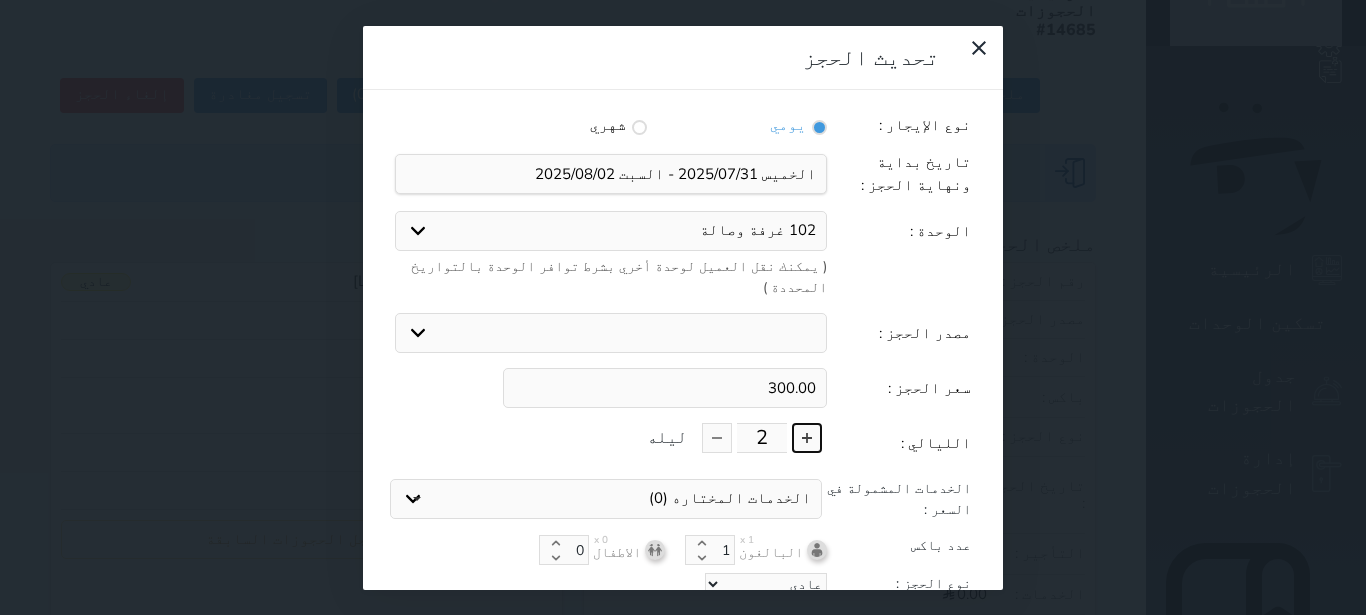 click at bounding box center [807, 438] 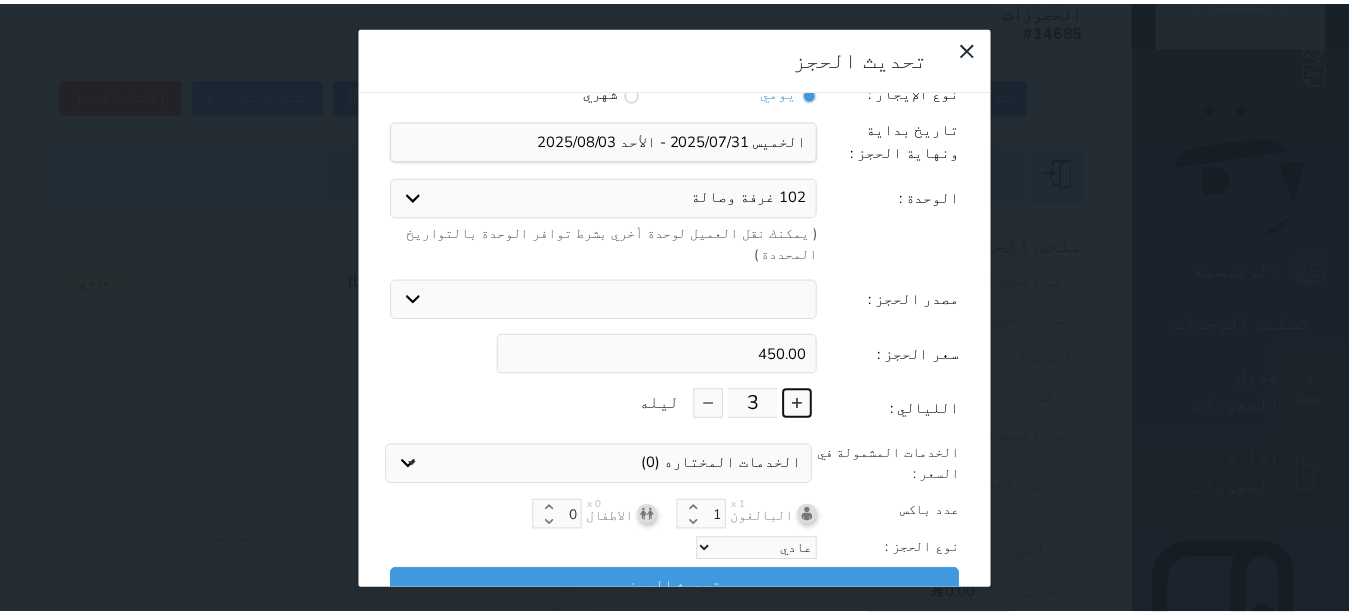 scroll, scrollTop: 45, scrollLeft: 0, axis: vertical 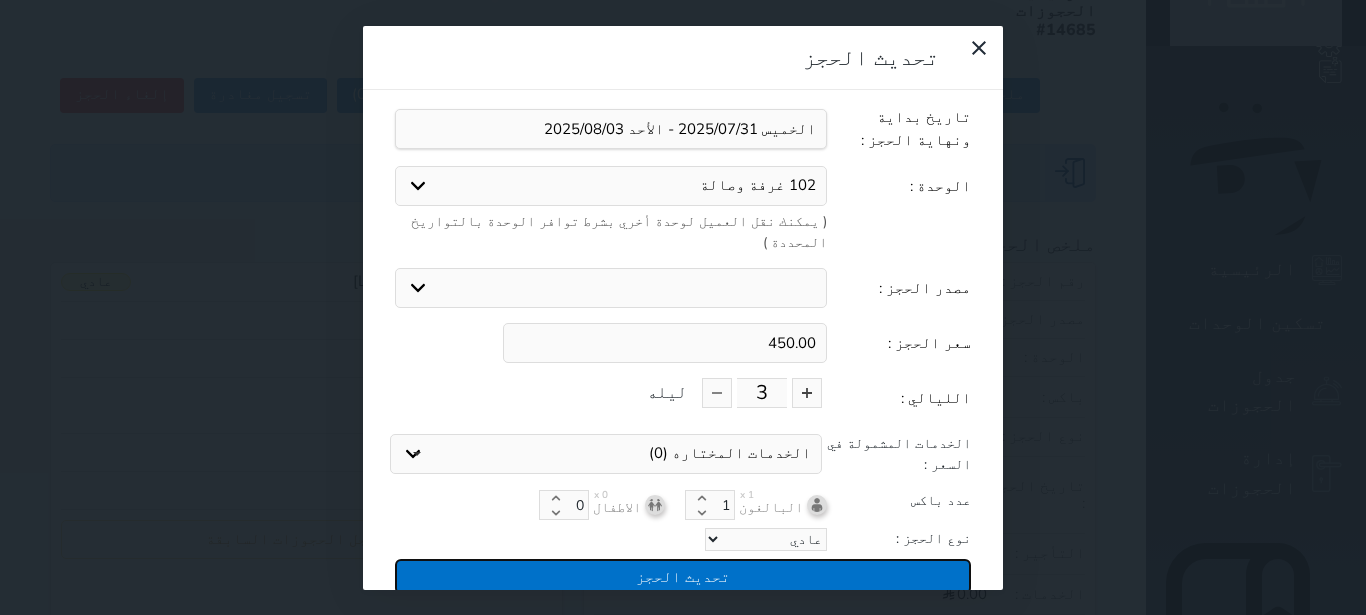 click on "تحديث الحجز" at bounding box center [683, 576] 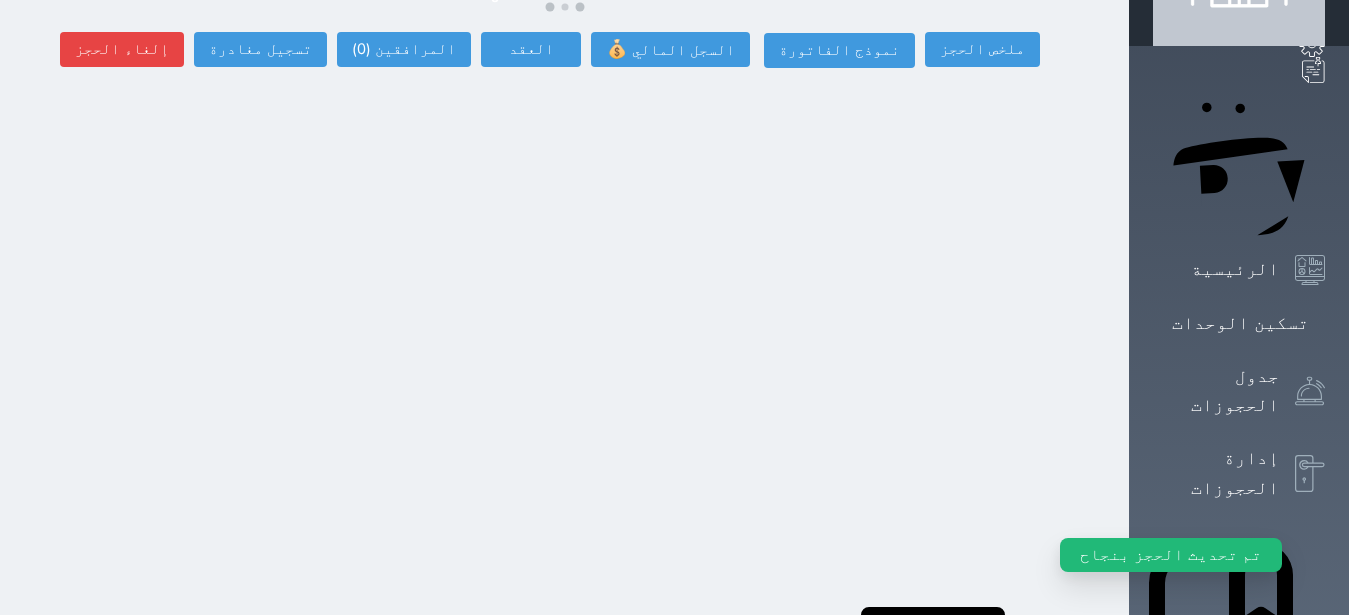 select 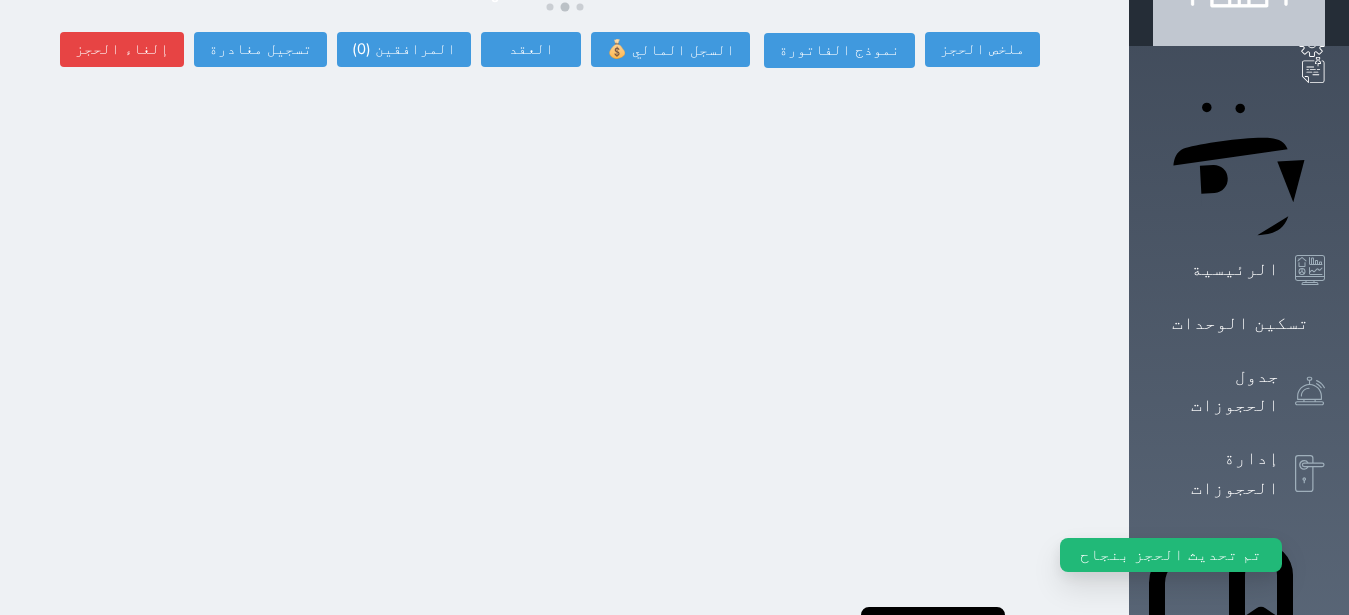 select 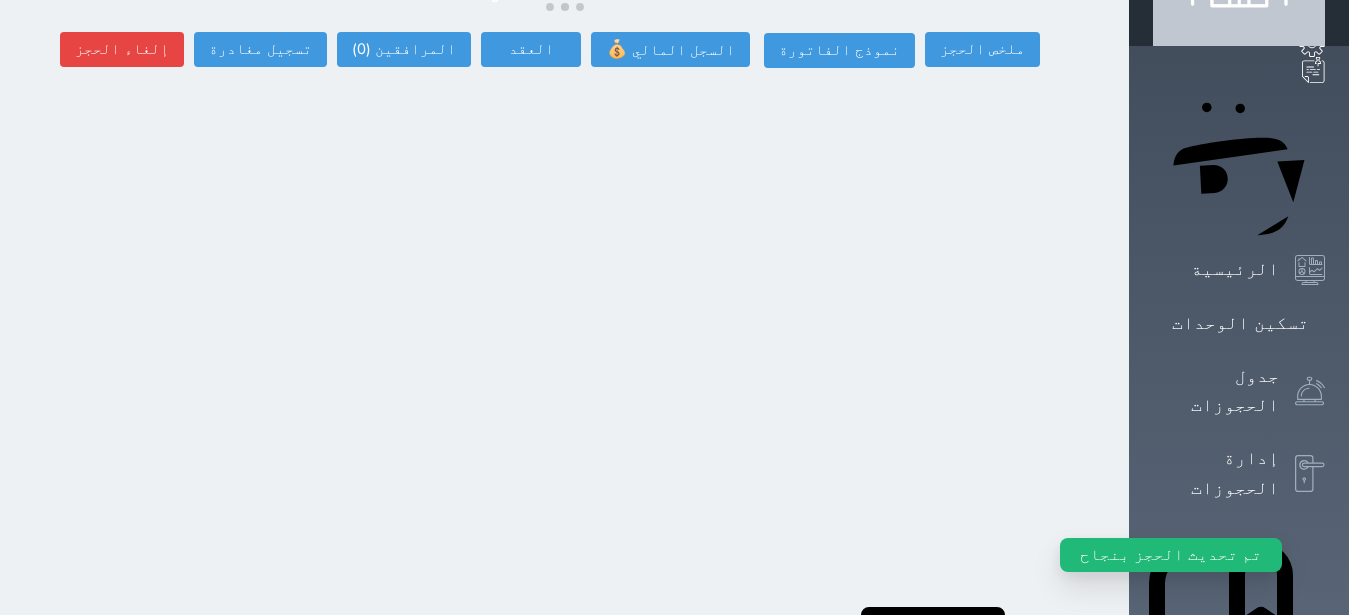 select 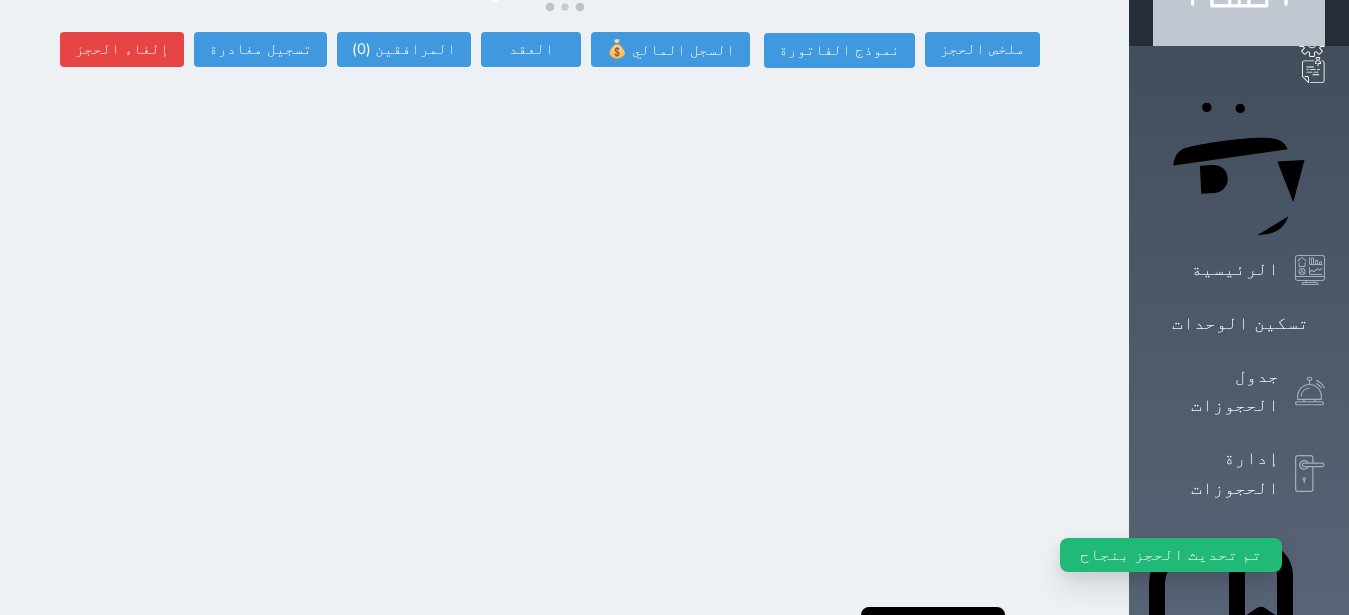select 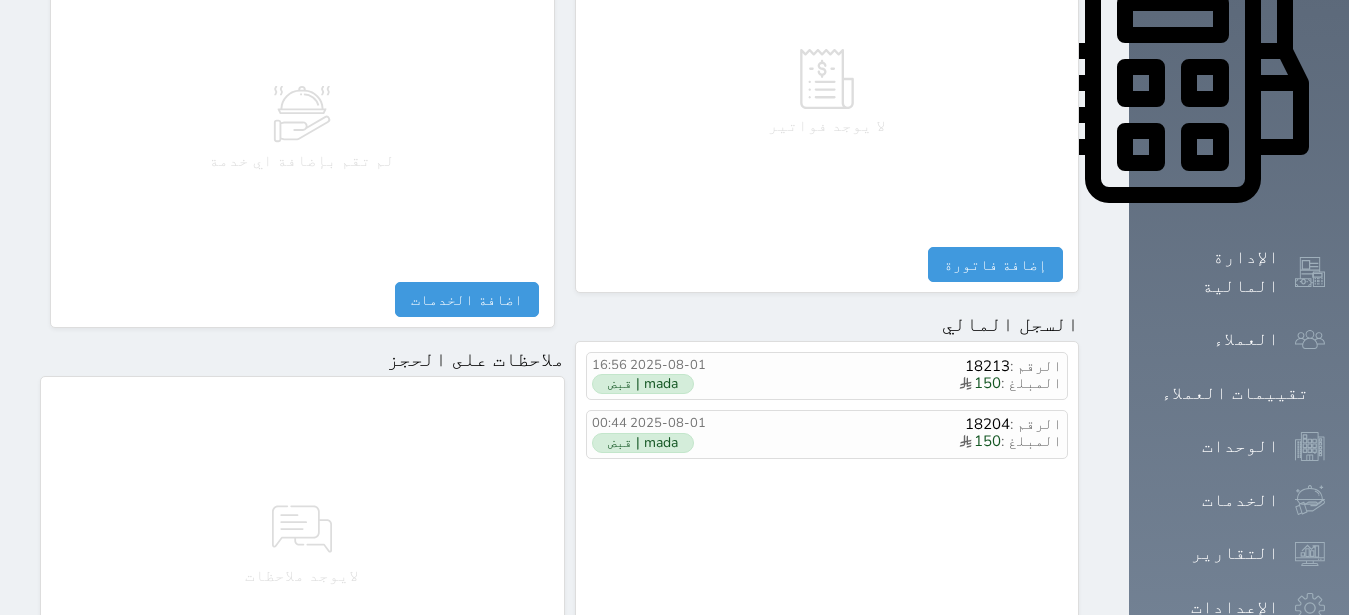 scroll, scrollTop: 1008, scrollLeft: 0, axis: vertical 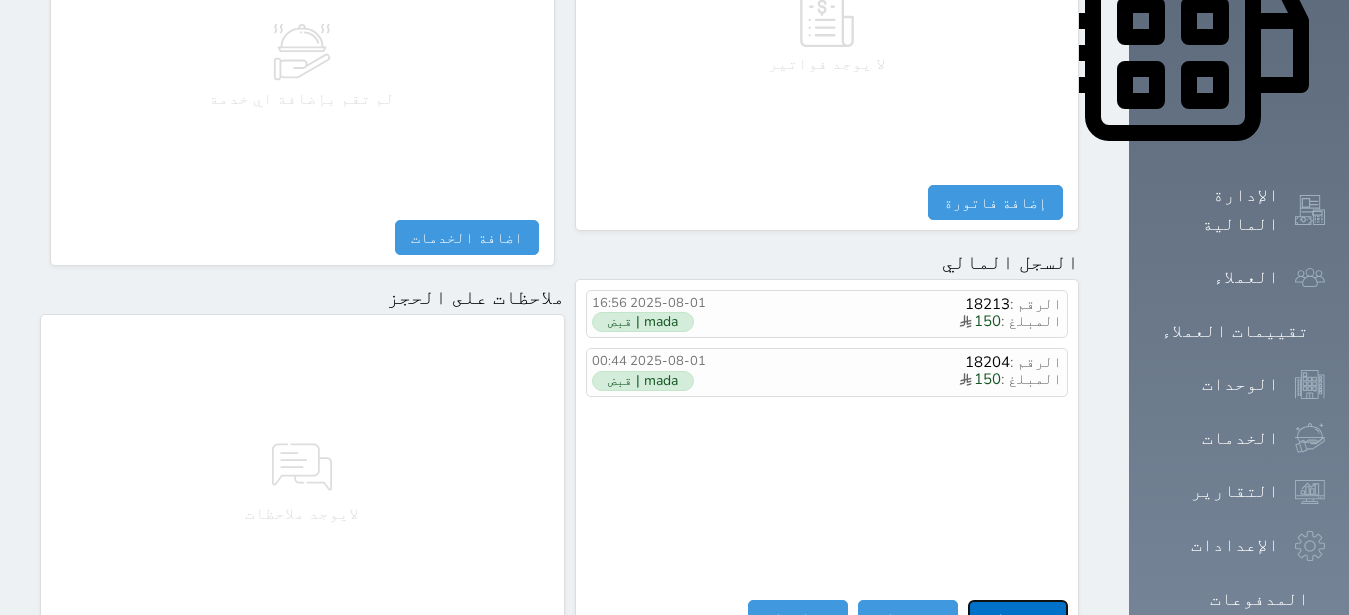click on "مقبوضات" at bounding box center (1018, 617) 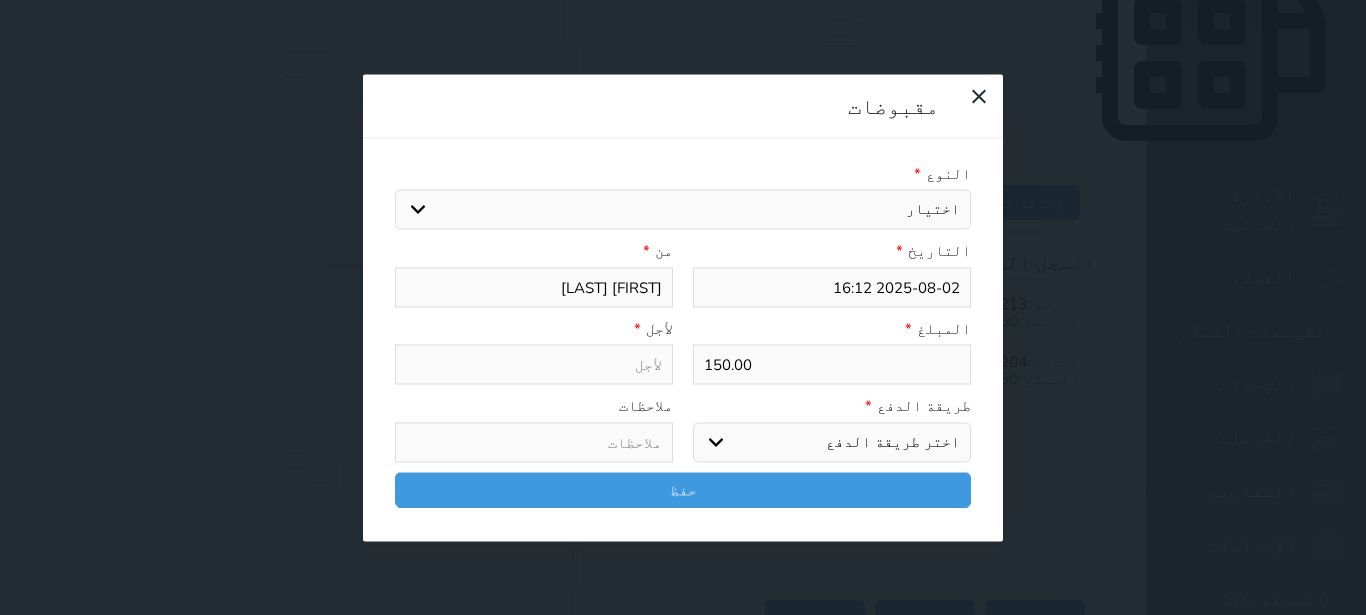 click on "اختيار" at bounding box center (683, 210) 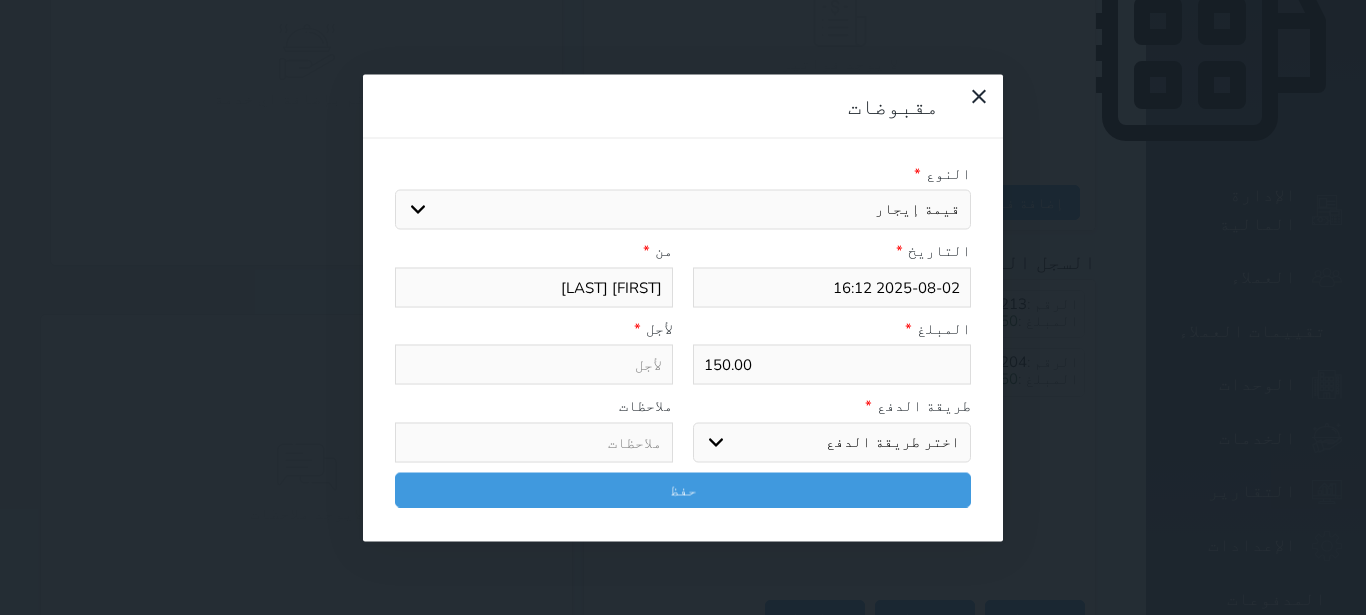 select 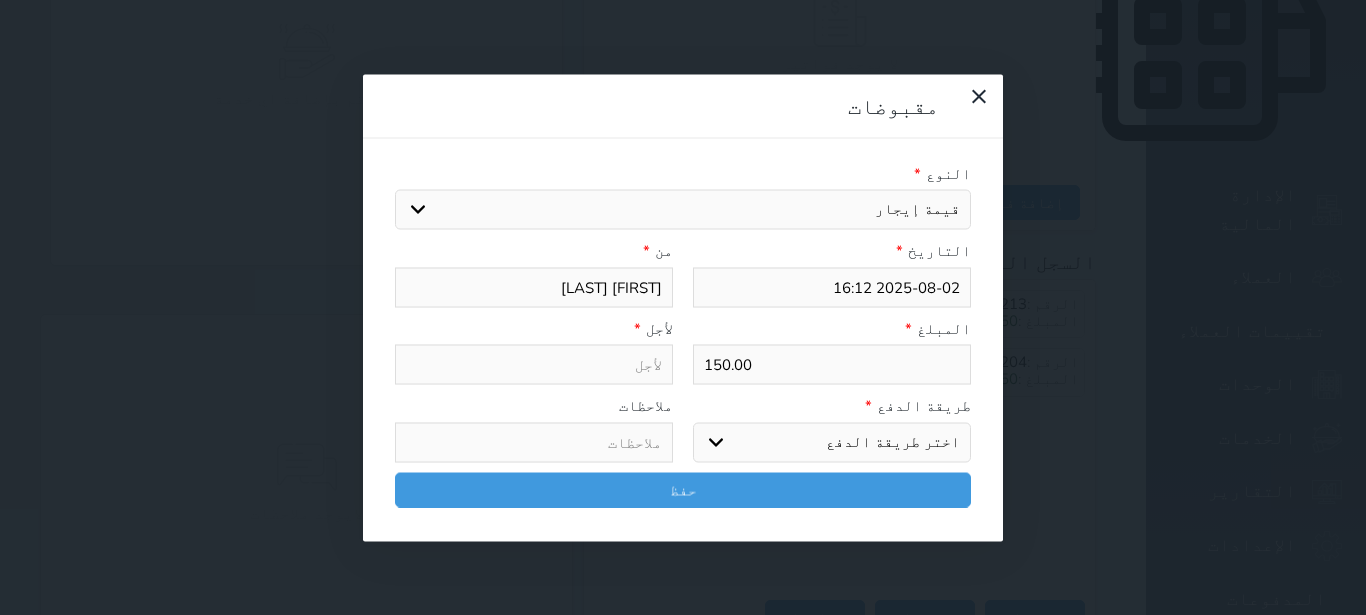 type on "قيمة إيجار - الوحدة - 102" 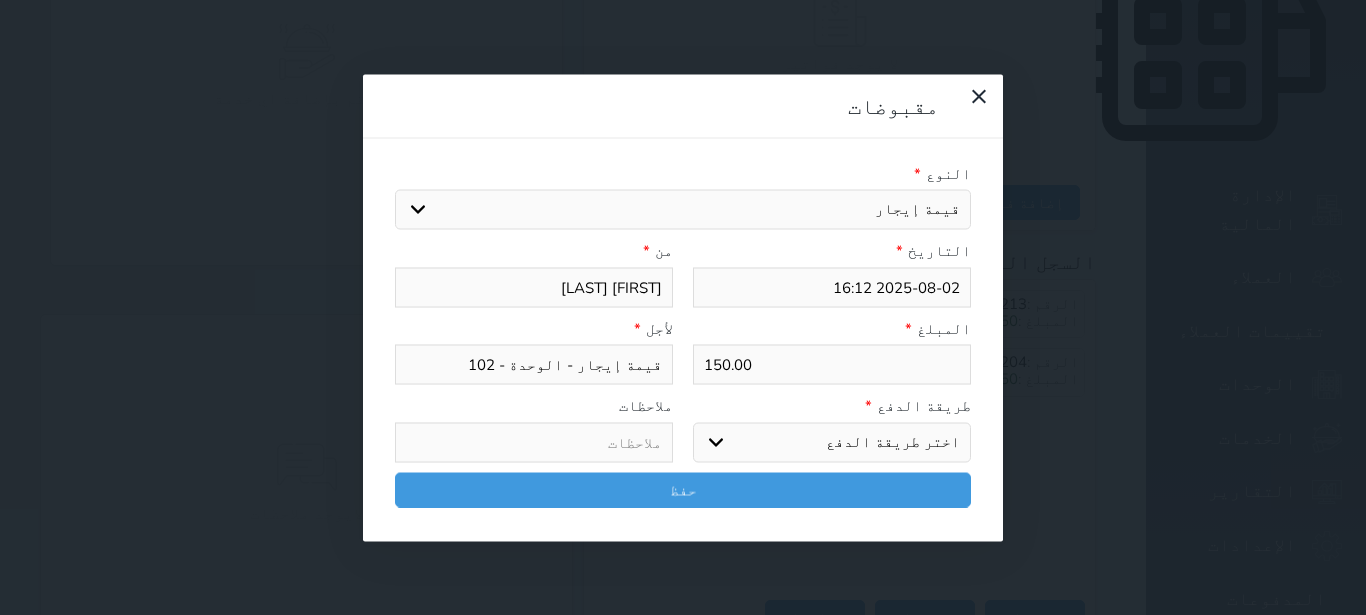click on "اختر طريقة الدفع   دفع نقدى   تحويل بنكى   مدى   بطاقة ائتمان   آجل" at bounding box center (832, 442) 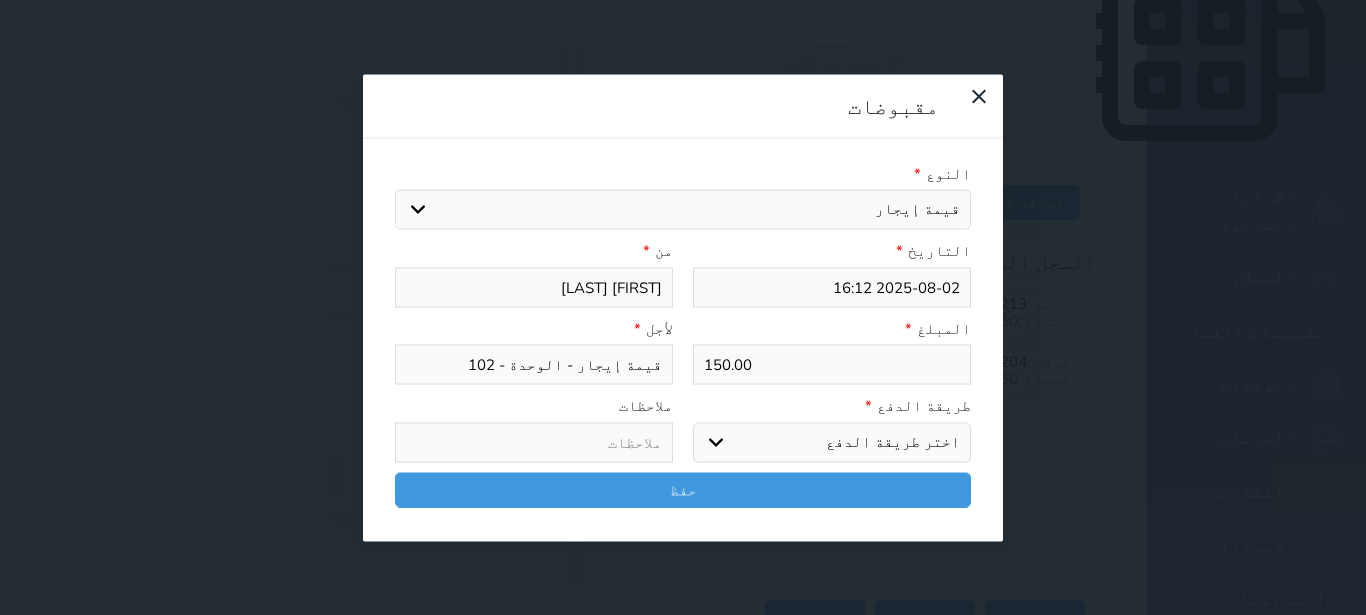 select on "mada" 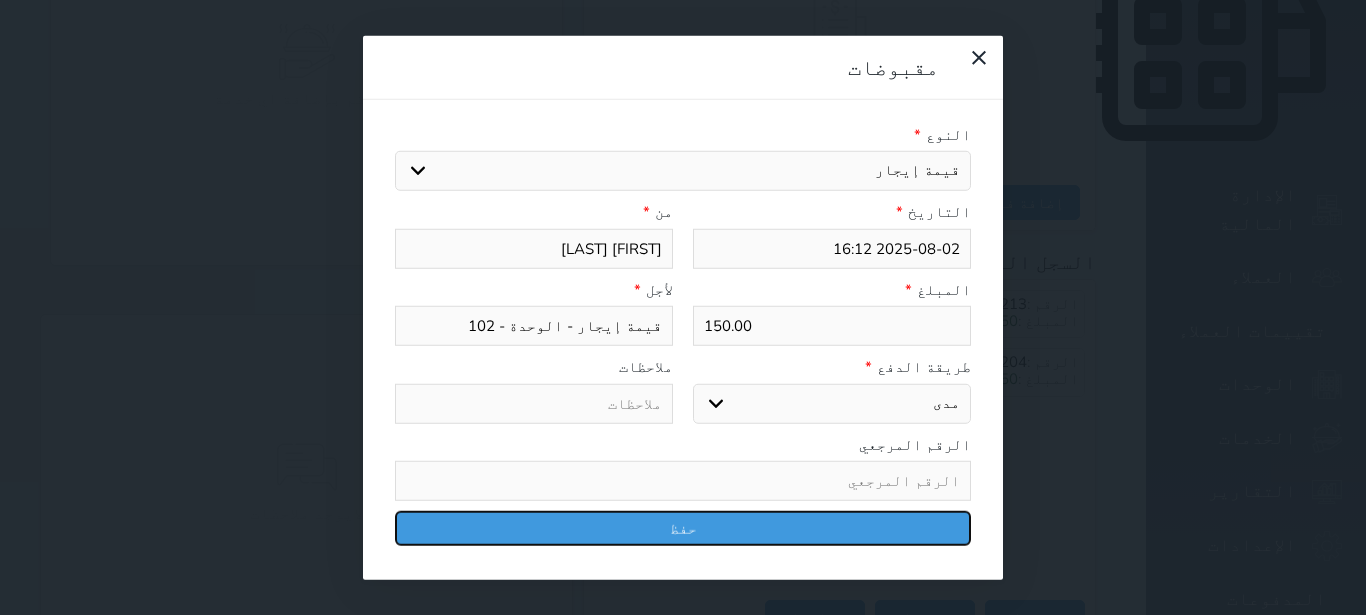 click on "حفظ" at bounding box center [683, 528] 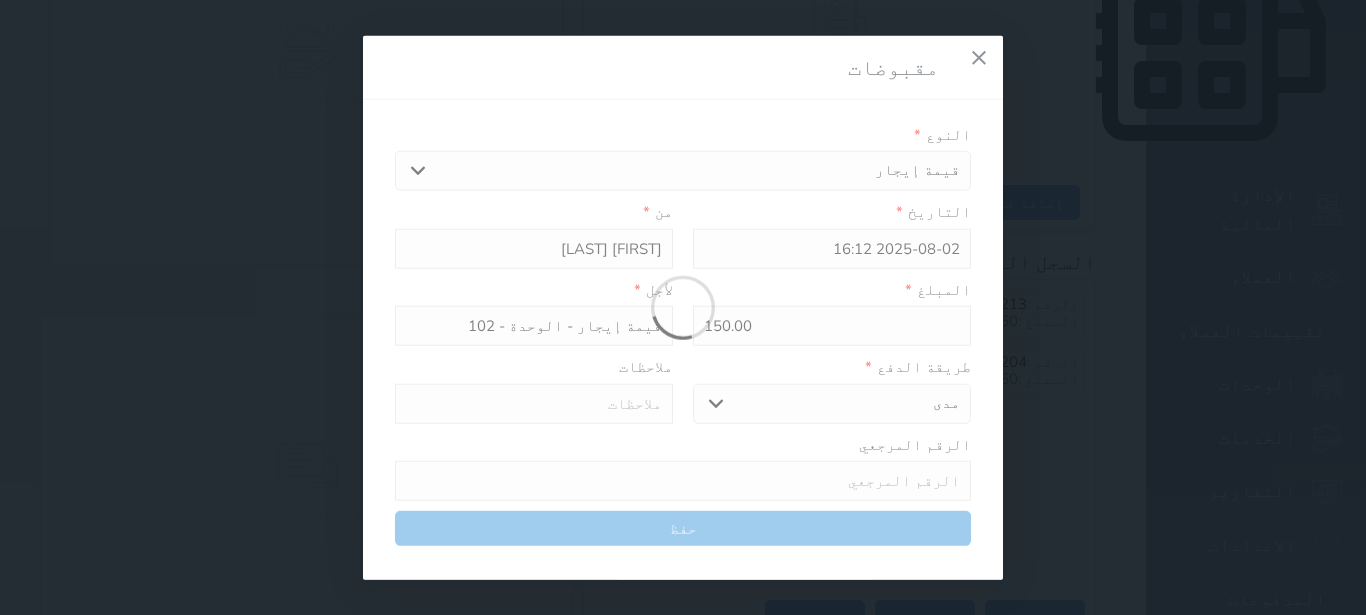 click at bounding box center (683, 307) 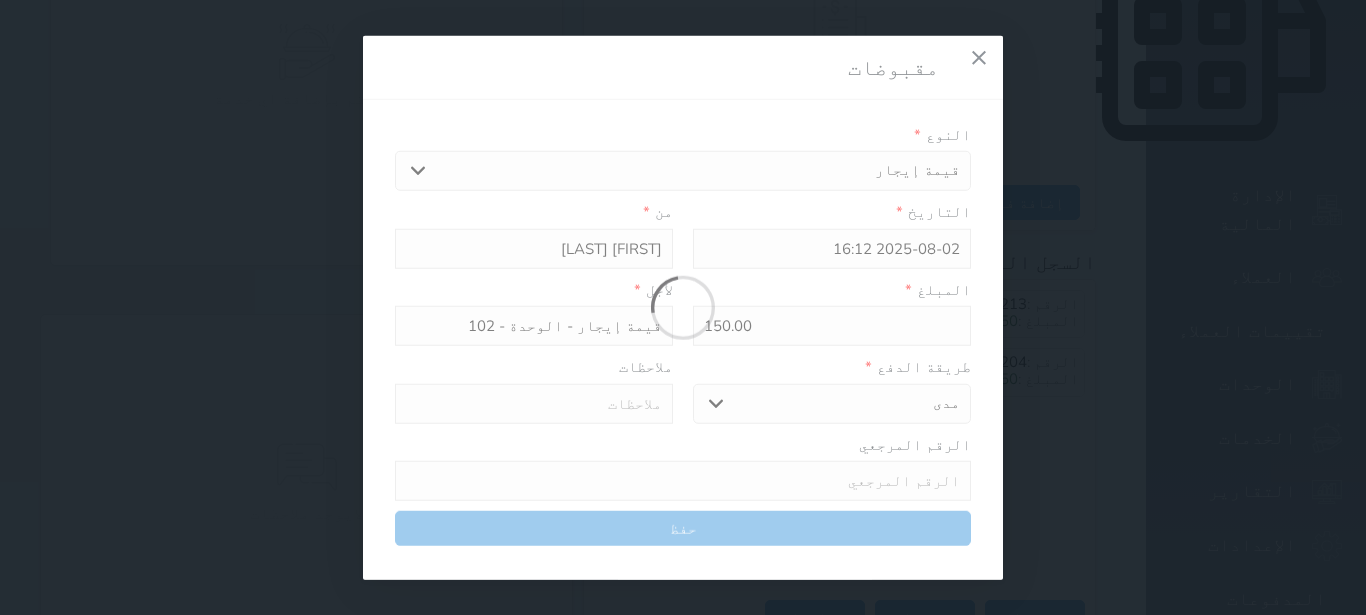 click at bounding box center [683, 307] 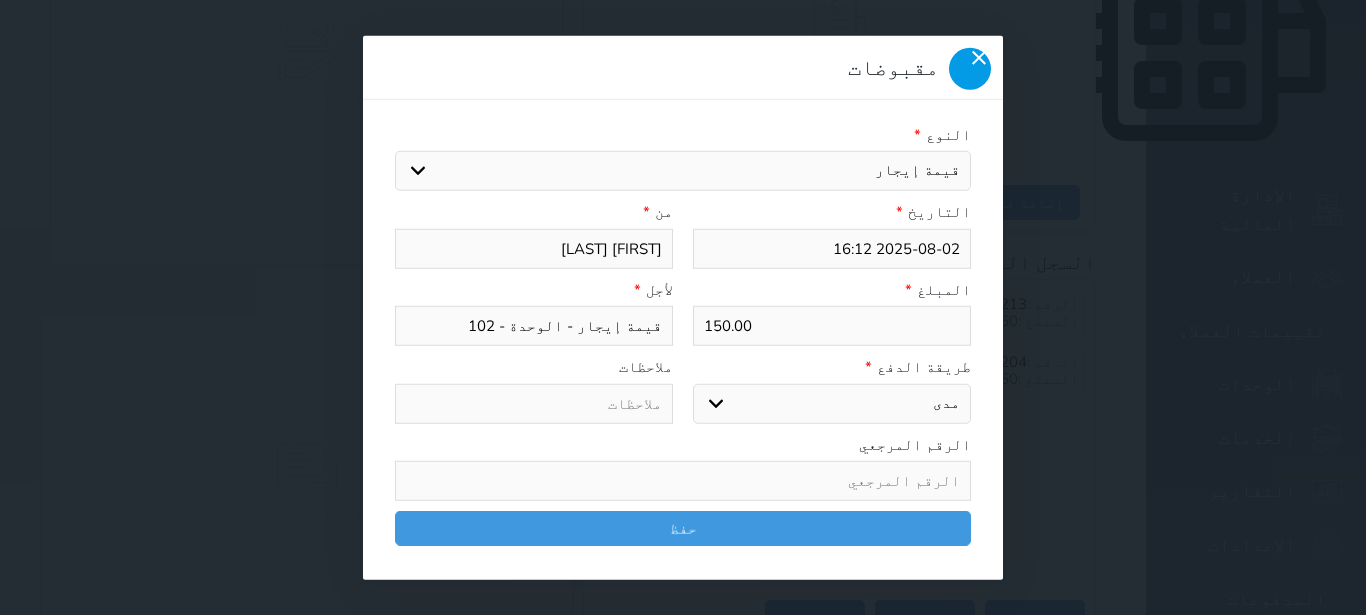 click 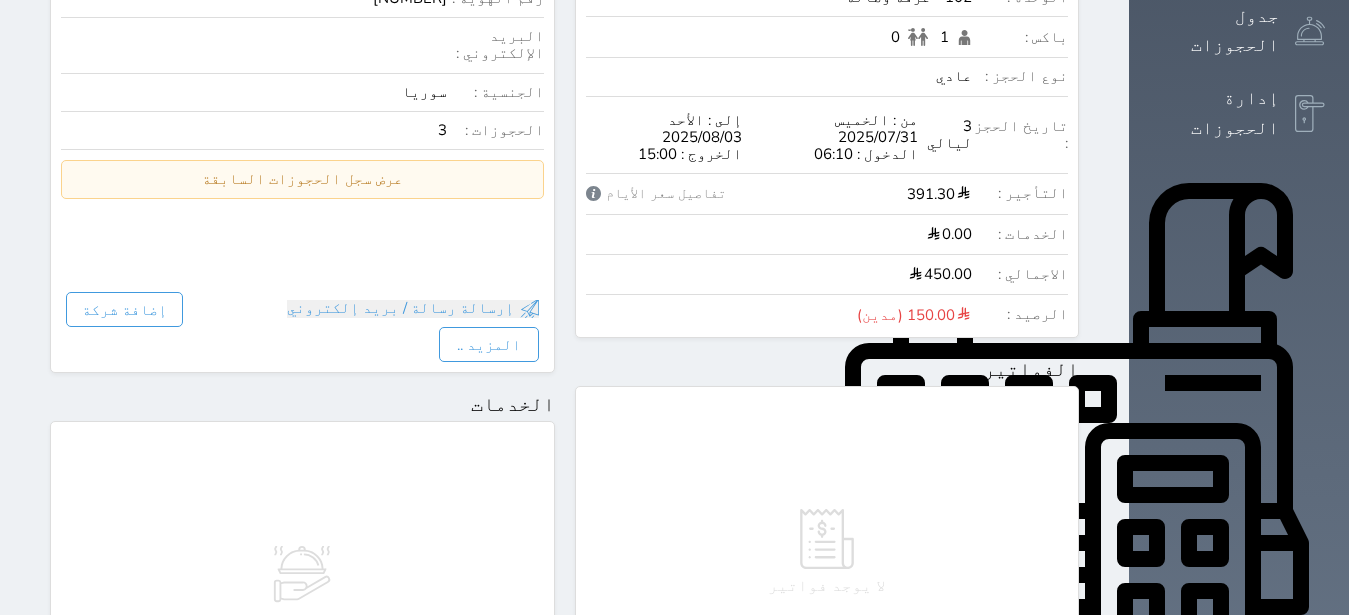 scroll, scrollTop: 126, scrollLeft: 0, axis: vertical 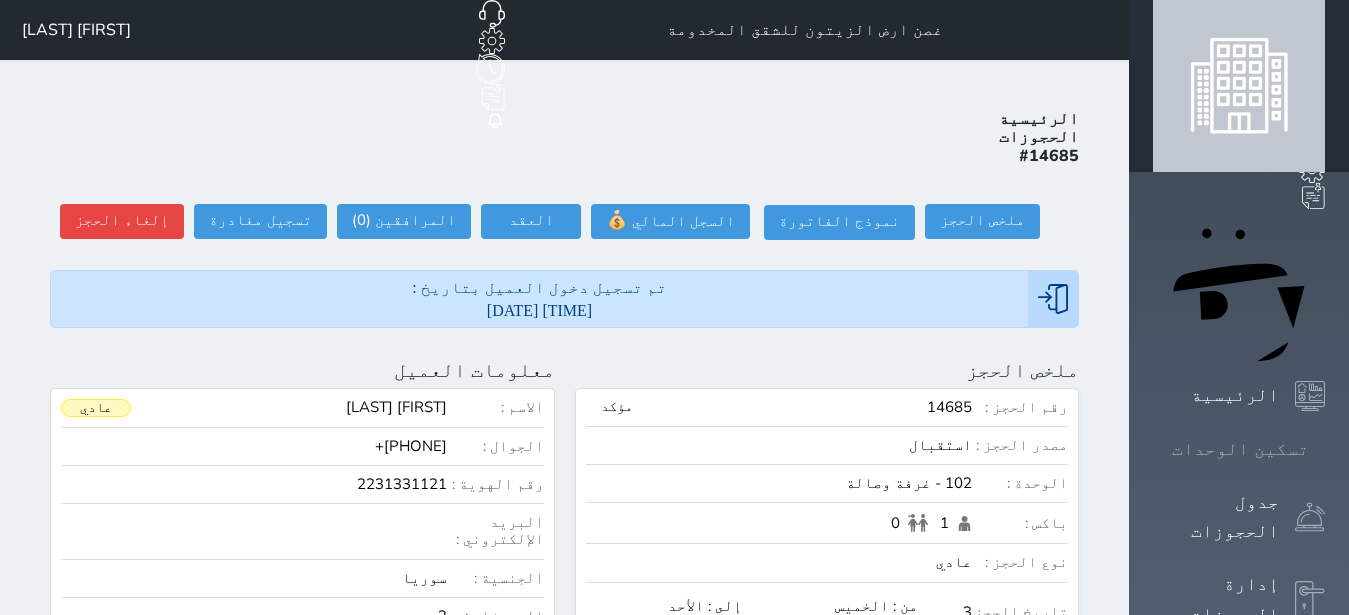 click on "تسكين الوحدات" at bounding box center [1240, 449] 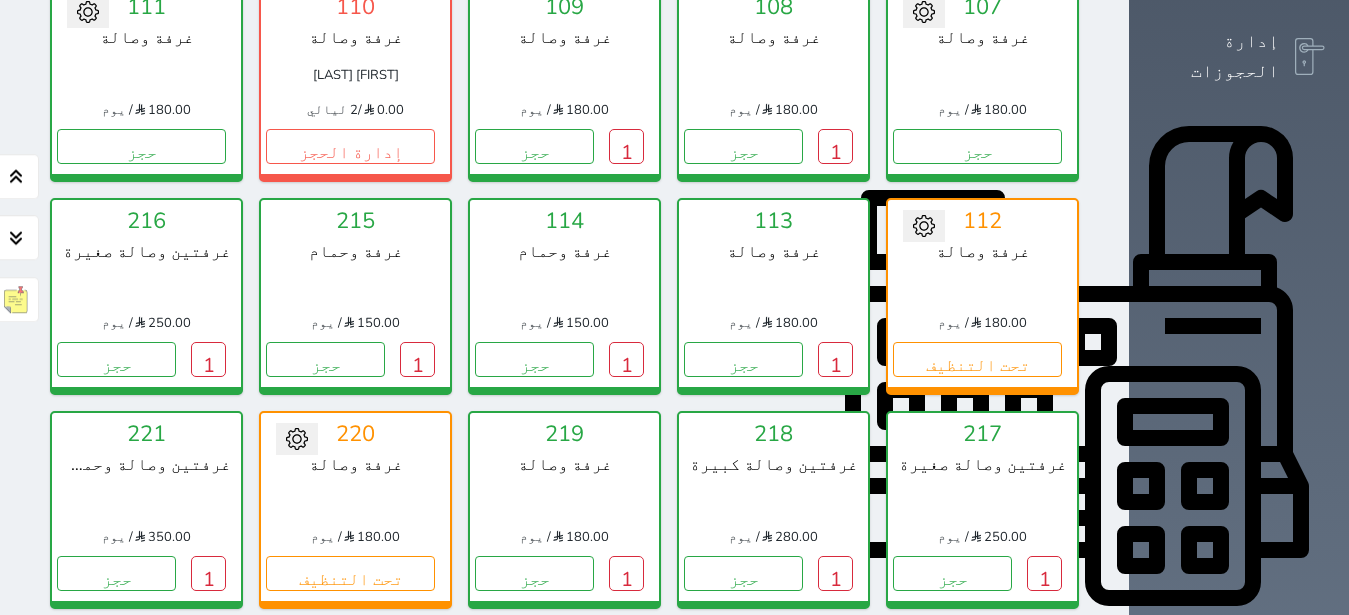 scroll, scrollTop: 582, scrollLeft: 0, axis: vertical 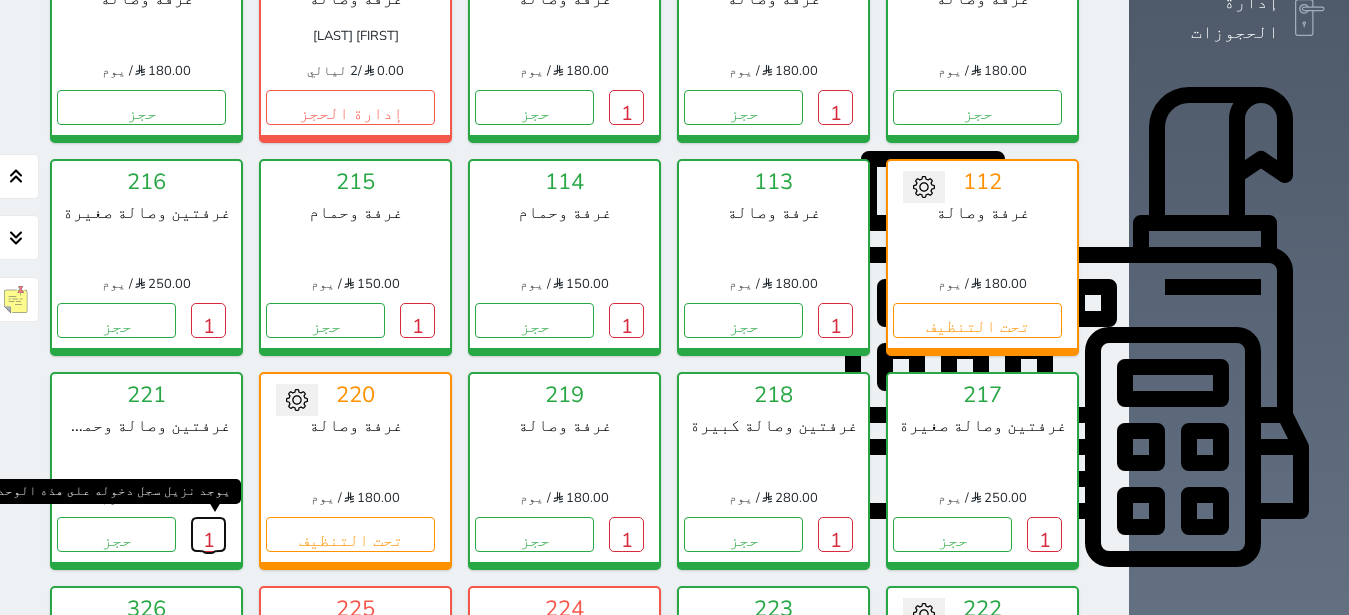 click on "1" at bounding box center [208, 534] 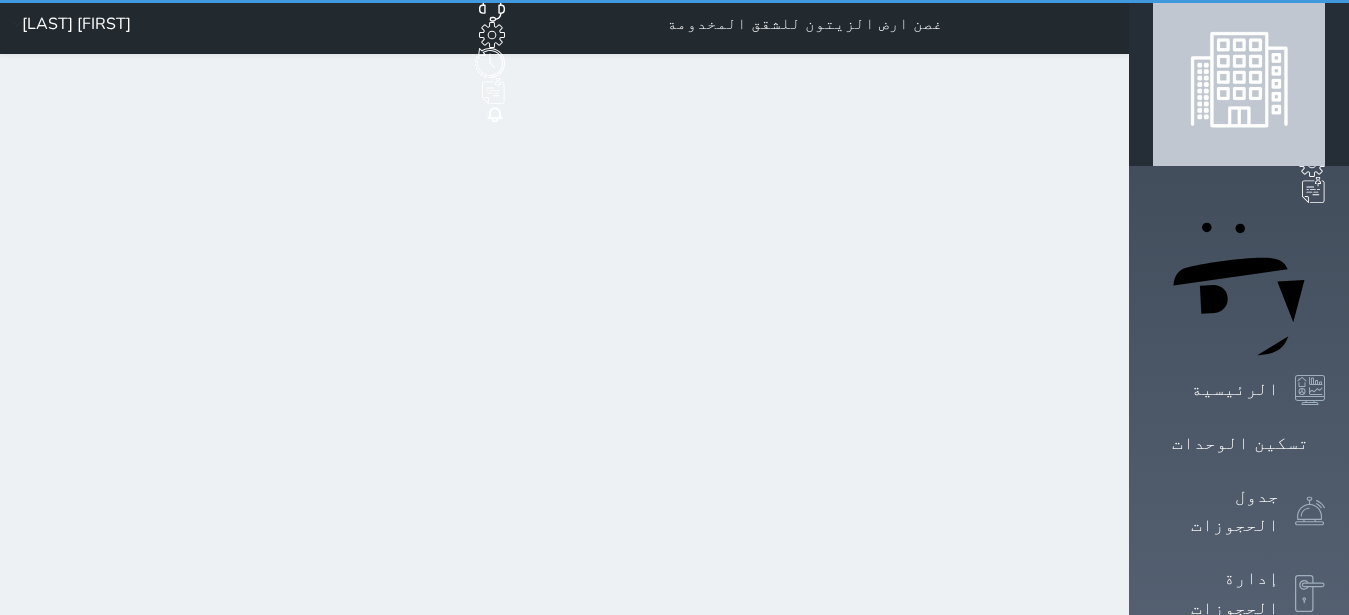 scroll, scrollTop: 0, scrollLeft: 0, axis: both 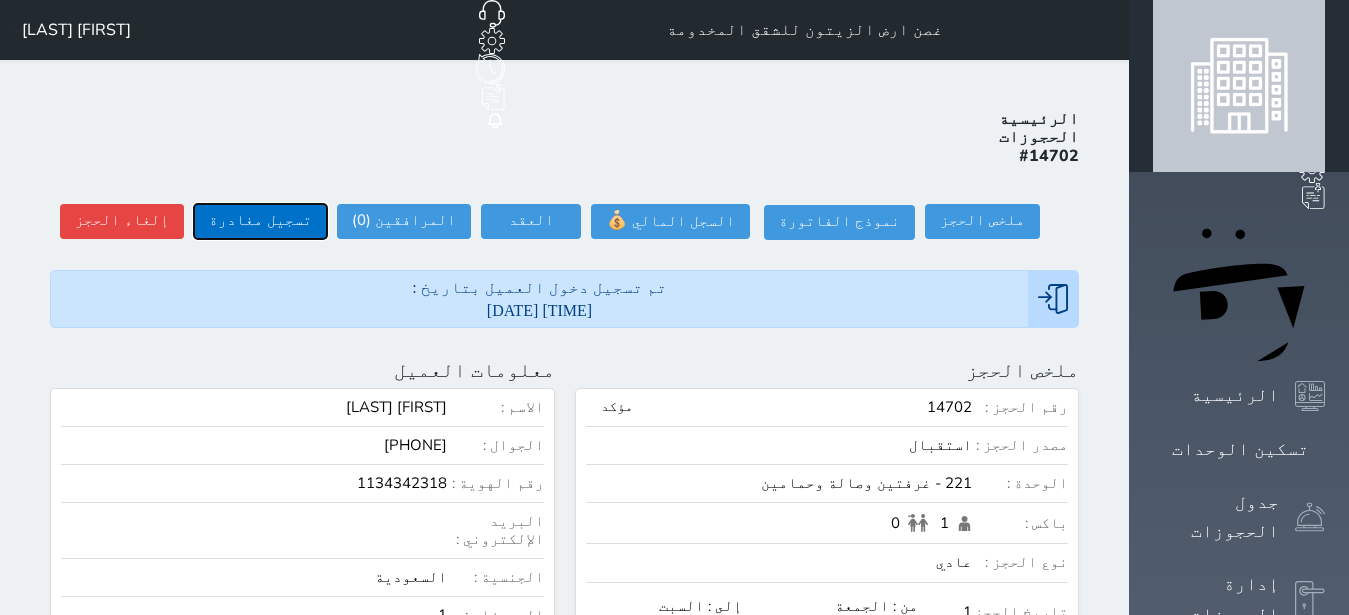 click on "تسجيل مغادرة" at bounding box center (260, 221) 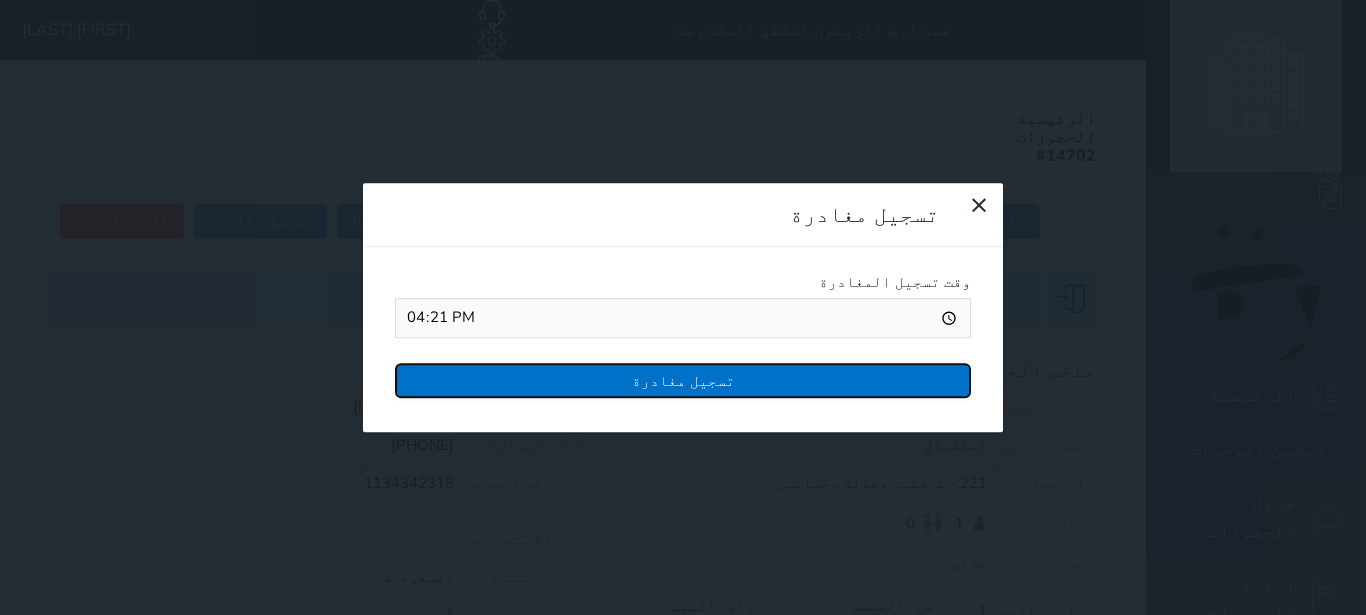 click on "تسجيل مغادرة" at bounding box center (683, 380) 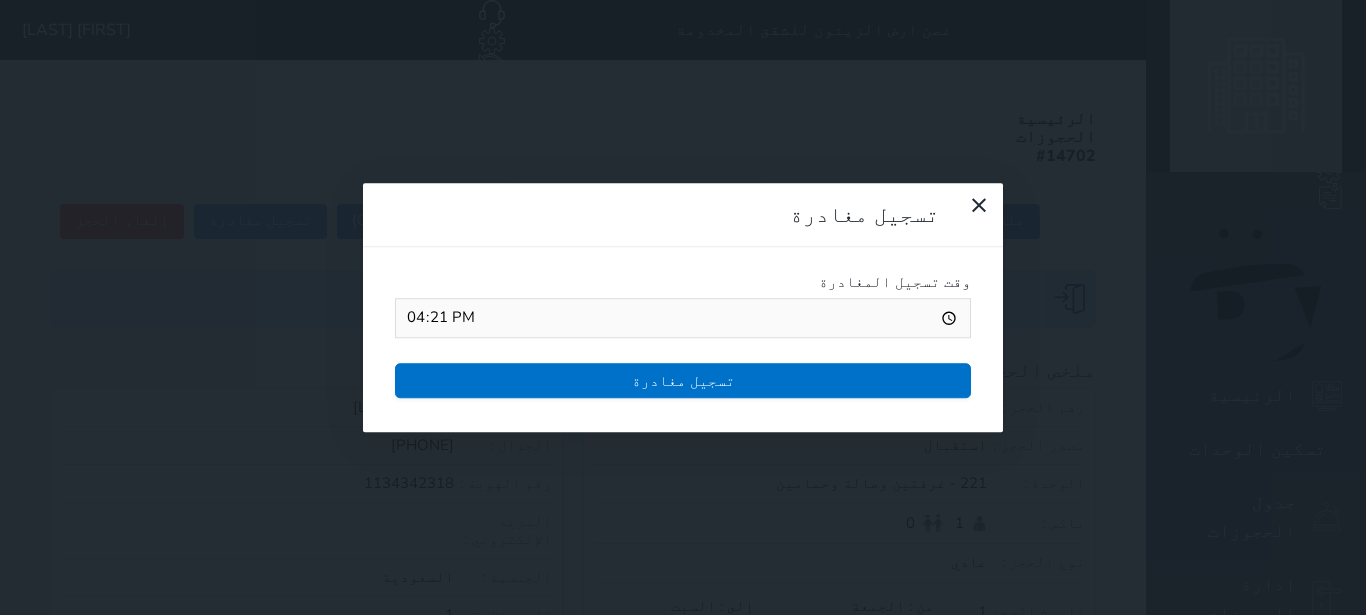 click at bounding box center [0, 0] 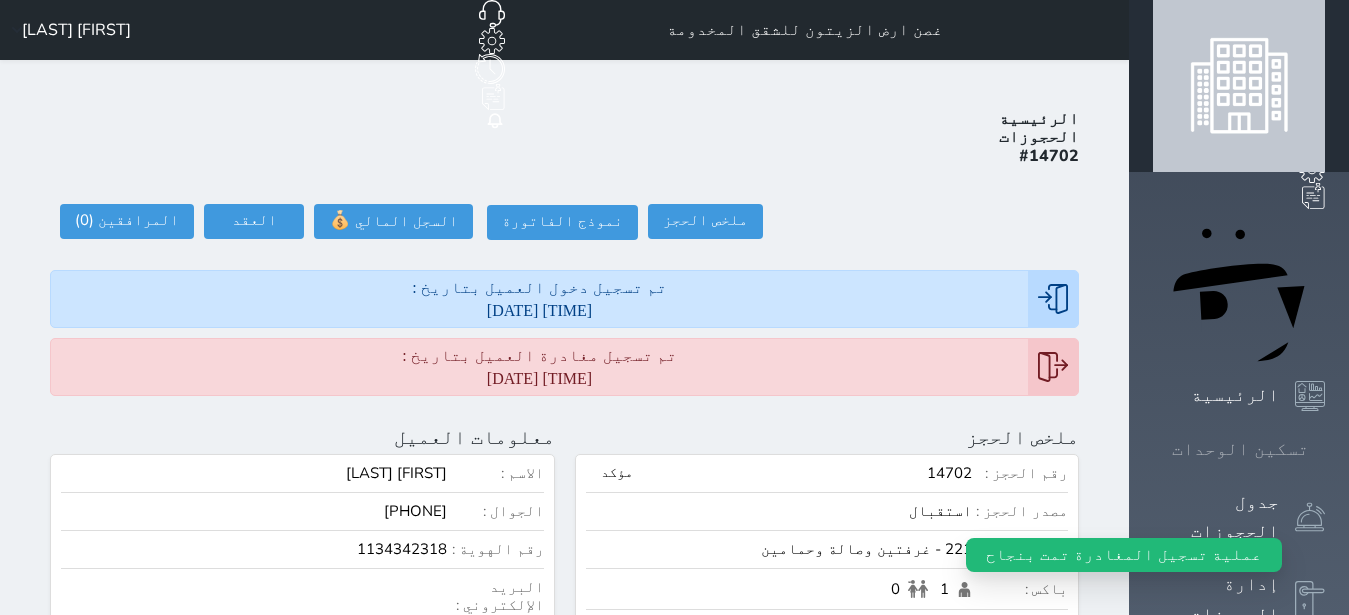 click at bounding box center [1325, 449] 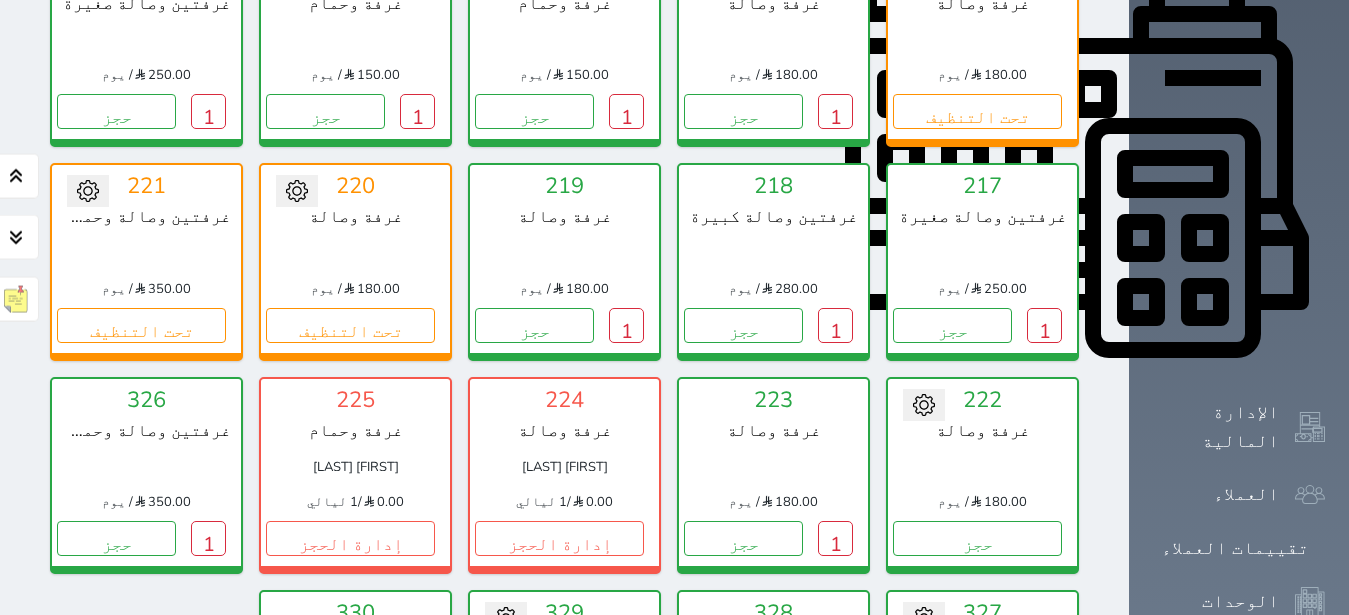 scroll, scrollTop: 834, scrollLeft: 0, axis: vertical 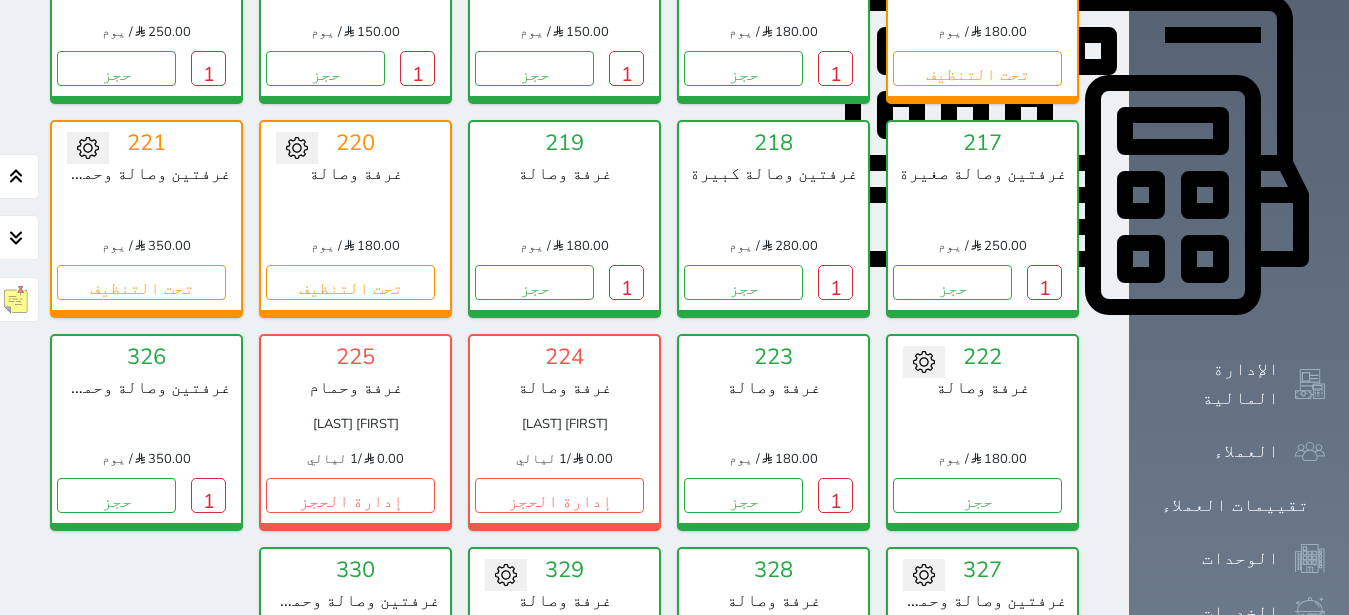 click on "1" at bounding box center (417, 708) 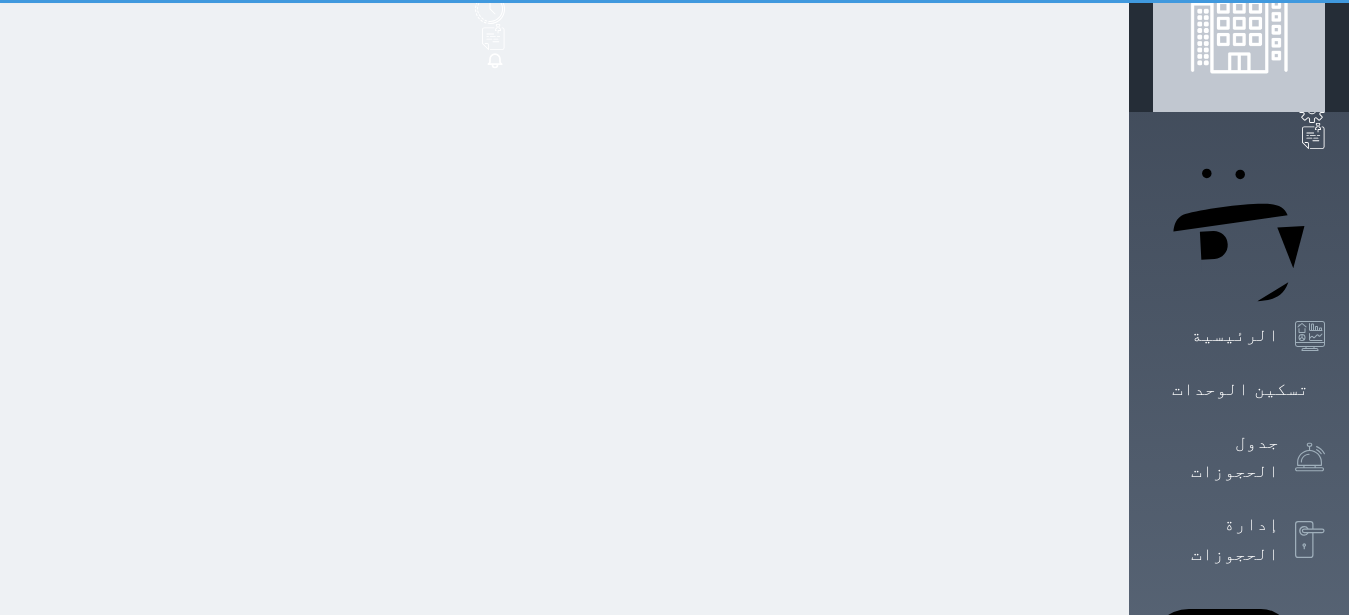 scroll, scrollTop: 0, scrollLeft: 0, axis: both 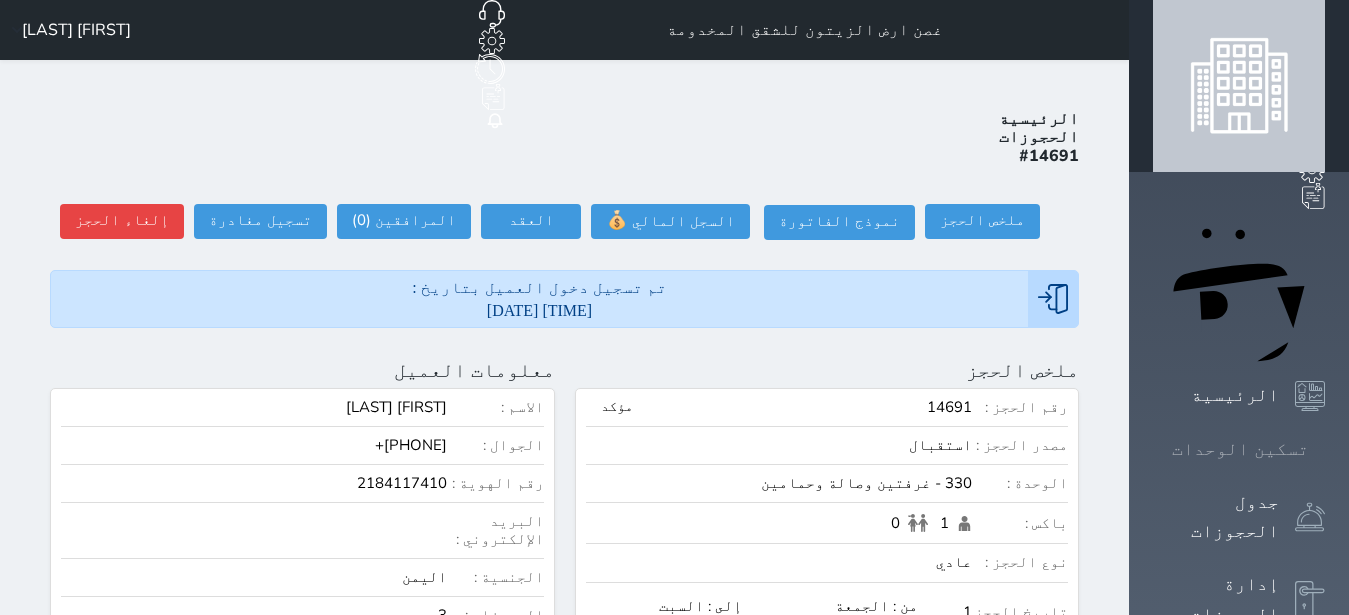 click on "تسكين الوحدات" at bounding box center [1240, 449] 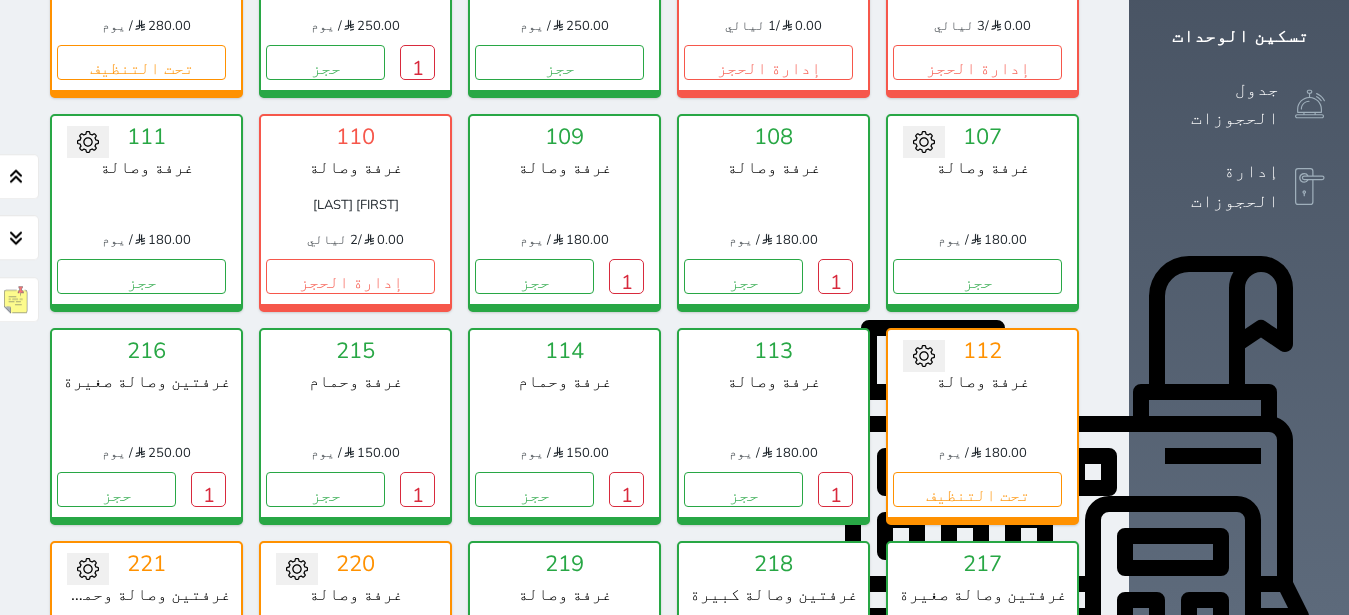 scroll, scrollTop: 456, scrollLeft: 0, axis: vertical 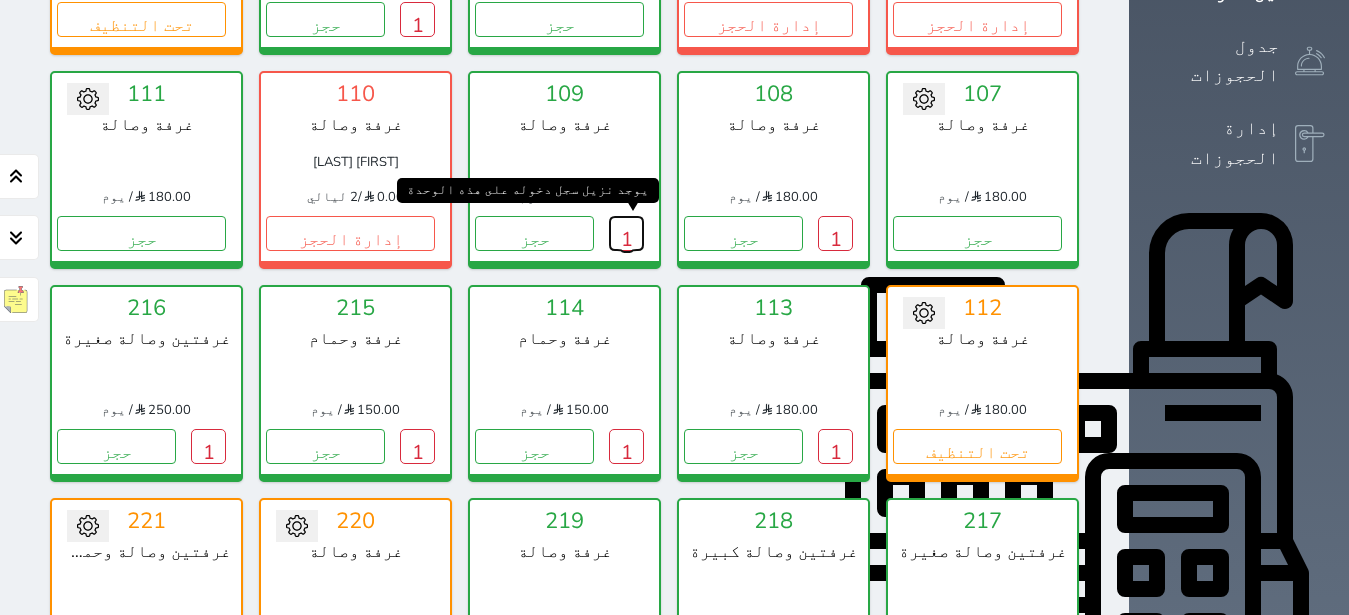 click on "1" at bounding box center [626, 233] 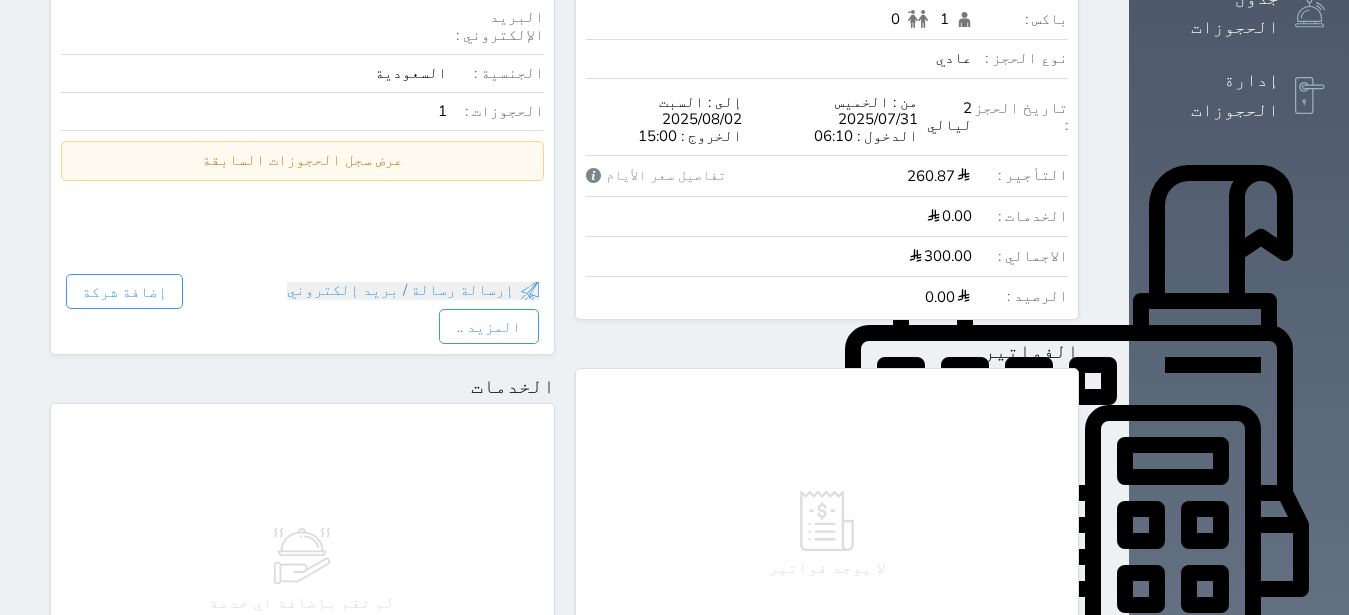 scroll, scrollTop: 0, scrollLeft: 0, axis: both 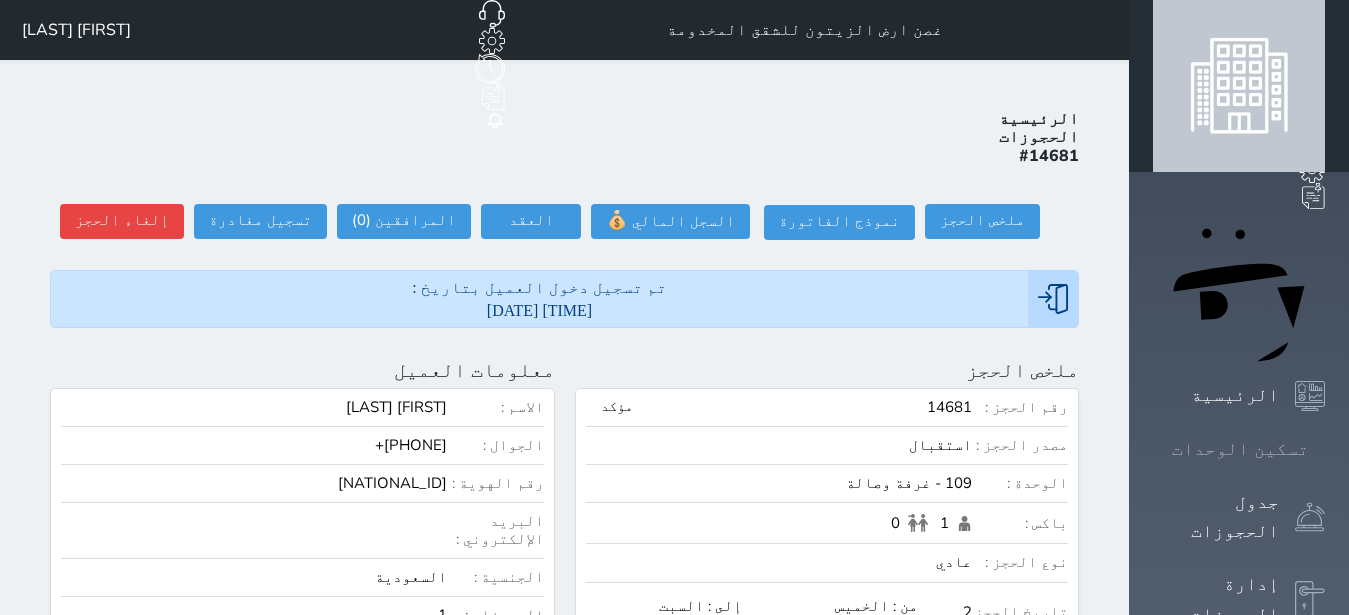 click 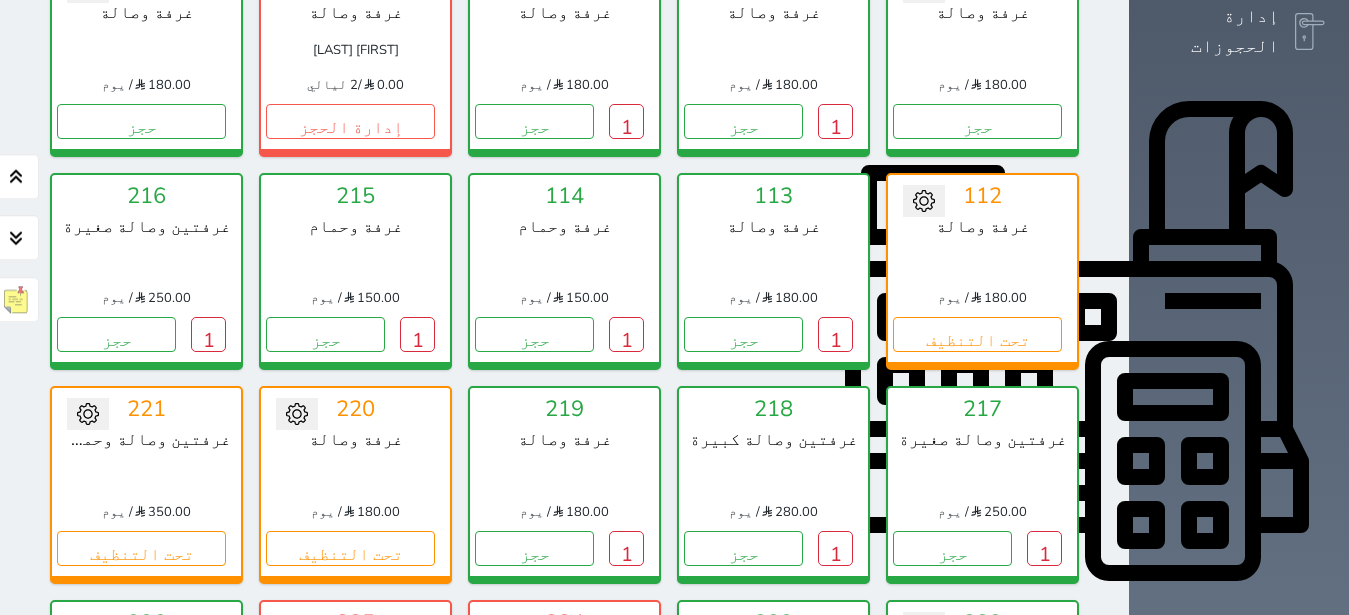 scroll, scrollTop: 582, scrollLeft: 0, axis: vertical 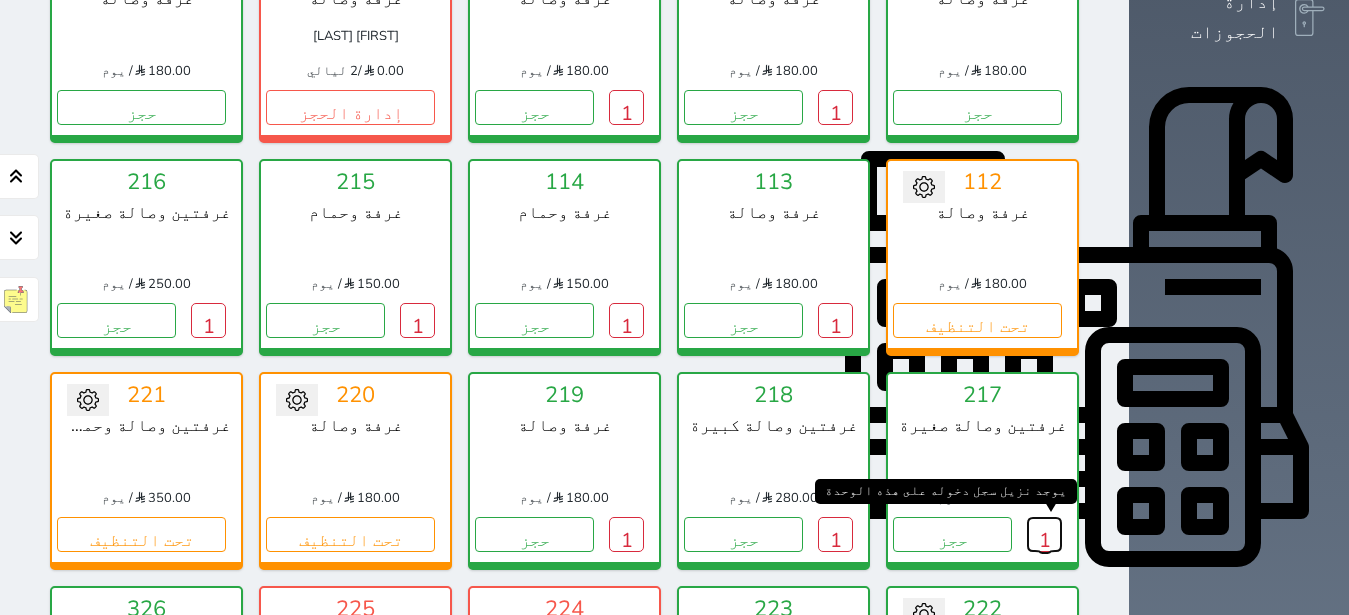 click on "1" at bounding box center [1044, 534] 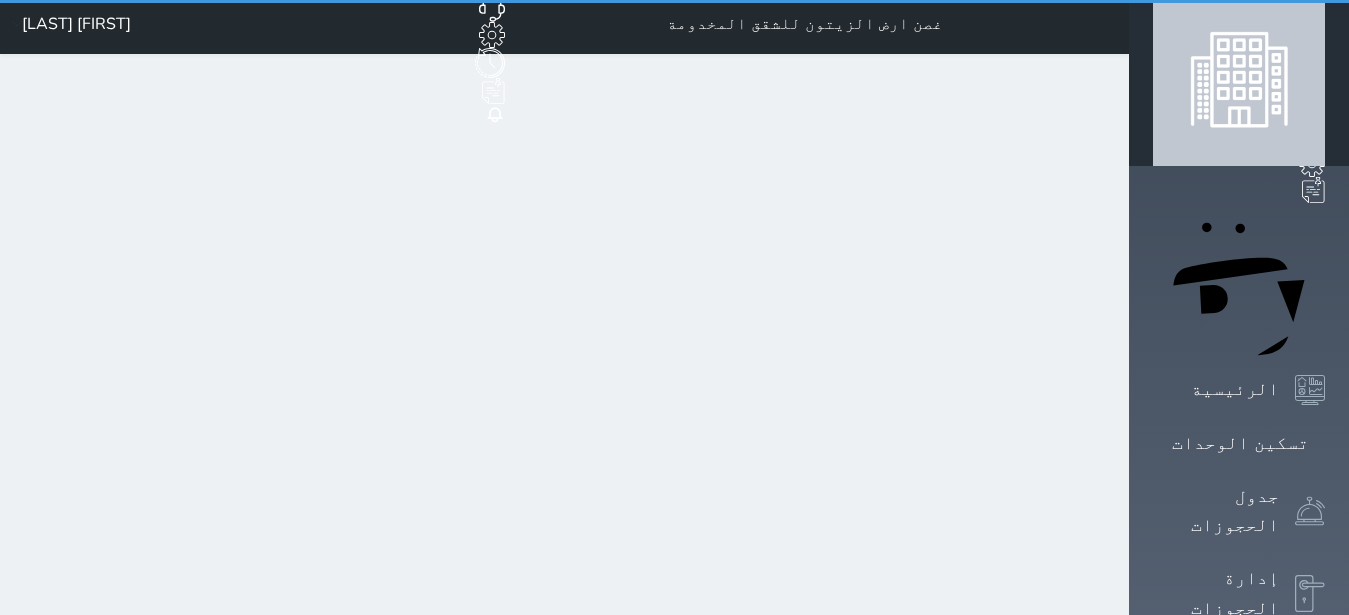 scroll, scrollTop: 0, scrollLeft: 0, axis: both 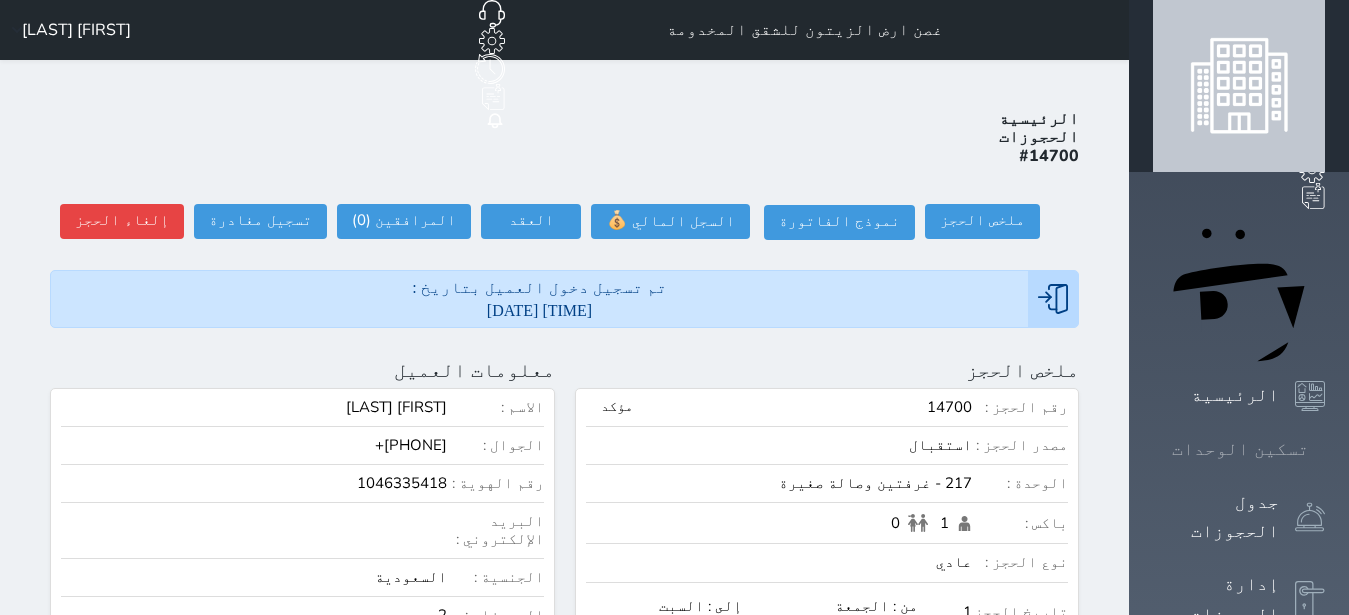 click on "تسكين الوحدات" at bounding box center [1239, 449] 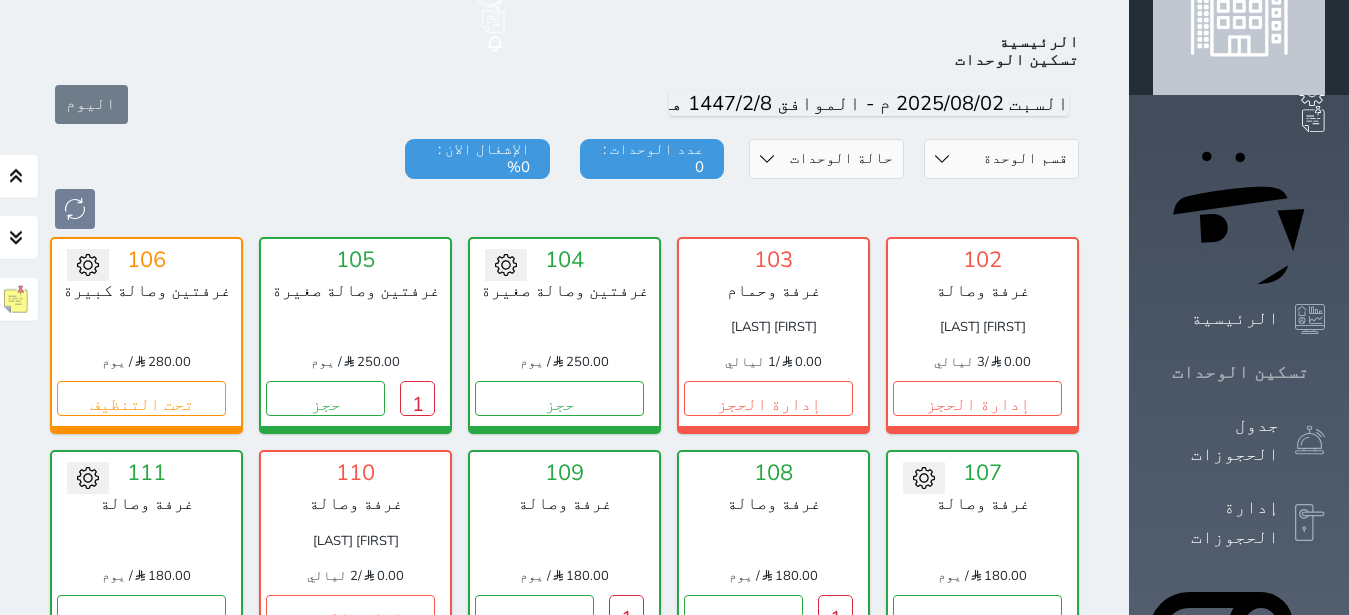 scroll, scrollTop: 78, scrollLeft: 0, axis: vertical 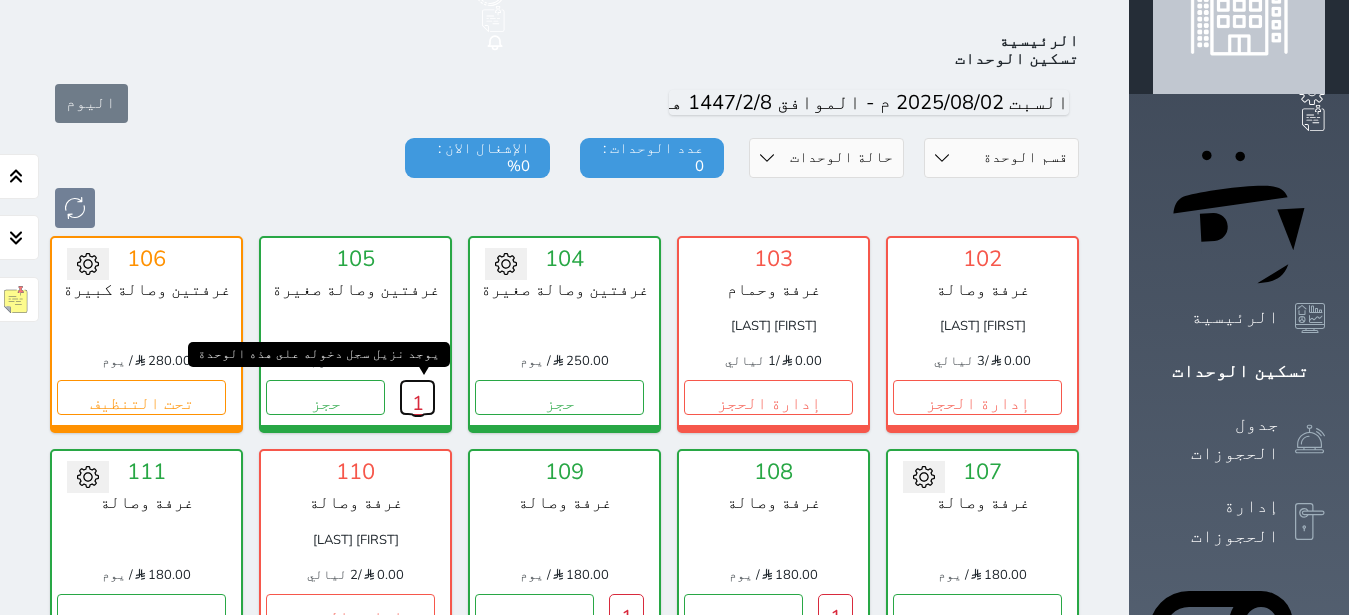 click on "1" at bounding box center [417, 397] 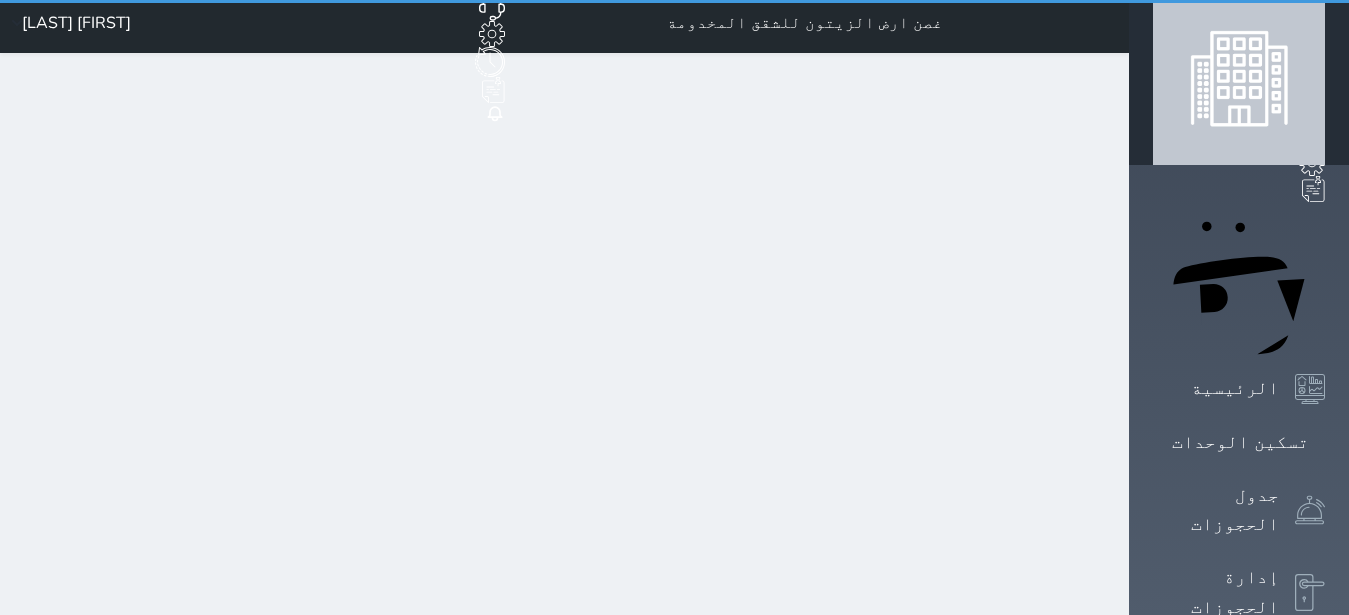 scroll, scrollTop: 0, scrollLeft: 0, axis: both 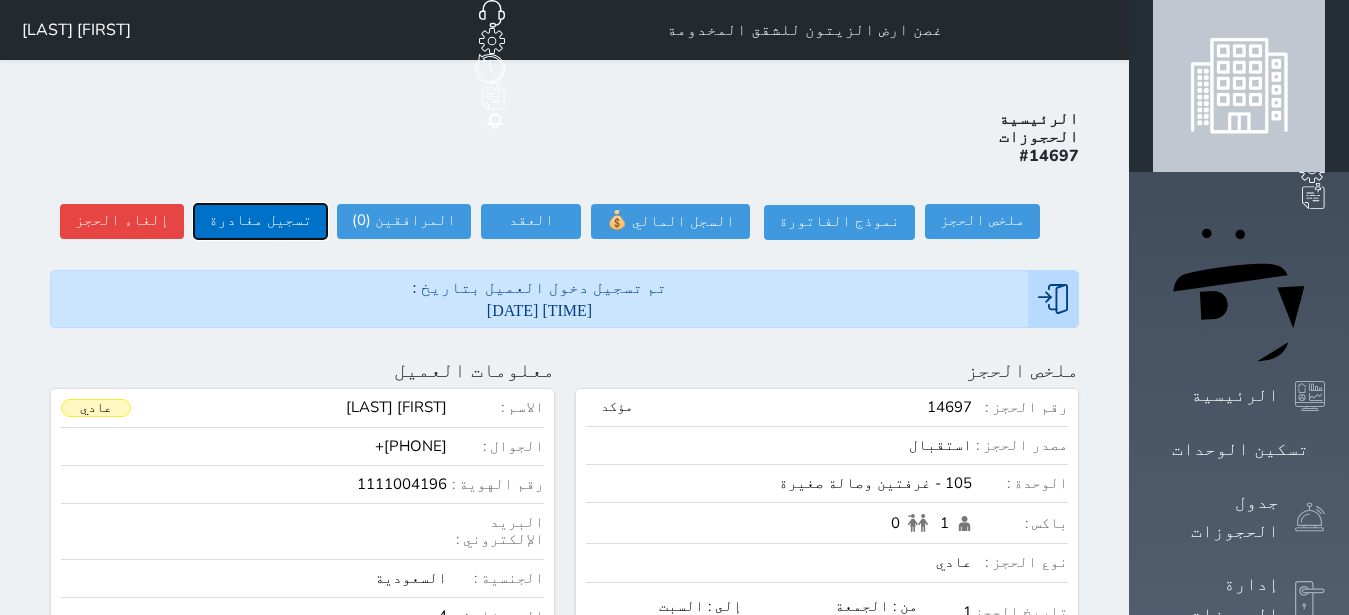 click on "تسجيل مغادرة" at bounding box center (260, 221) 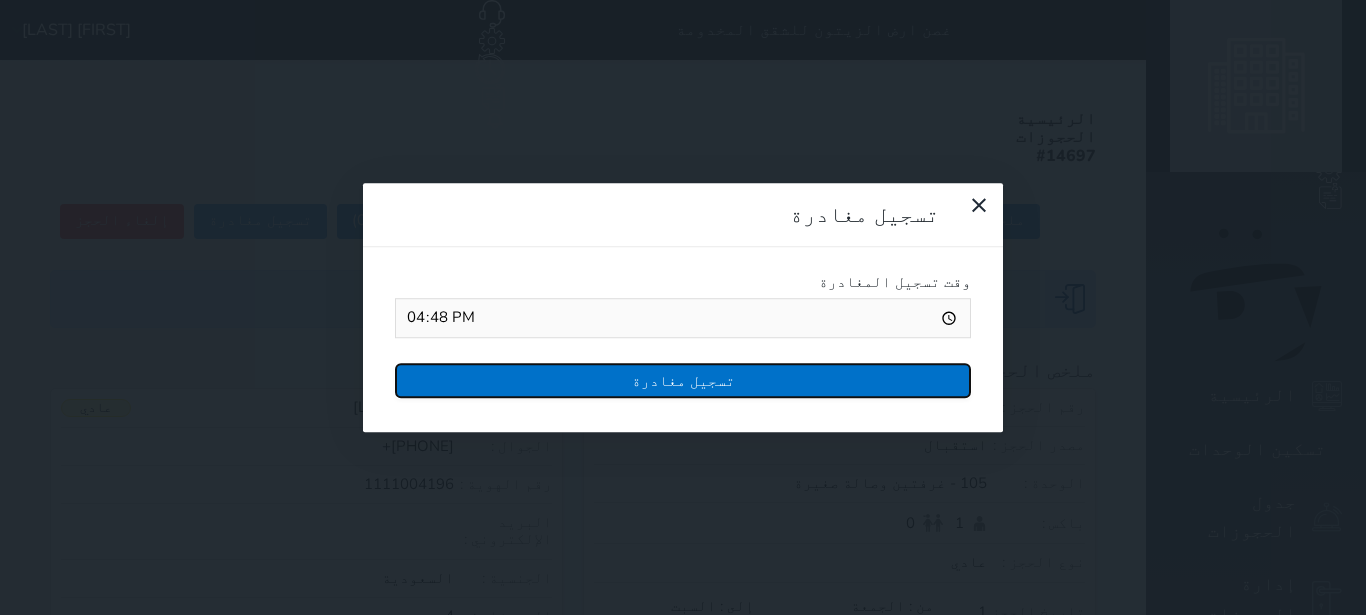 click on "تسجيل مغادرة" at bounding box center (683, 380) 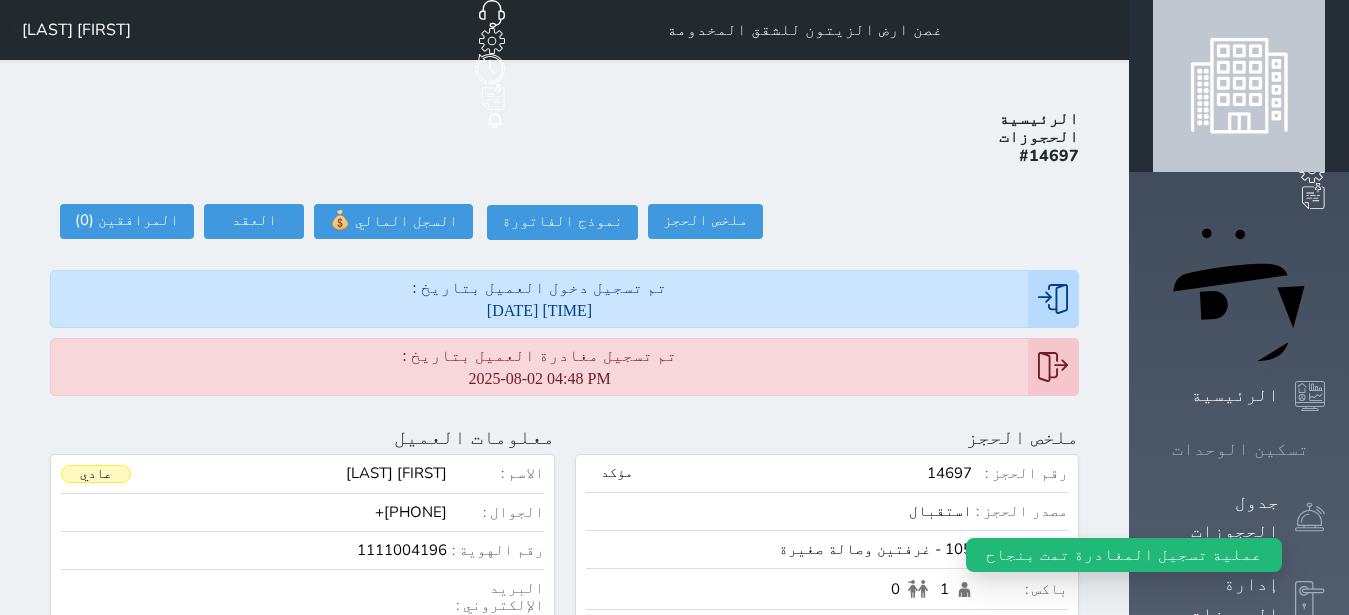 click 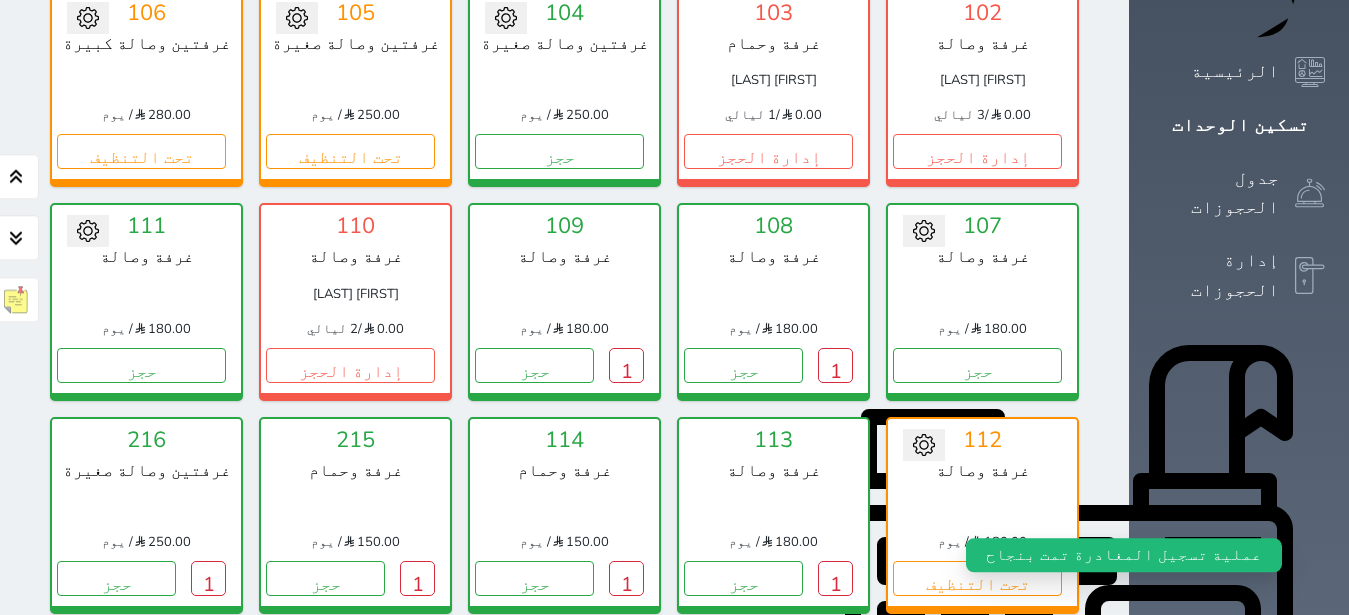 scroll, scrollTop: 330, scrollLeft: 0, axis: vertical 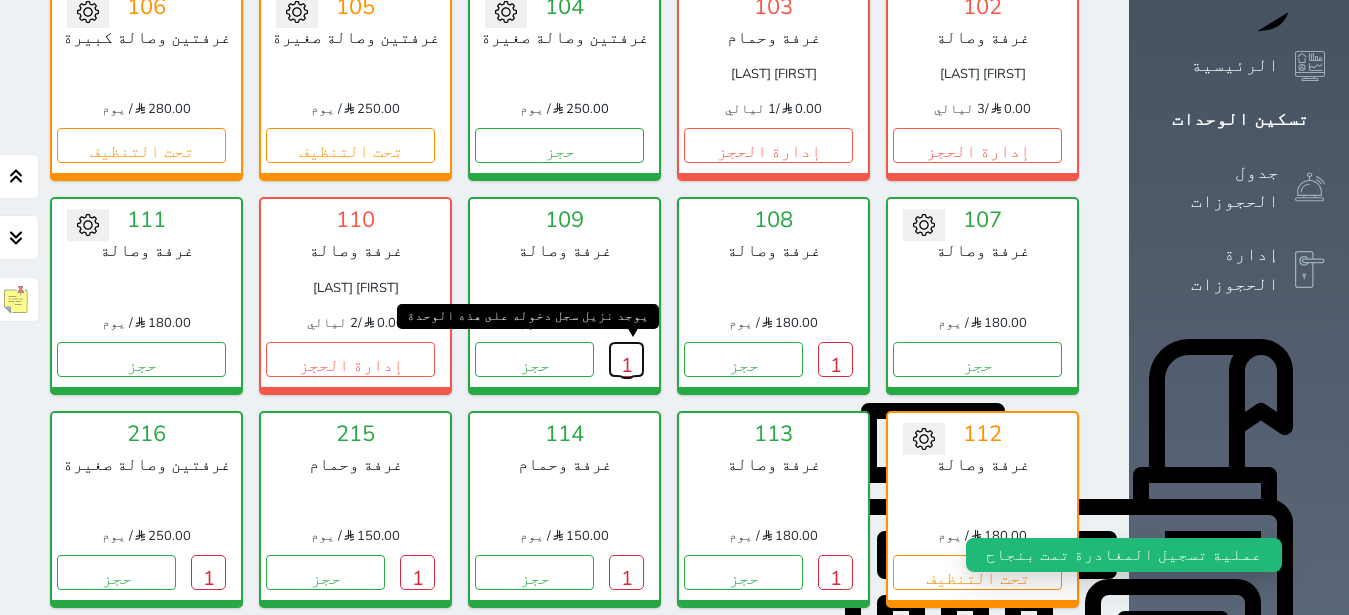 click on "1" at bounding box center (626, 359) 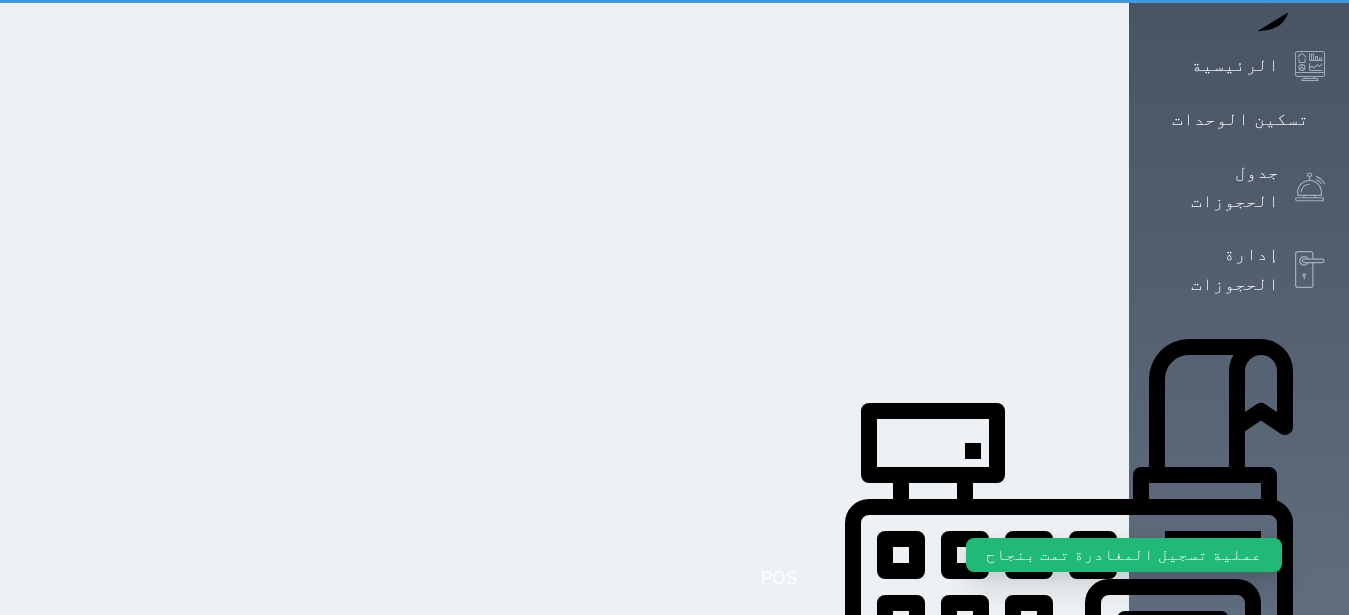 scroll, scrollTop: 0, scrollLeft: 0, axis: both 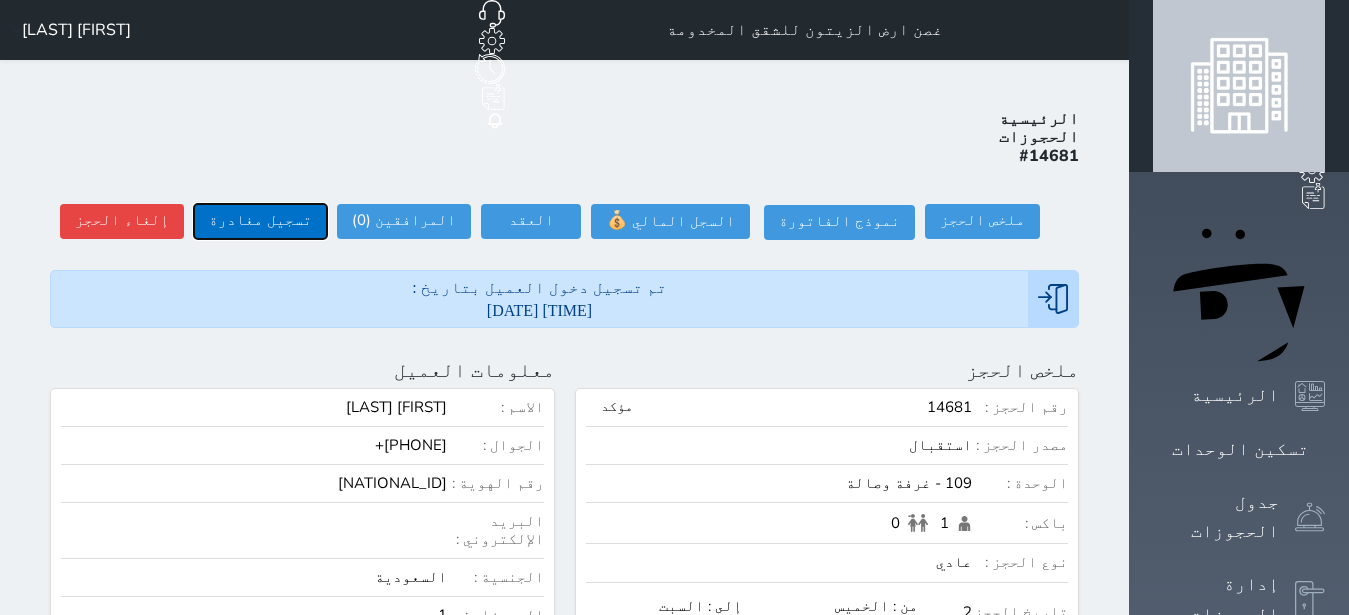 click on "تسجيل مغادرة" at bounding box center (260, 221) 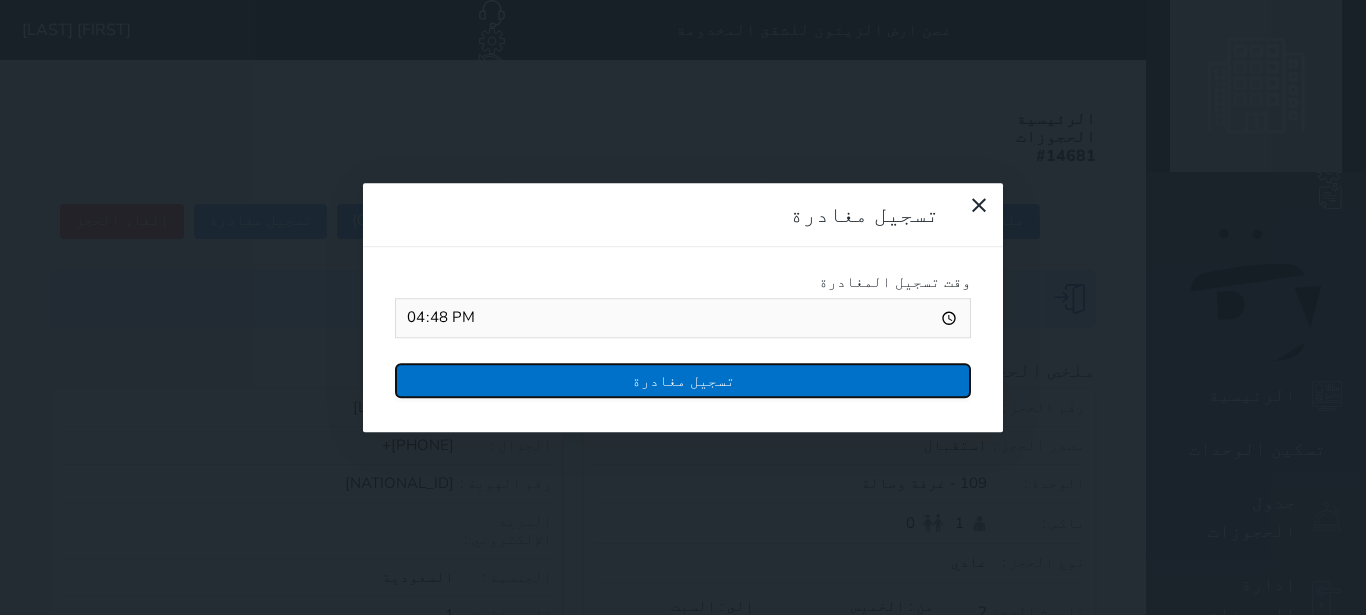 click on "تسجيل مغادرة" at bounding box center [683, 380] 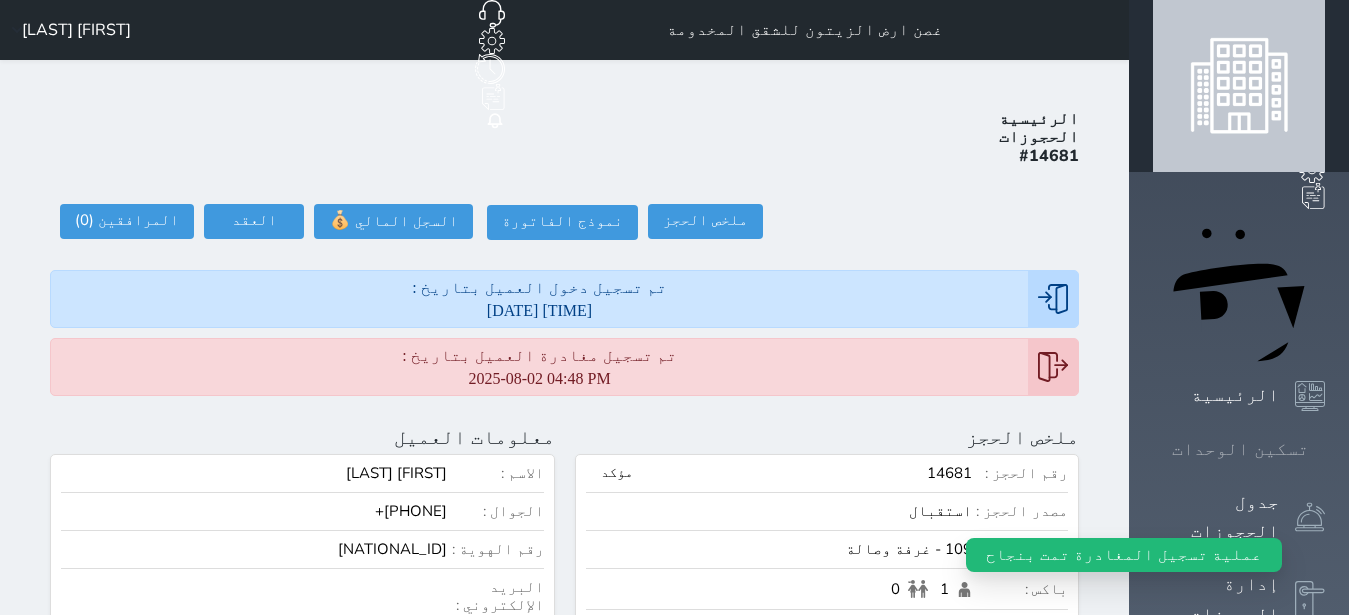 click on "تسكين الوحدات" at bounding box center (1240, 449) 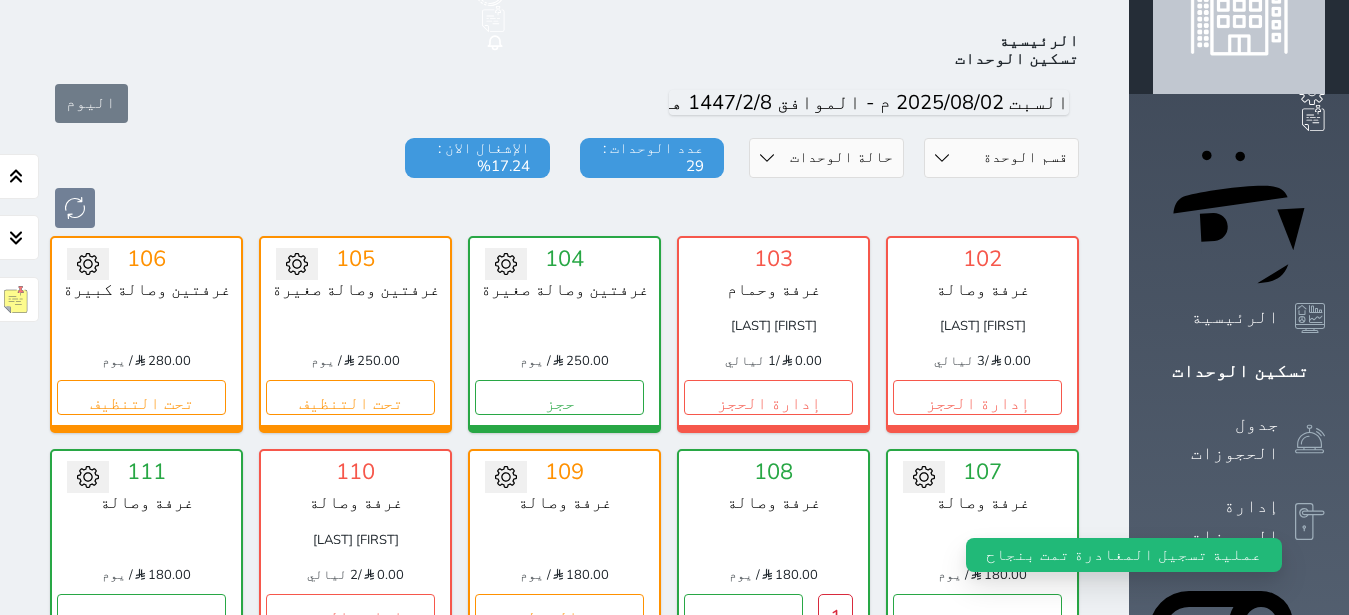 scroll, scrollTop: 204, scrollLeft: 0, axis: vertical 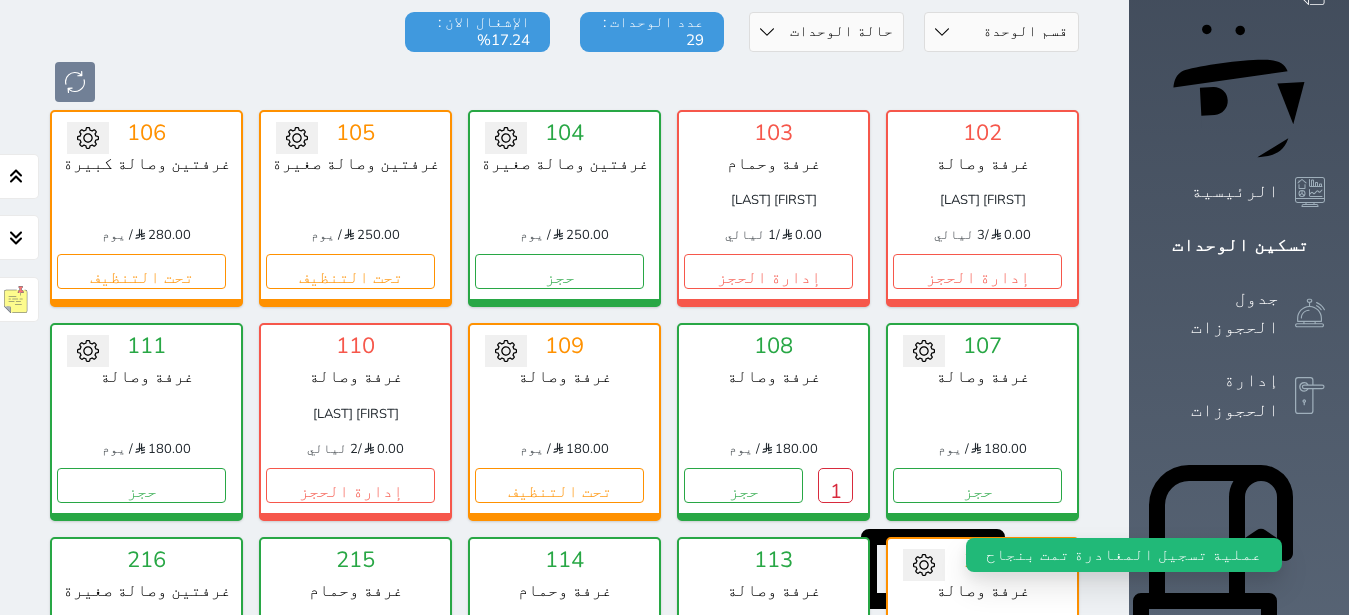 click on "1" at bounding box center (835, 698) 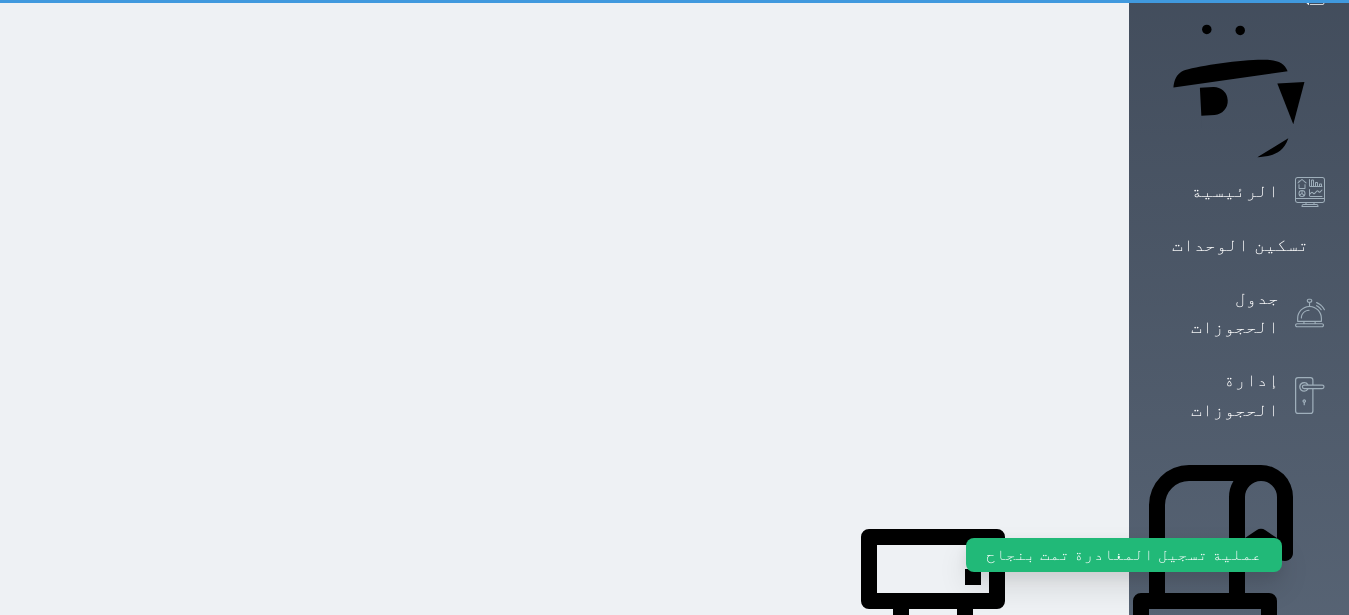 scroll, scrollTop: 0, scrollLeft: 0, axis: both 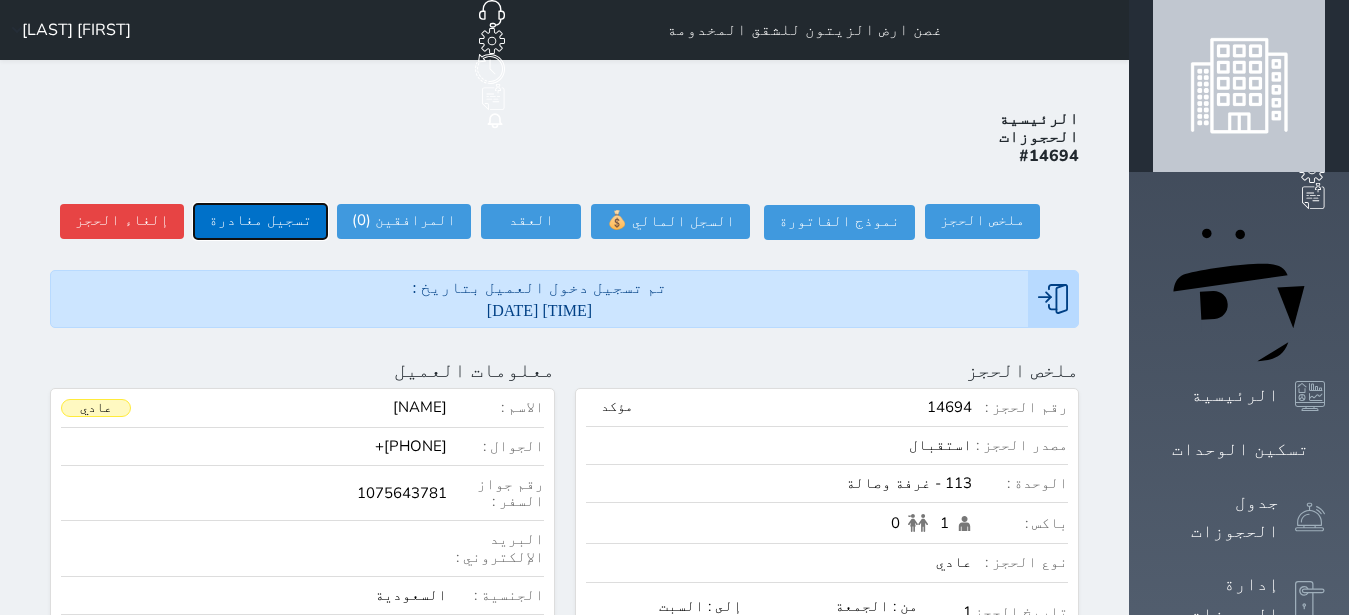 click on "تسجيل مغادرة" at bounding box center (260, 221) 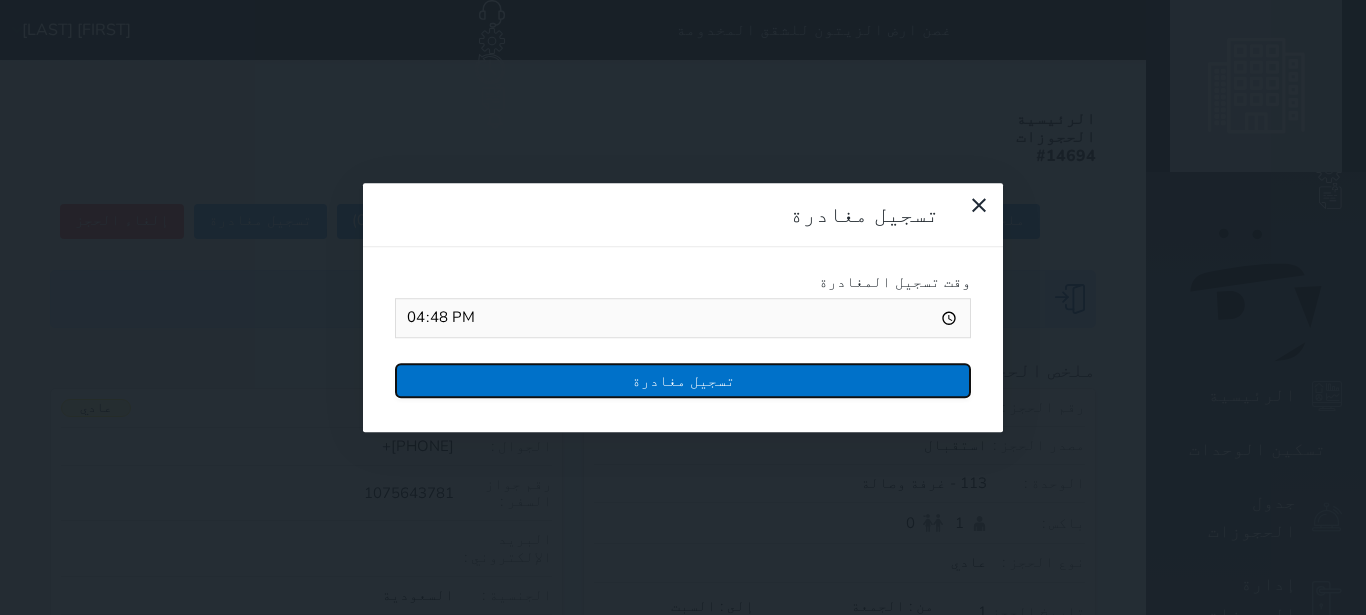 click on "تسجيل مغادرة" at bounding box center (683, 380) 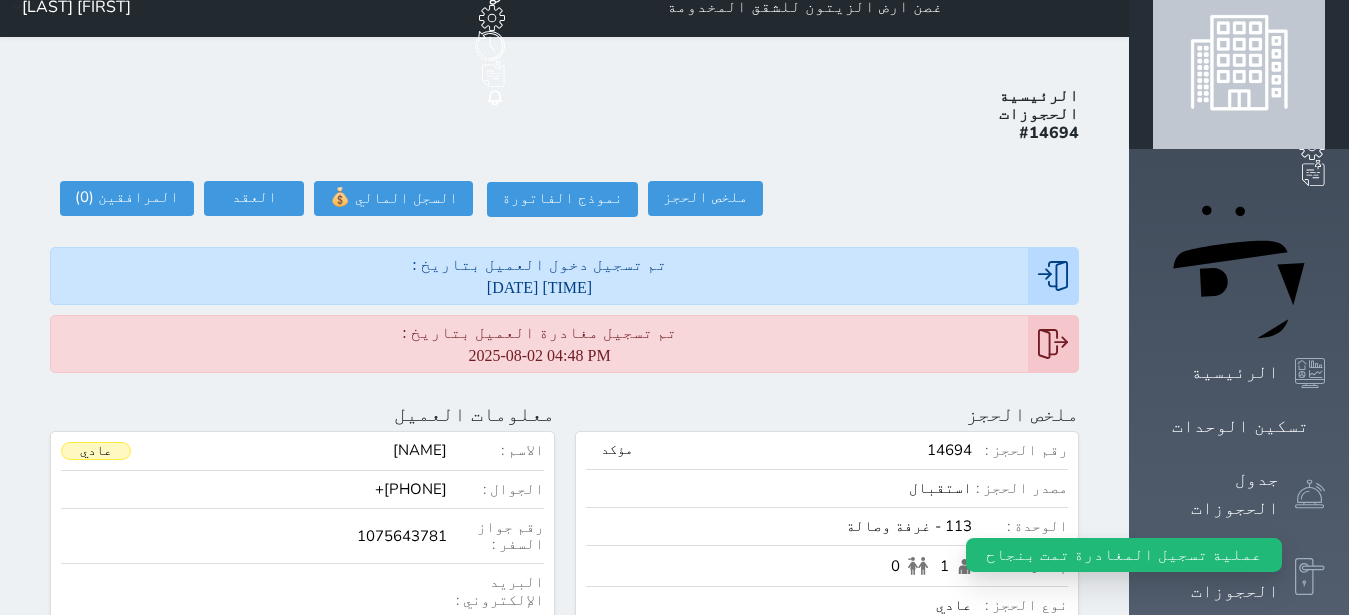 scroll, scrollTop: 0, scrollLeft: 0, axis: both 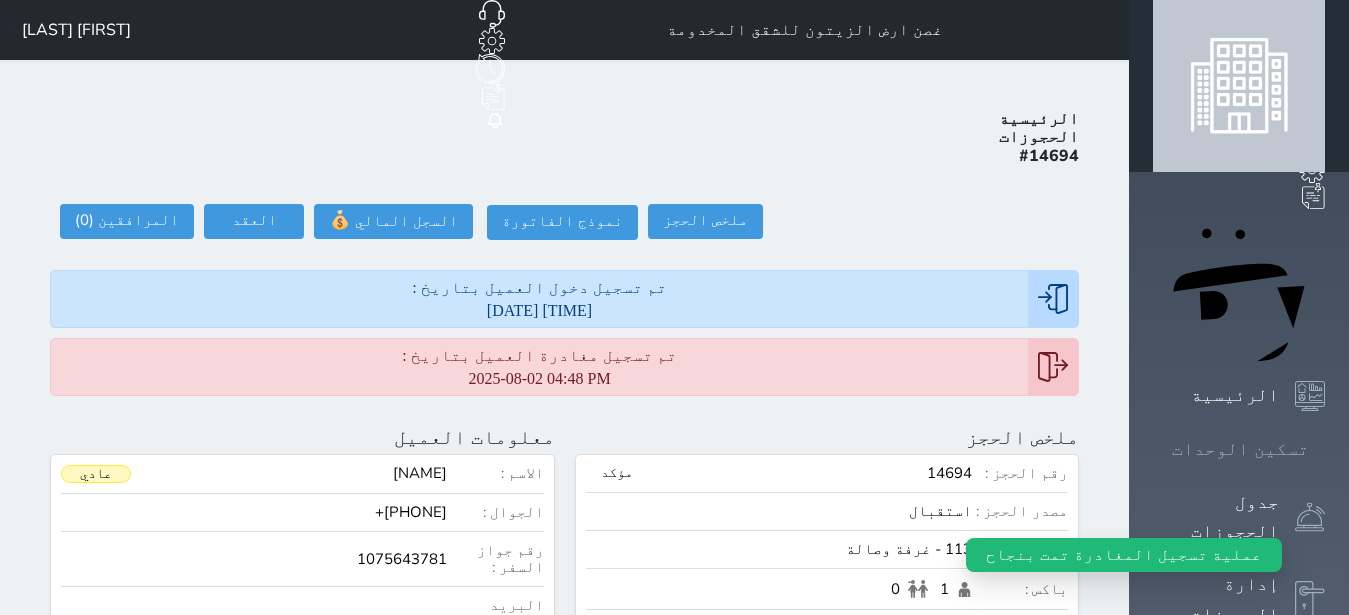 click 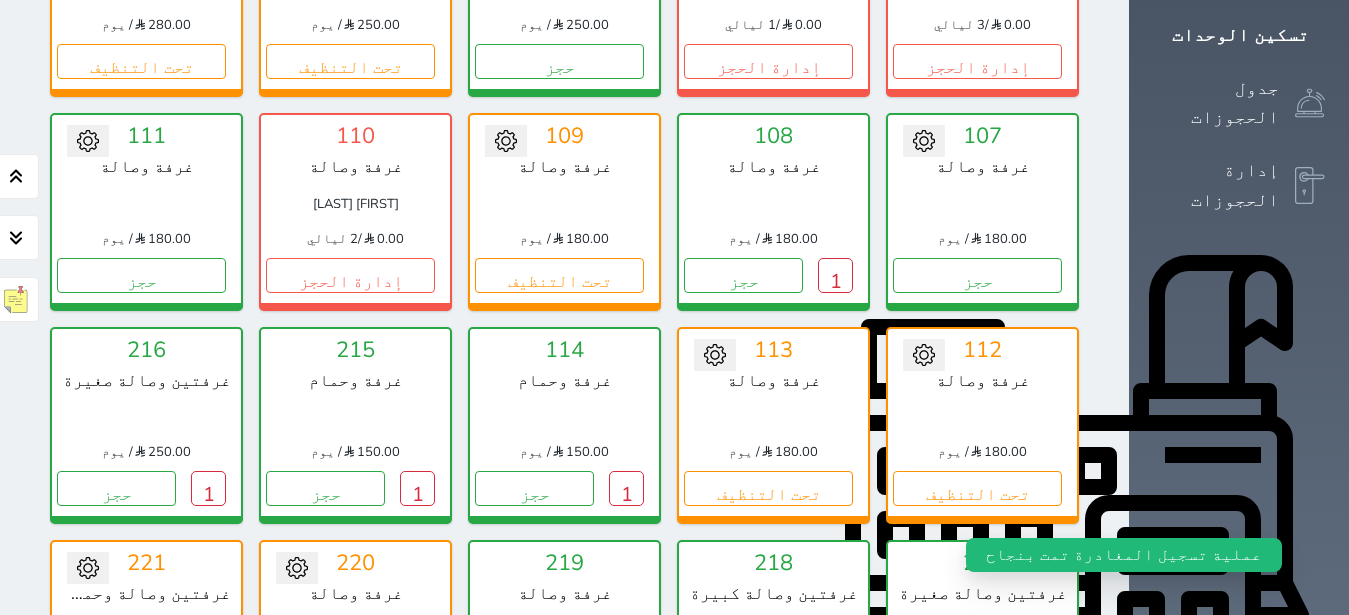 scroll, scrollTop: 456, scrollLeft: 0, axis: vertical 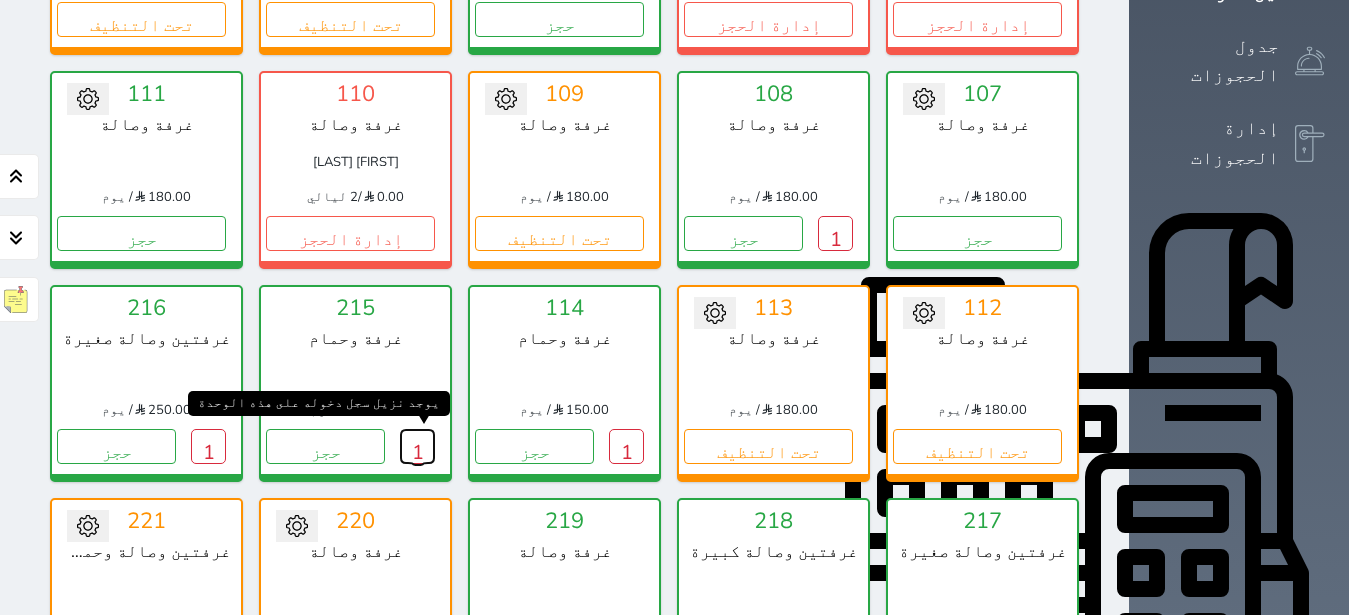 click on "1" at bounding box center (417, 446) 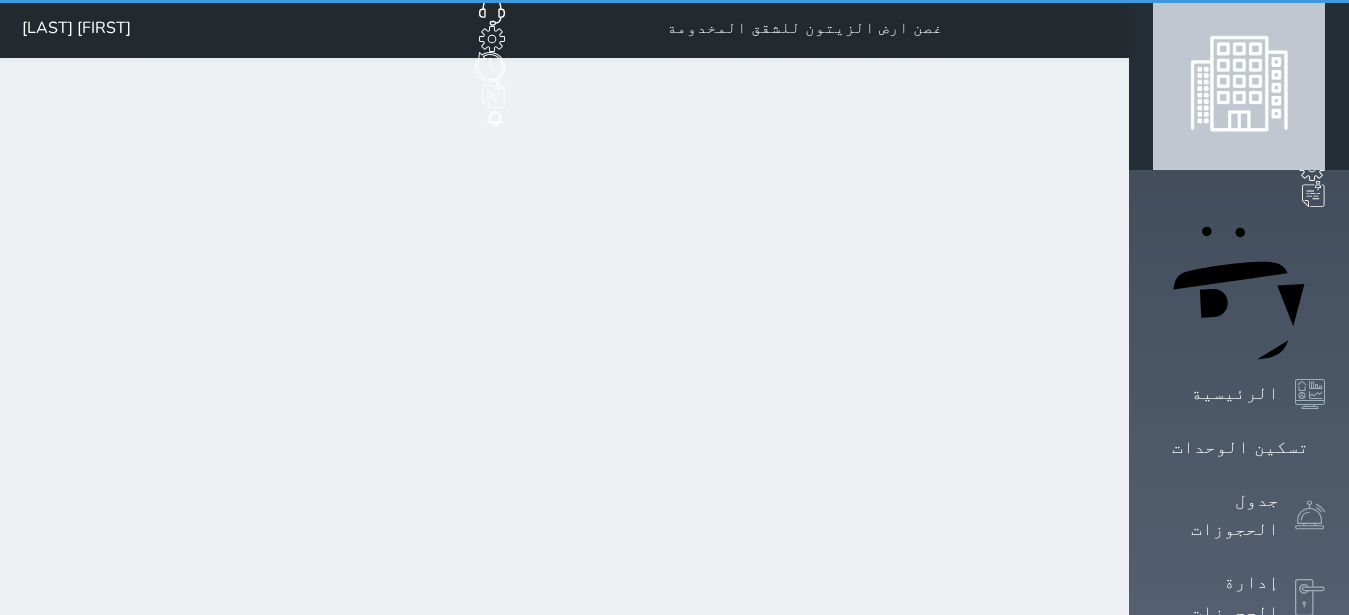 scroll, scrollTop: 0, scrollLeft: 0, axis: both 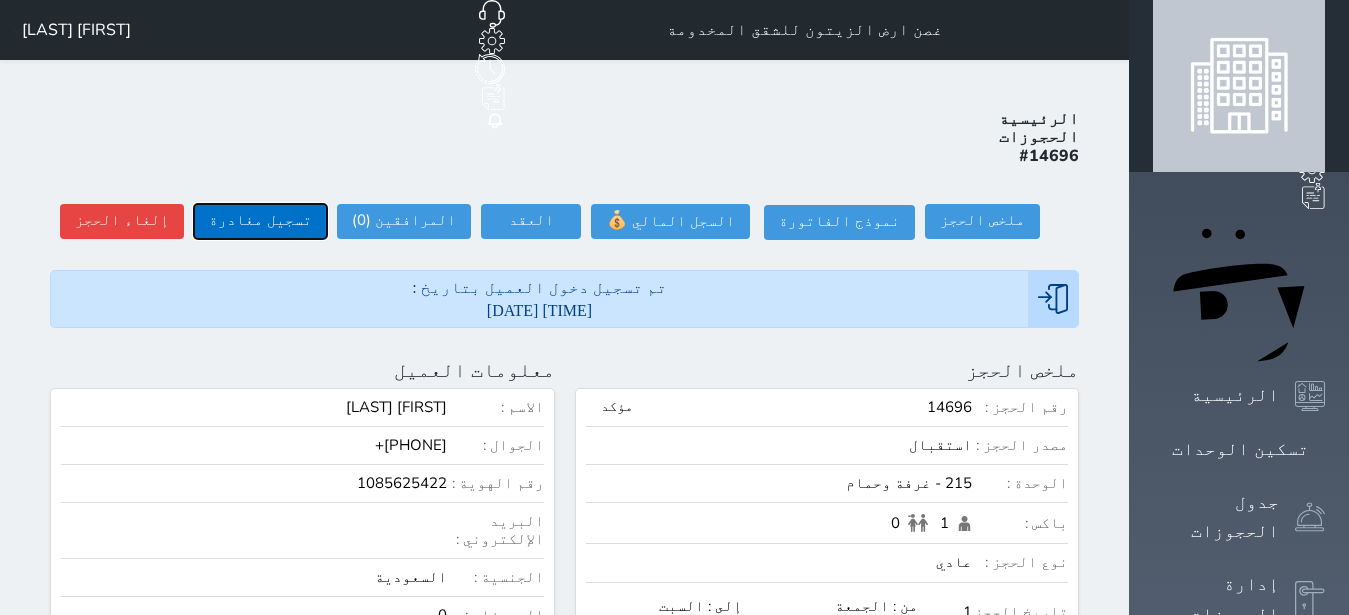 click on "تسجيل مغادرة" at bounding box center [260, 221] 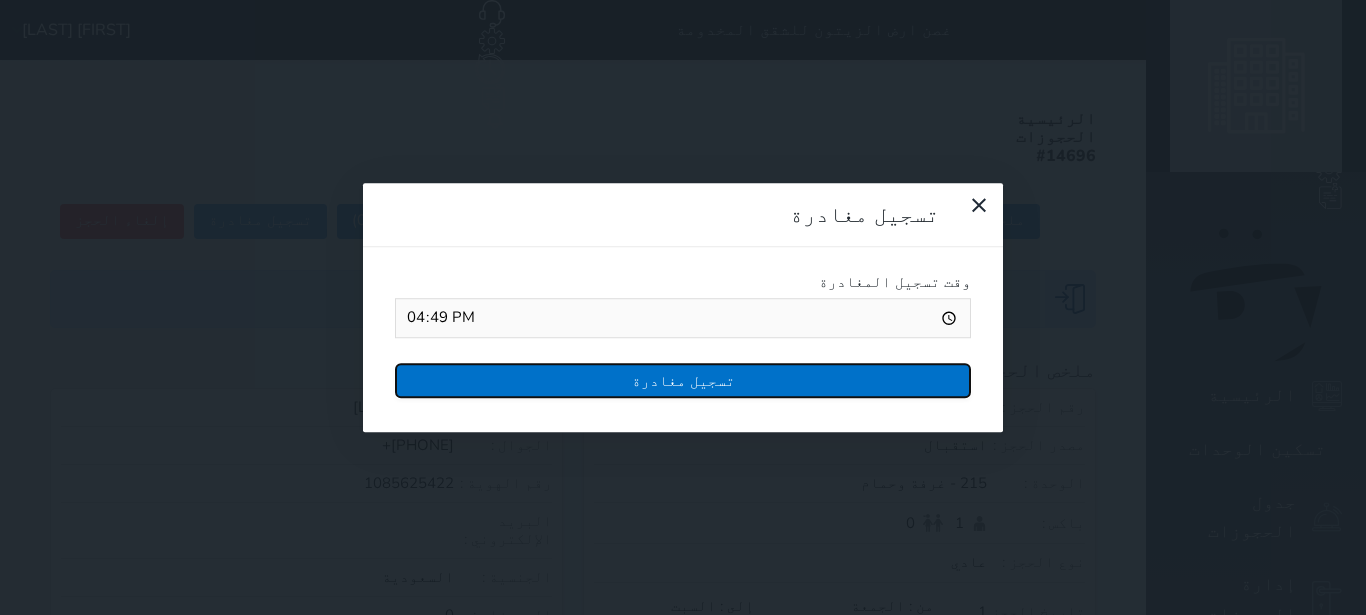 click on "تسجيل مغادرة" at bounding box center (683, 380) 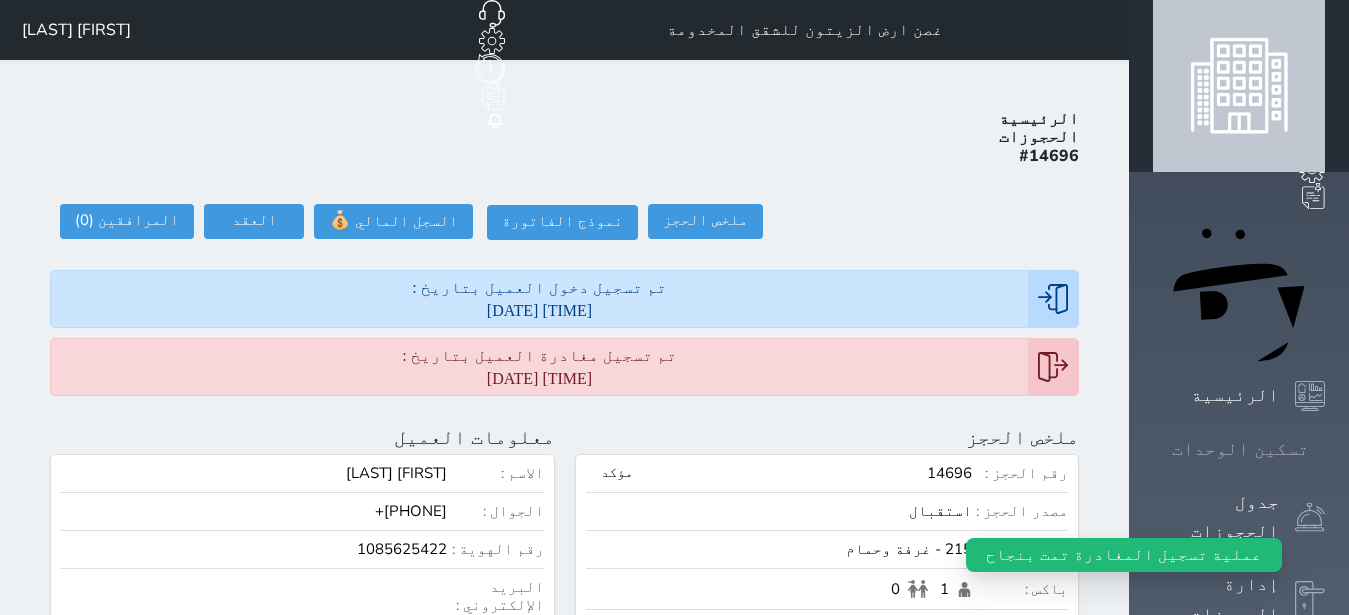click on "تسكين الوحدات" at bounding box center [1239, 449] 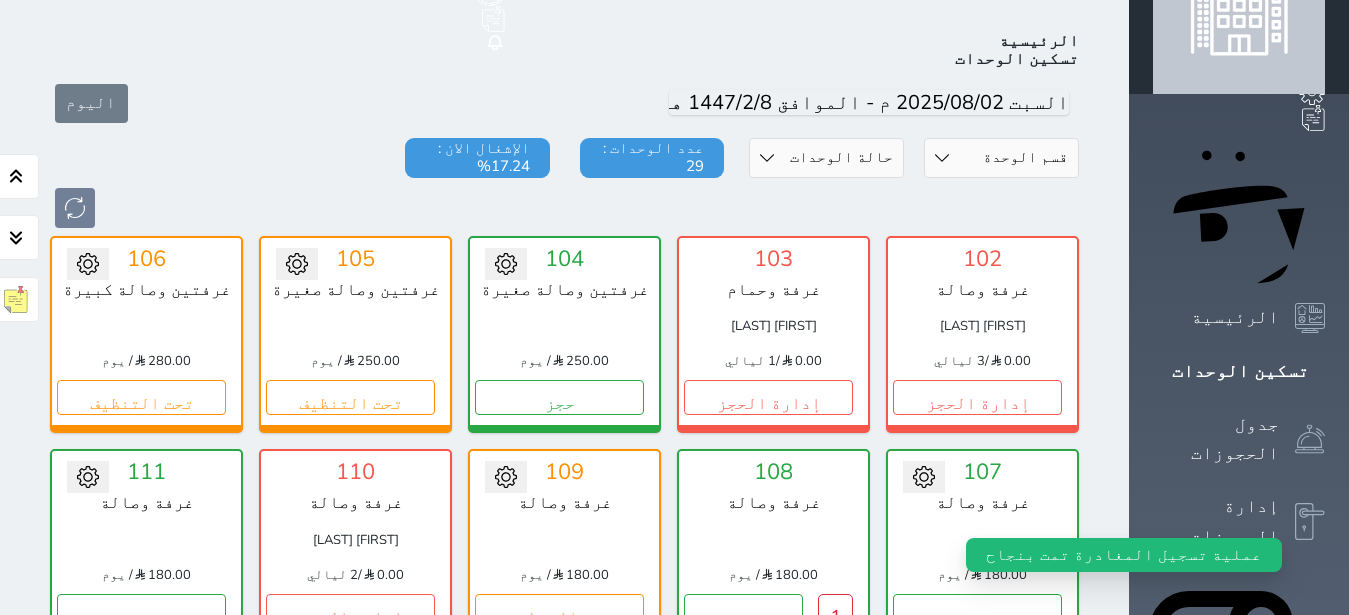 scroll, scrollTop: 456, scrollLeft: 0, axis: vertical 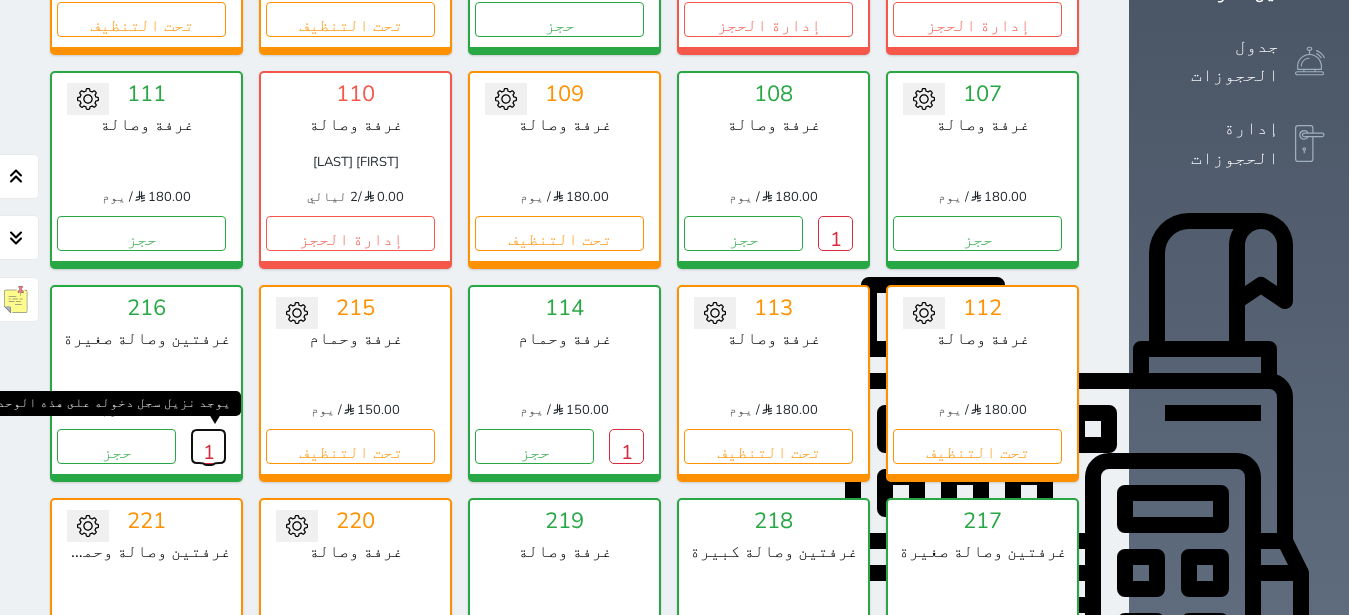 click on "1" at bounding box center [208, 446] 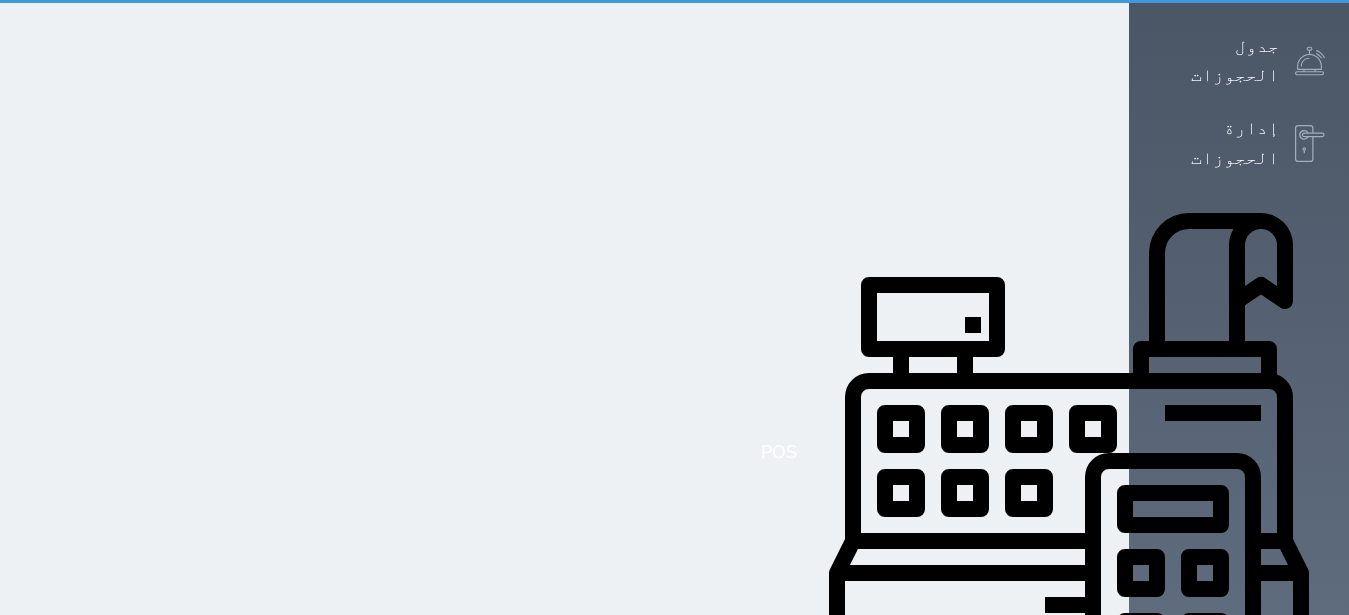 scroll, scrollTop: 0, scrollLeft: 0, axis: both 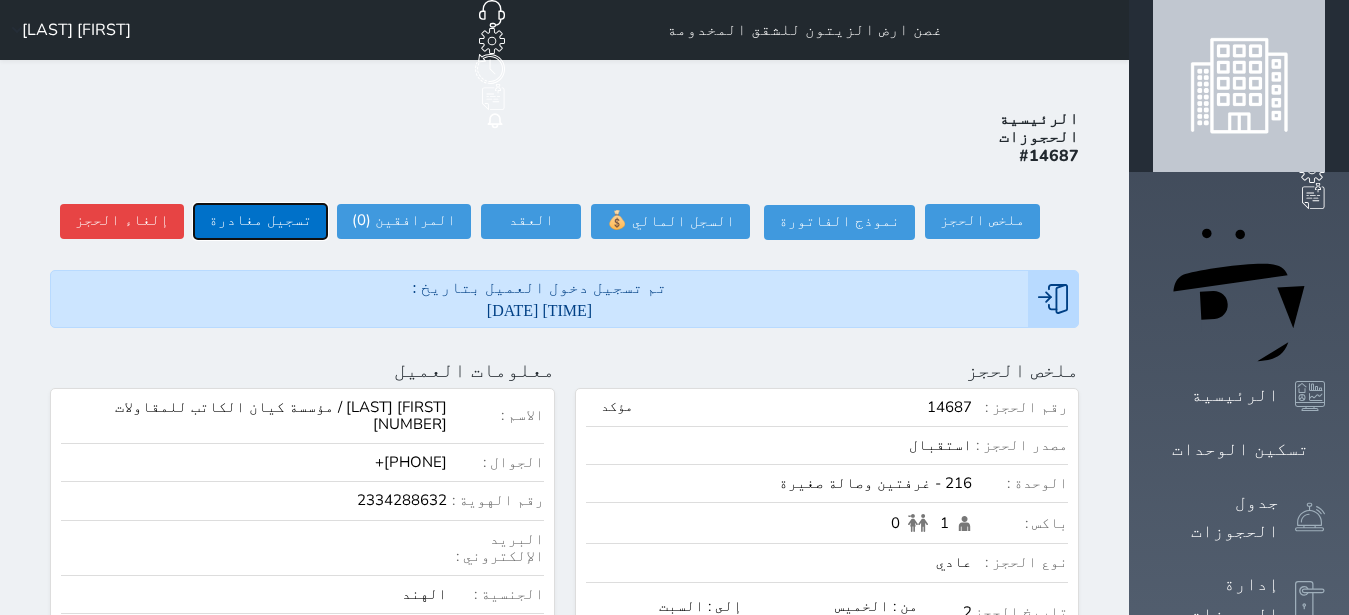 click on "تسجيل مغادرة" at bounding box center [260, 221] 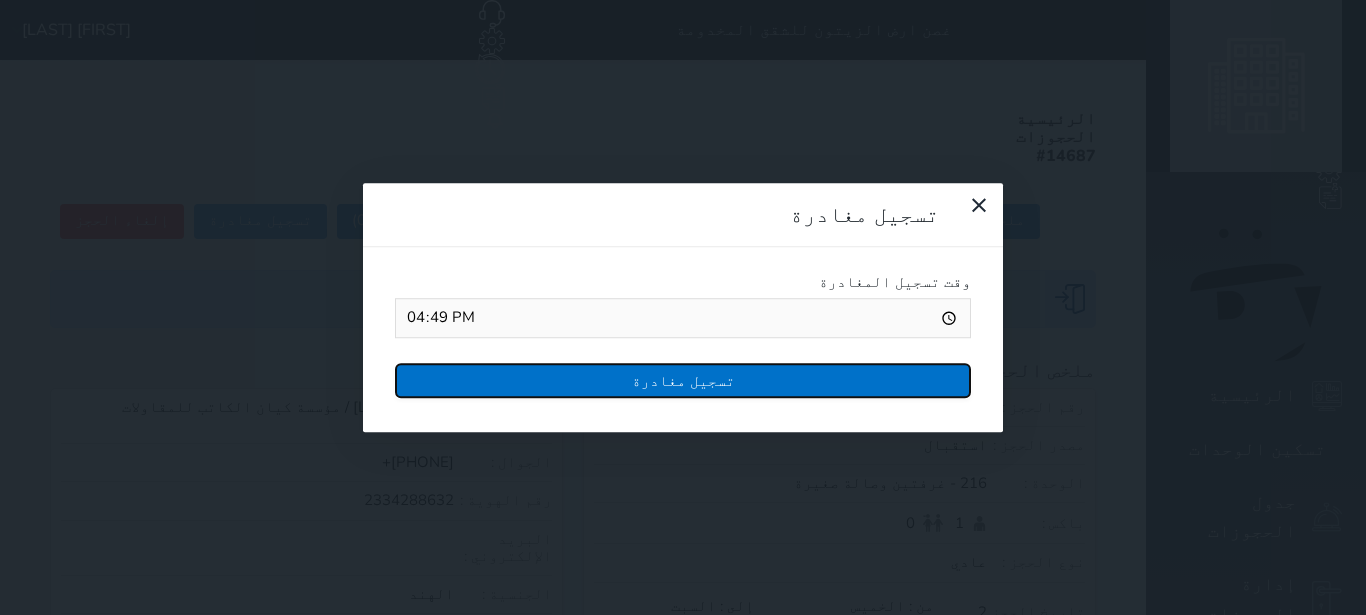 click on "تسجيل مغادرة" at bounding box center [683, 380] 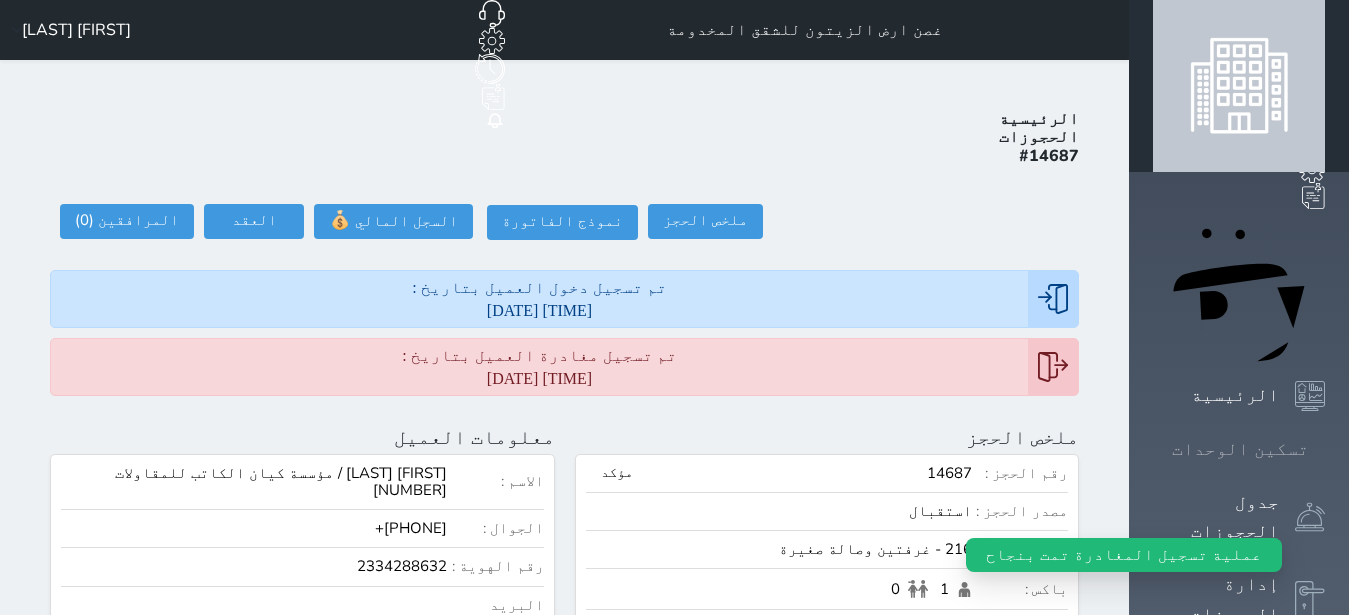 click on "تسكين الوحدات" at bounding box center (1239, 449) 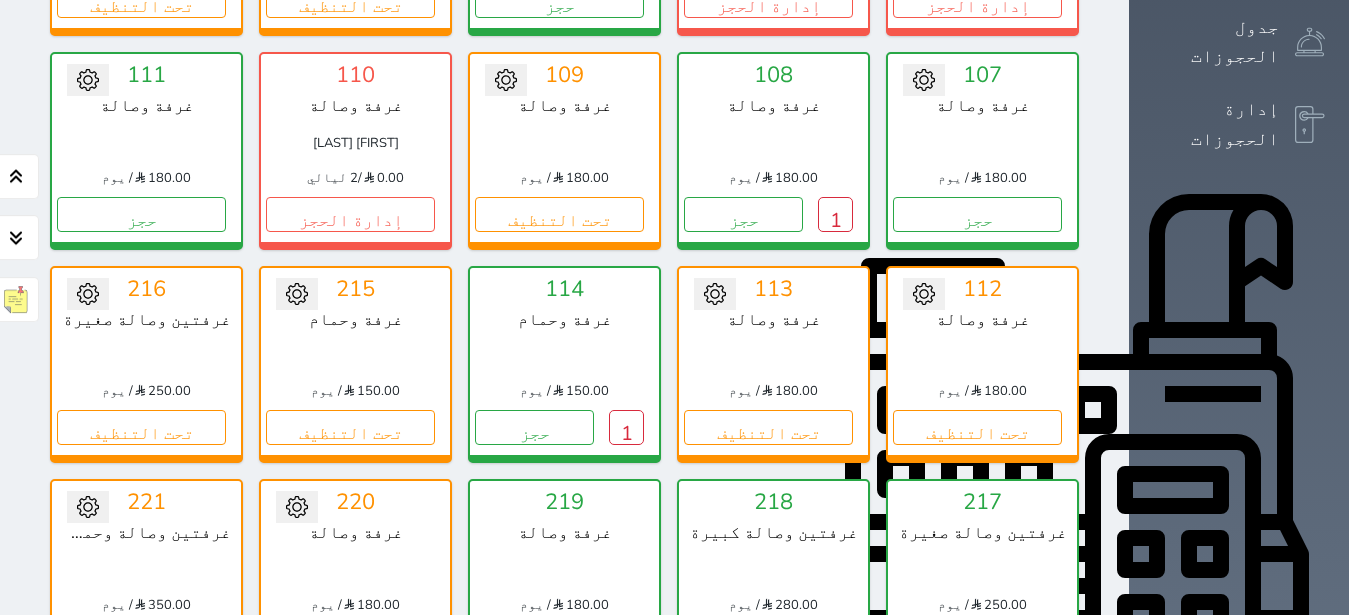 scroll, scrollTop: 582, scrollLeft: 0, axis: vertical 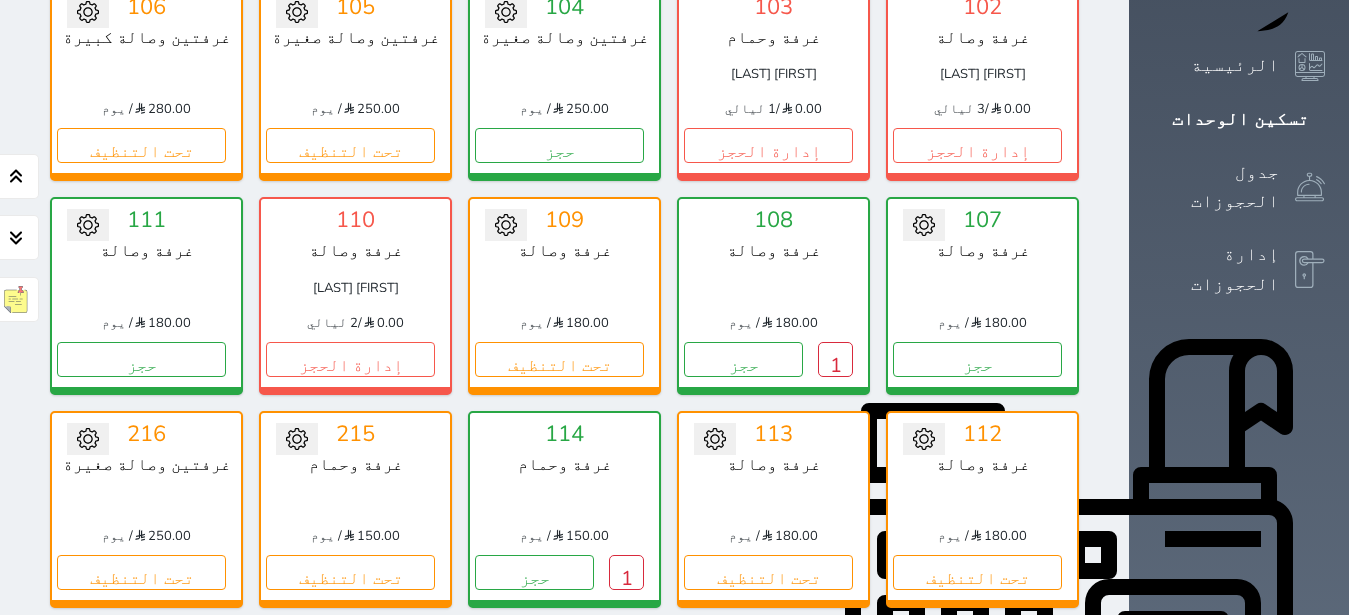 click on "تحويل لتحت الصيانة
تحويل لتحت التنظيف
111   غرفة وصالة
180.00
/ يوم       حجز" at bounding box center (146, 295) 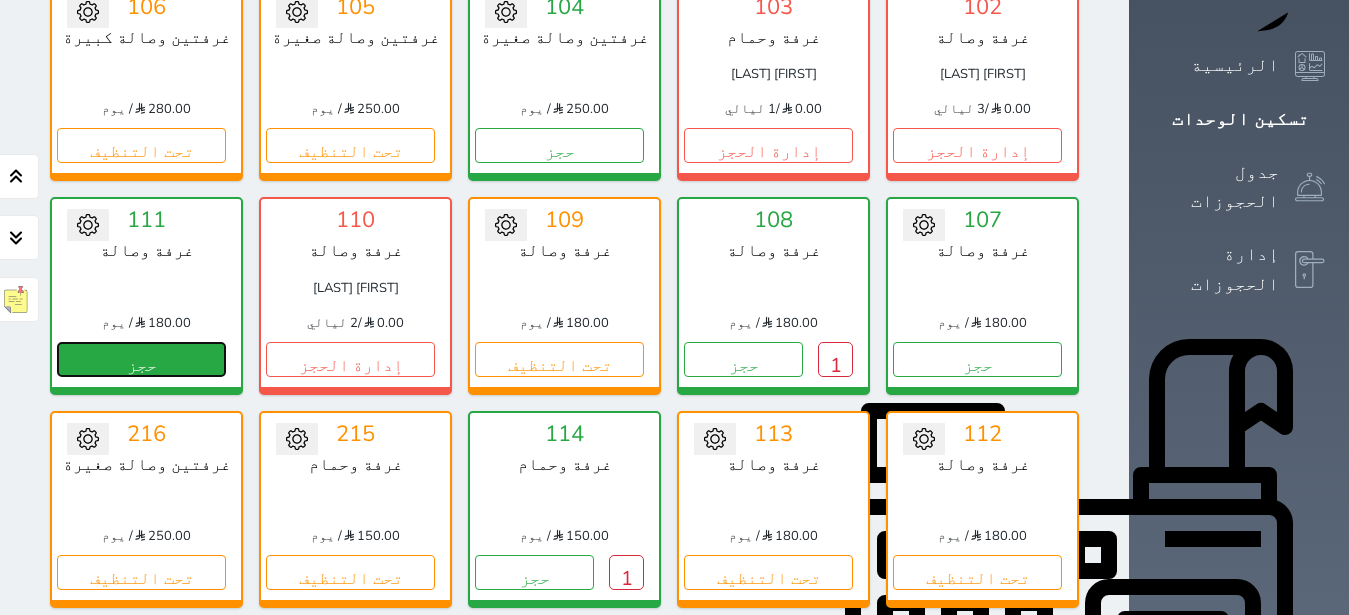 click on "حجز" at bounding box center [141, 359] 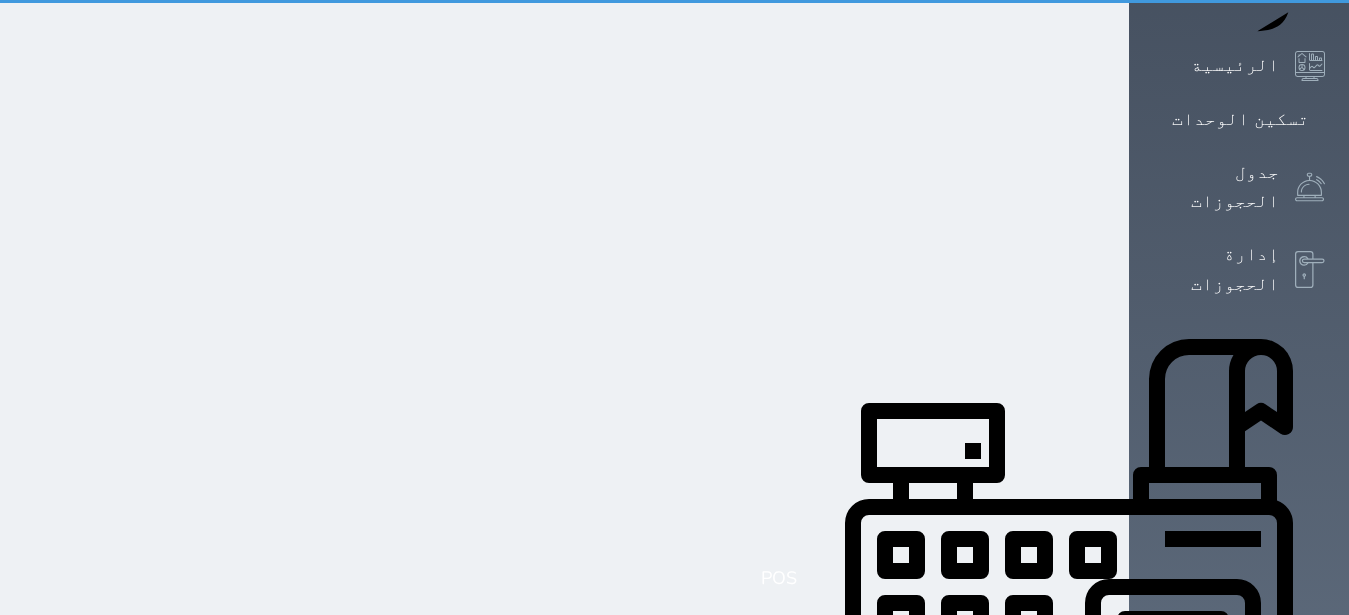 scroll, scrollTop: 136, scrollLeft: 0, axis: vertical 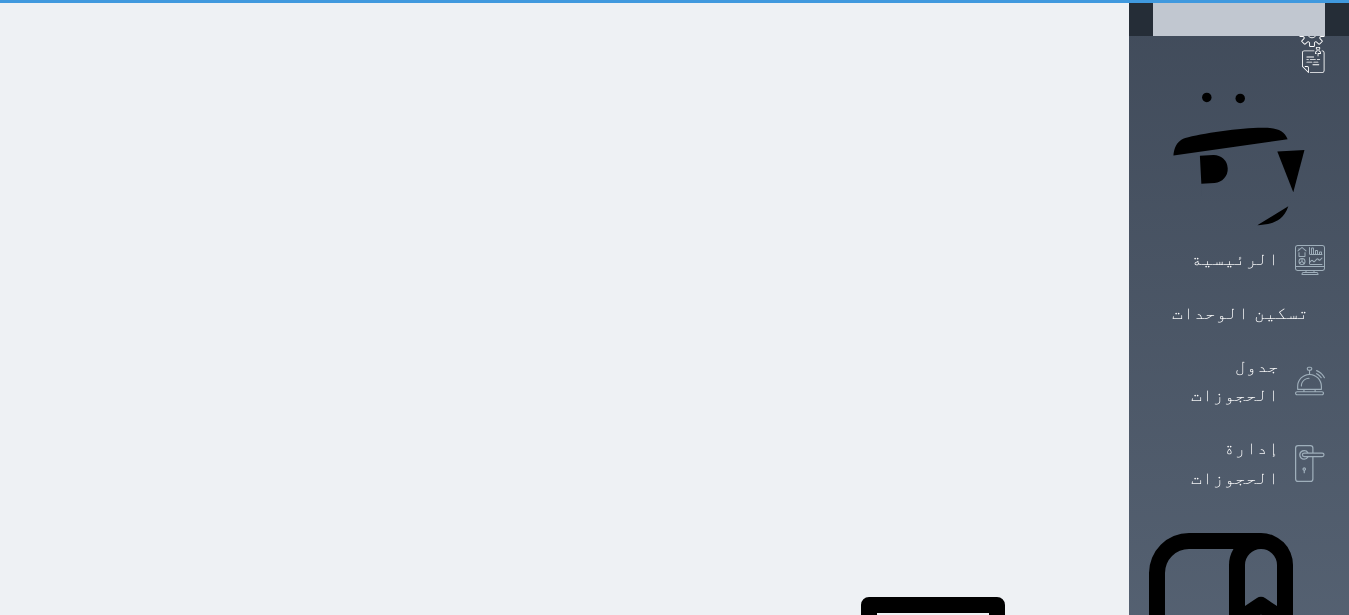 select on "1" 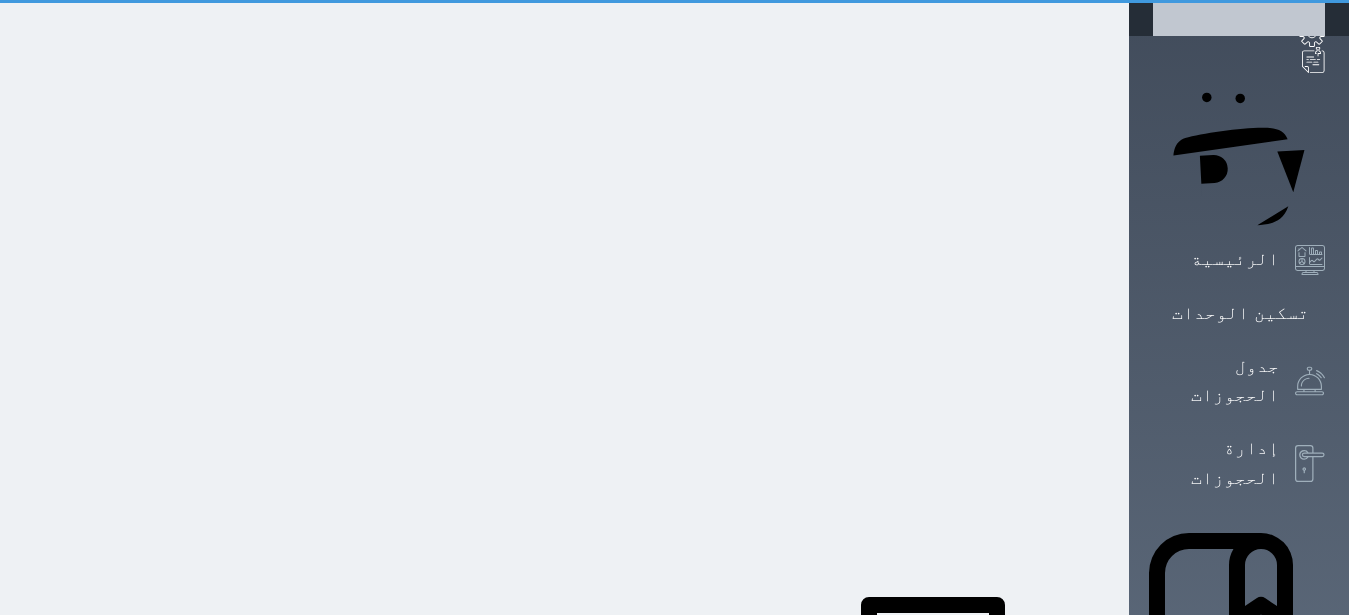 scroll, scrollTop: 0, scrollLeft: 0, axis: both 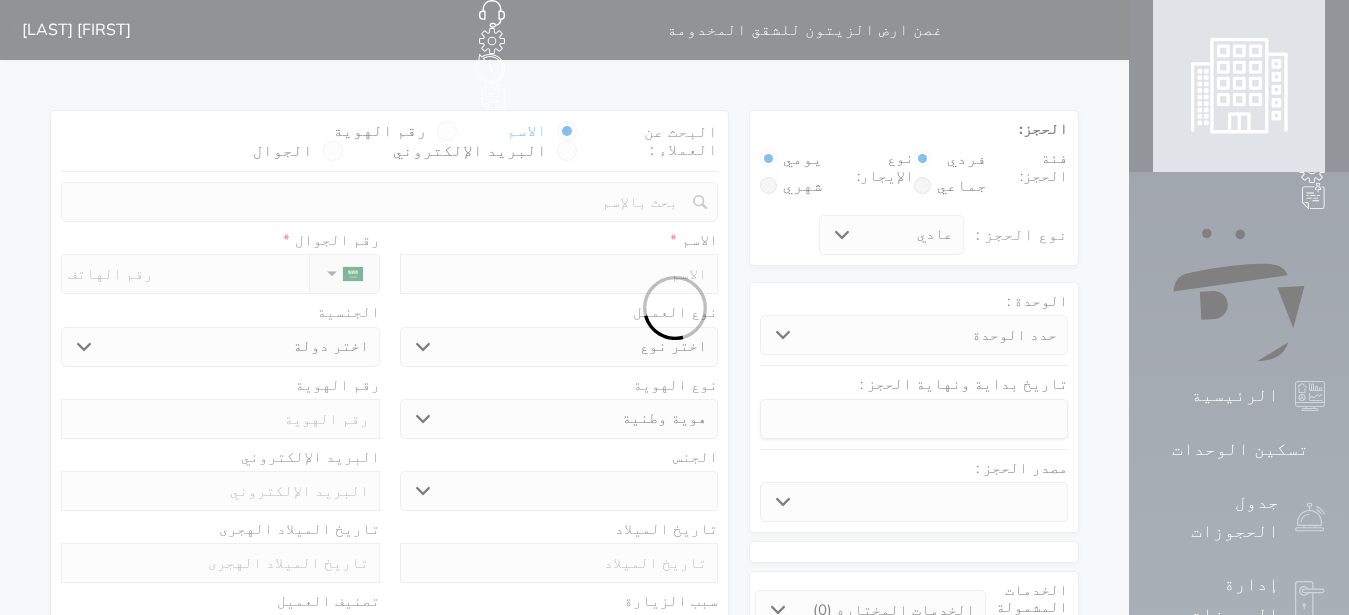 select 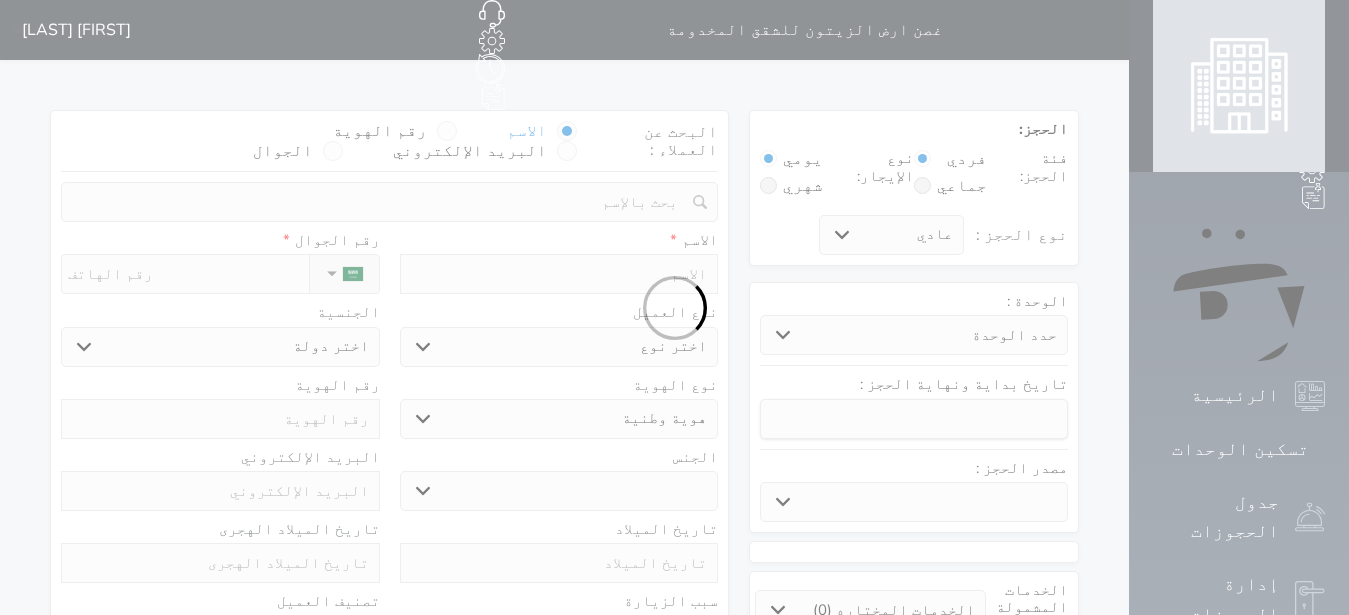 select 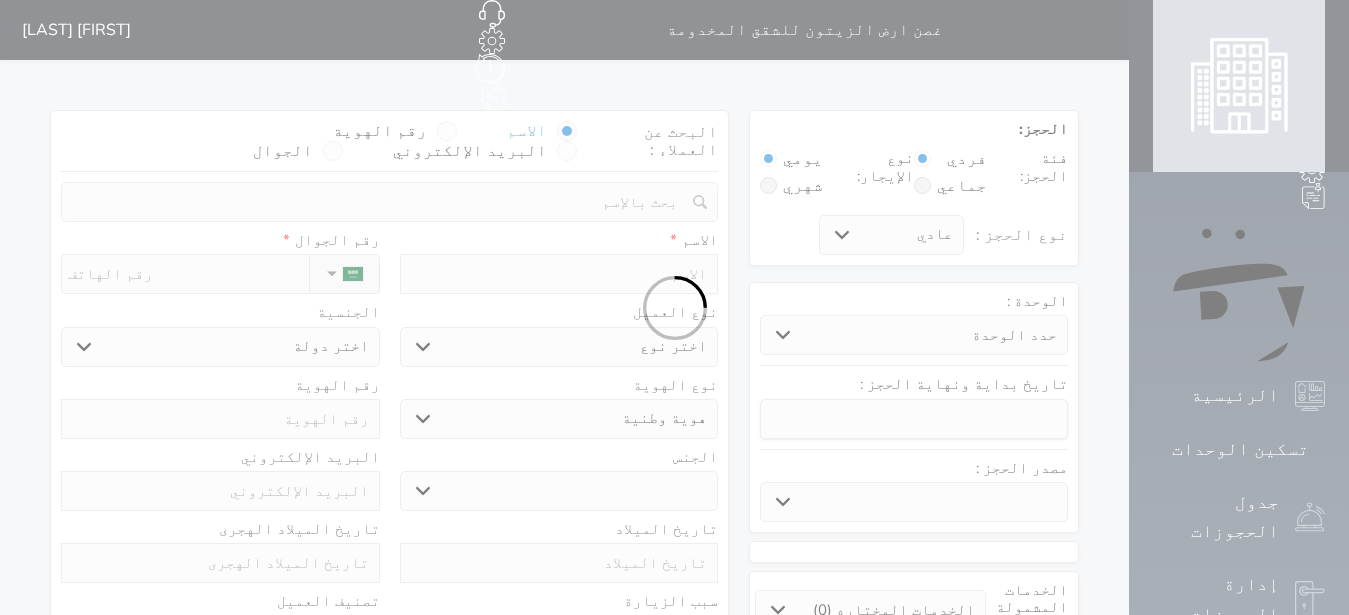select 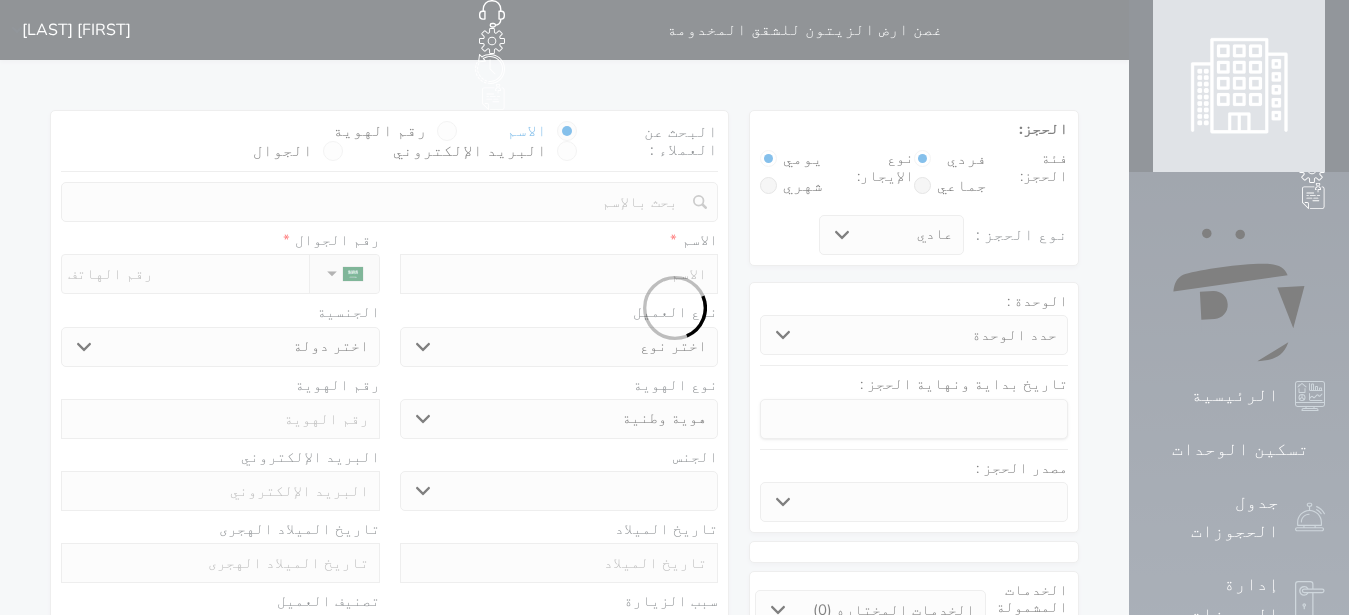 select 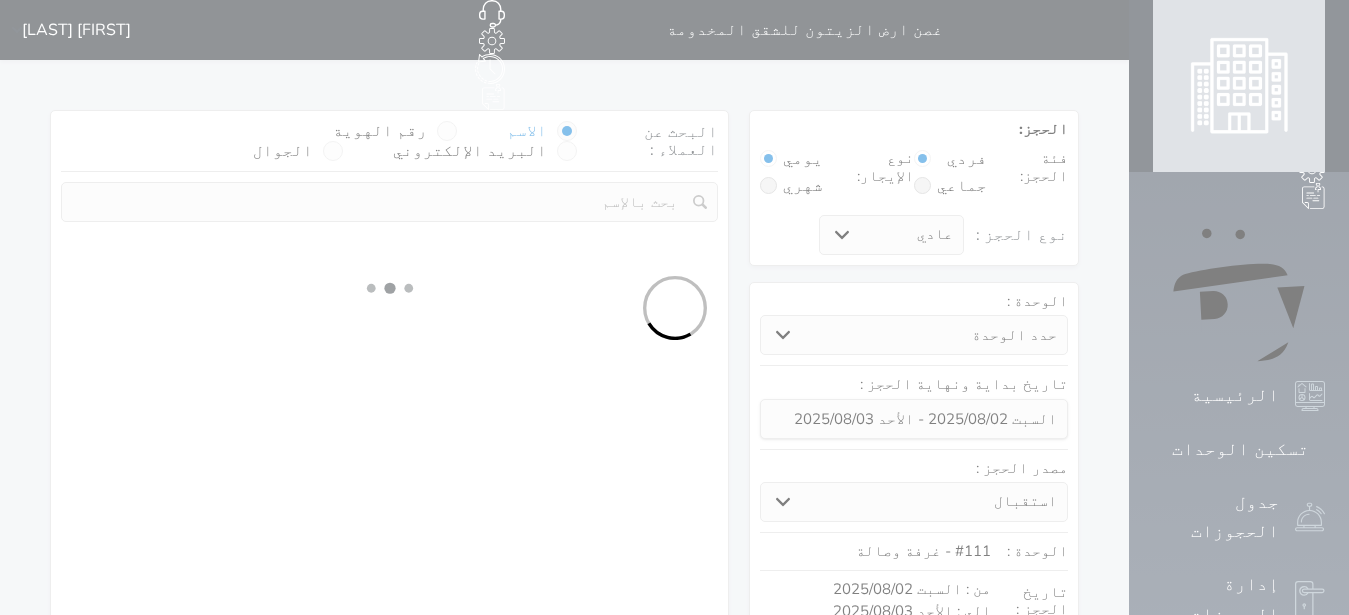 select 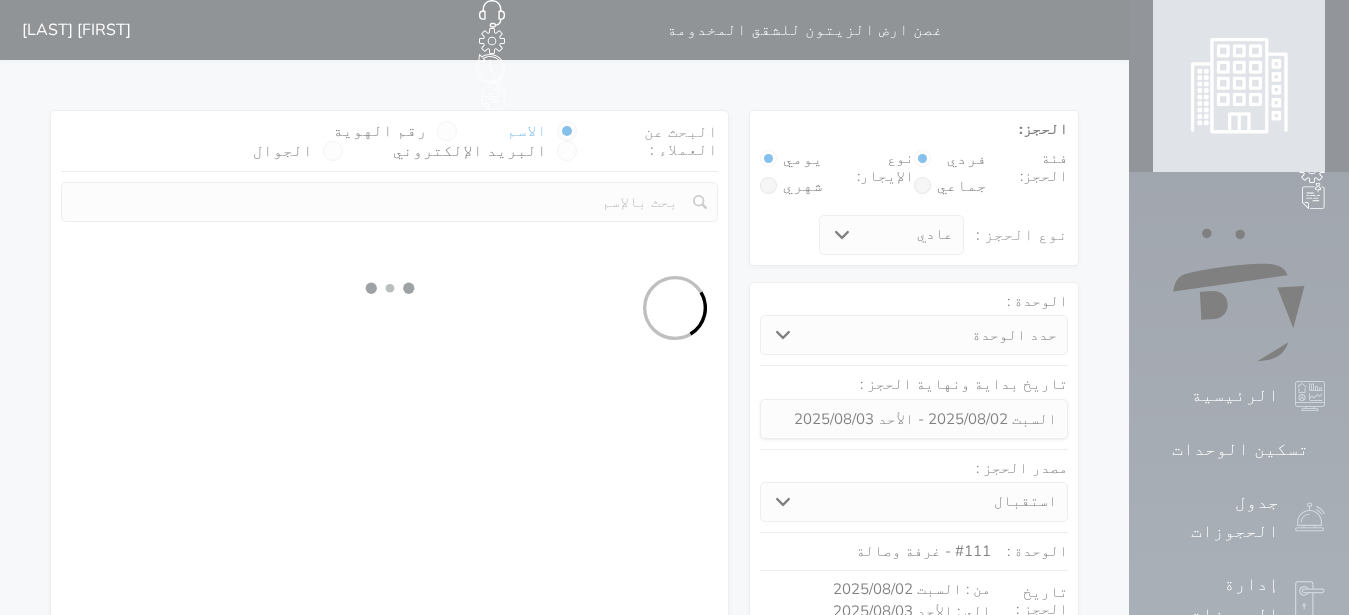 select on "1" 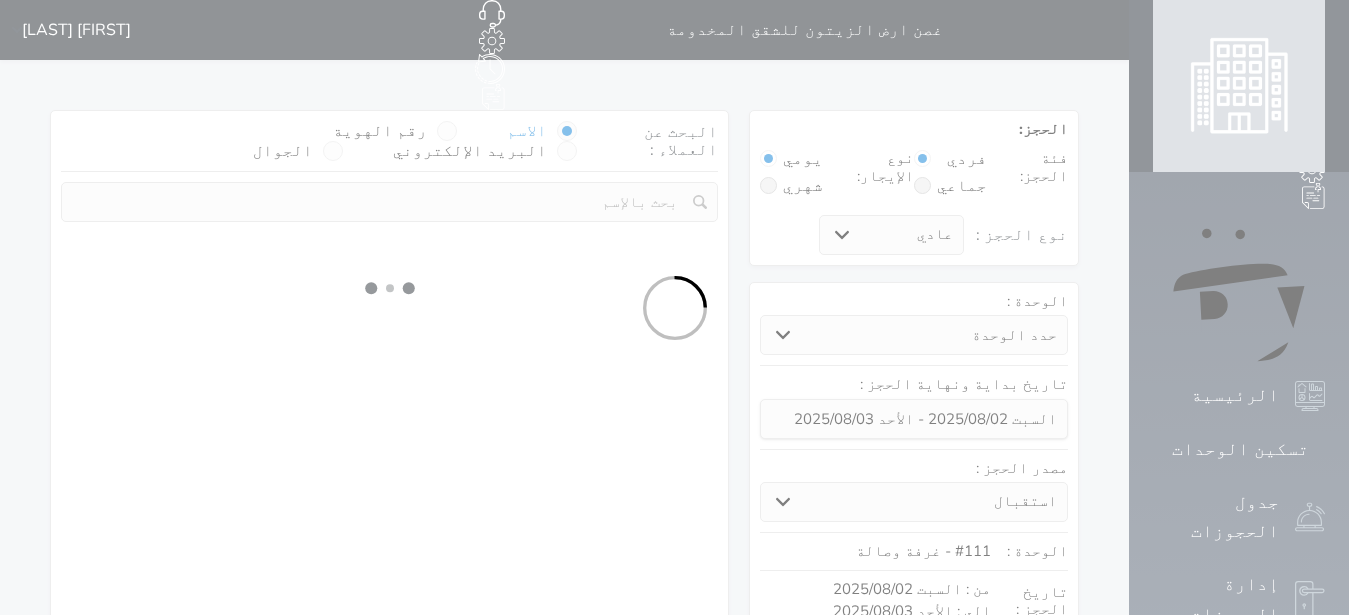 select on "113" 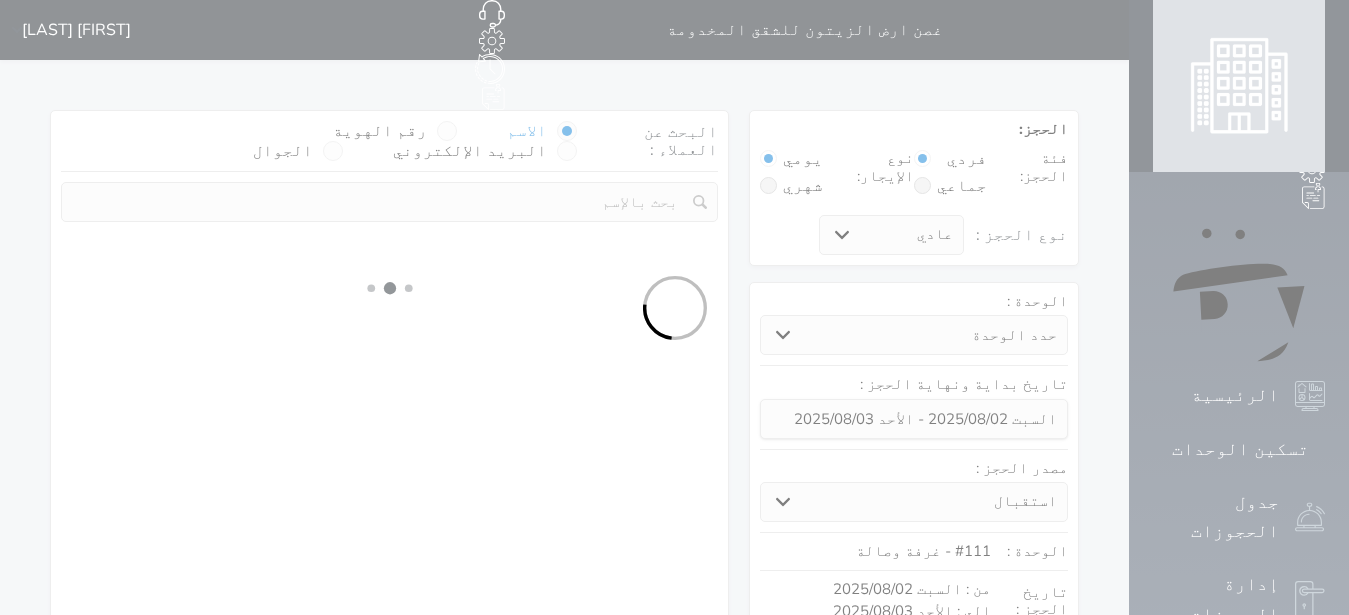 select on "1" 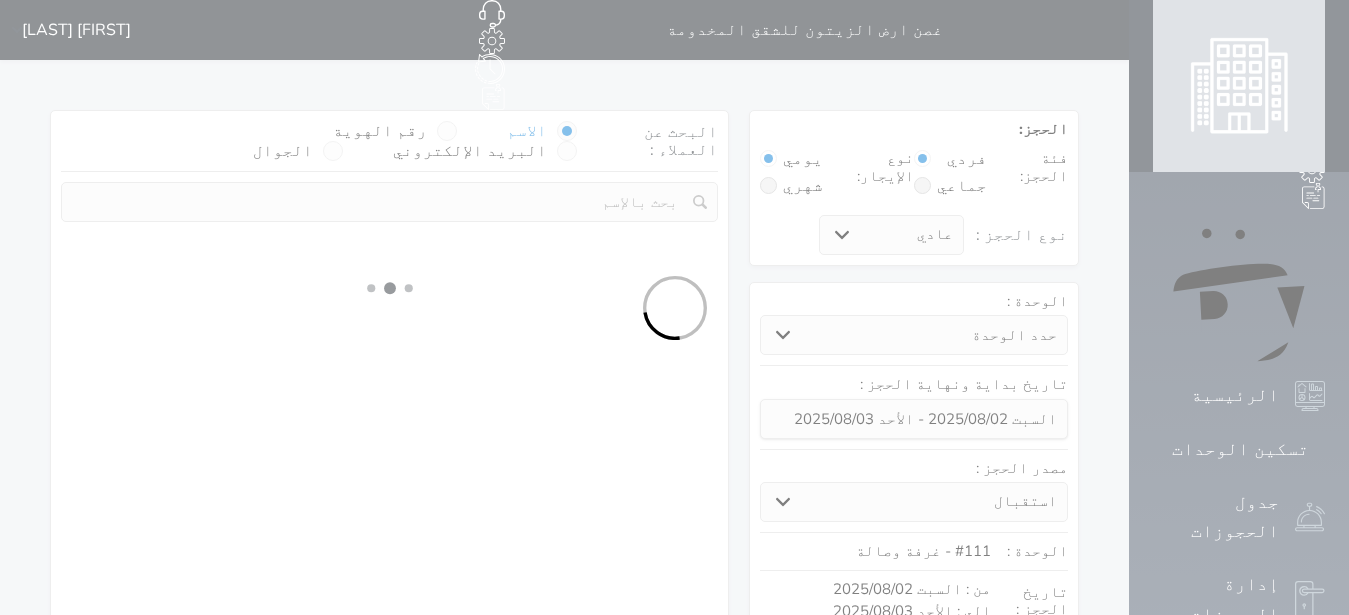 select 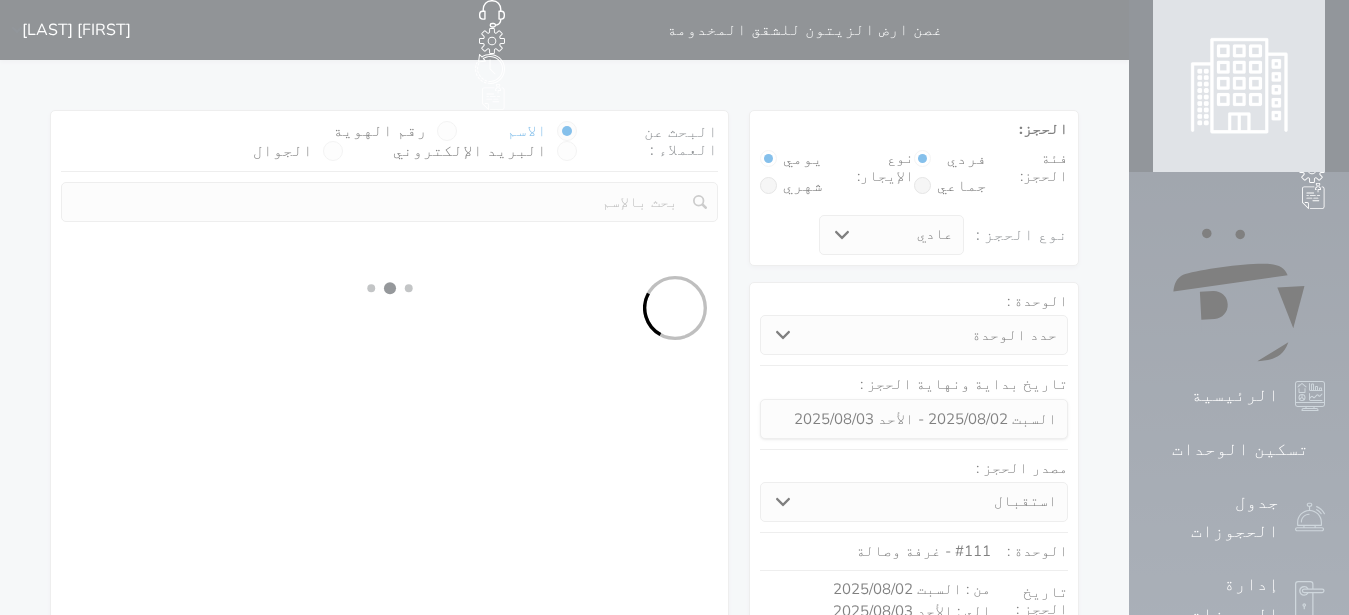 select on "7" 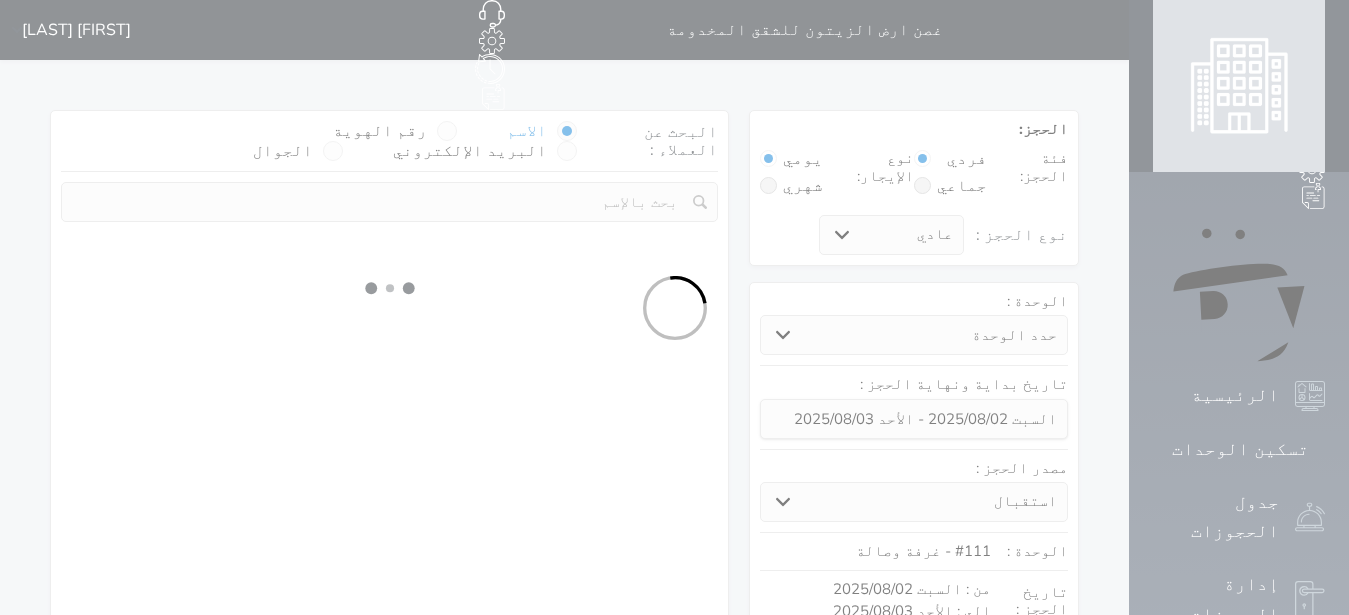 select 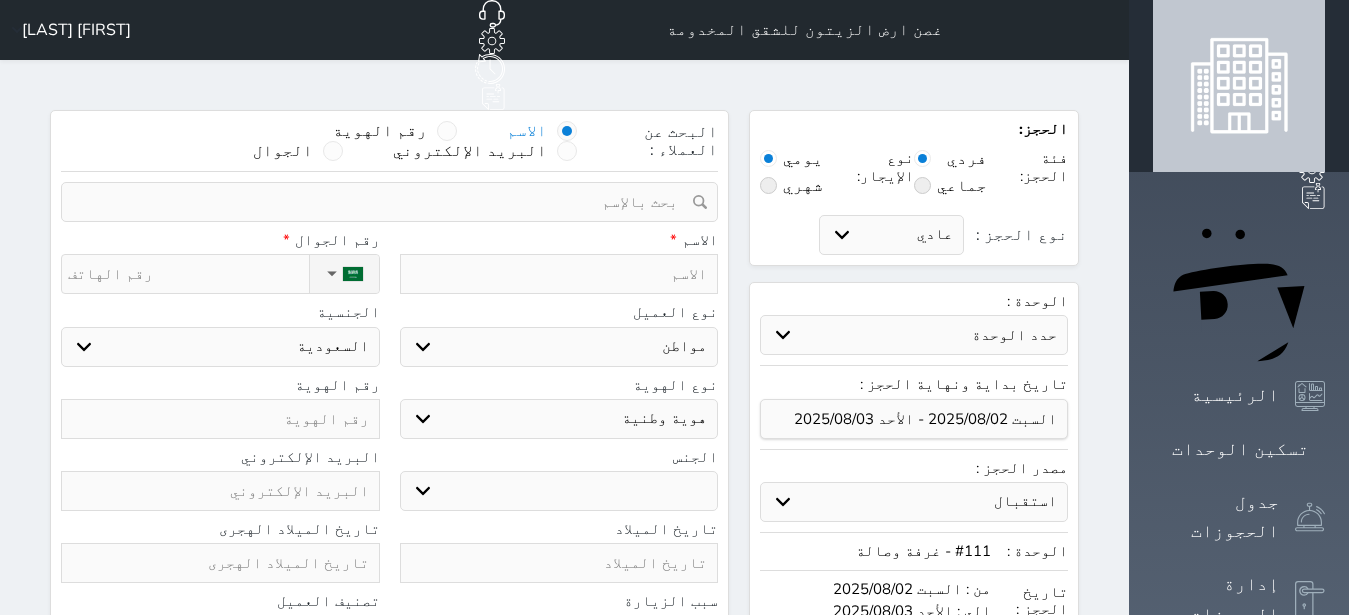 select 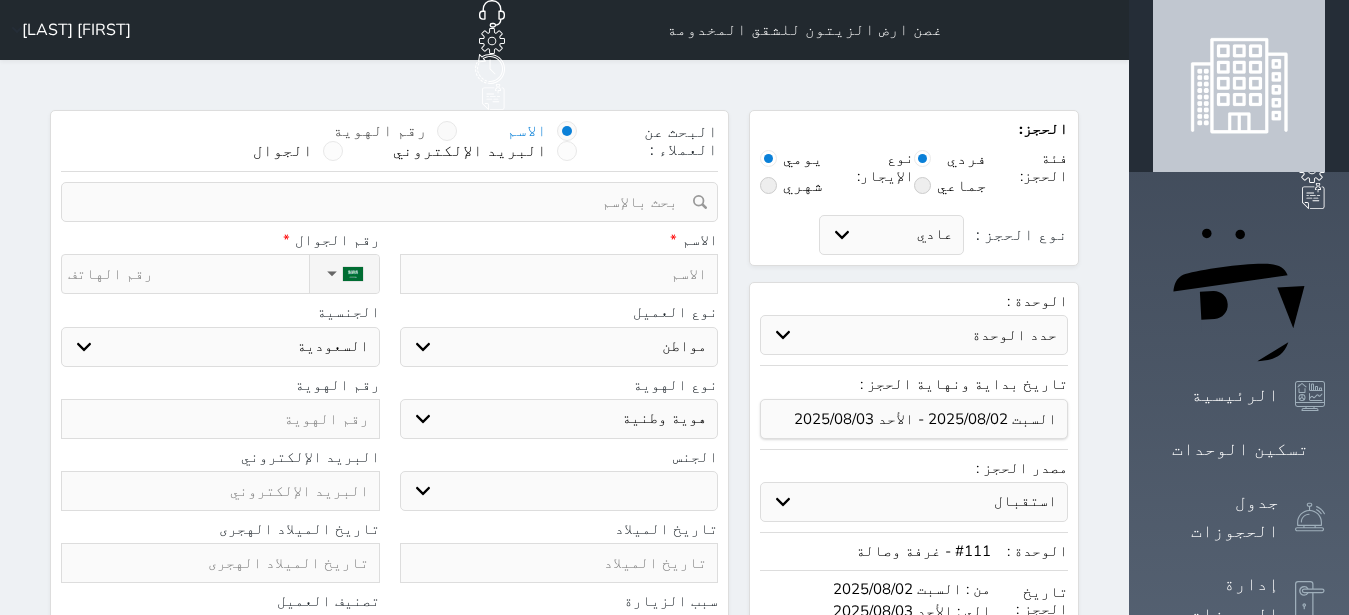 select 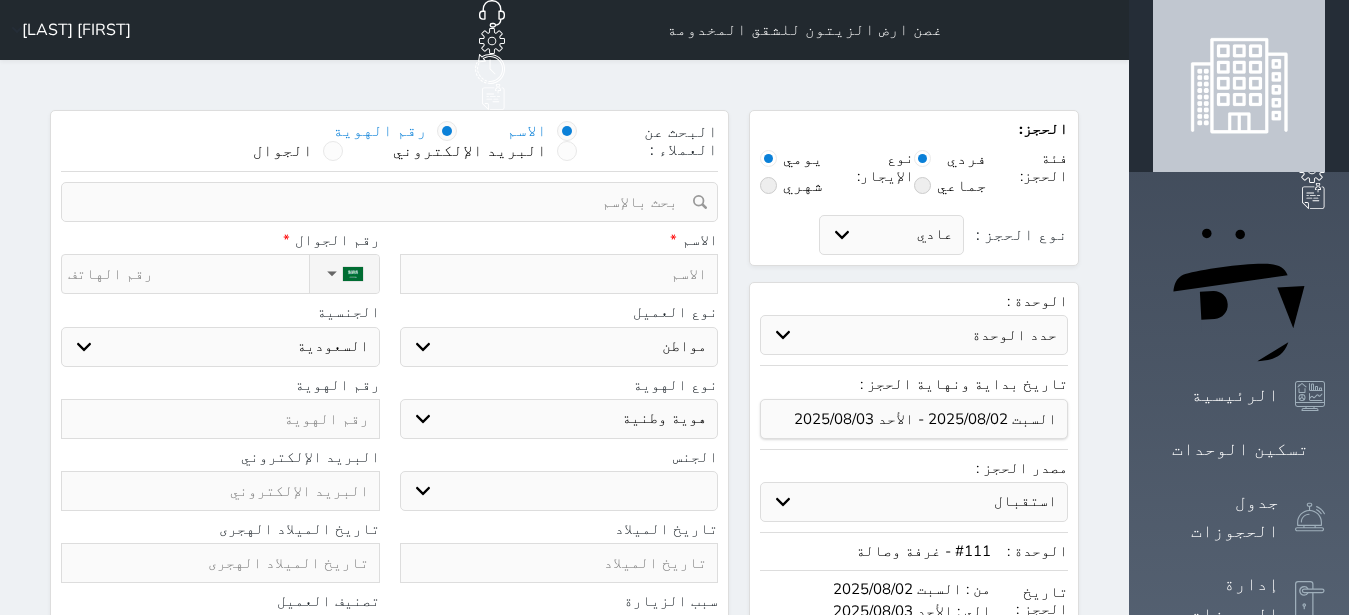 select 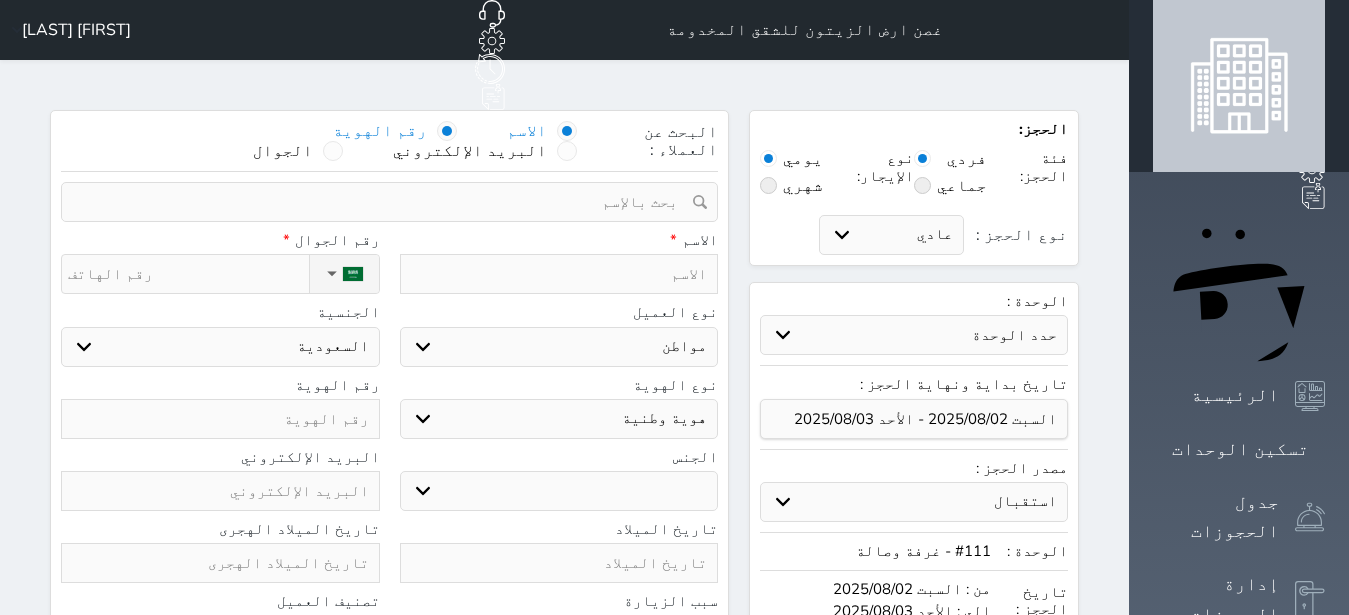 select 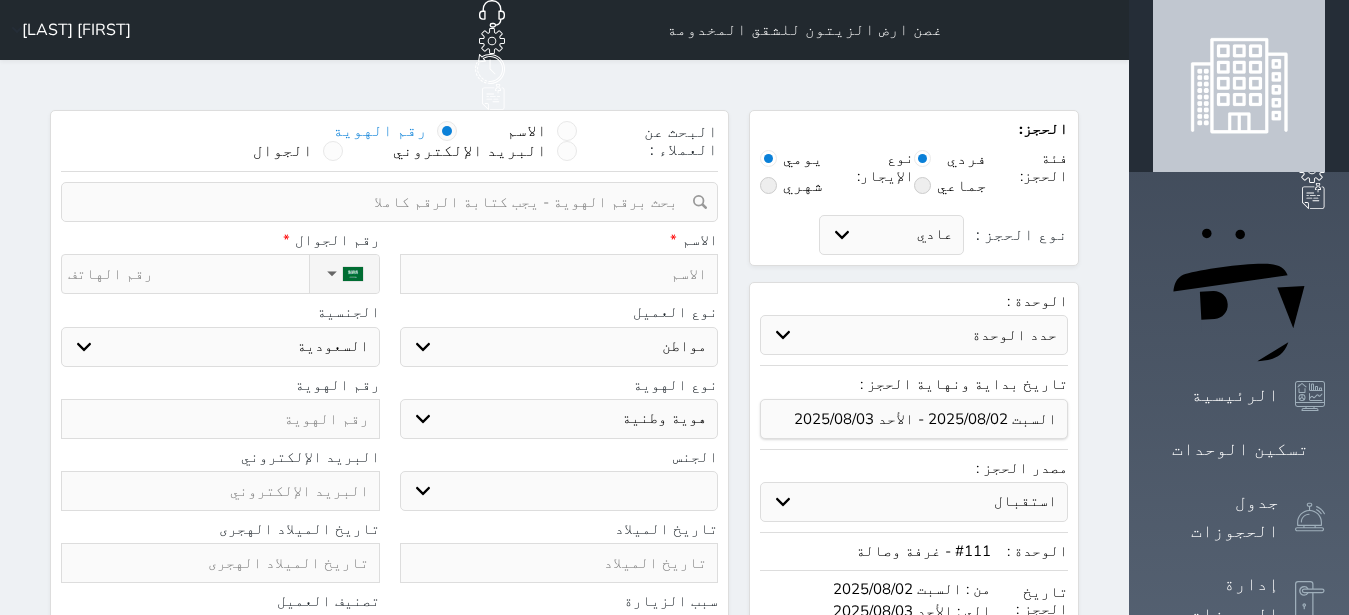 click at bounding box center (382, 202) 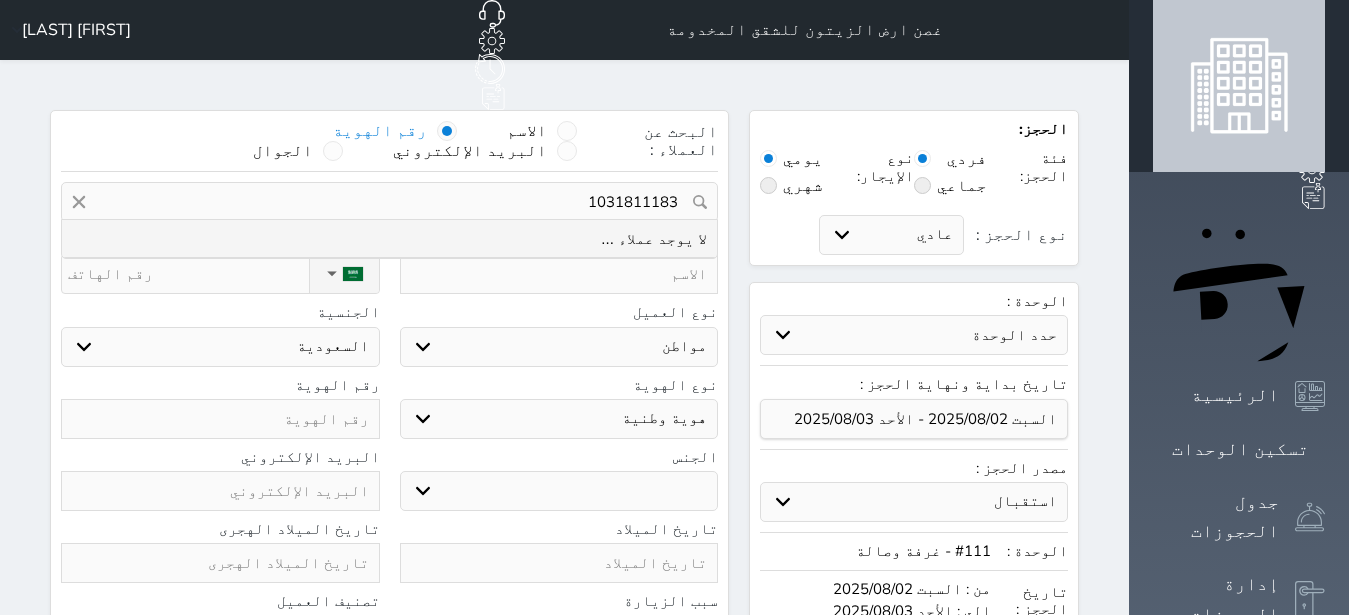 click on "1031811183" at bounding box center [389, 202] 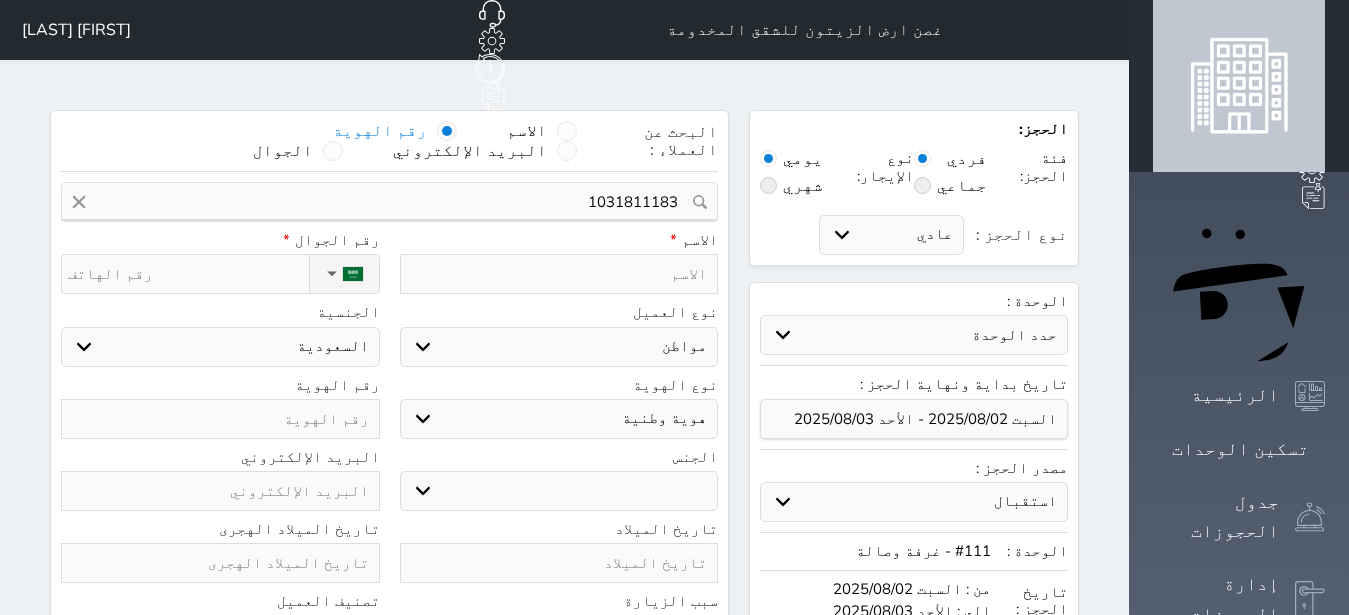 click at bounding box center (220, 419) 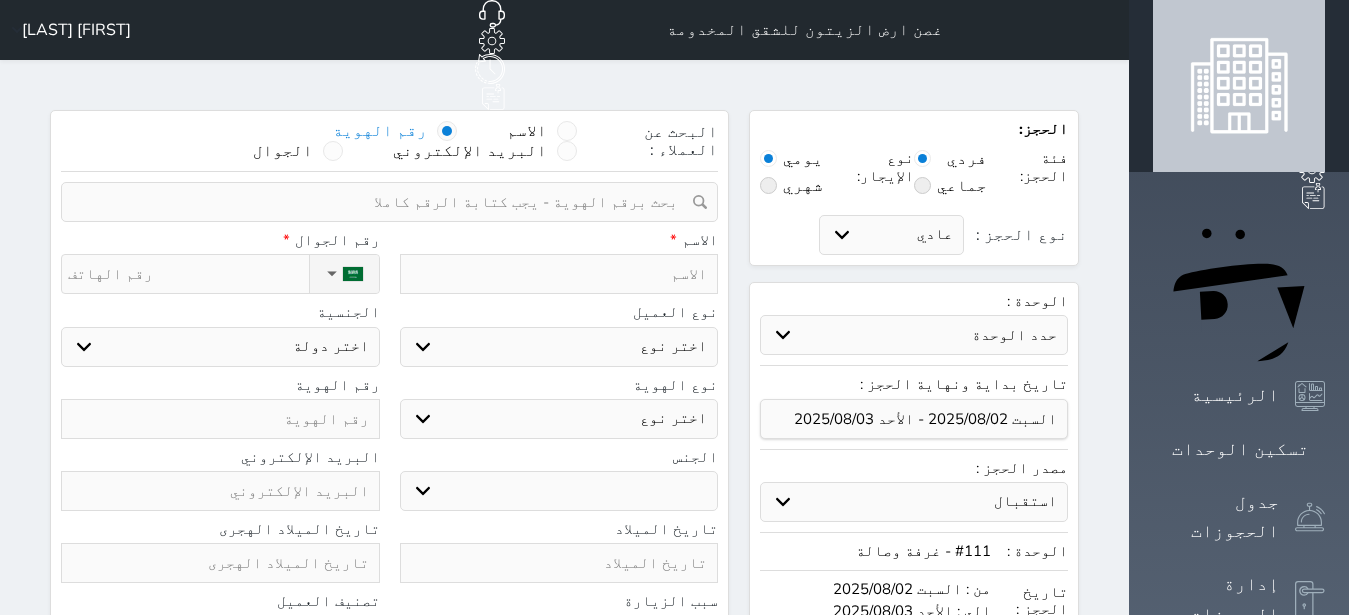 paste on "1031811183" 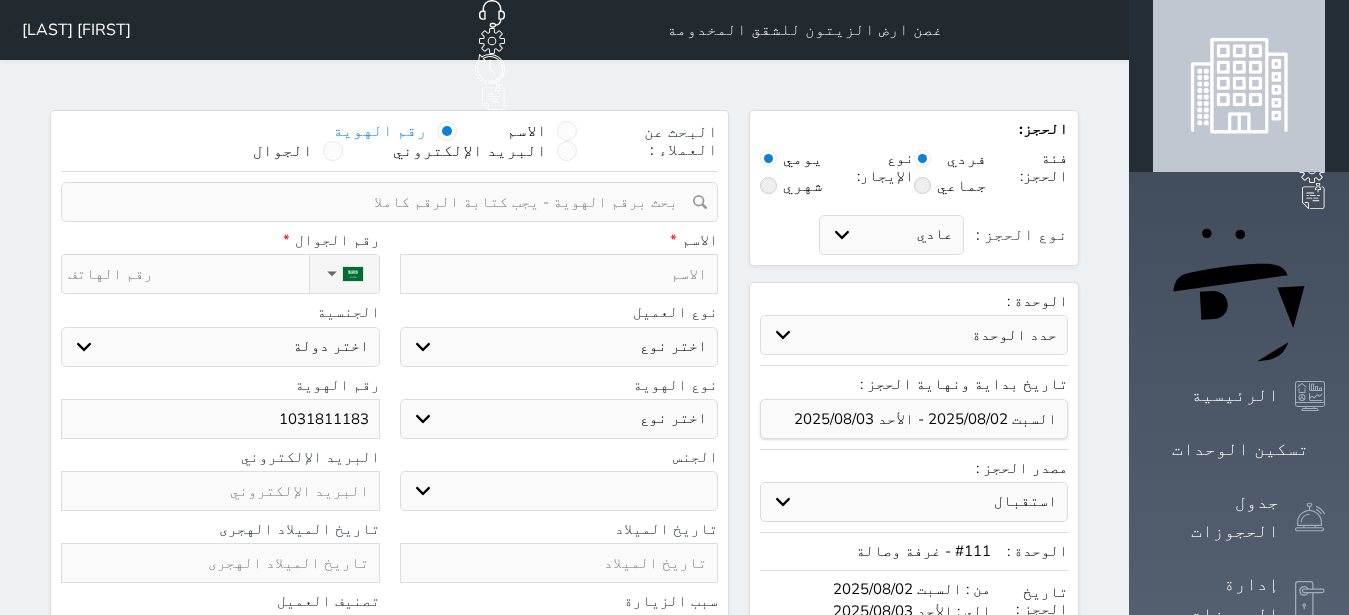type on "1031811183" 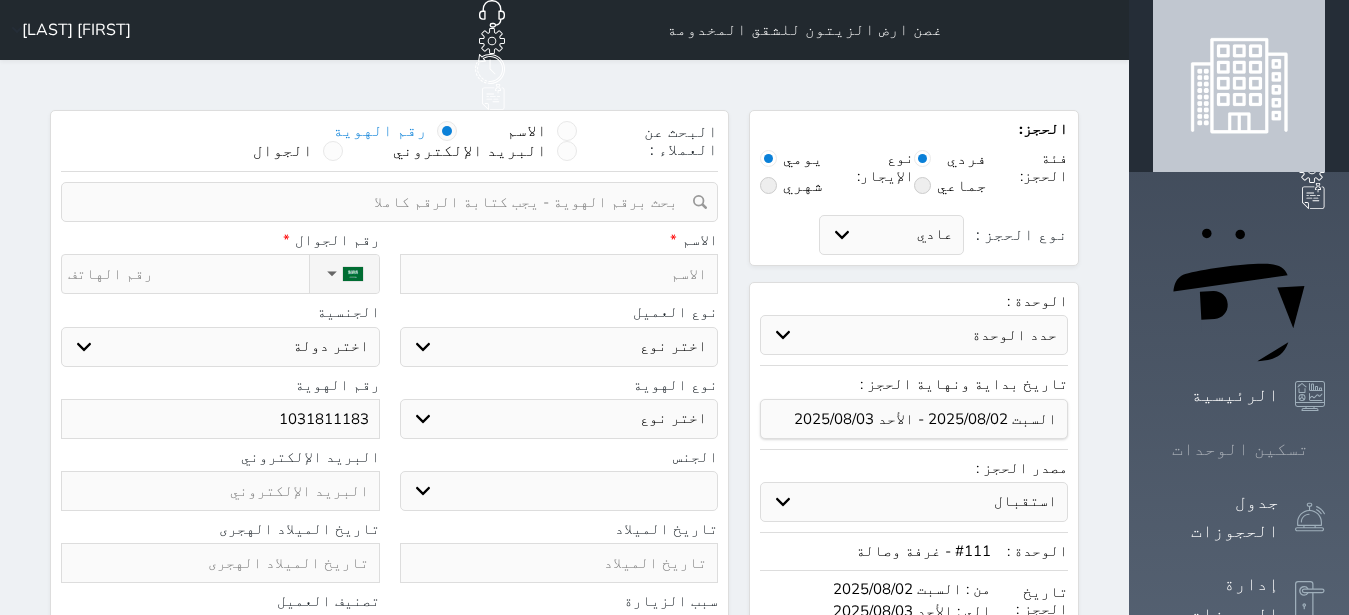 click 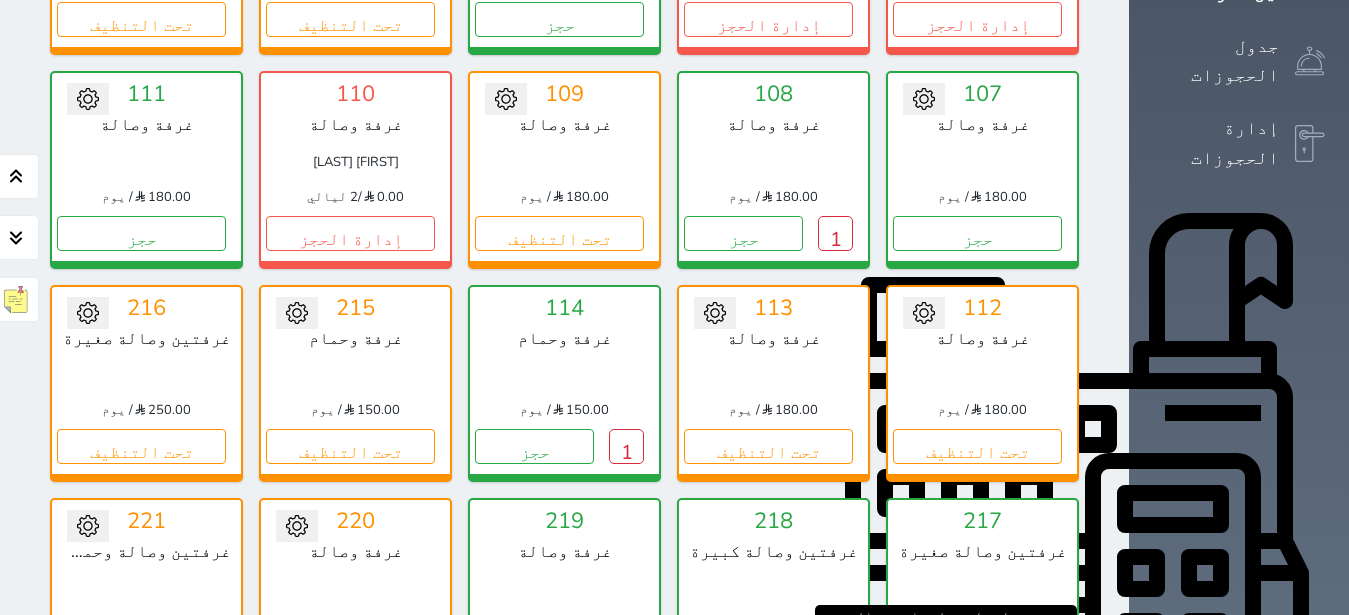 click on "1" at bounding box center (1044, 660) 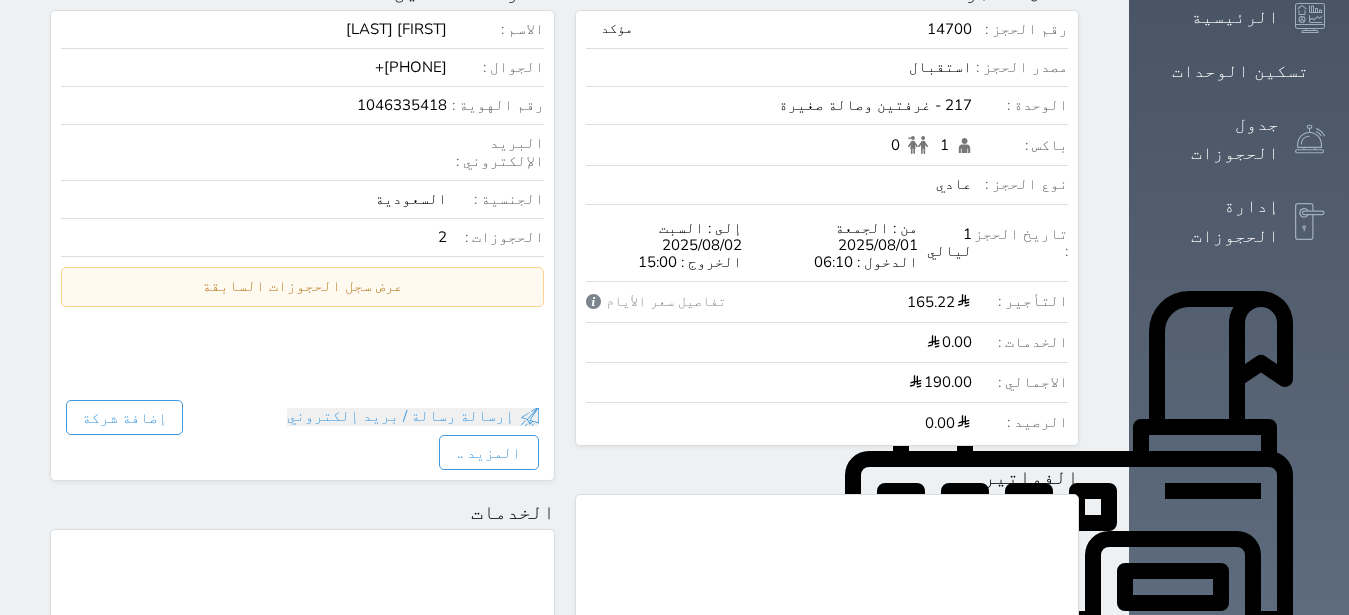 scroll, scrollTop: 630, scrollLeft: 0, axis: vertical 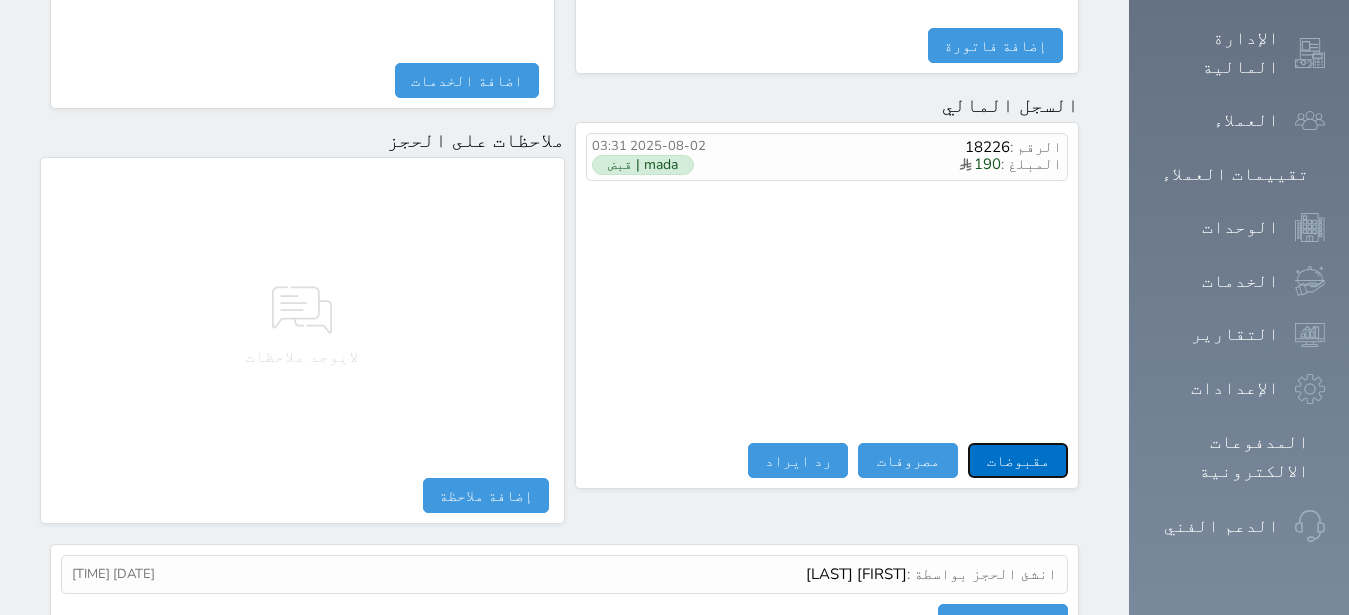 click on "مقبوضات" at bounding box center (1018, 460) 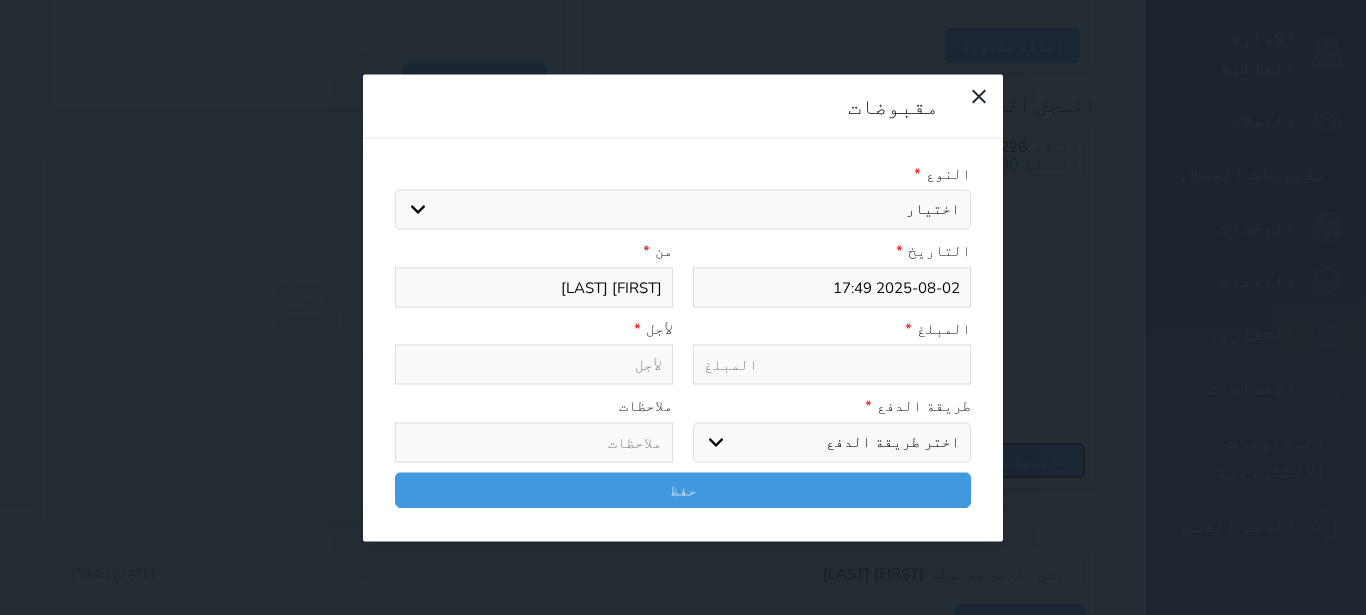 select 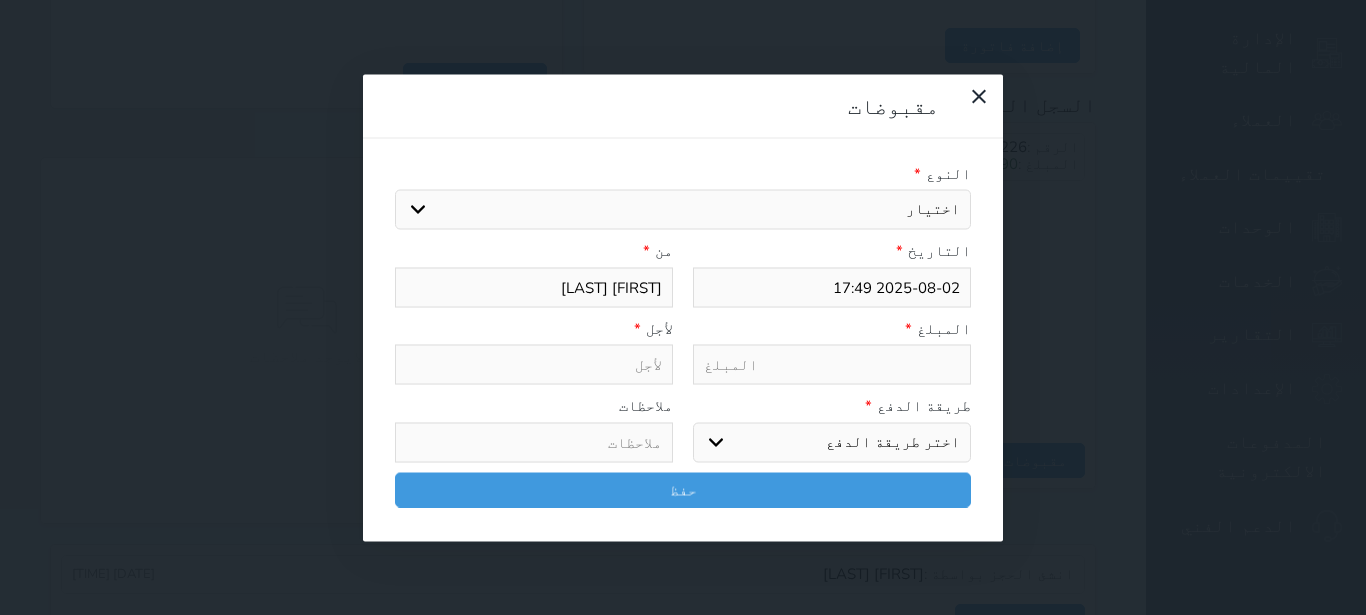 select on "23255" 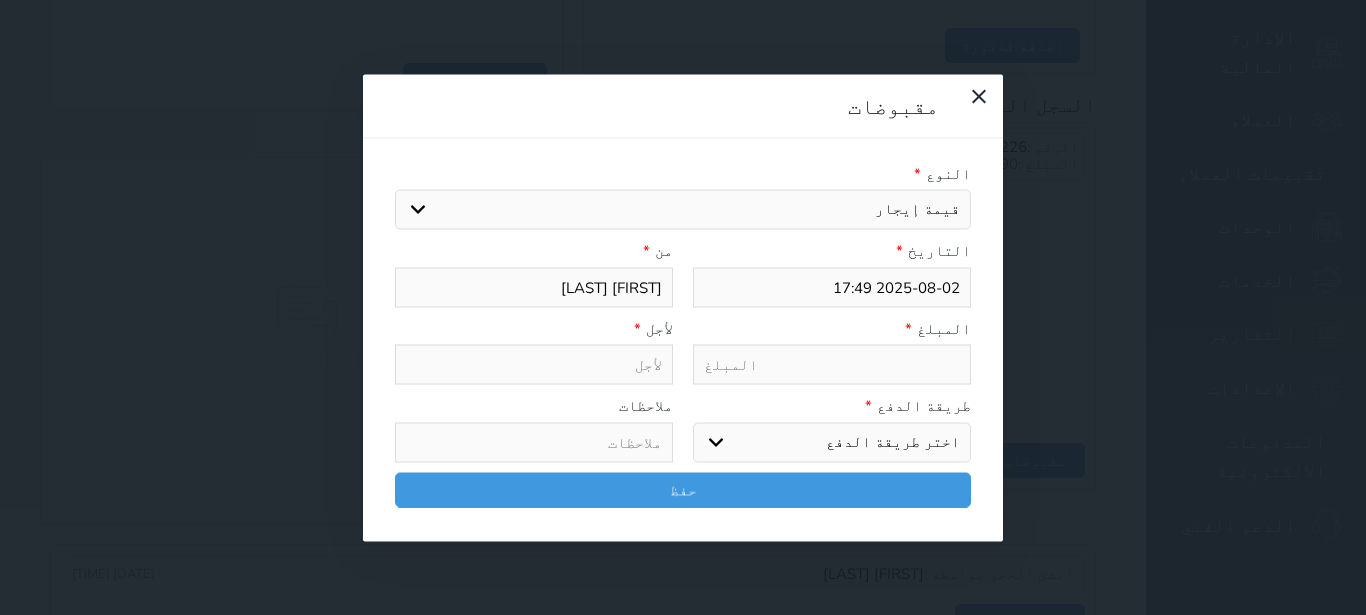 select 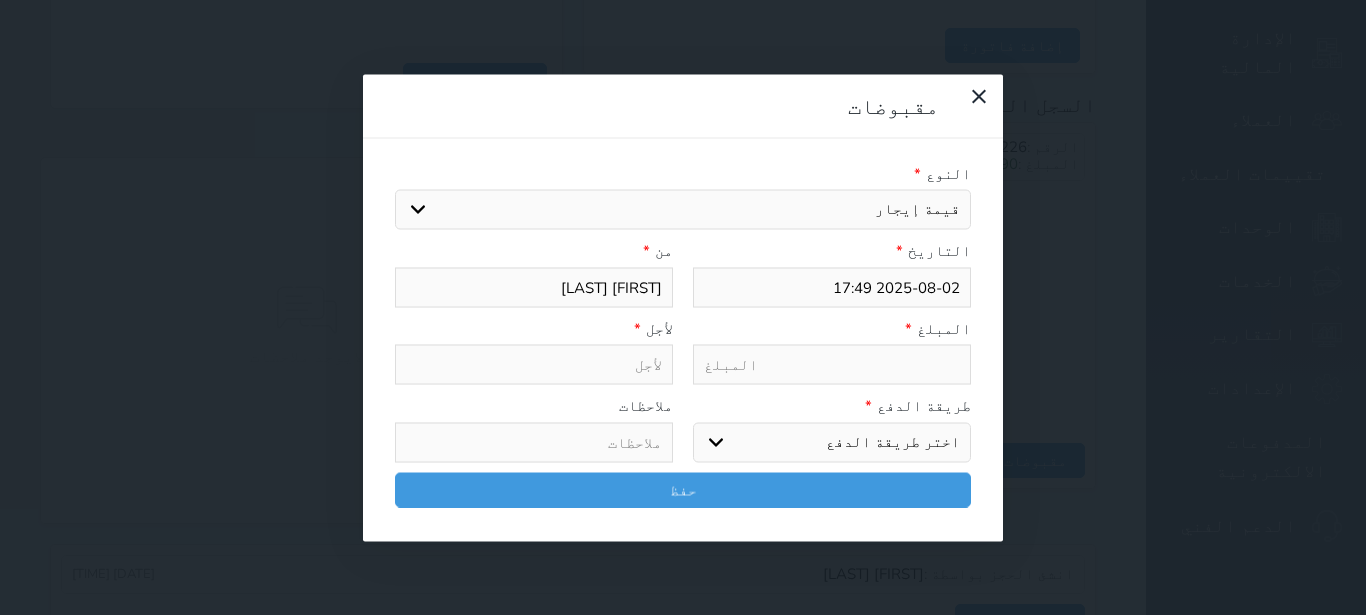 type on "قيمة إيجار - الوحدة - 217" 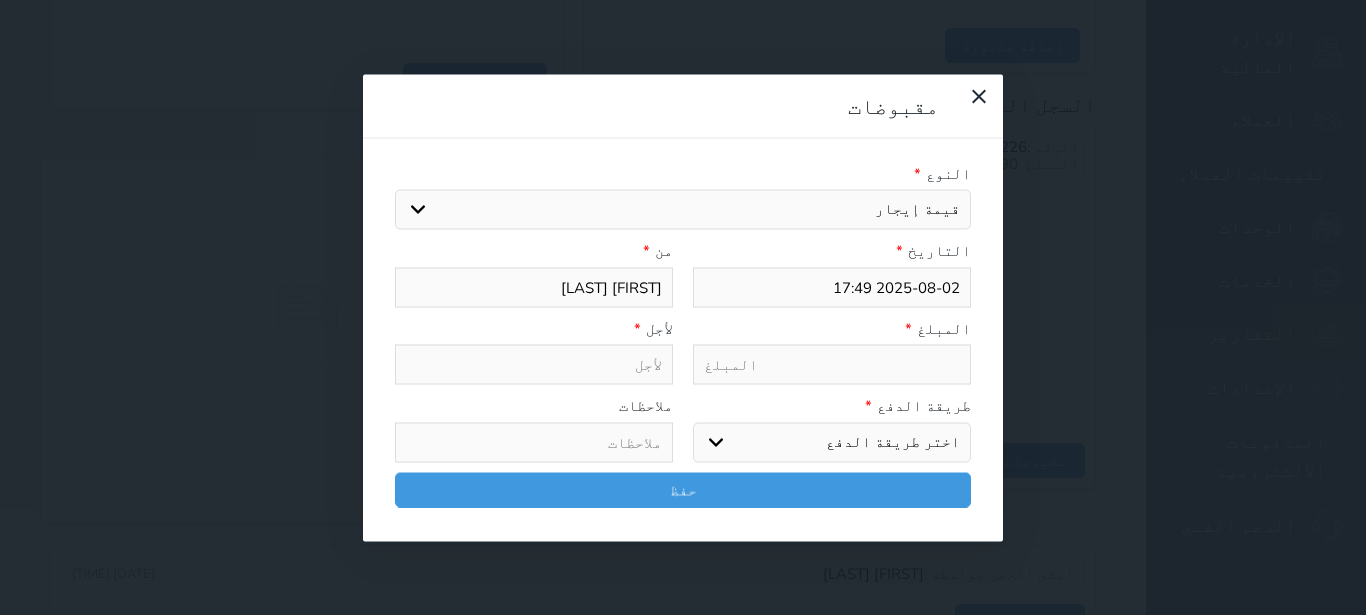 select 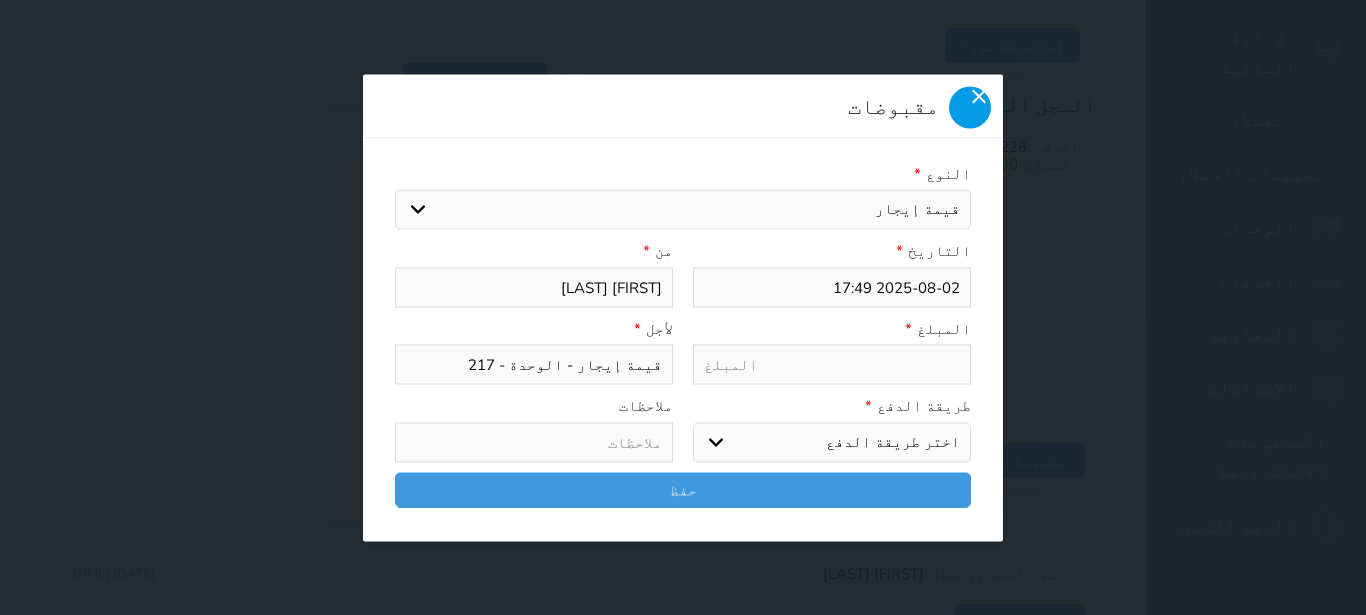 click at bounding box center [970, 107] 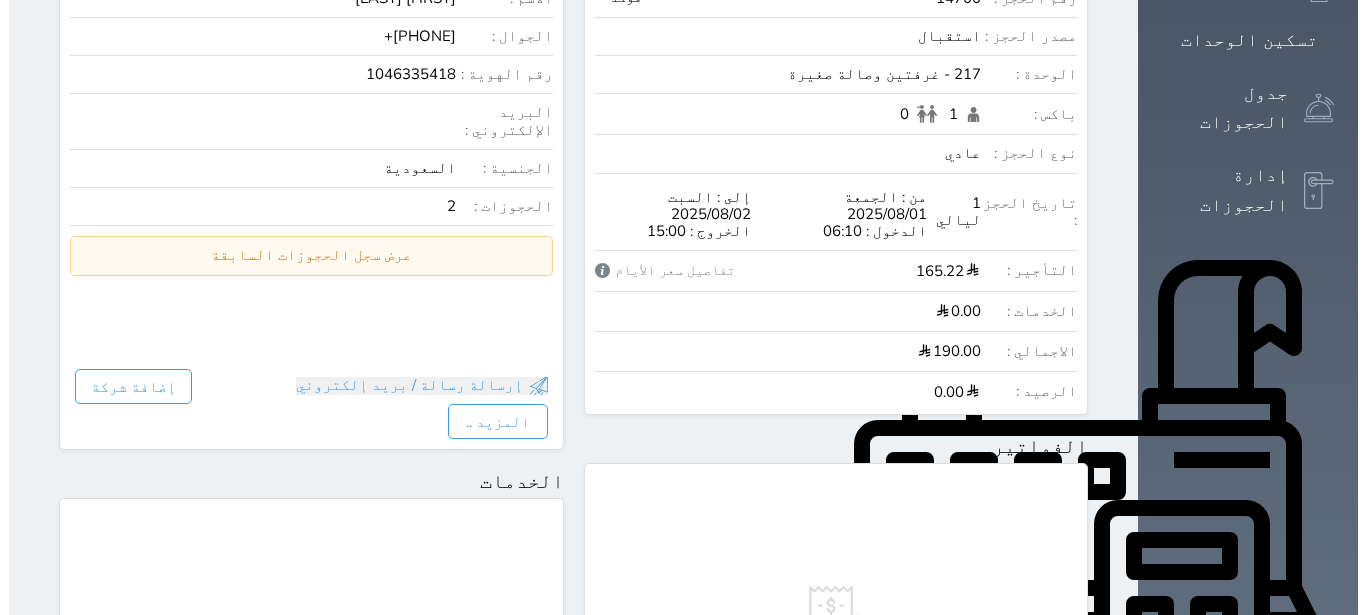 scroll, scrollTop: 0, scrollLeft: 0, axis: both 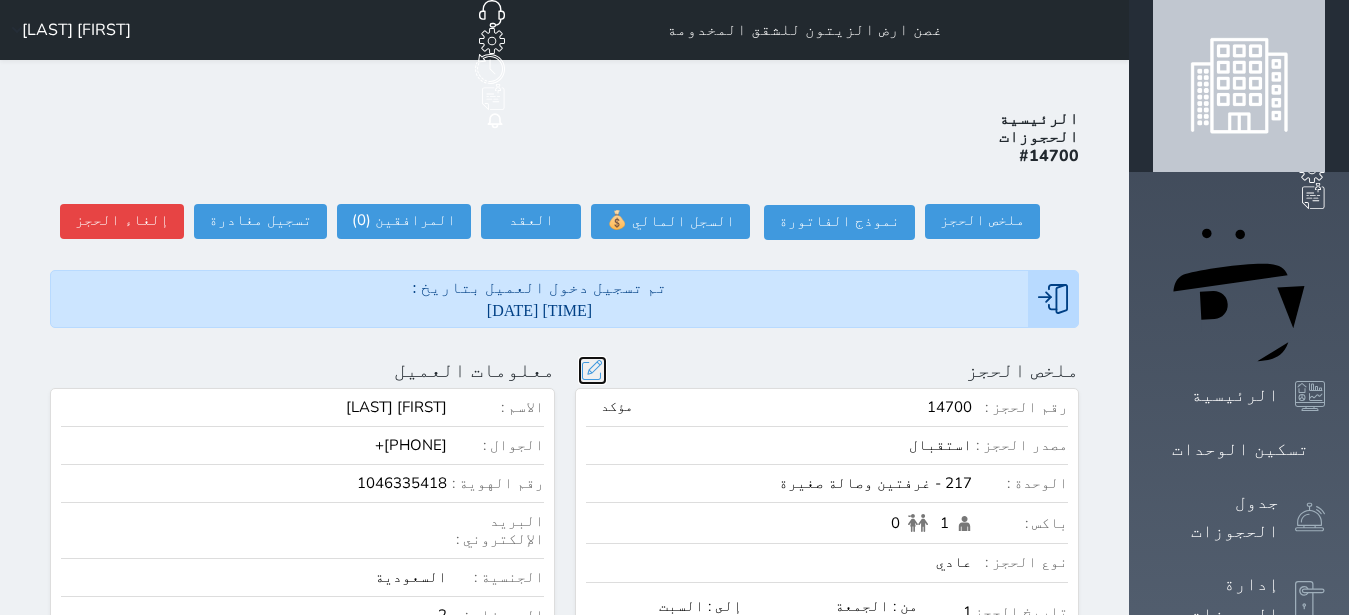 click at bounding box center [592, 370] 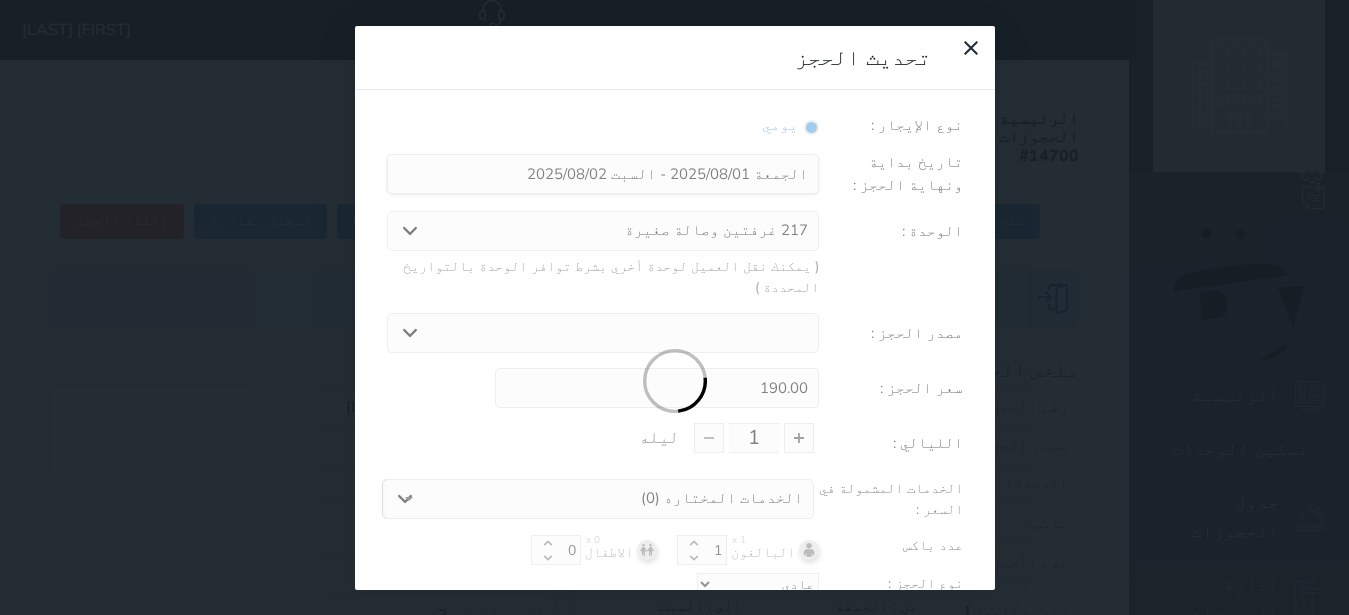 scroll, scrollTop: 45, scrollLeft: 0, axis: vertical 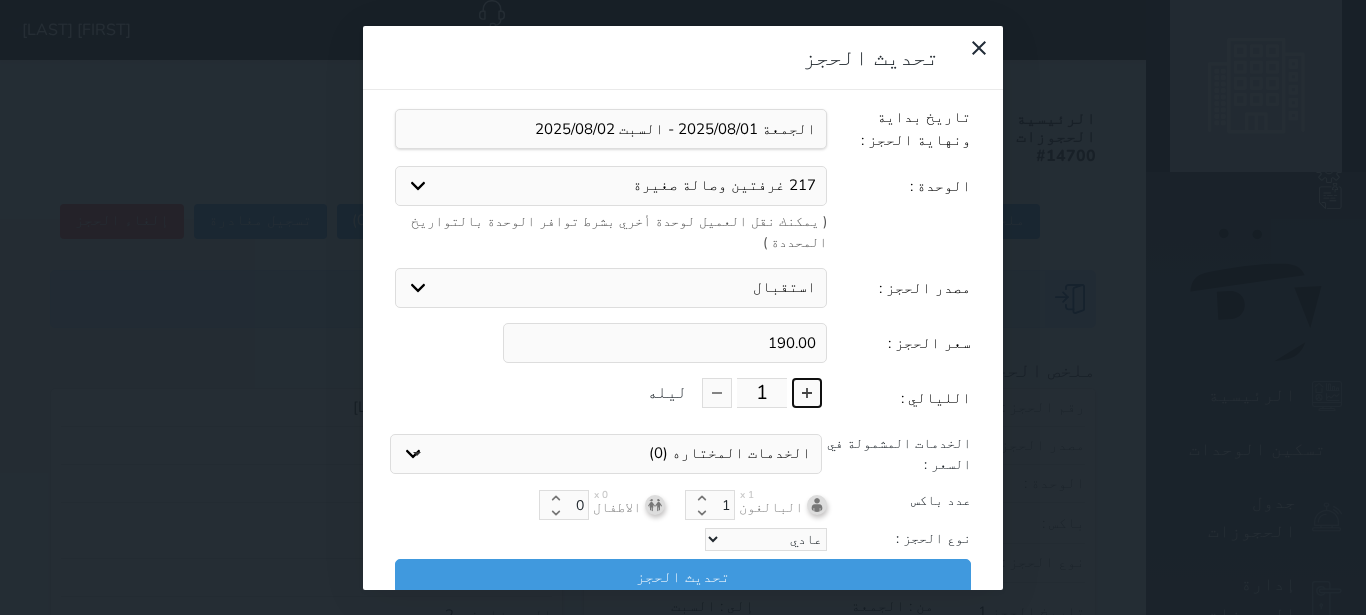 click at bounding box center [807, 393] 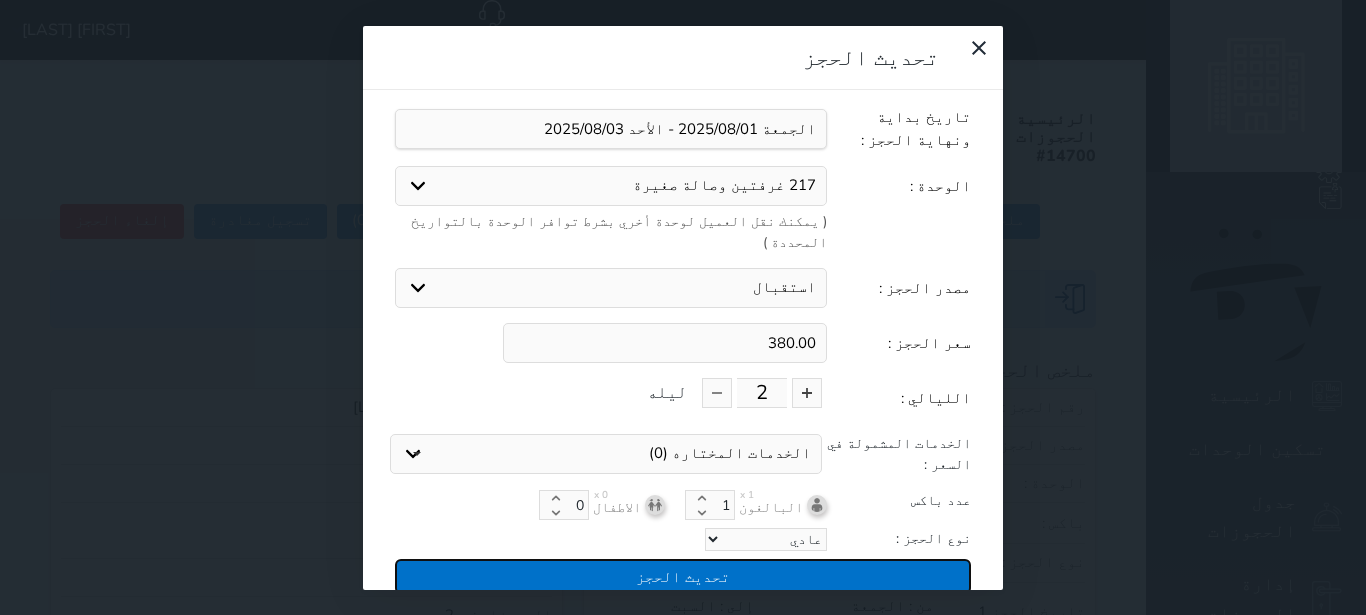 click on "تحديث الحجز" at bounding box center [683, 576] 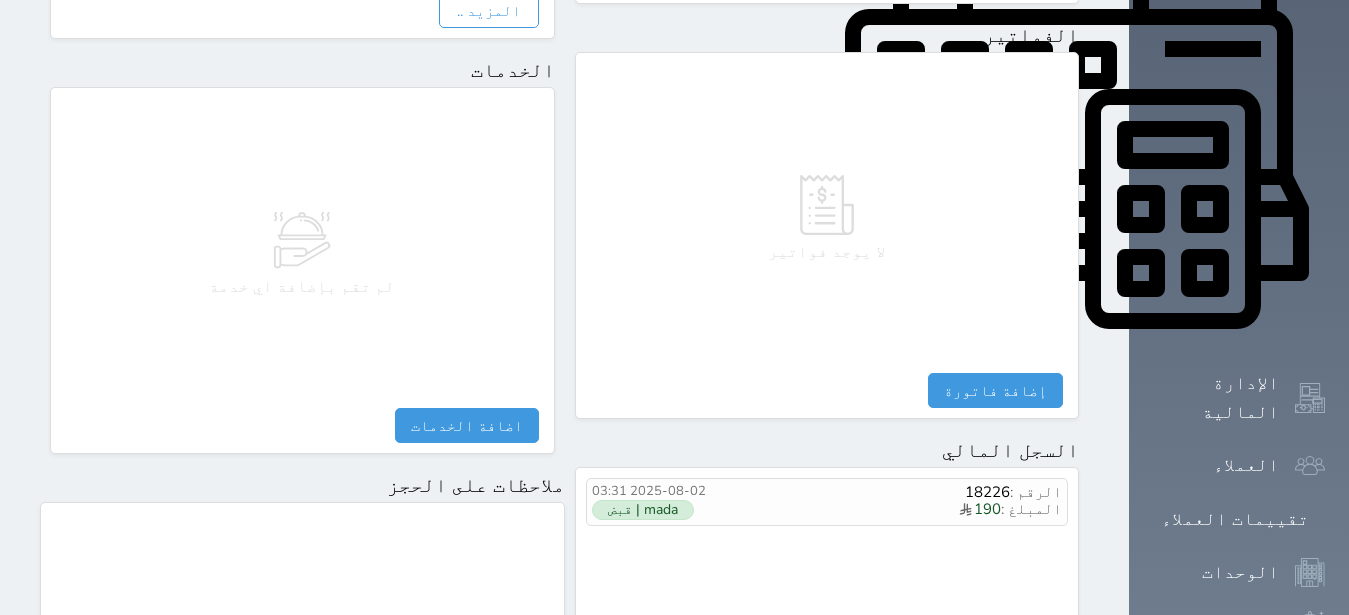 scroll, scrollTop: 1008, scrollLeft: 0, axis: vertical 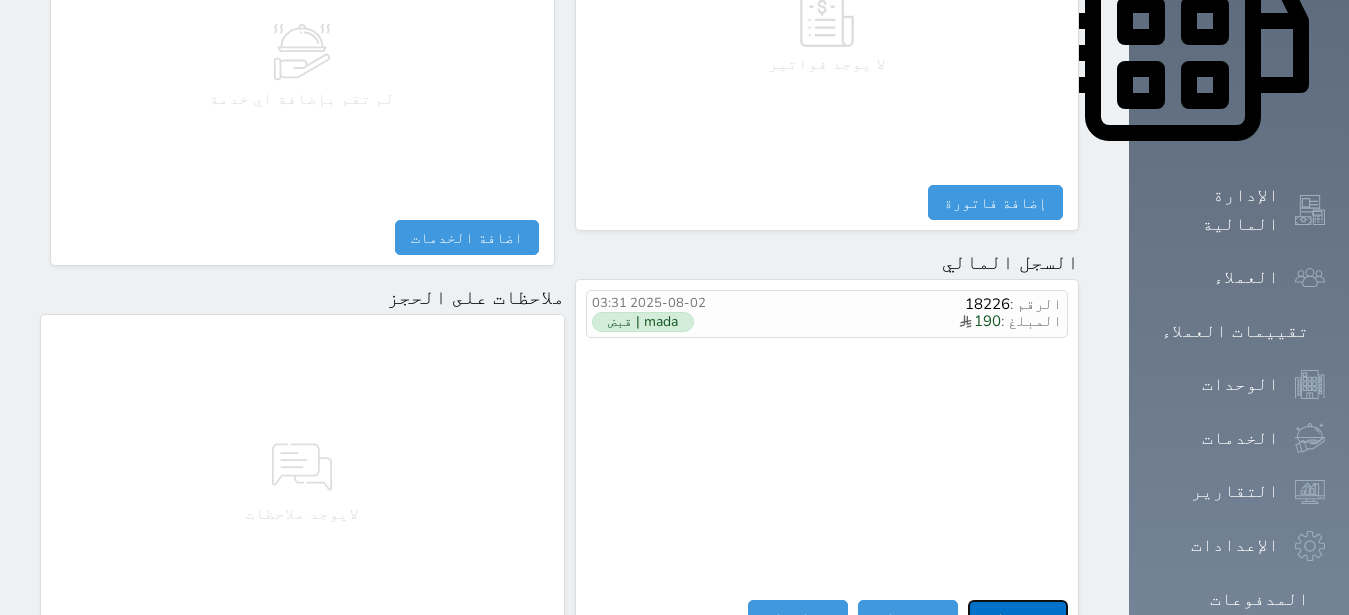 click on "مقبوضات" at bounding box center [1018, 617] 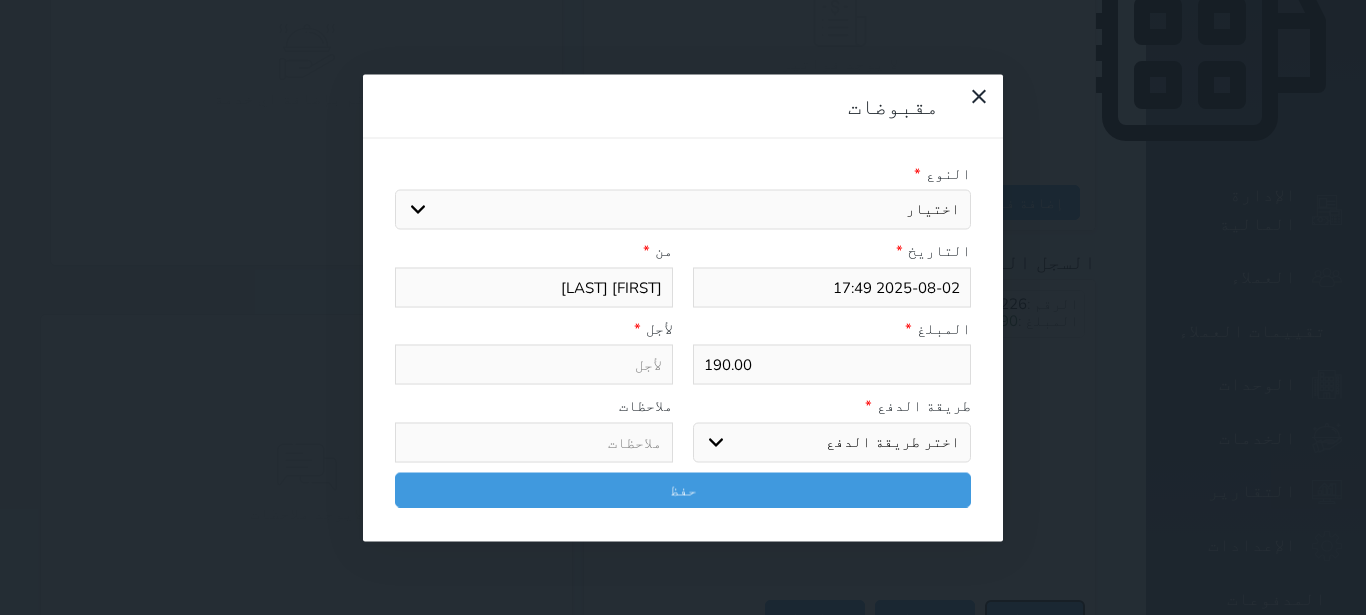 select 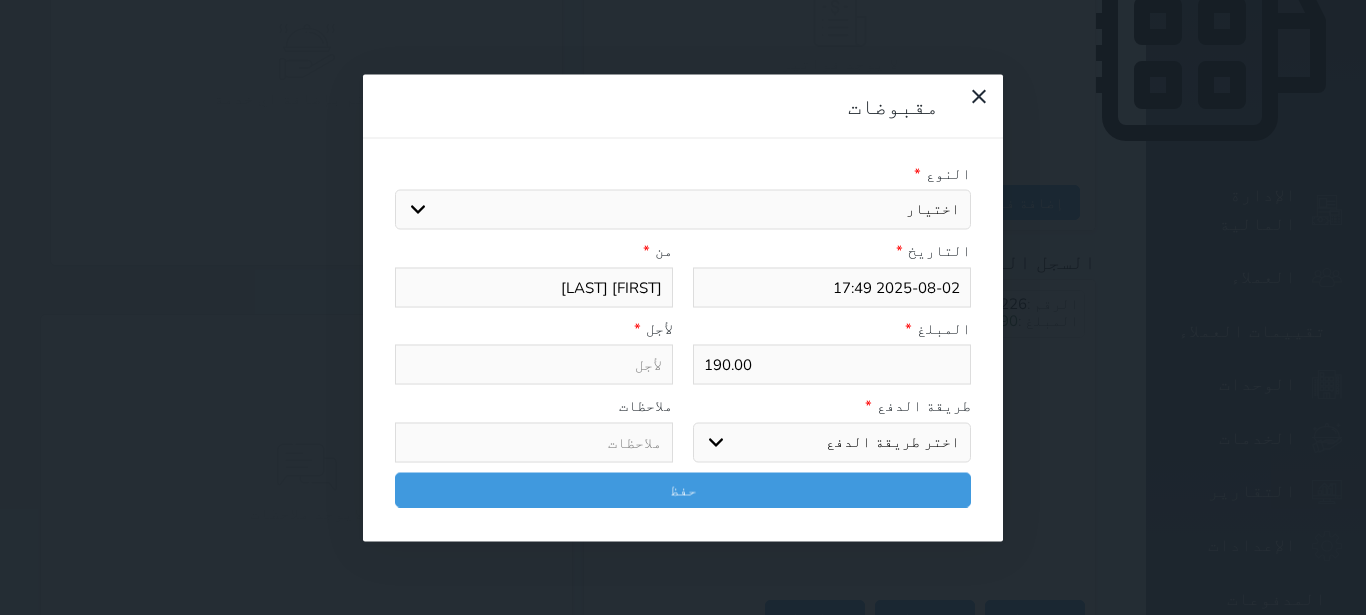 click on "اختيار   مقبوضات عامة قيمة إيجار فواتير تامين عربون لا ينطبق آخر مغسلة واي فاي - الإنترنت مواقف السيارات طعام الأغذية والمشروبات مشروبات المشروبات الباردة المشروبات الساخنة الإفطار غداء عشاء مخبز و كعك حمام سباحة الصالة الرياضية سبا و خدمات الجمال اختيار وإسقاط (خدمات النقل) ميني بار كابل - تلفزيون سرير إضافي تصفيف الشعر التسوق خدمات الجولات السياحية المنظمة خدمات الدليل السياحي" at bounding box center (683, 210) 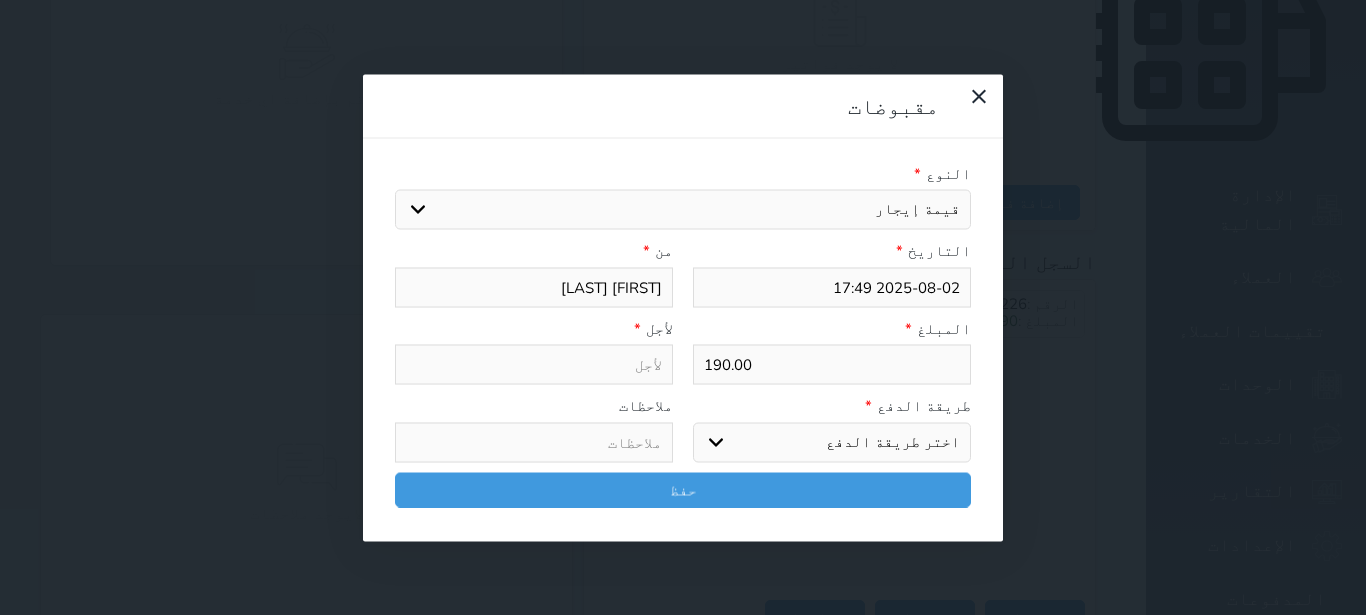 select 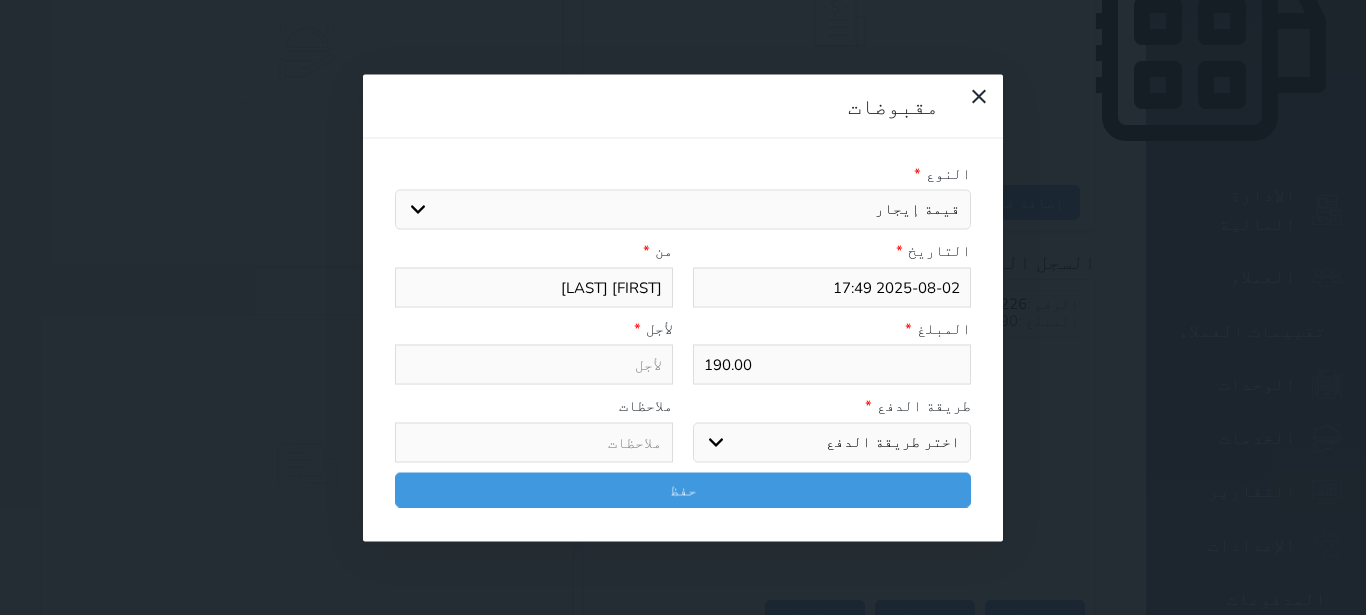 type on "قيمة إيجار - الوحدة - 217" 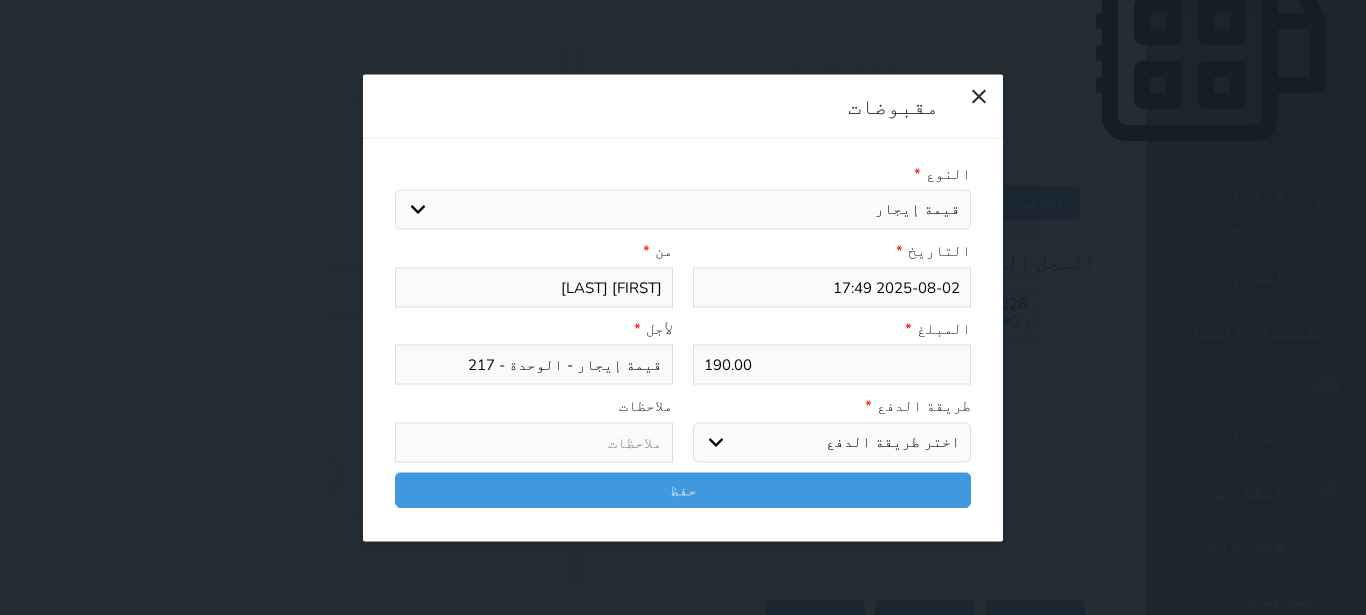 click on "اختر طريقة الدفع   دفع نقدى   تحويل بنكى   مدى   بطاقة ائتمان   آجل" at bounding box center [832, 442] 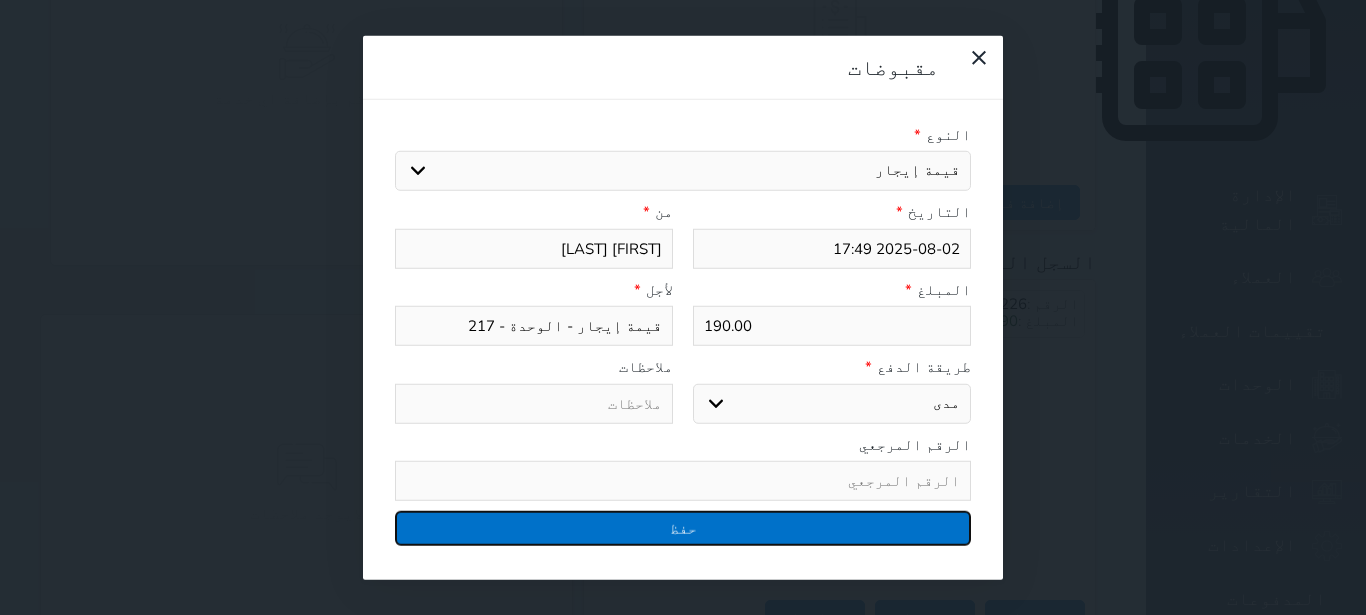 click on "حفظ" at bounding box center [683, 528] 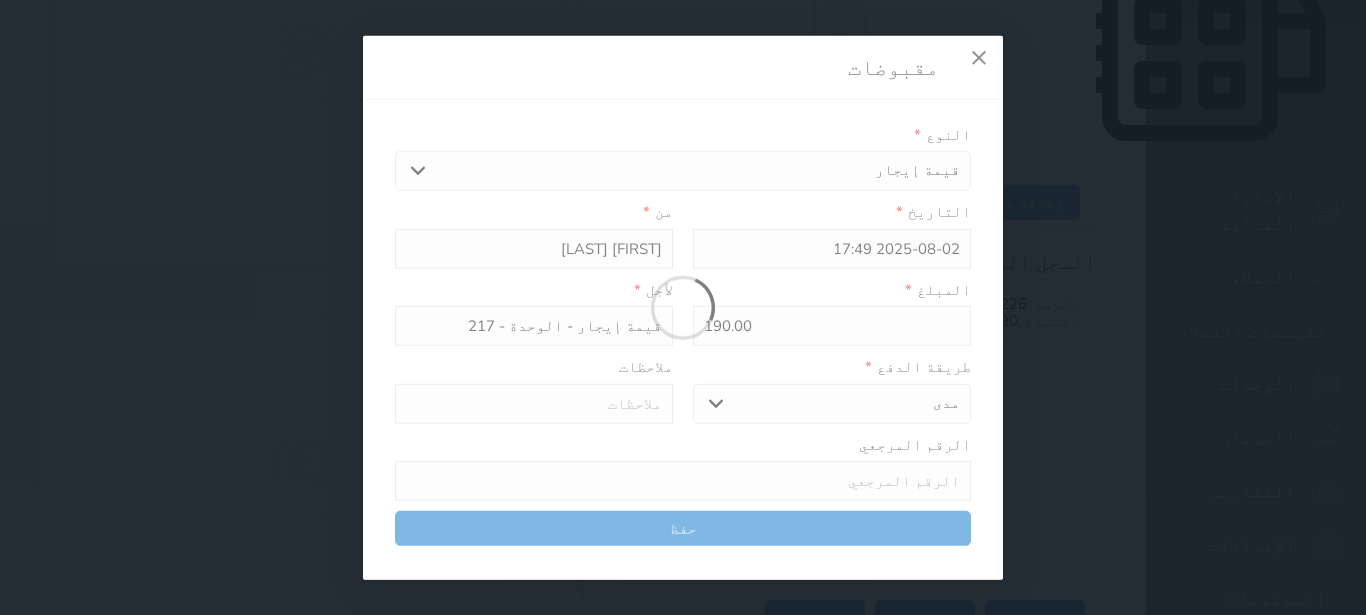 select 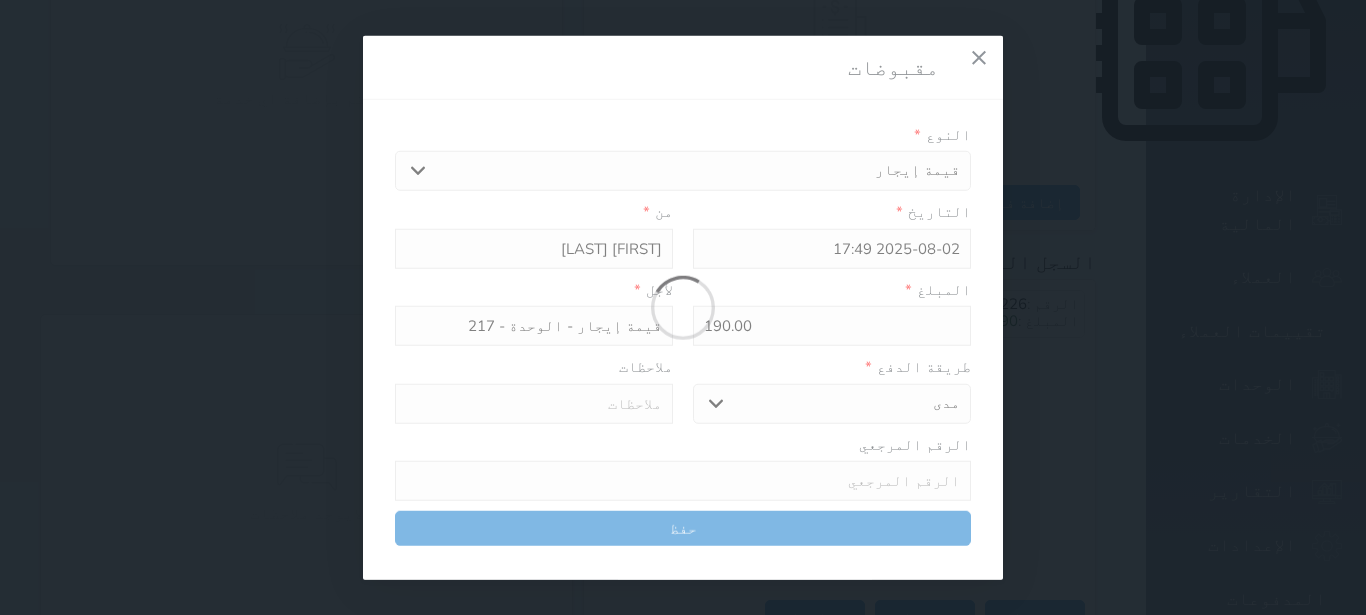 type 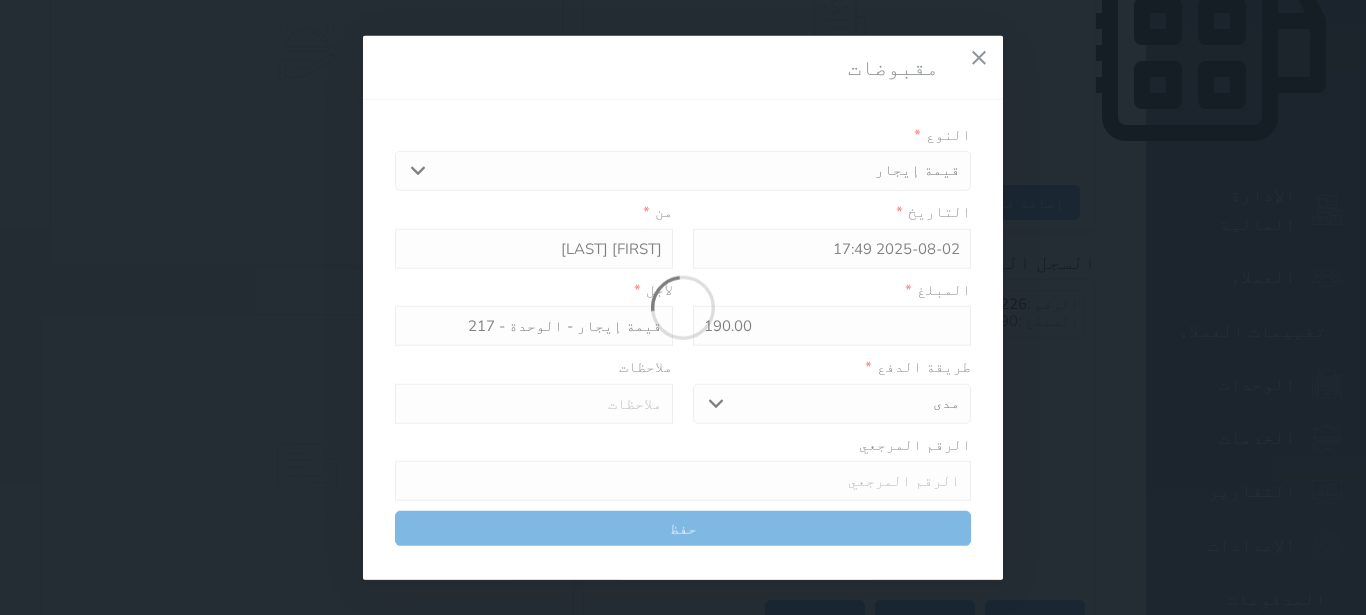 type on "0" 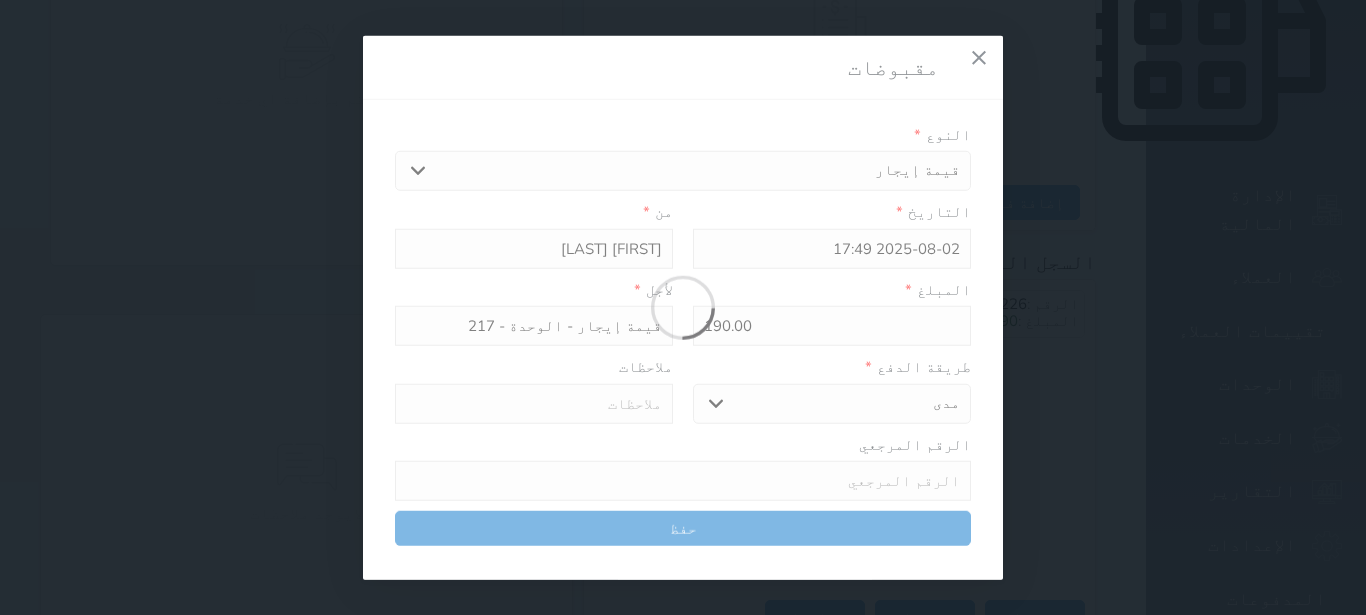 select 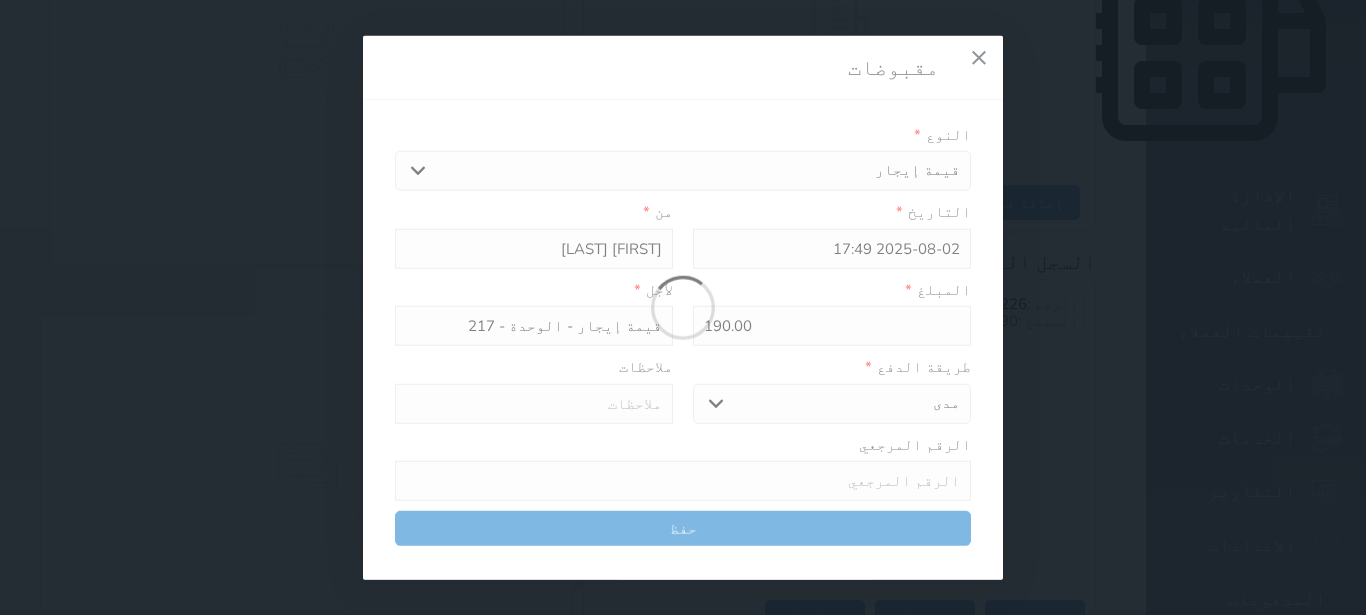 type on "0" 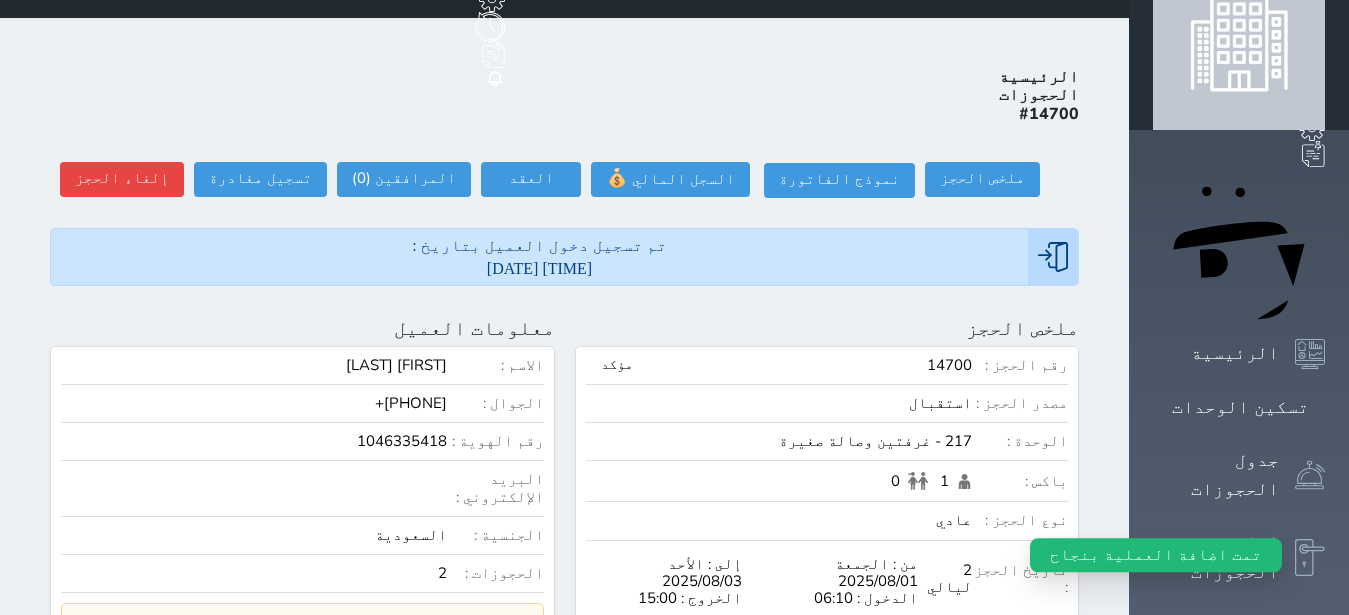 scroll, scrollTop: 0, scrollLeft: 0, axis: both 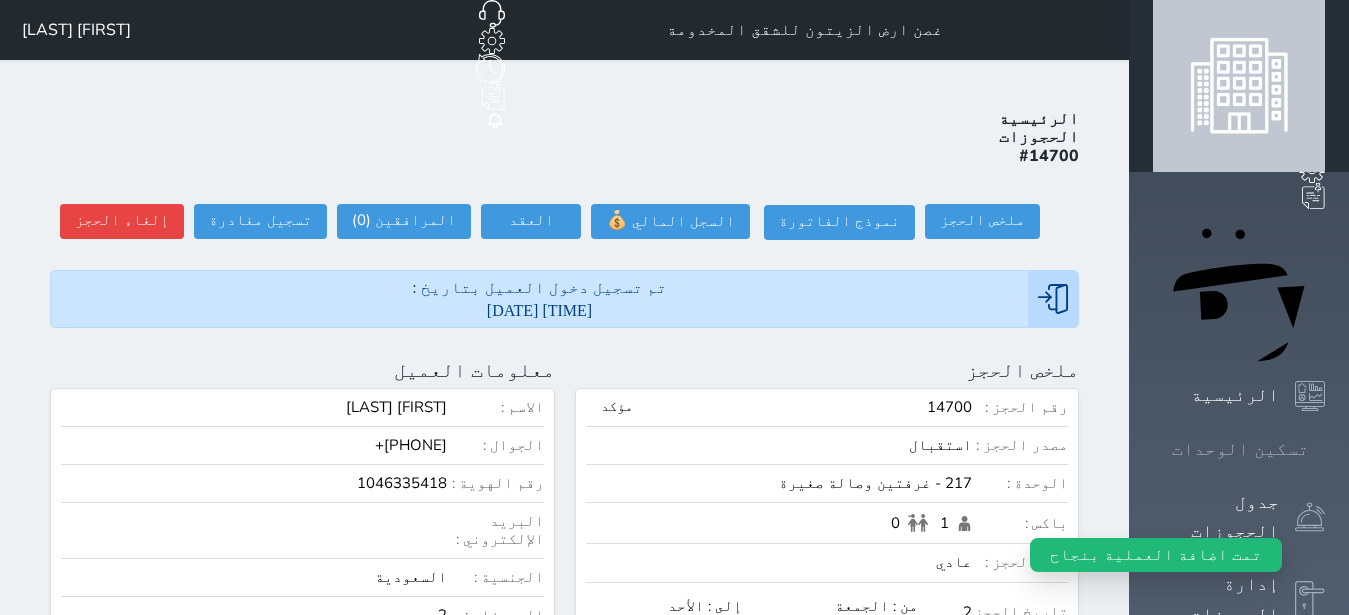 click on "تسكين الوحدات" at bounding box center [1239, 449] 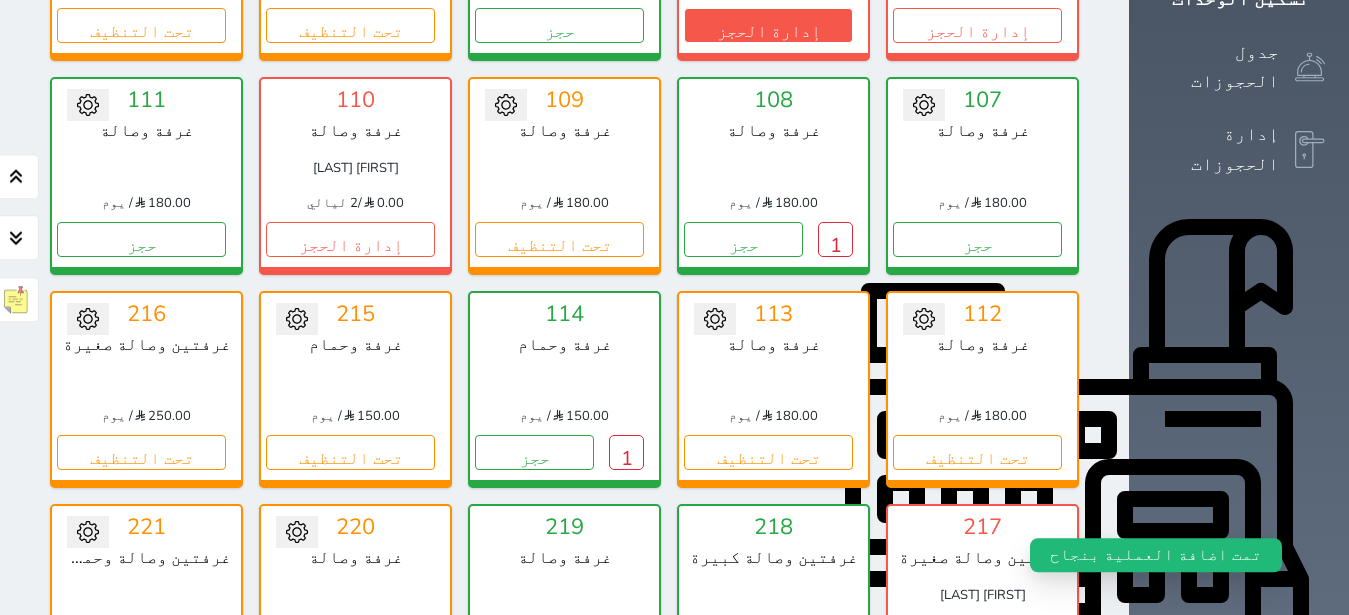 scroll, scrollTop: 456, scrollLeft: 0, axis: vertical 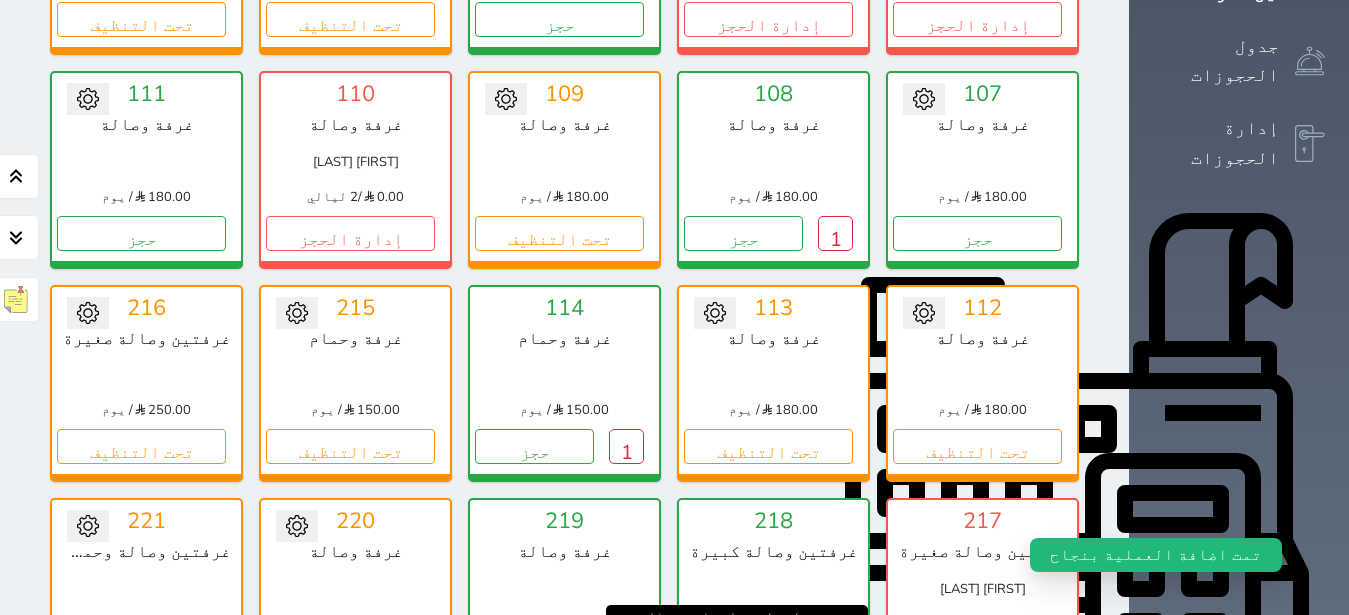 click on "1" at bounding box center [835, 660] 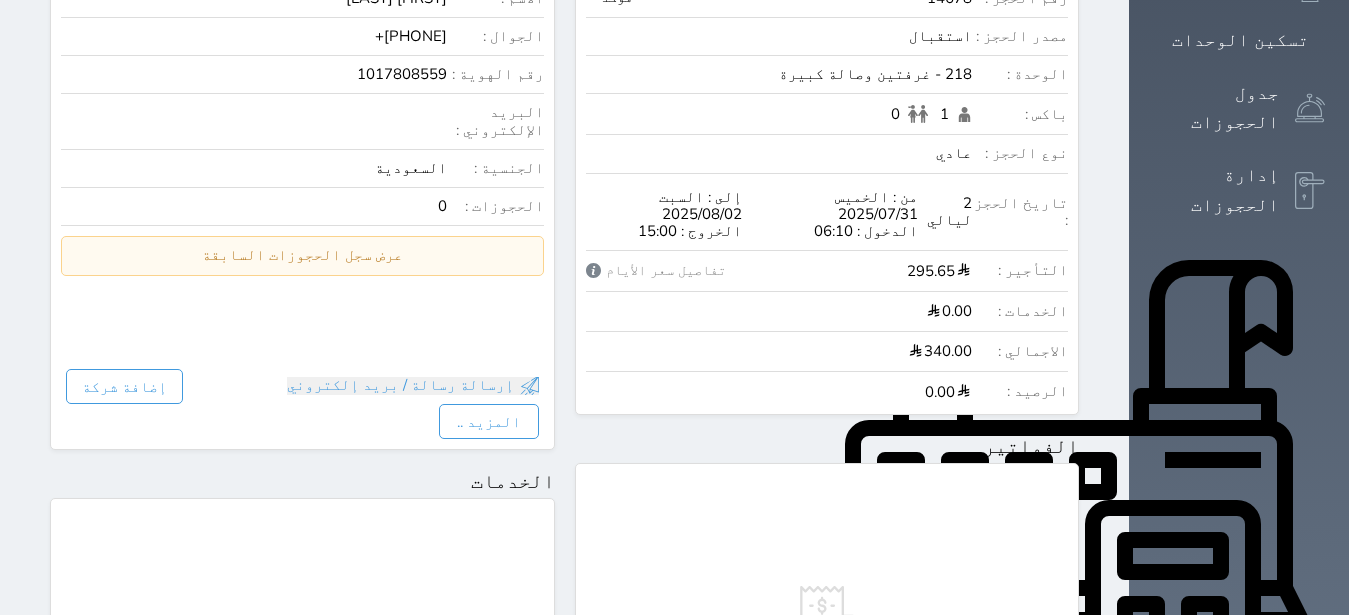 scroll, scrollTop: 1165, scrollLeft: 0, axis: vertical 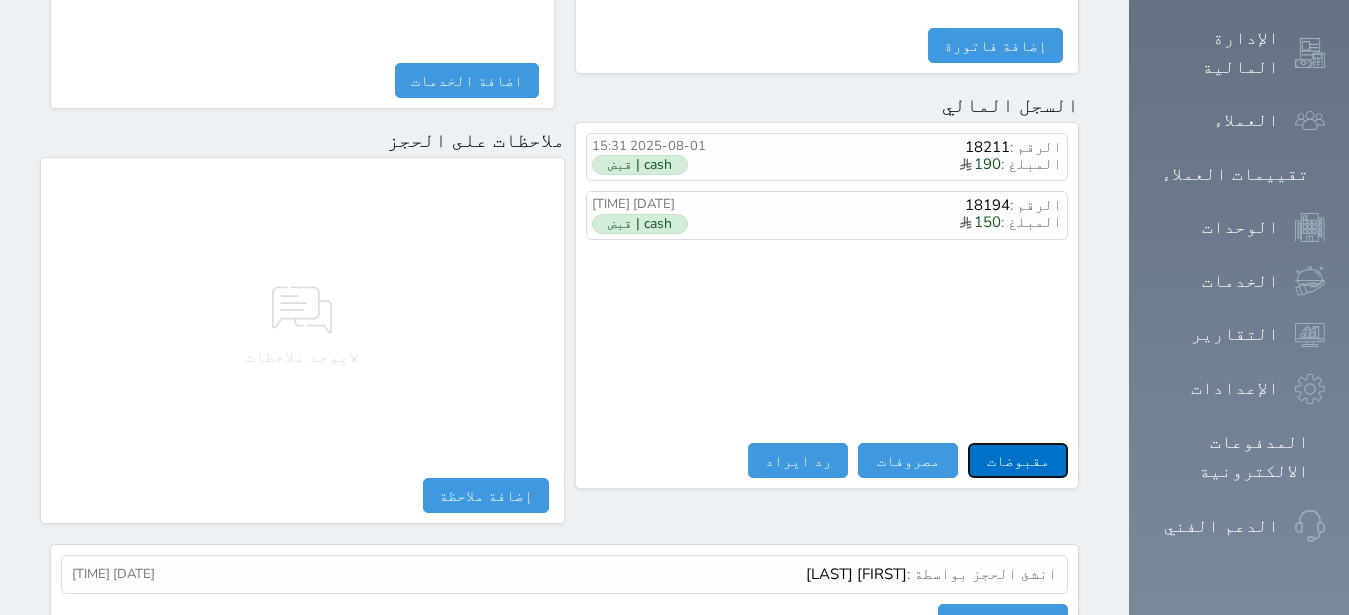 click on "مقبوضات" at bounding box center (1018, 460) 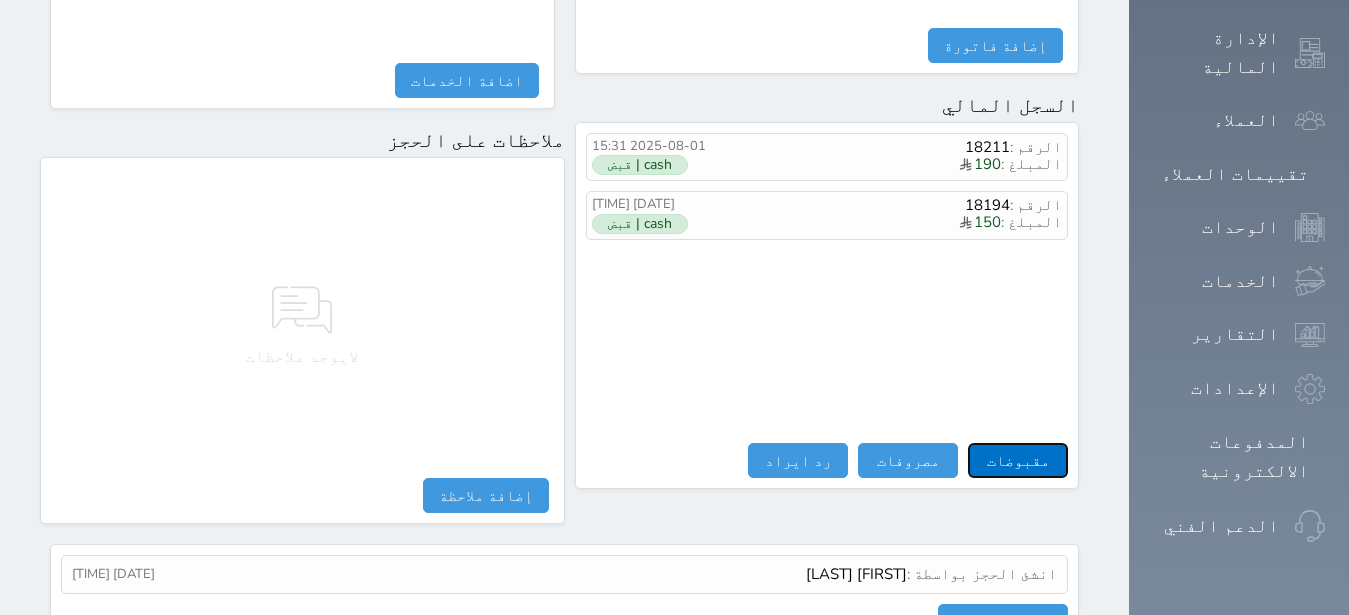 select 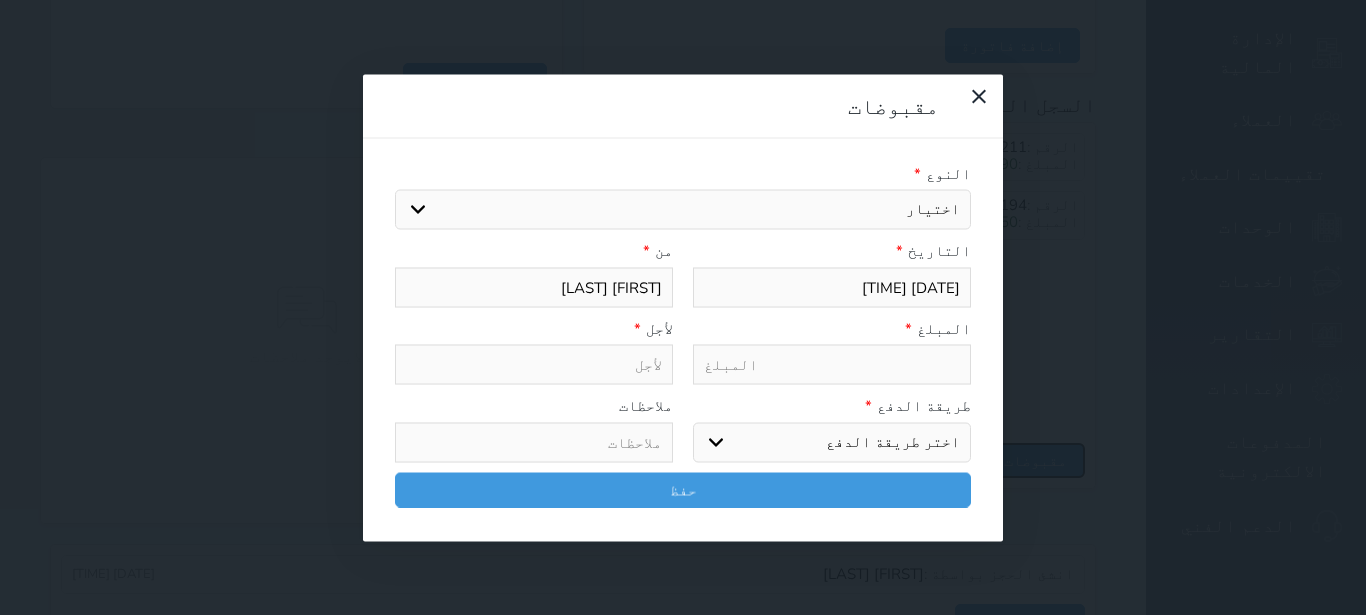 select 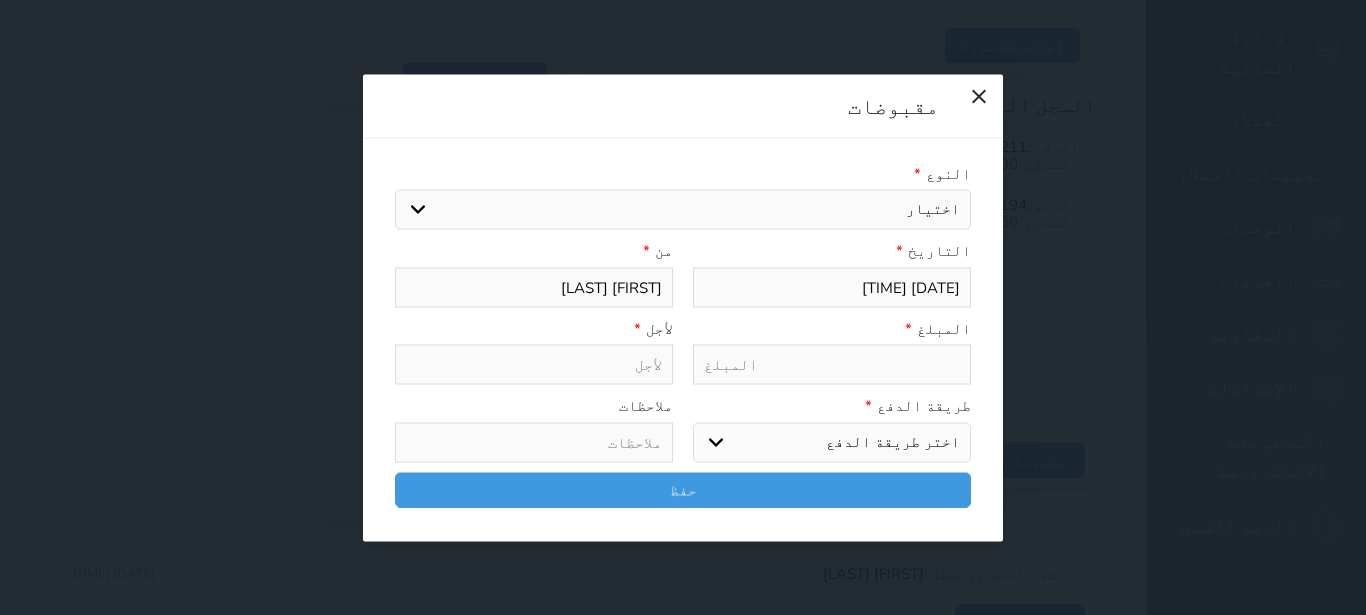 click on "اختيار" at bounding box center (683, 210) 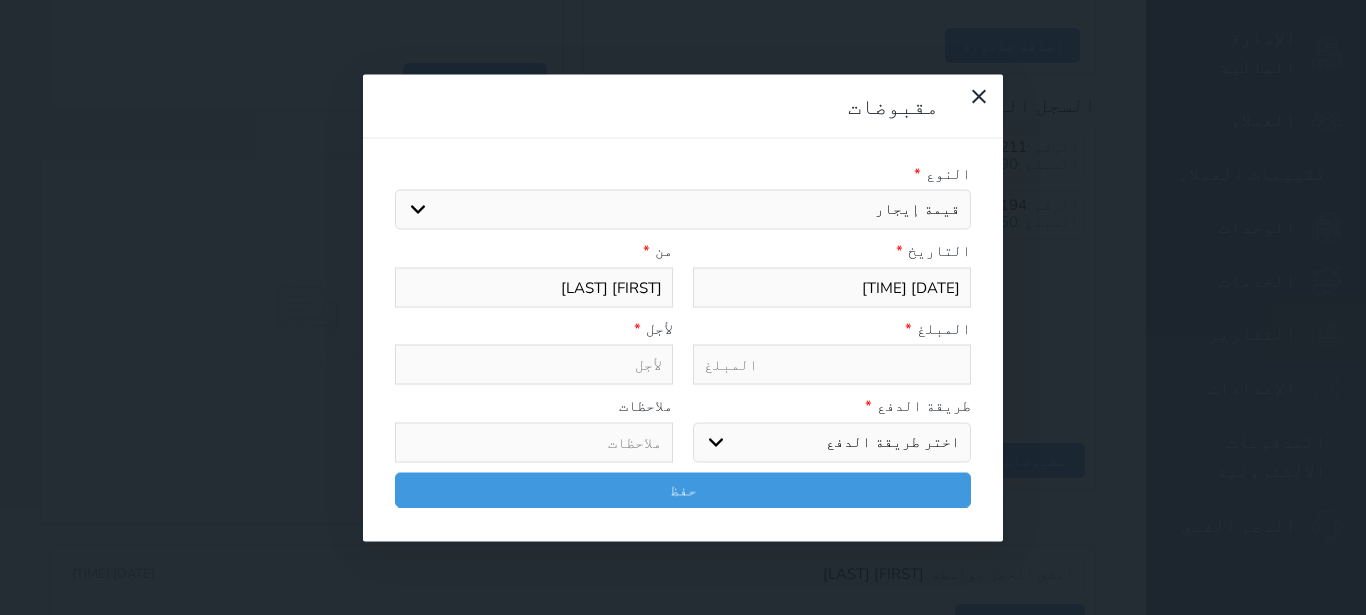 select 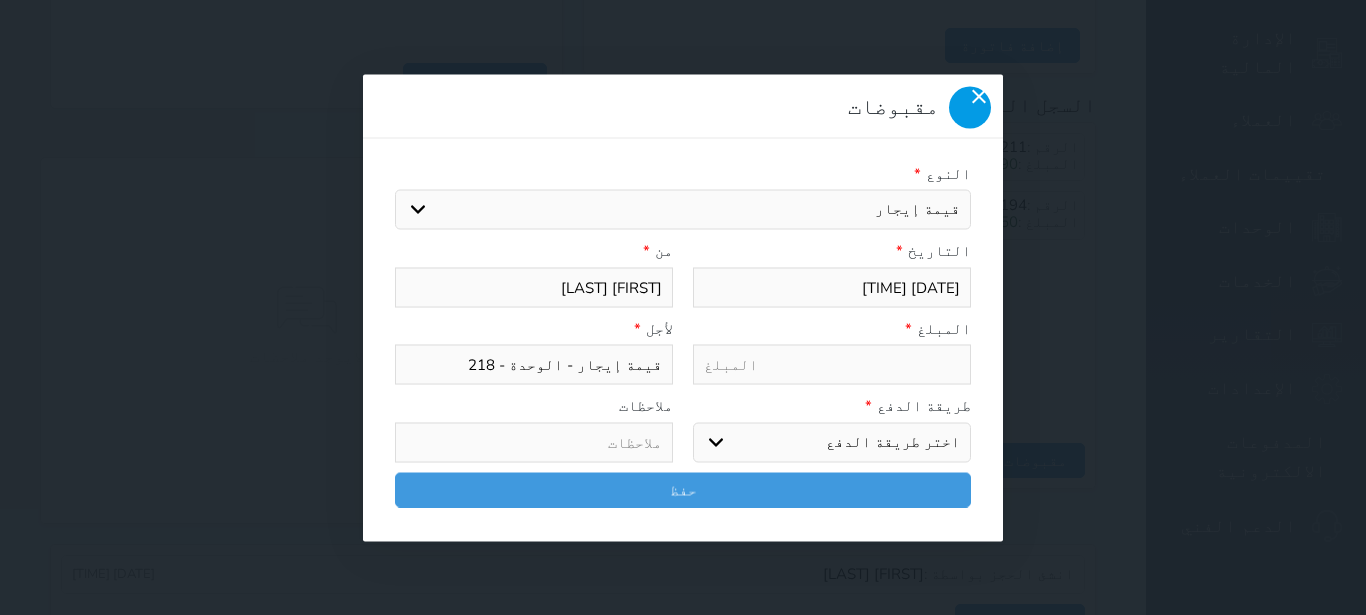 click at bounding box center (970, 107) 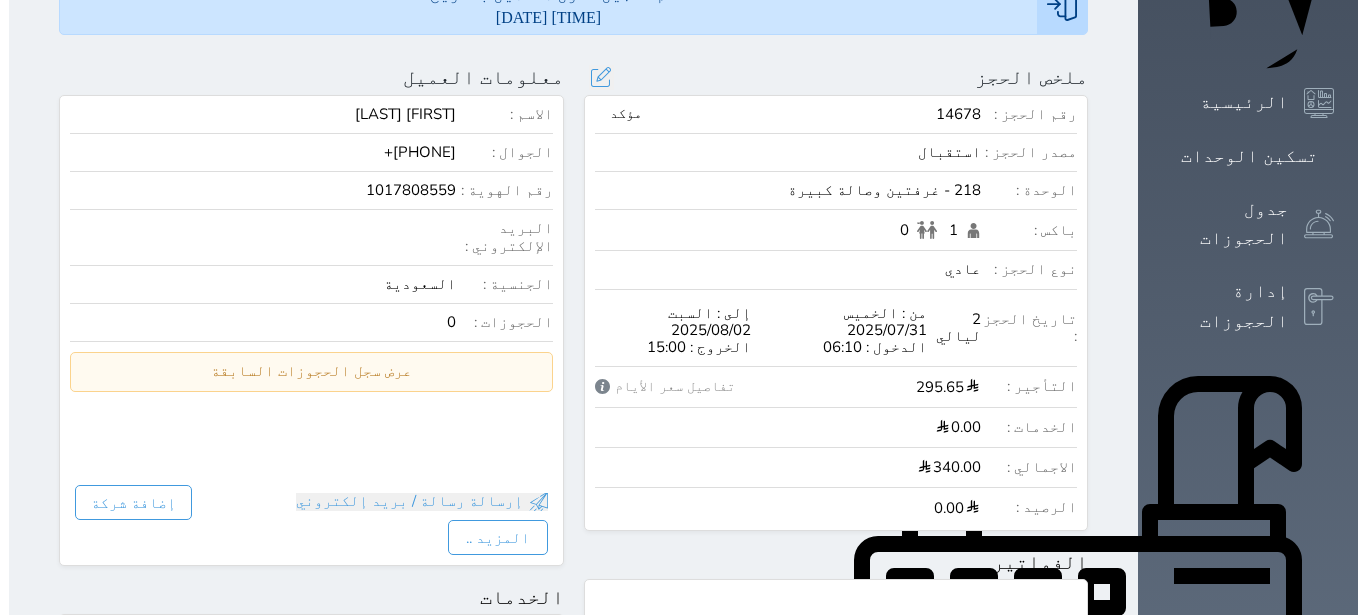 scroll, scrollTop: 31, scrollLeft: 0, axis: vertical 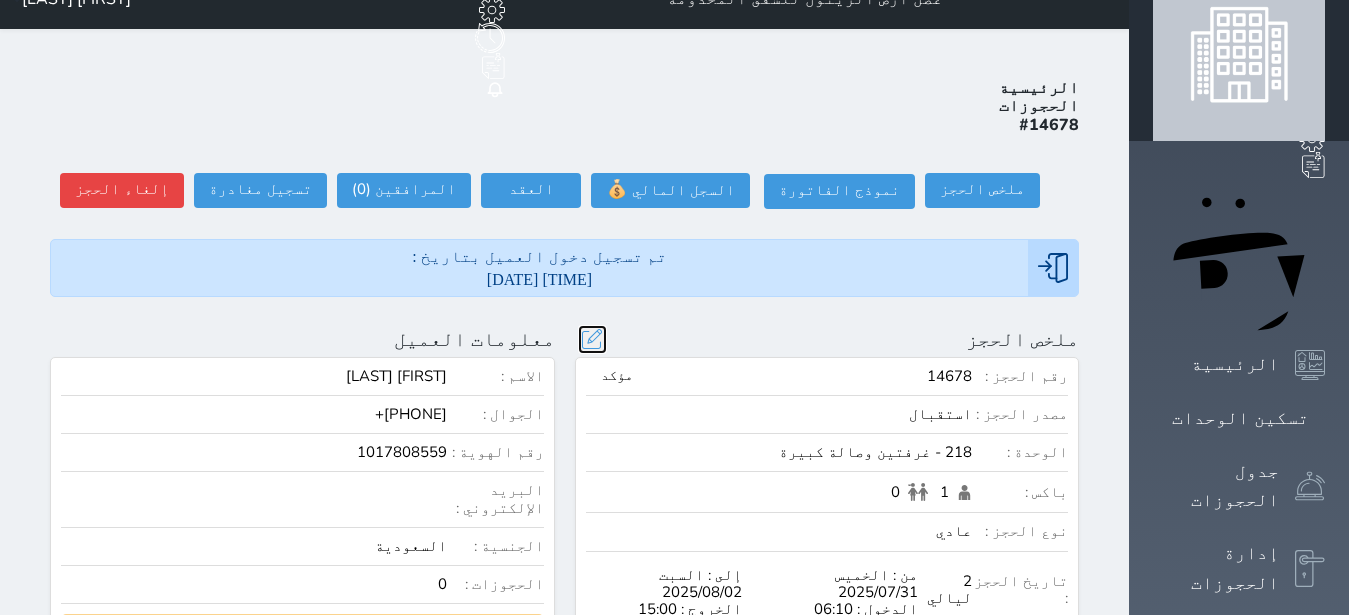 click at bounding box center (592, 339) 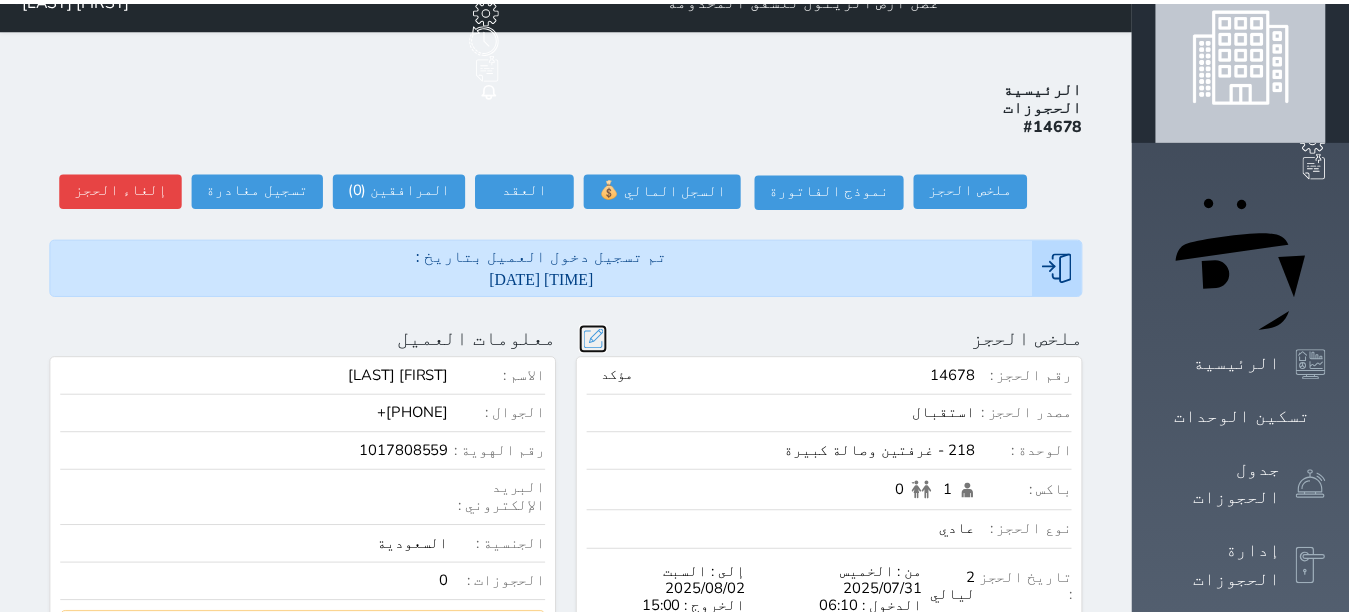 scroll, scrollTop: 45, scrollLeft: 0, axis: vertical 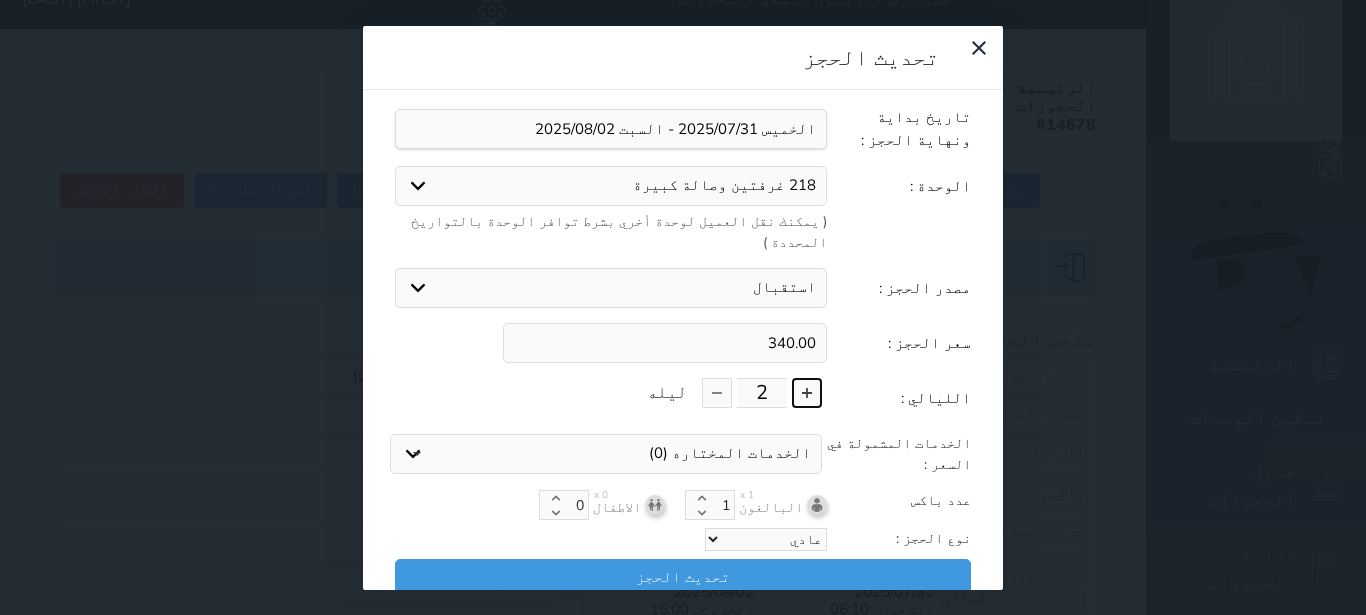 click at bounding box center (807, 393) 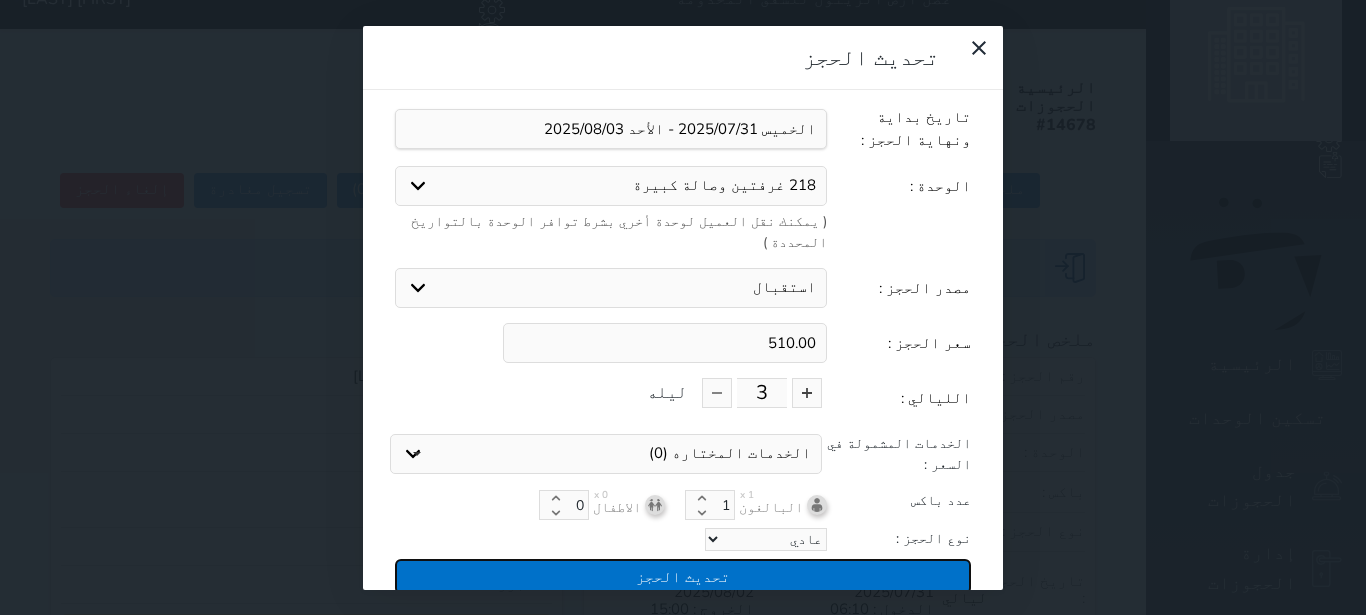 click on "تحديث الحجز" at bounding box center (683, 576) 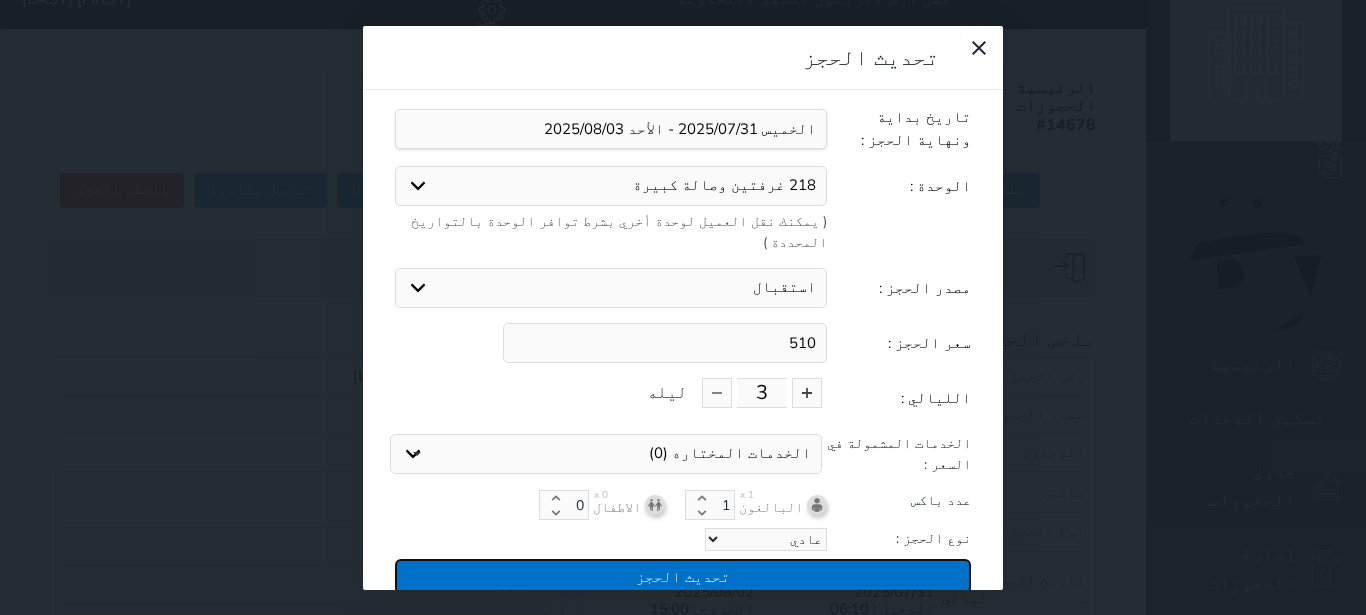 click on "تحديث الحجز" at bounding box center (683, 576) 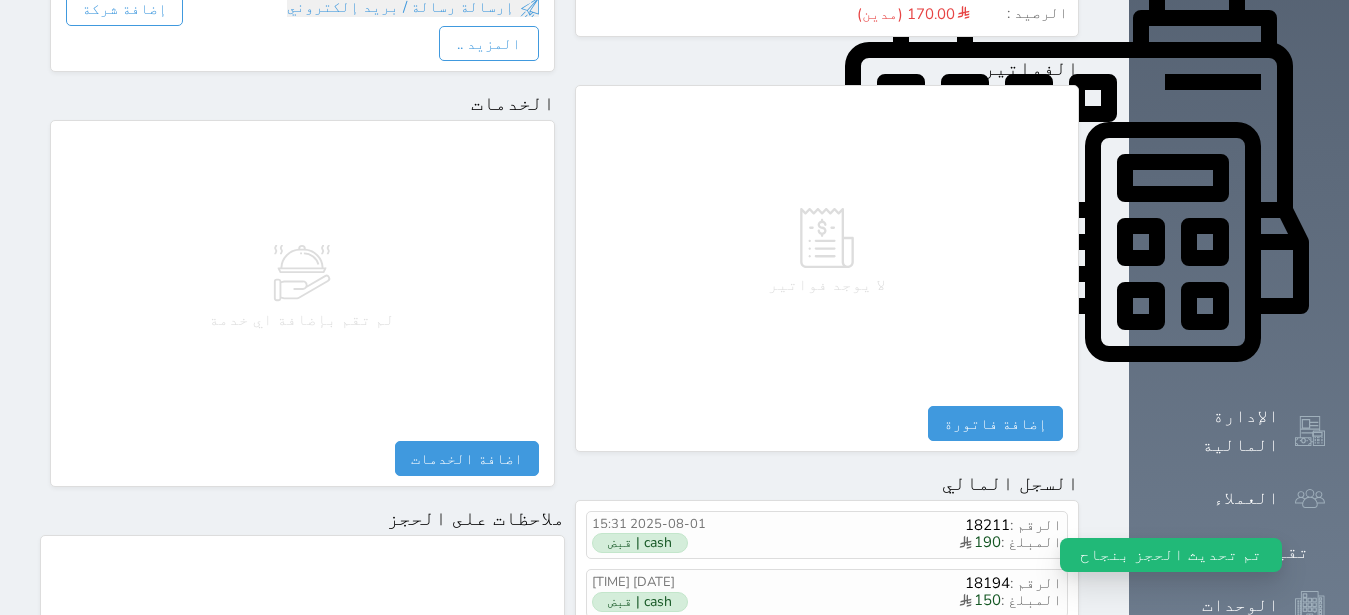 scroll, scrollTop: 1039, scrollLeft: 0, axis: vertical 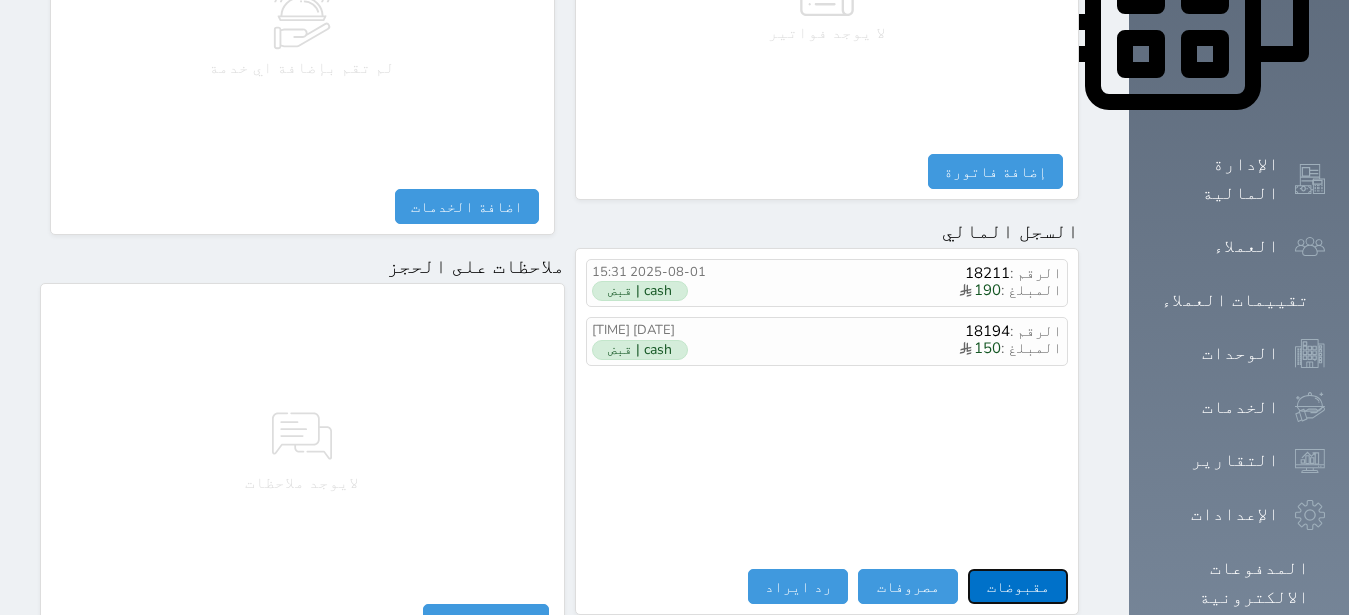 click on "مقبوضات" at bounding box center (1018, 586) 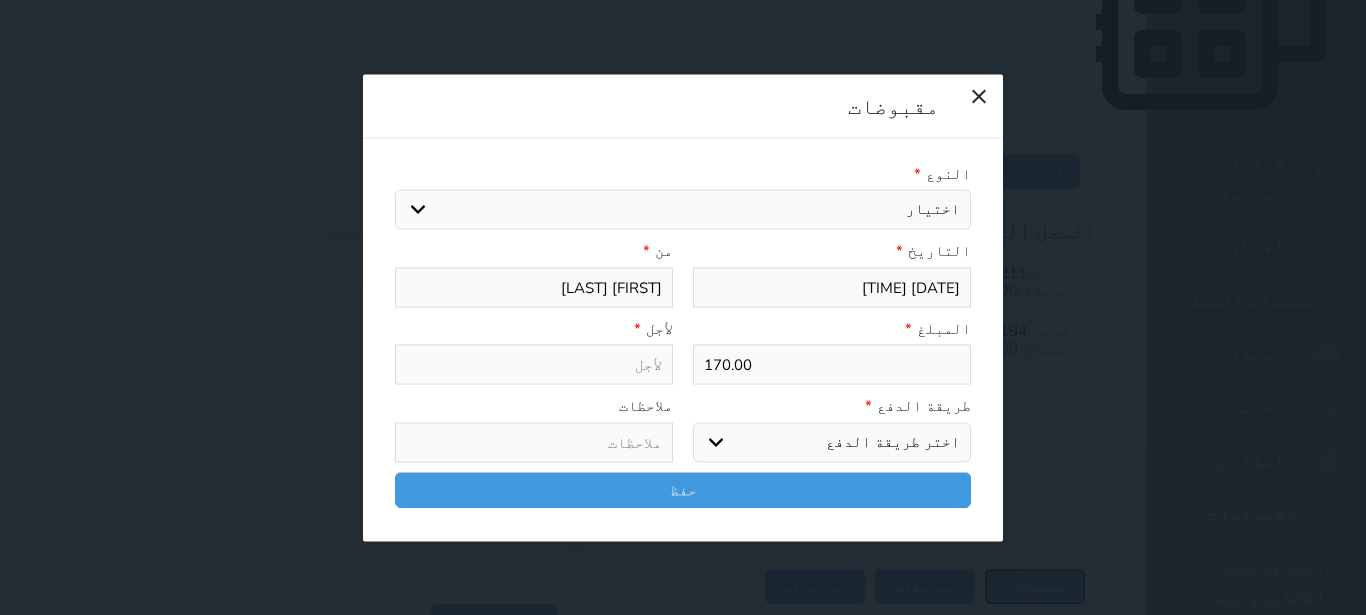 select 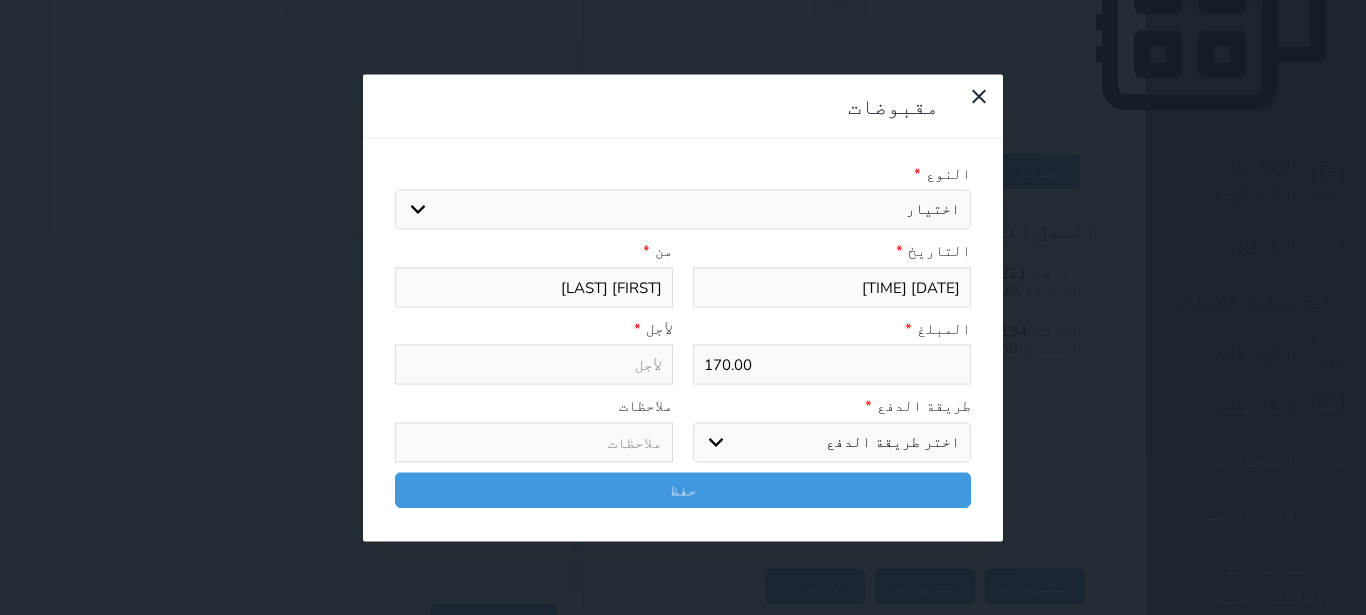 click on "اختيار   مقبوضات عامة قيمة إيجار فواتير تامين عربون لا ينطبق آخر مغسلة واي فاي - الإنترنت مواقف السيارات طعام الأغذية والمشروبات مشروبات المشروبات الباردة المشروبات الساخنة الإفطار غداء عشاء مخبز و كعك حمام سباحة الصالة الرياضية سبا و خدمات الجمال اختيار وإسقاط (خدمات النقل) ميني بار كابل - تلفزيون سرير إضافي تصفيف الشعر التسوق خدمات الجولات السياحية المنظمة خدمات الدليل السياحي" at bounding box center (683, 210) 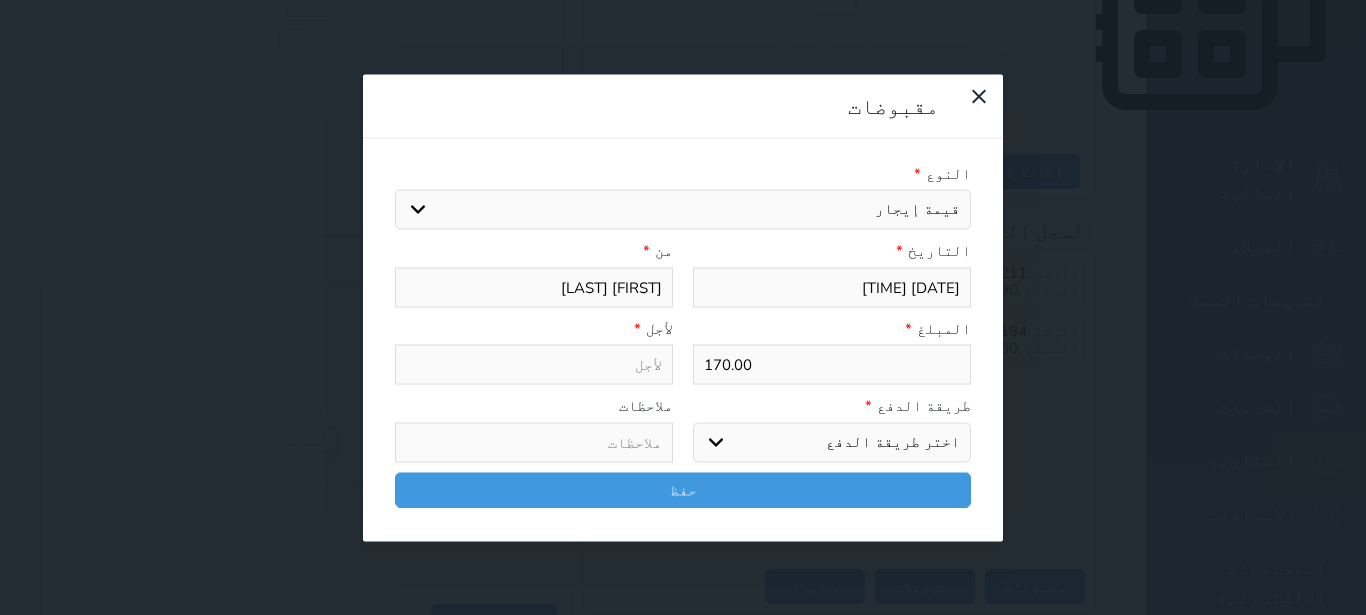 select 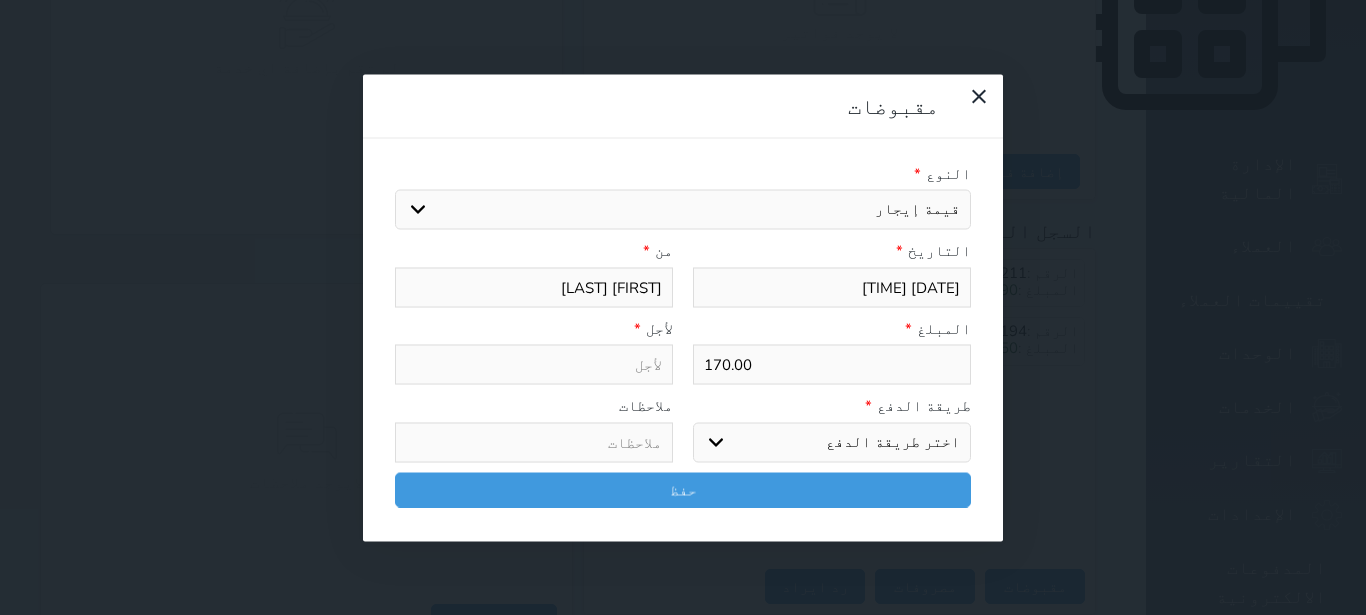type on "قيمة إيجار - الوحدة - 218" 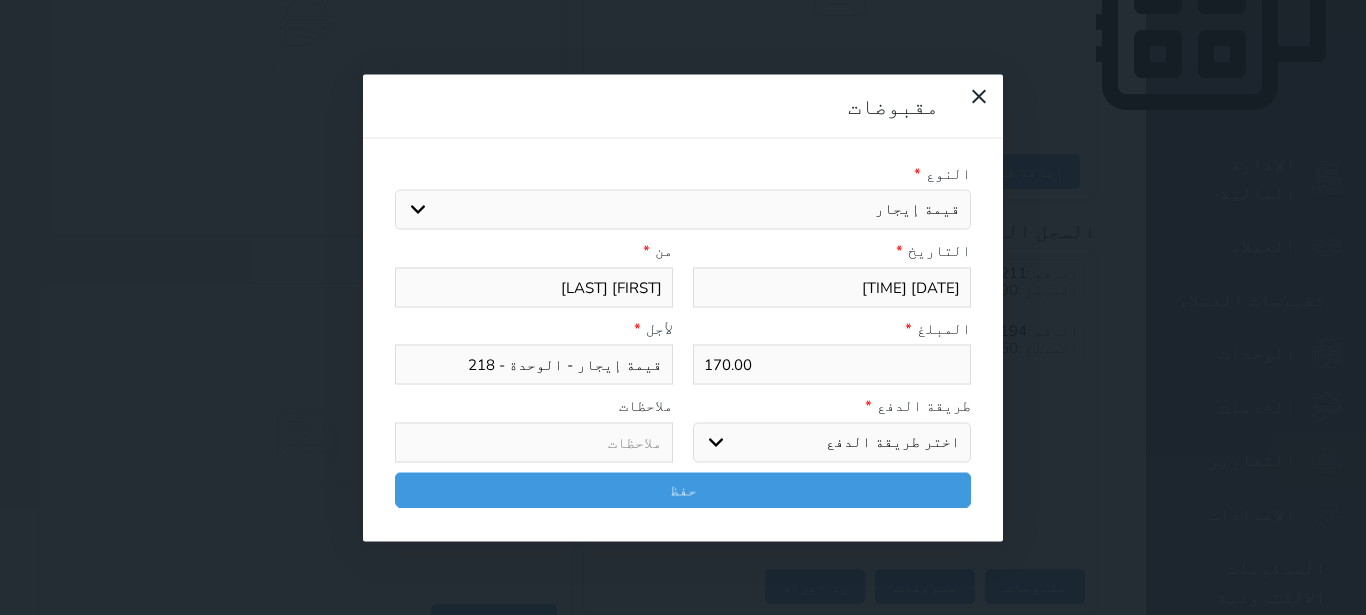 click on "اختر طريقة الدفع   دفع نقدى   تحويل بنكى   مدى   بطاقة ائتمان   آجل" at bounding box center (832, 442) 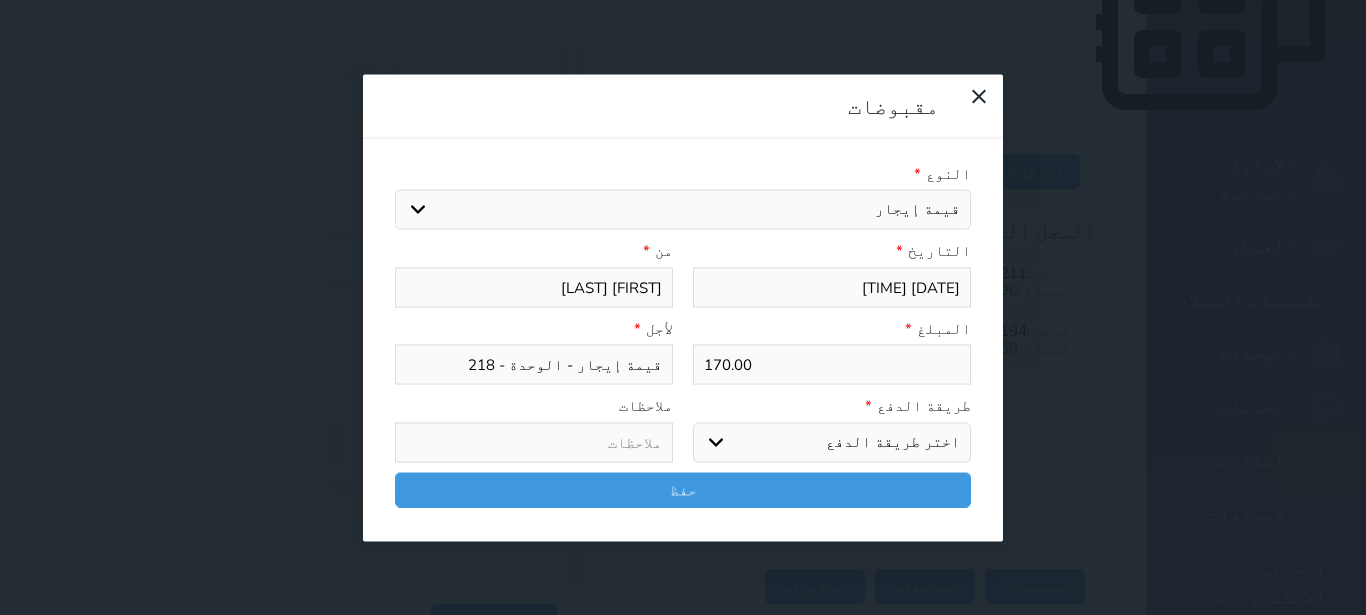 select on "cash" 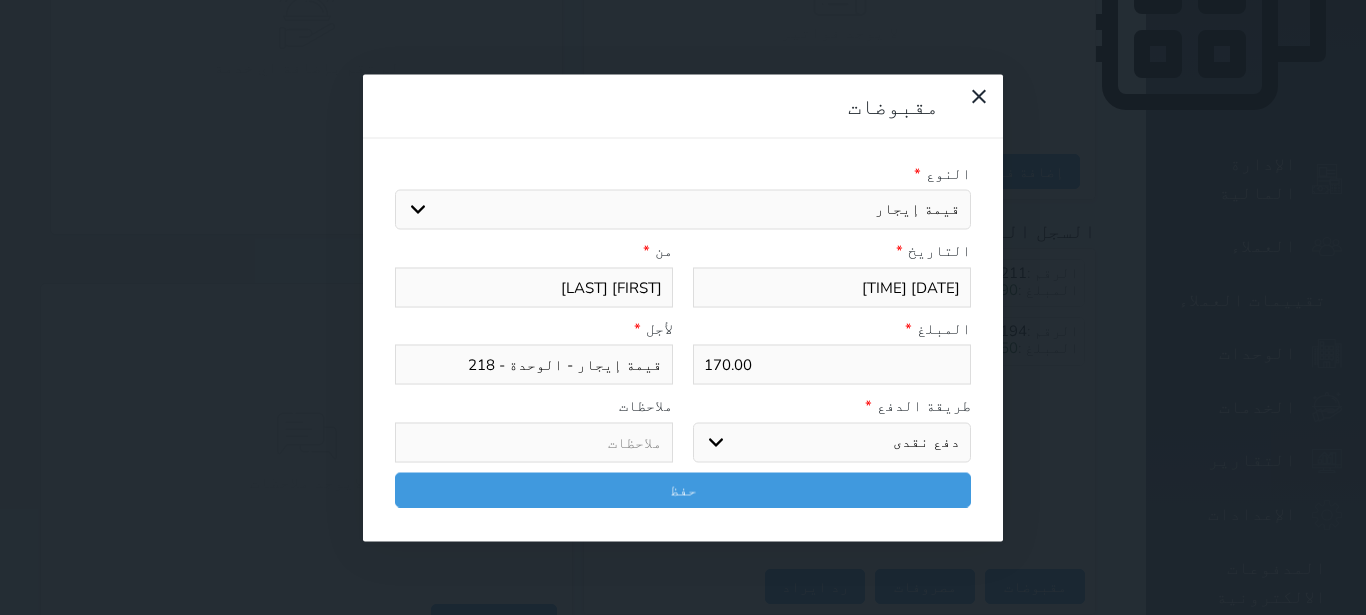 click on "دفع نقدى" at bounding box center [0, 0] 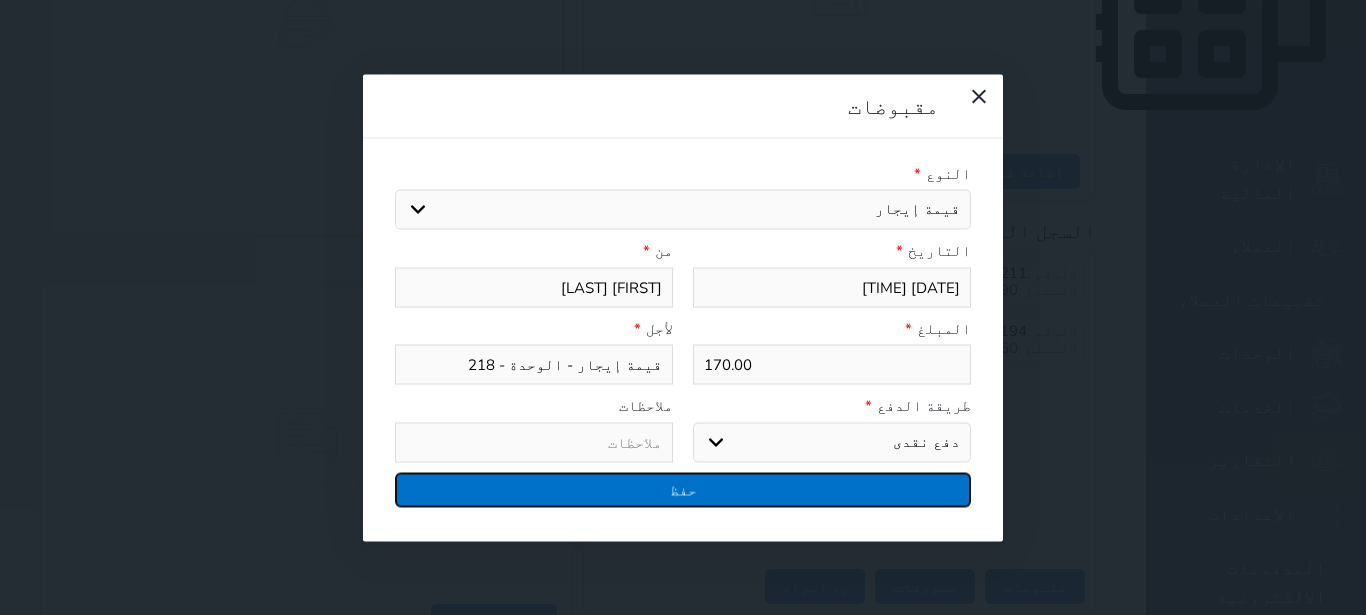 click on "حفظ" at bounding box center (683, 489) 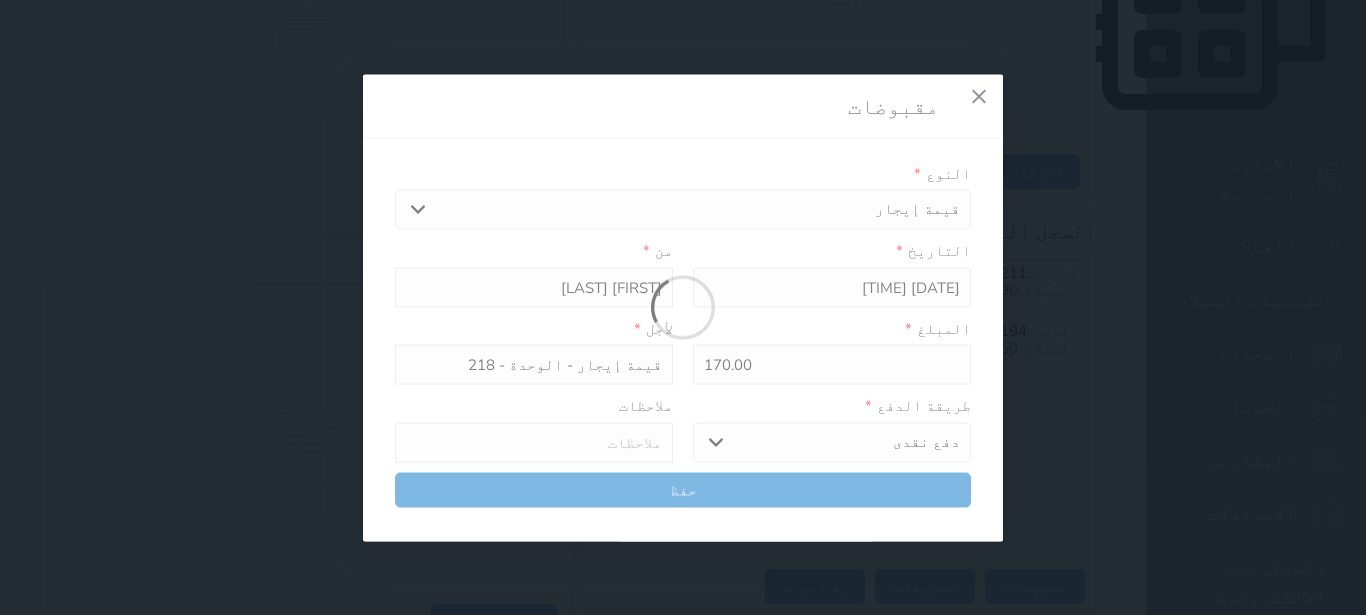 select 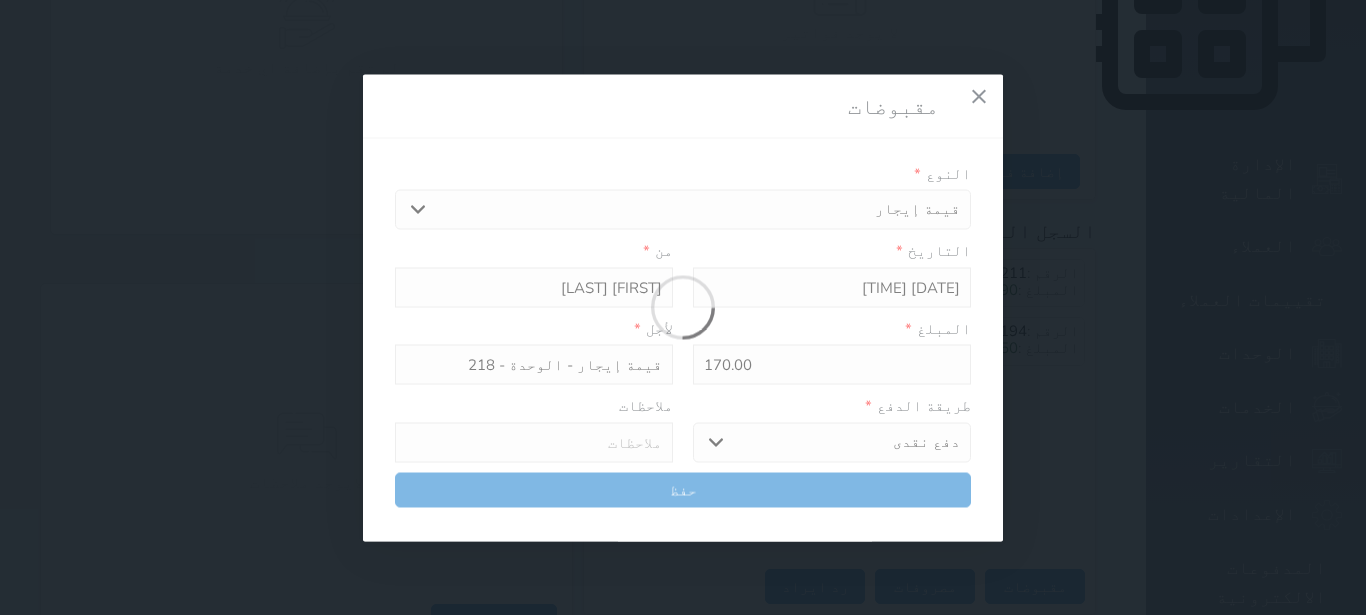 type 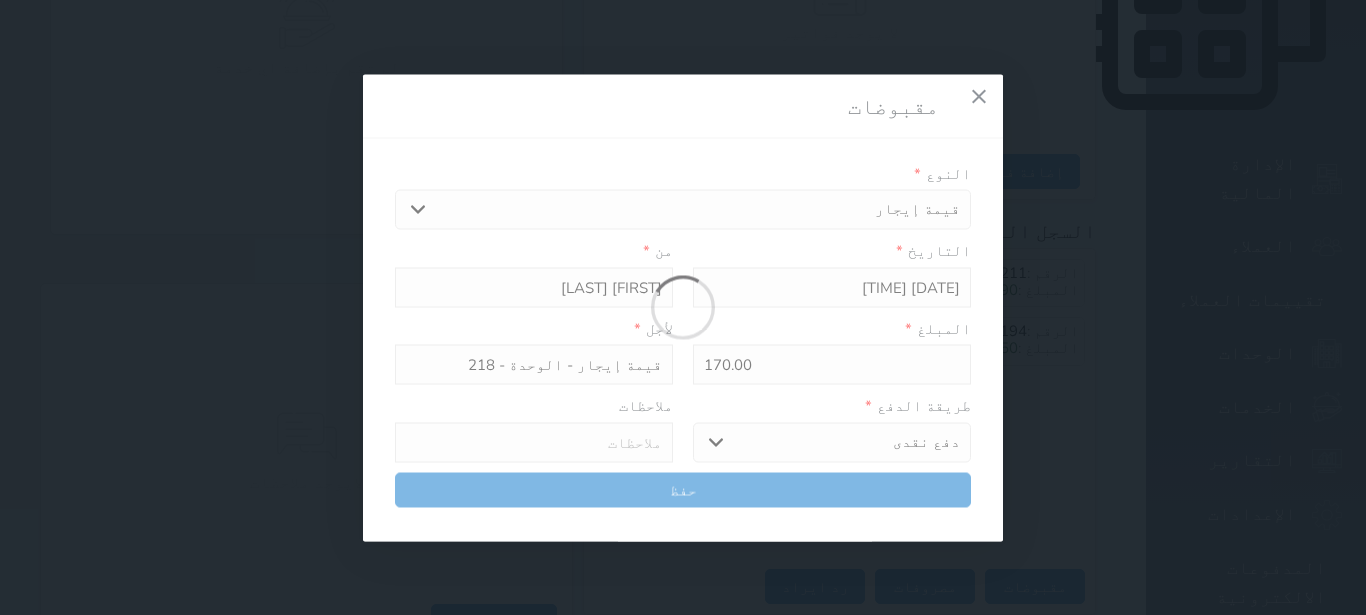 type on "0" 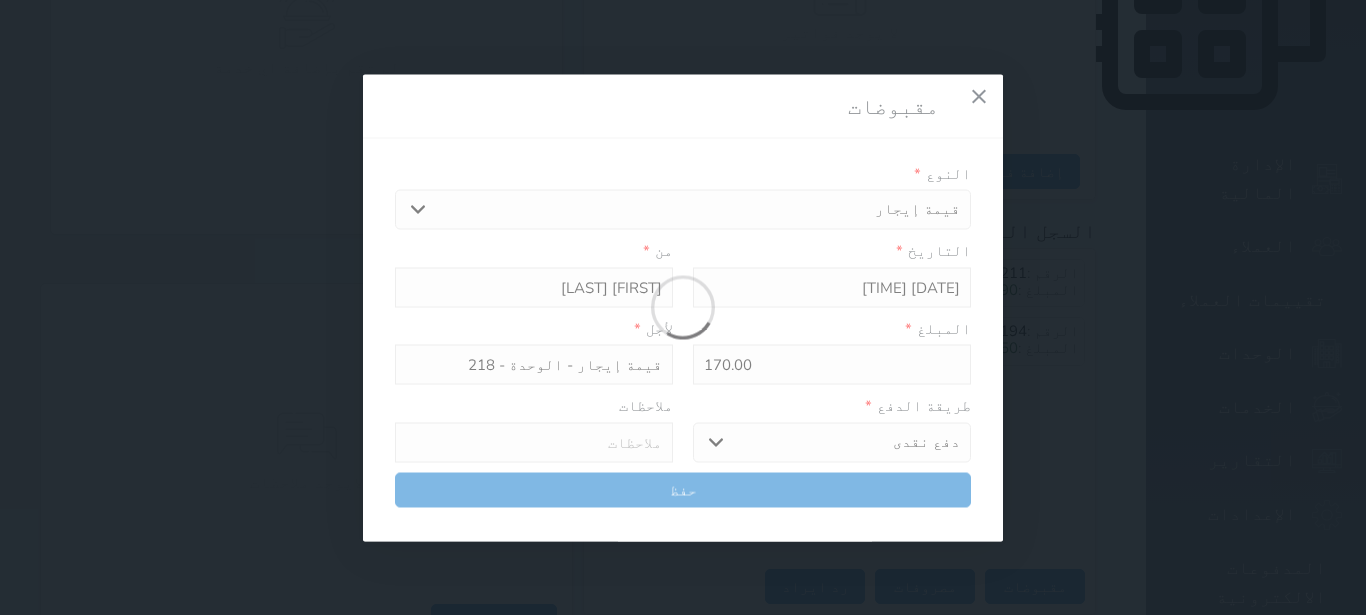 select 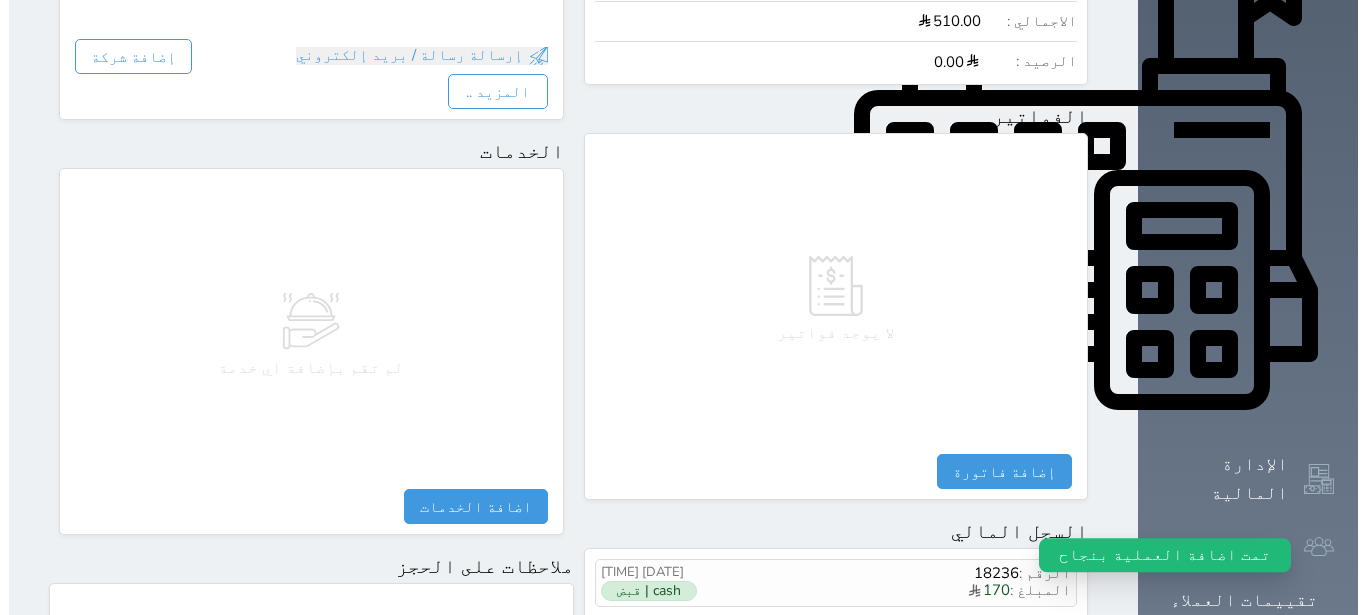 scroll, scrollTop: 787, scrollLeft: 0, axis: vertical 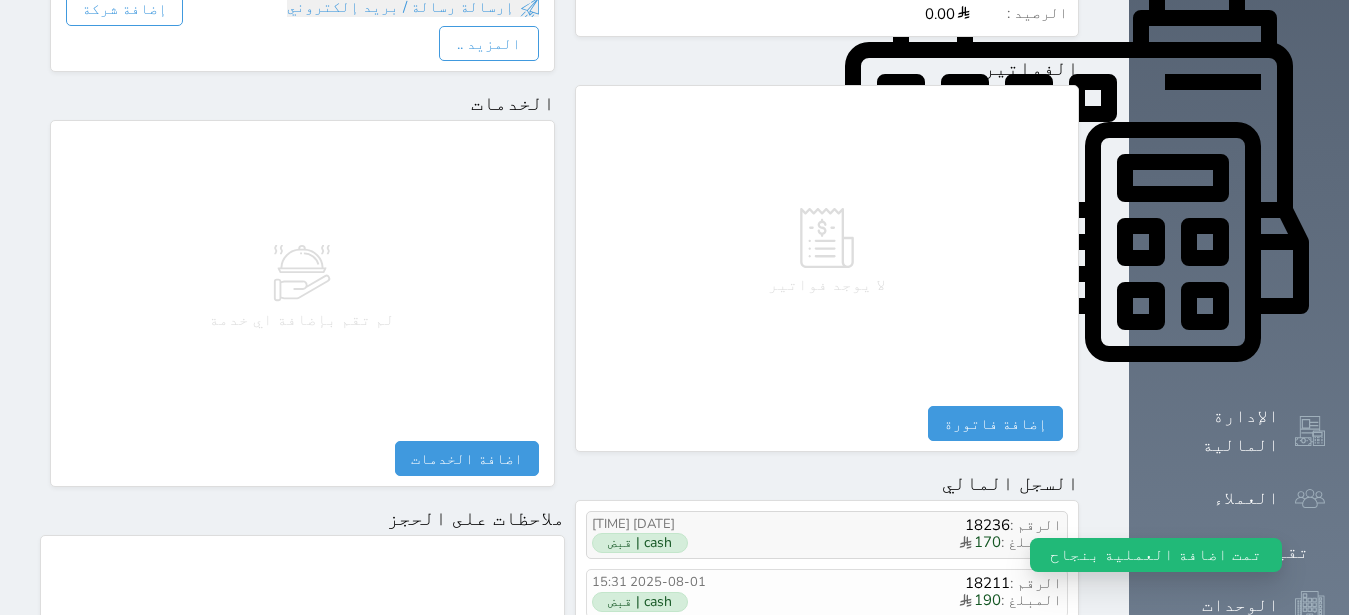 click on "الرقم :  18236" at bounding box center [897, 525] 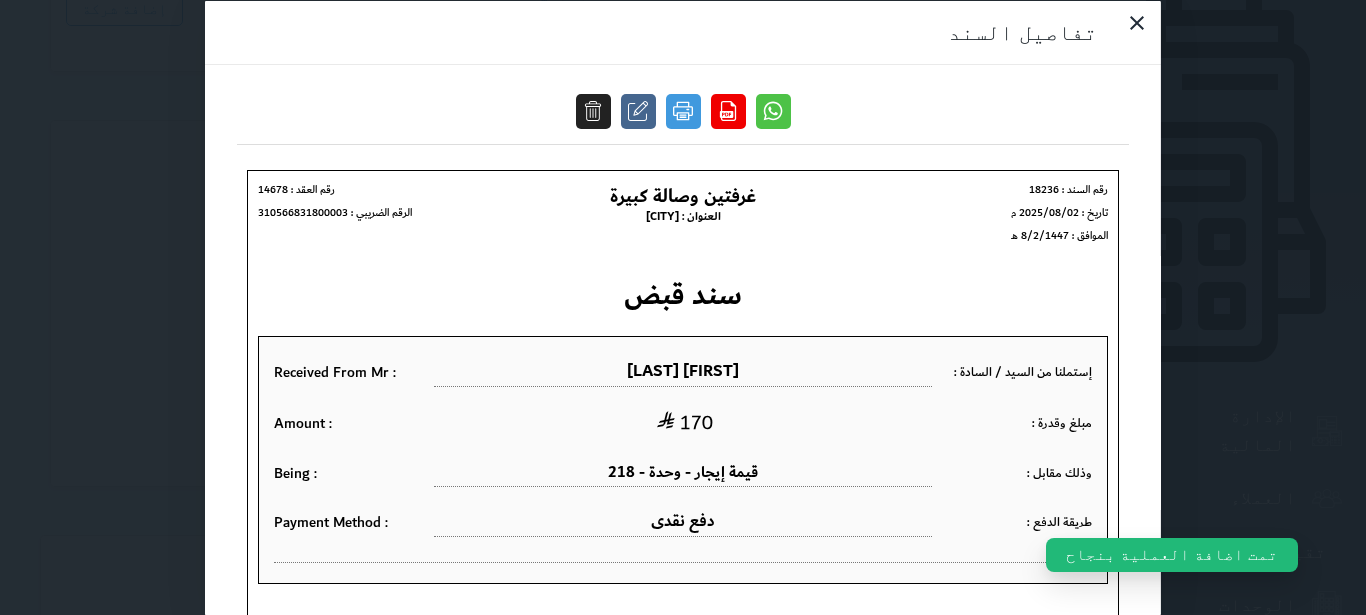 scroll, scrollTop: 0, scrollLeft: 0, axis: both 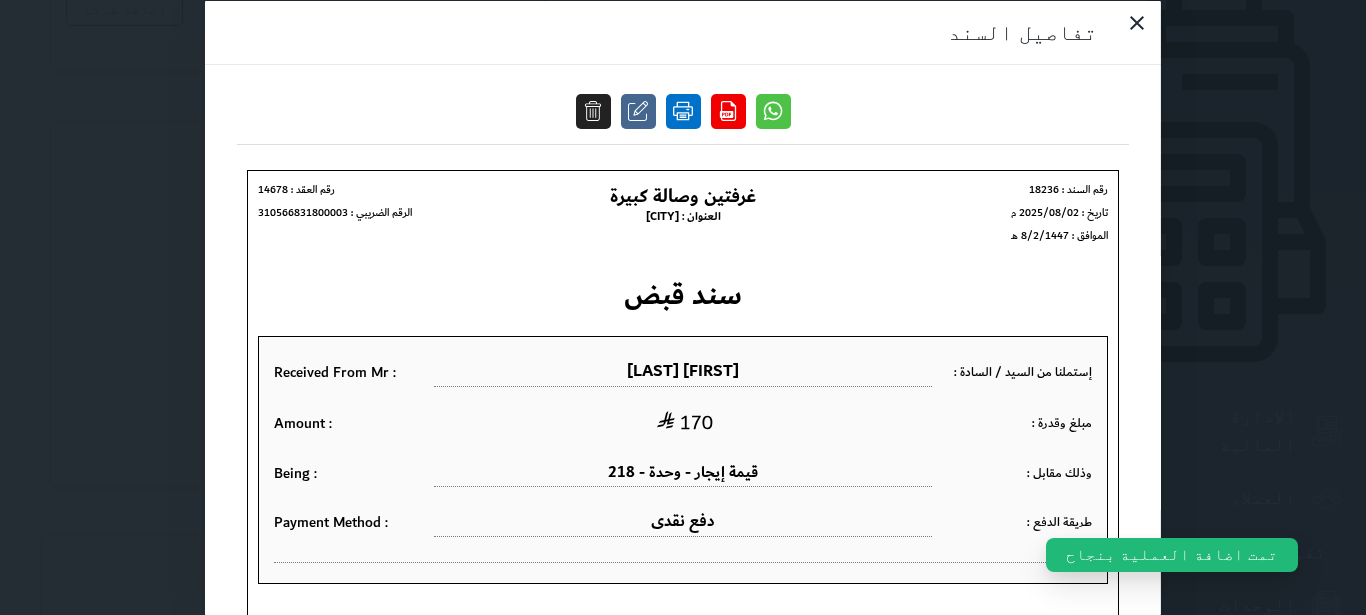 click at bounding box center (683, 110) 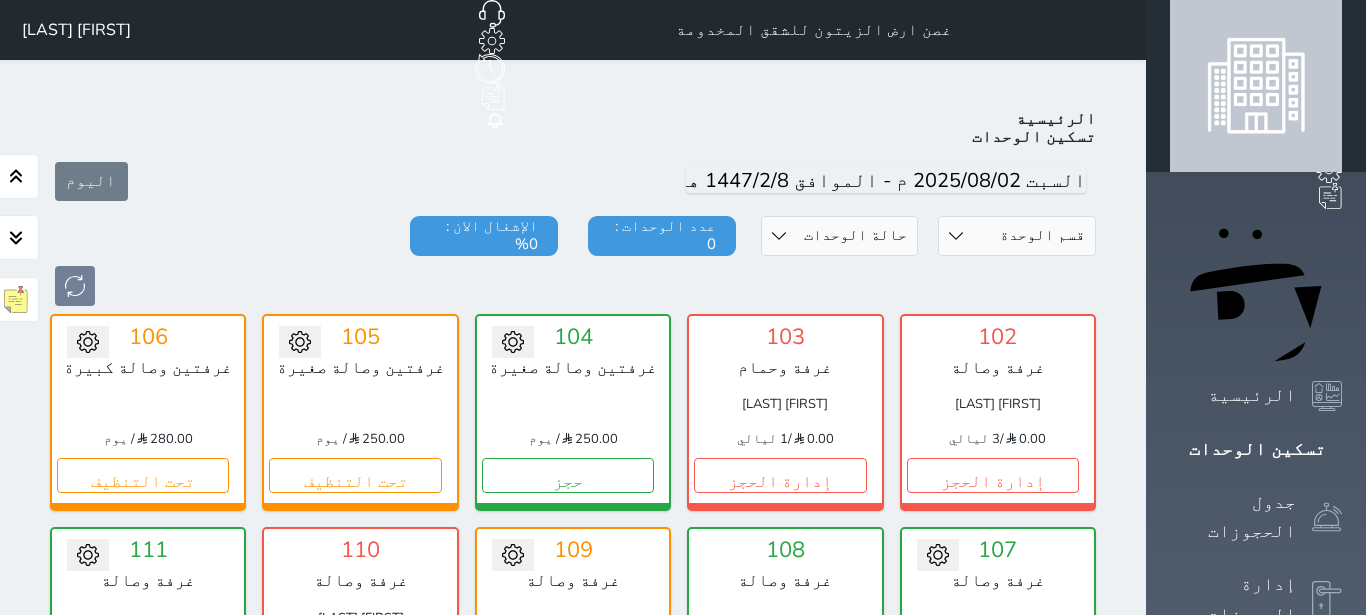 scroll, scrollTop: 78, scrollLeft: 0, axis: vertical 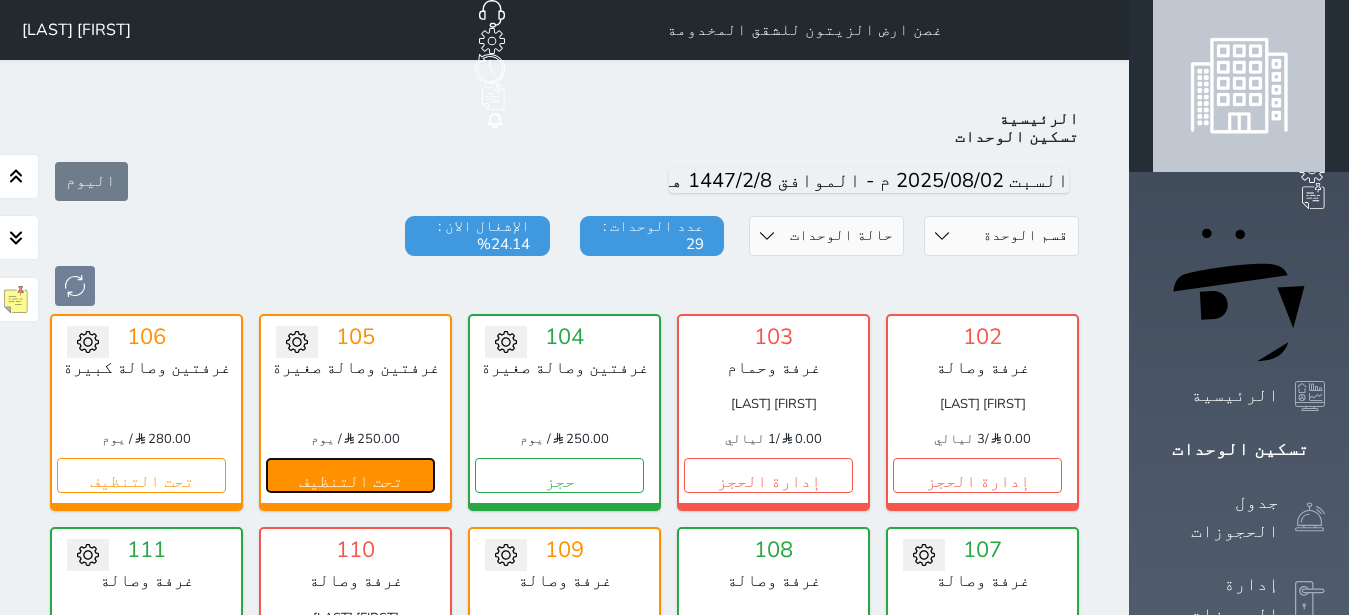 click on "تحت التنظيف" at bounding box center [350, 475] 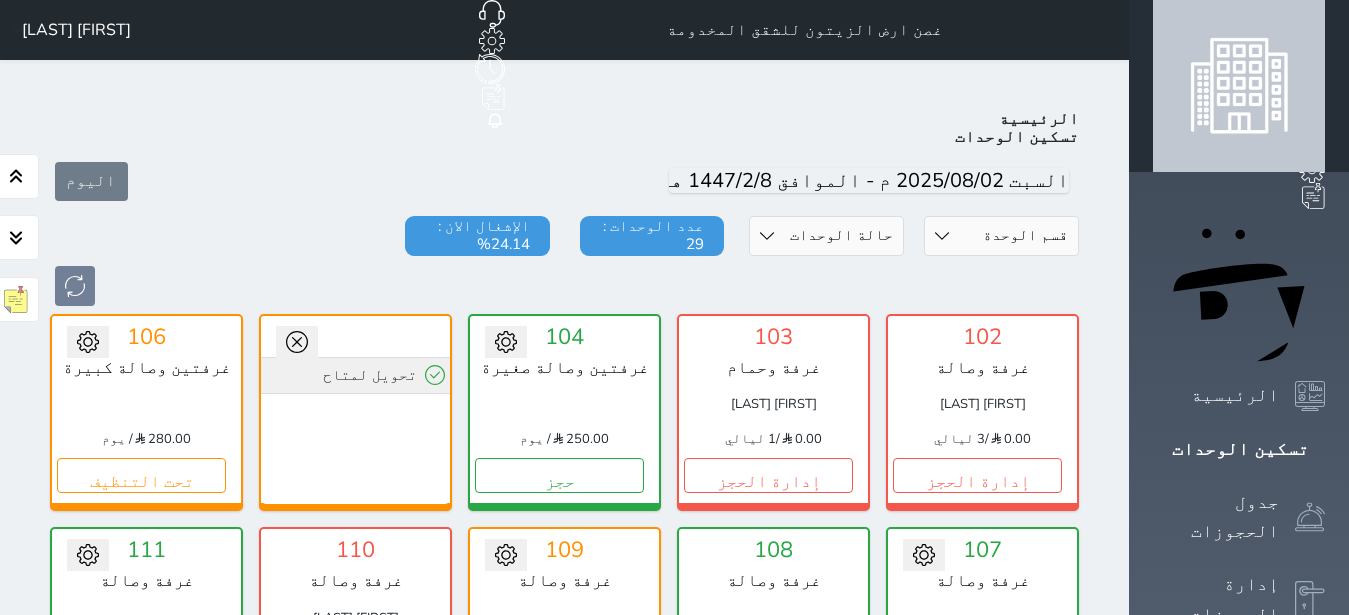 click on "تحويل لمتاح" at bounding box center (355, 375) 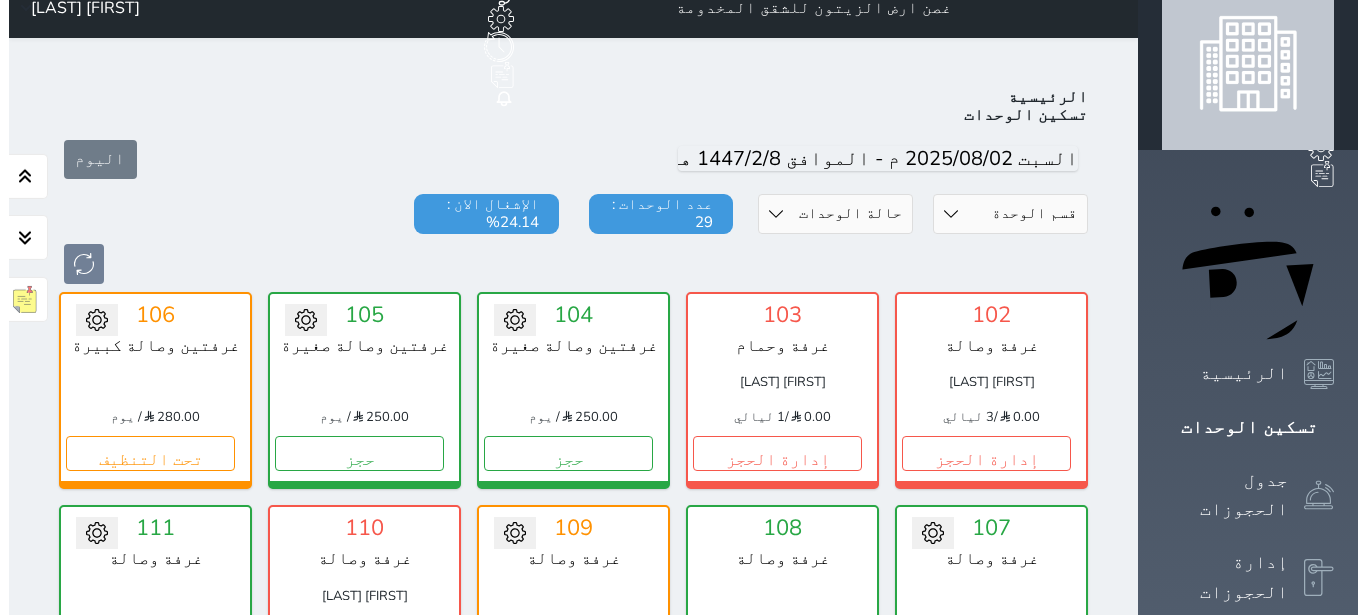 scroll, scrollTop: 0, scrollLeft: 0, axis: both 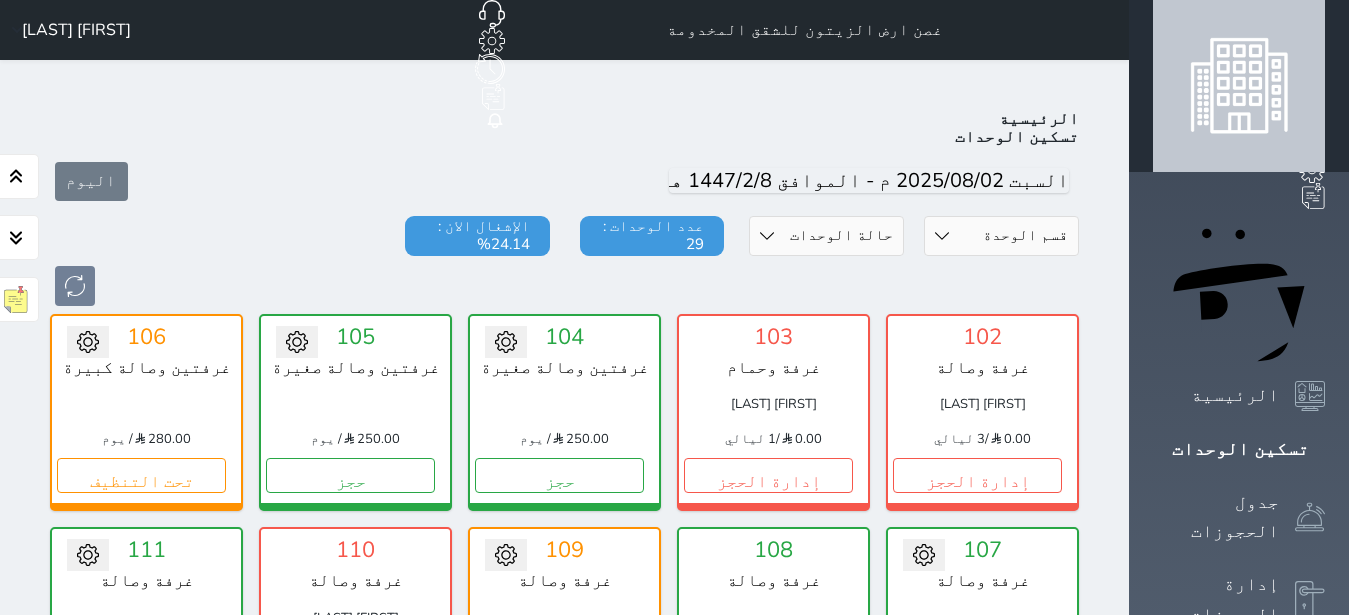 click on "حجز جماعي جديد" at bounding box center [441, -65] 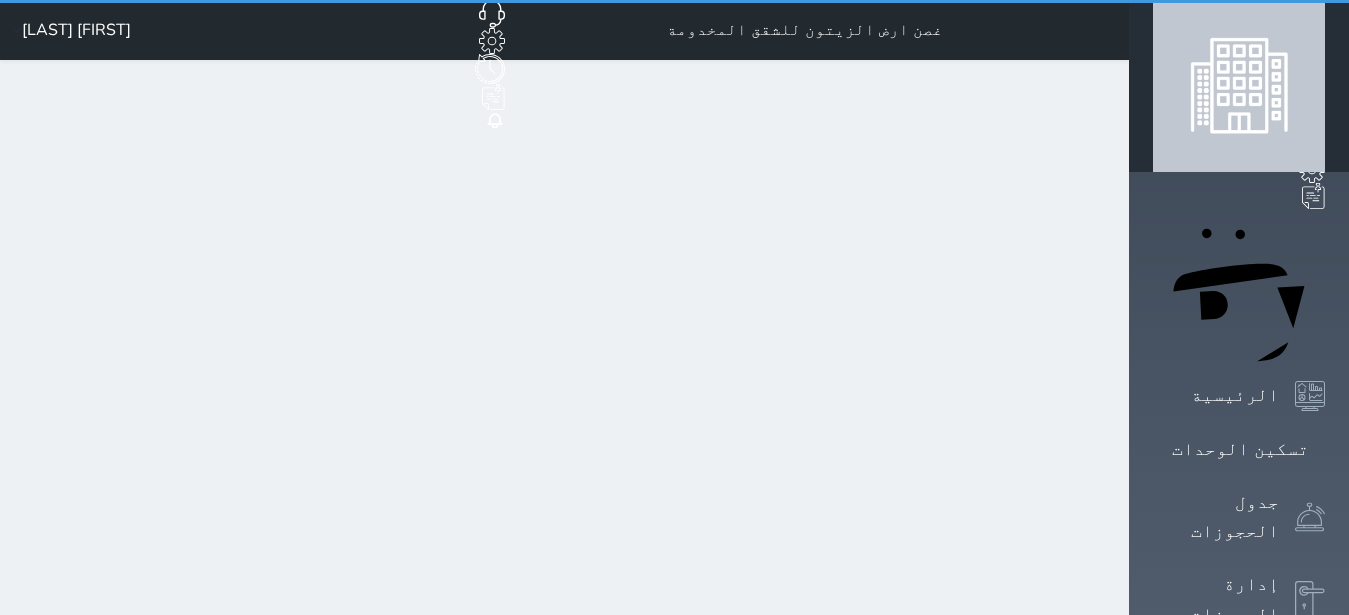 select on "1" 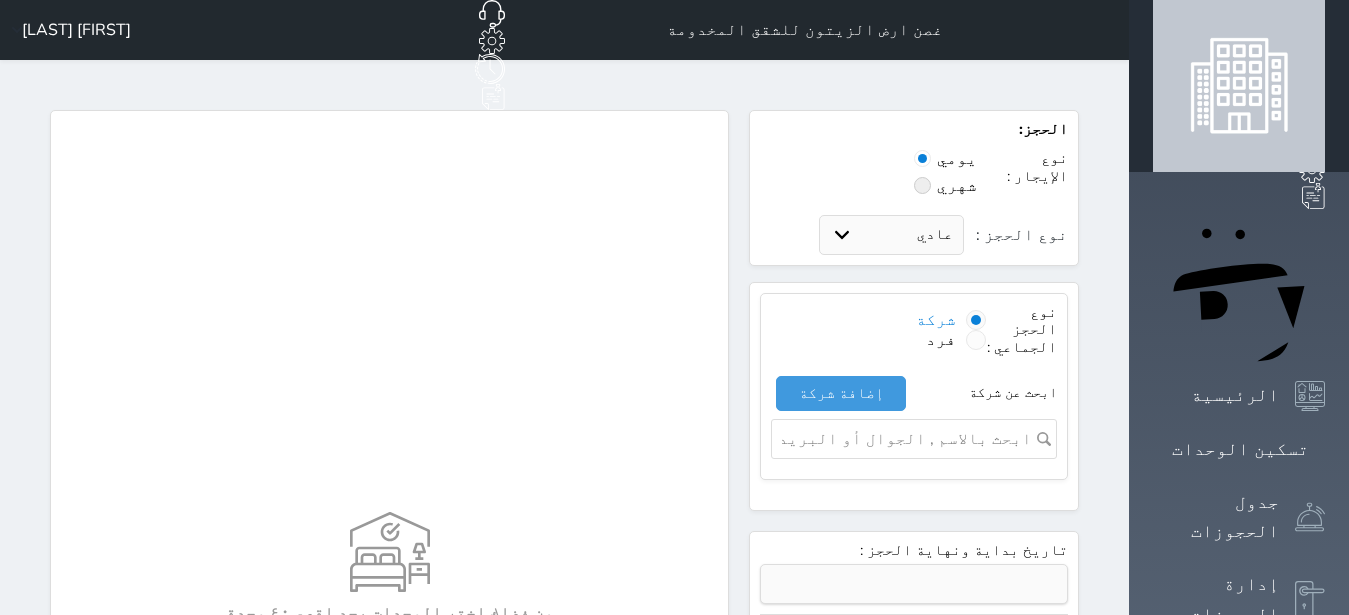 select 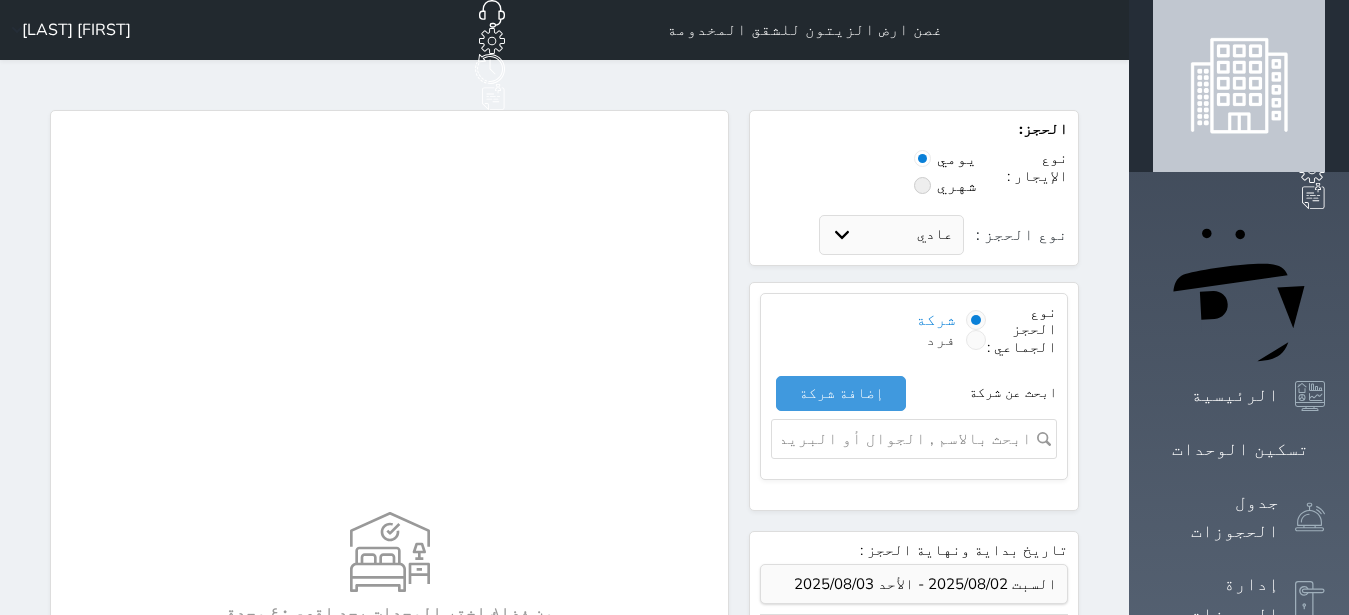 click at bounding box center [976, 340] 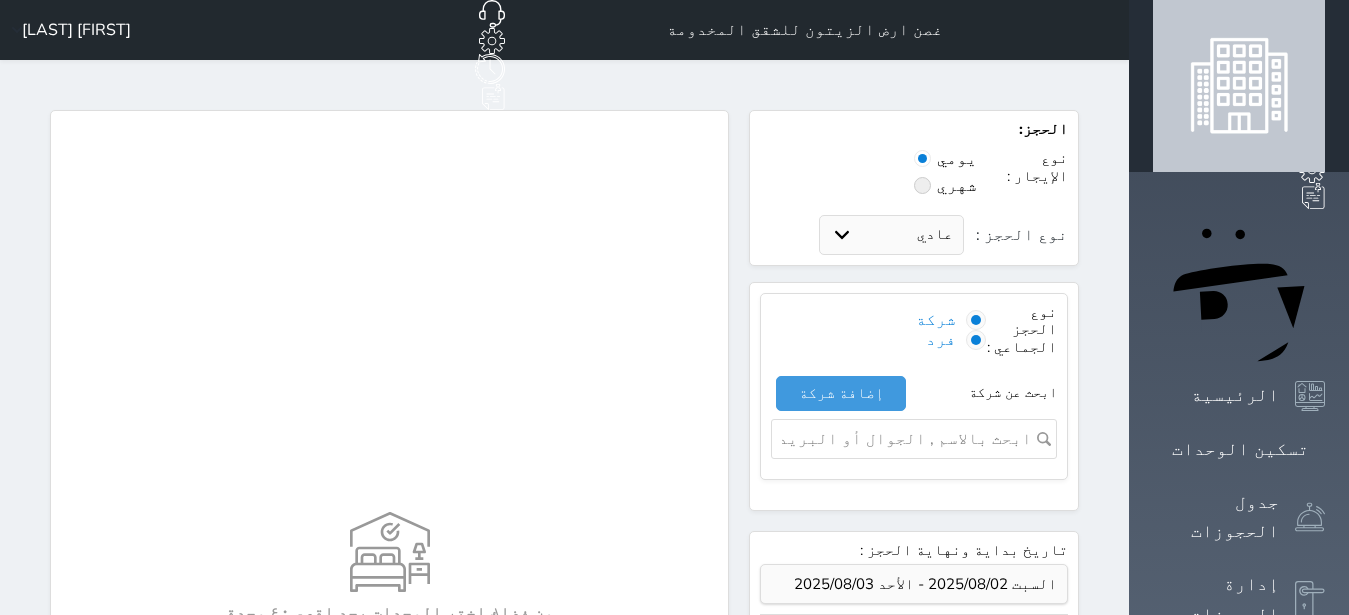 select 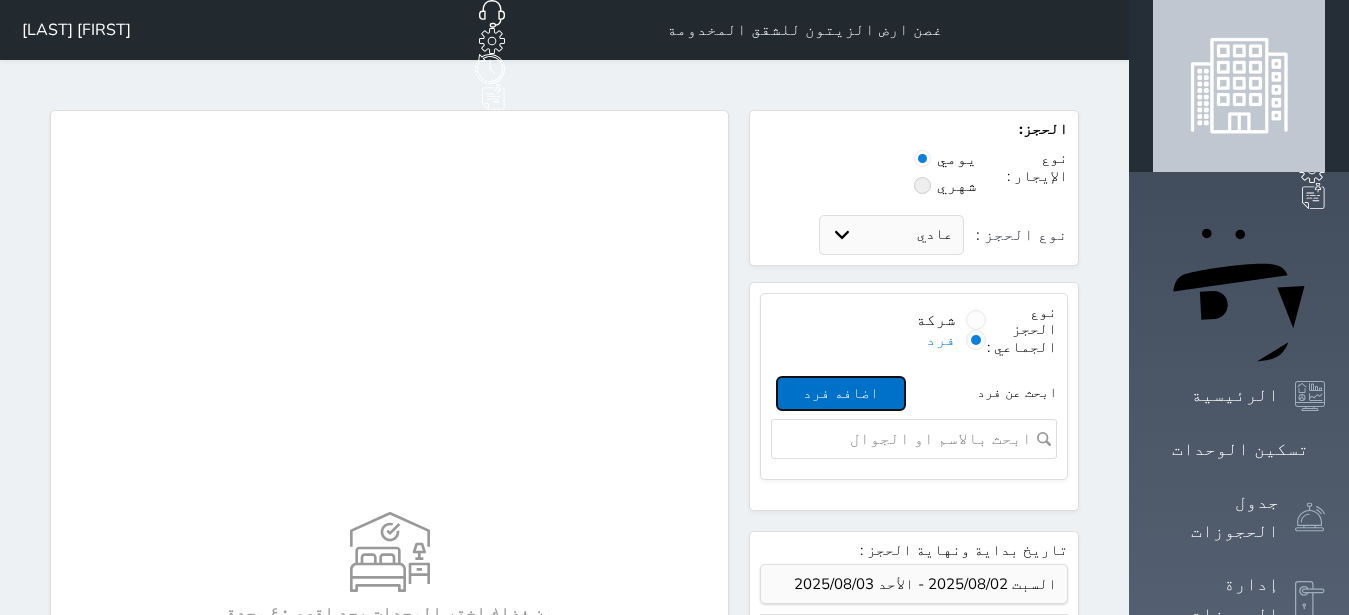 click on "اضافه فرد" at bounding box center (841, 393) 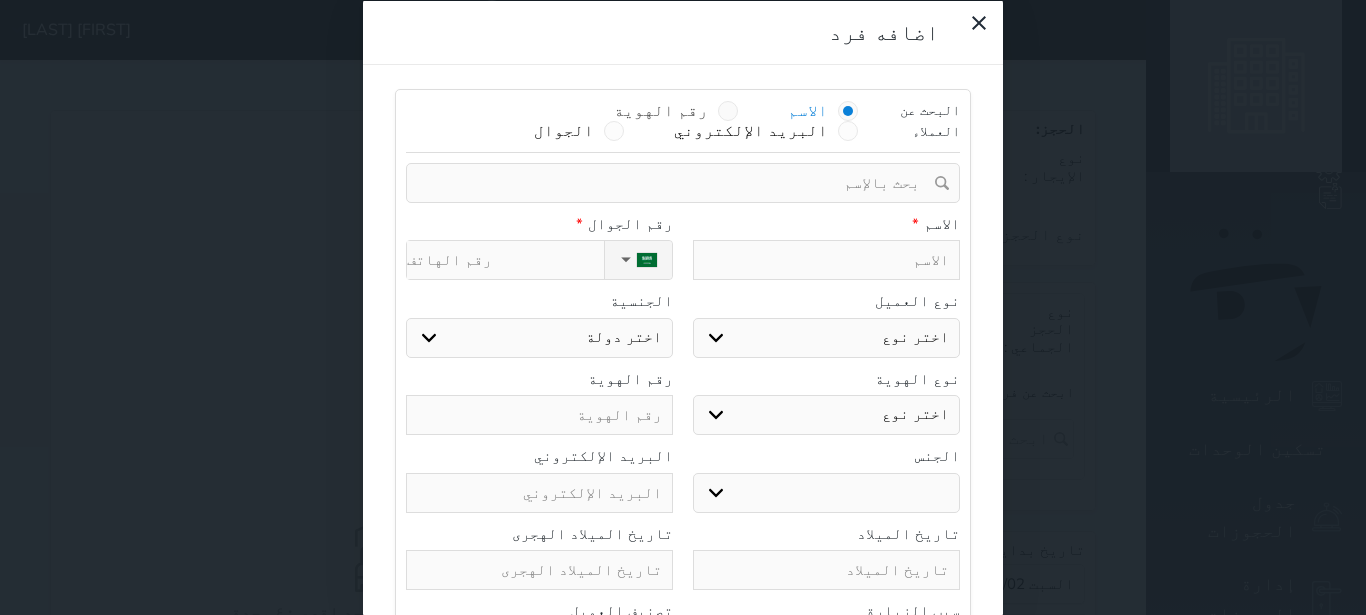 click at bounding box center (728, 110) 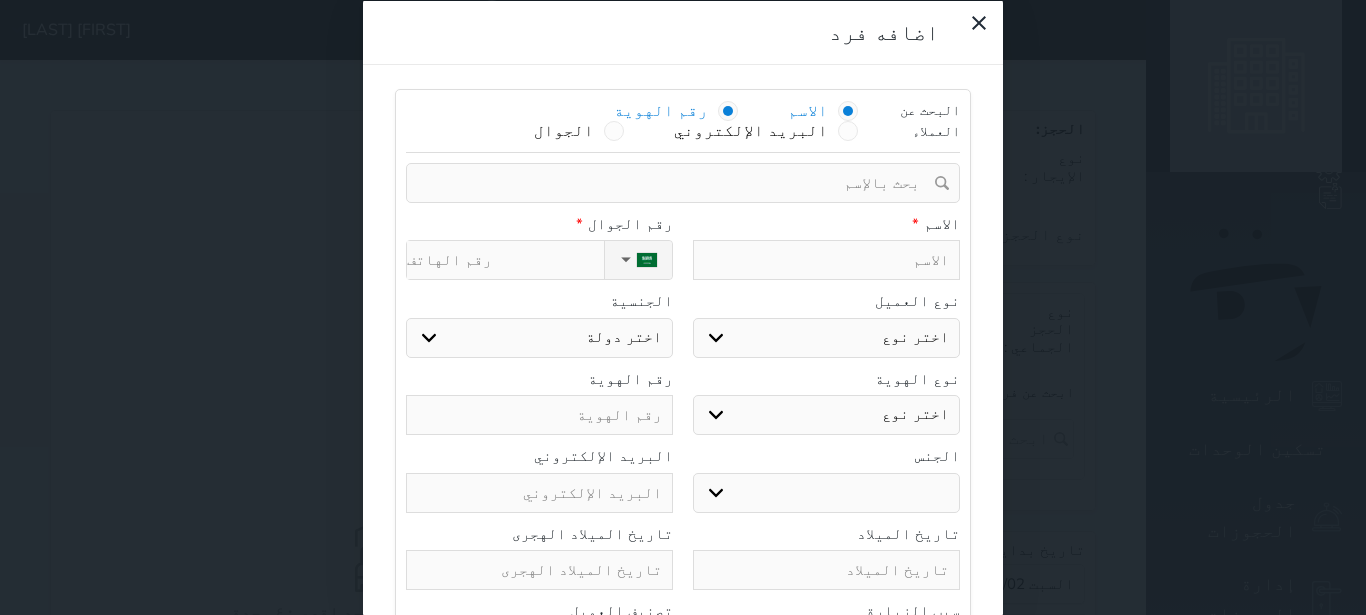 select 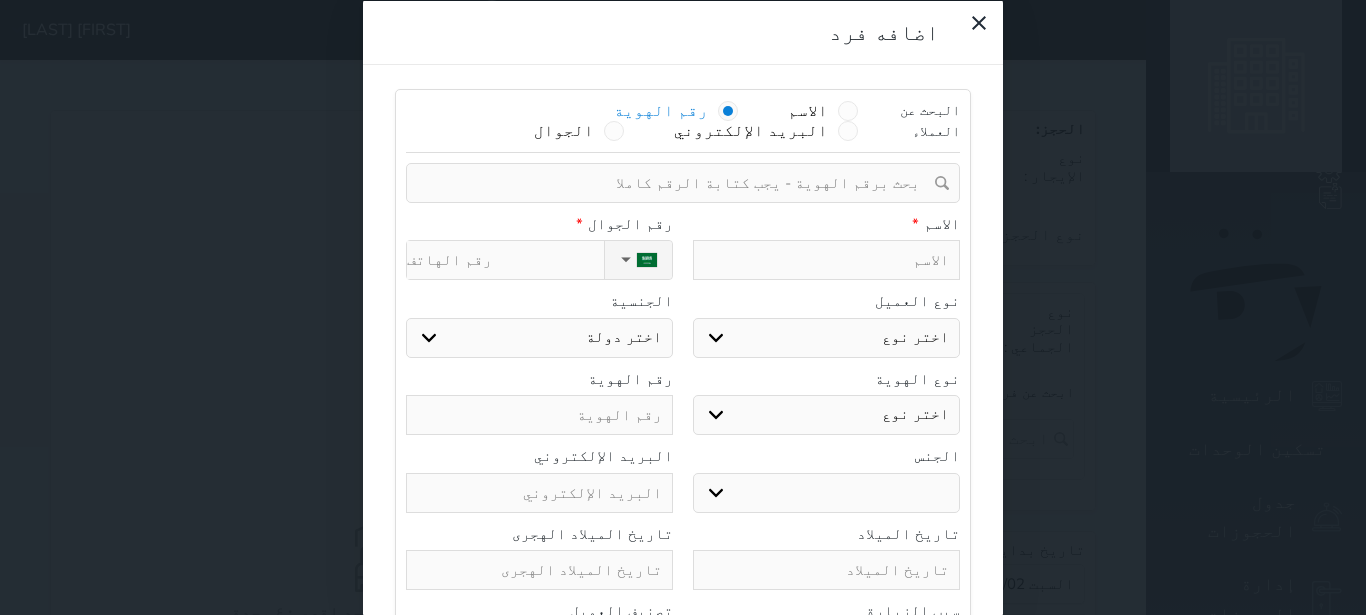 click at bounding box center (676, 182) 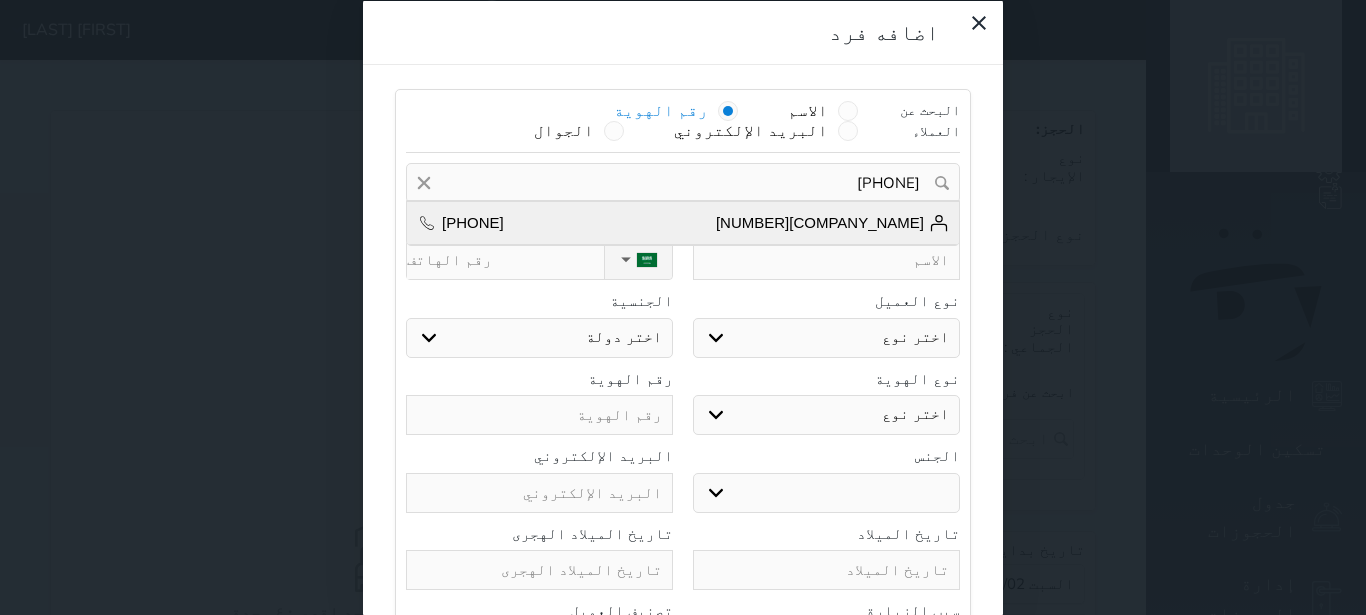 click on "شركة لاند مارك العربية المحدودة[ACCOUNT_NUMBER]" at bounding box center (832, 222) 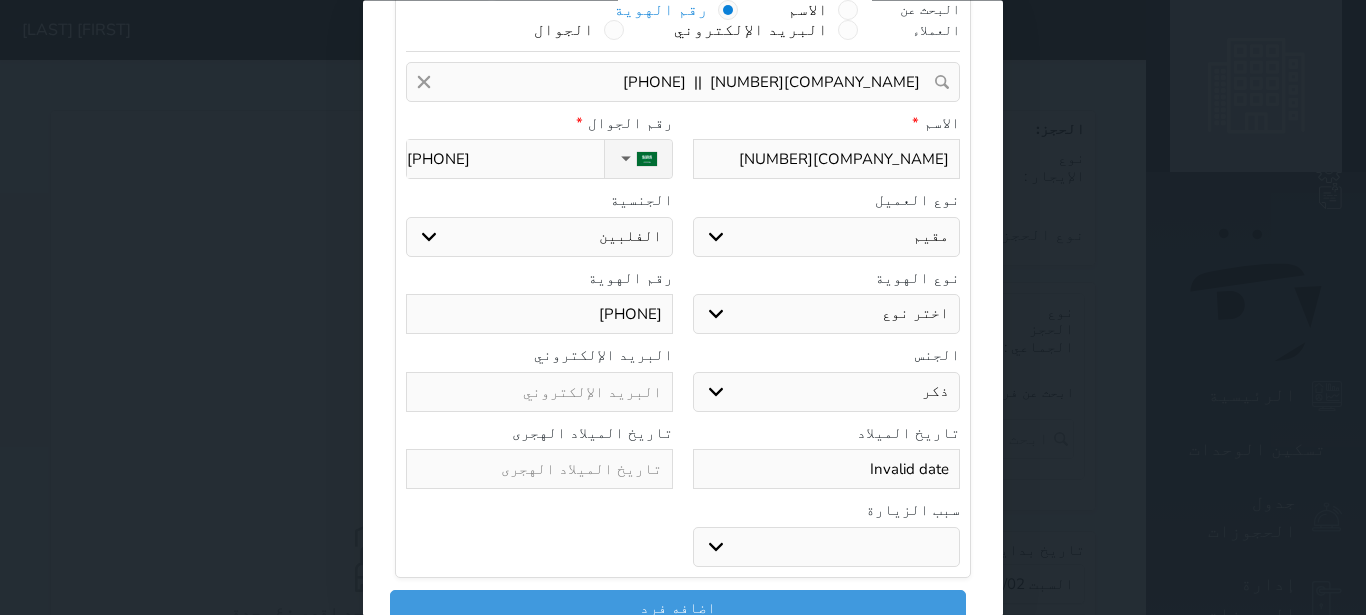 scroll, scrollTop: 106, scrollLeft: 0, axis: vertical 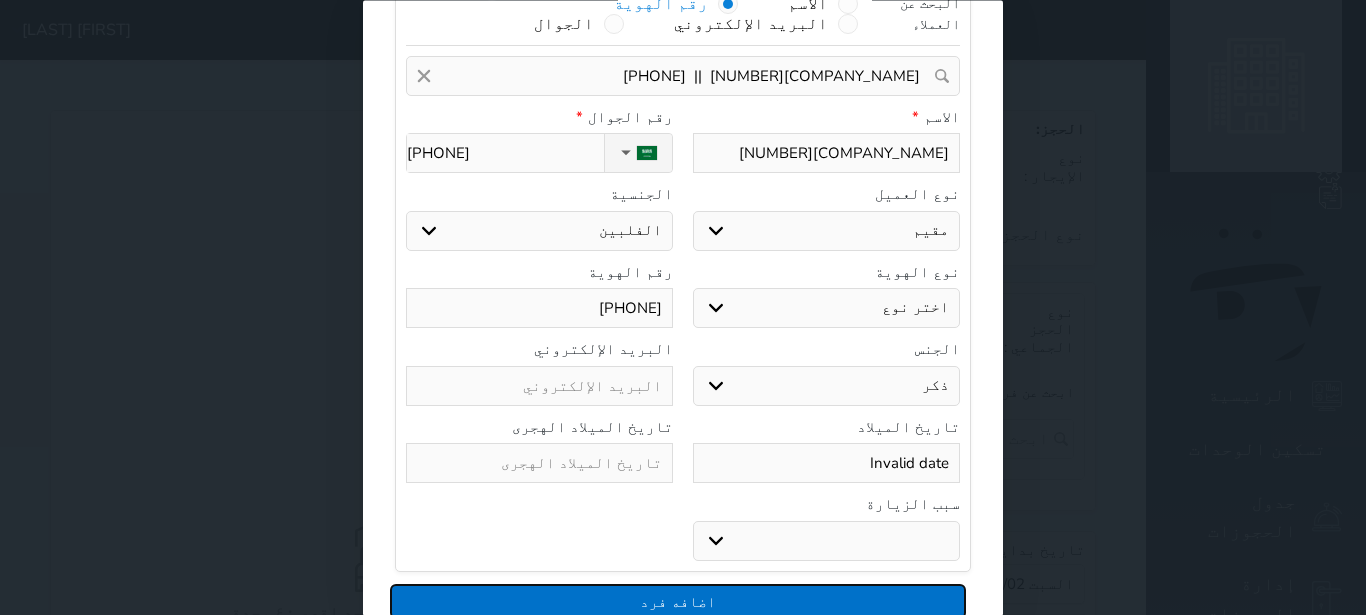 click on "اضافه فرد" at bounding box center (678, 601) 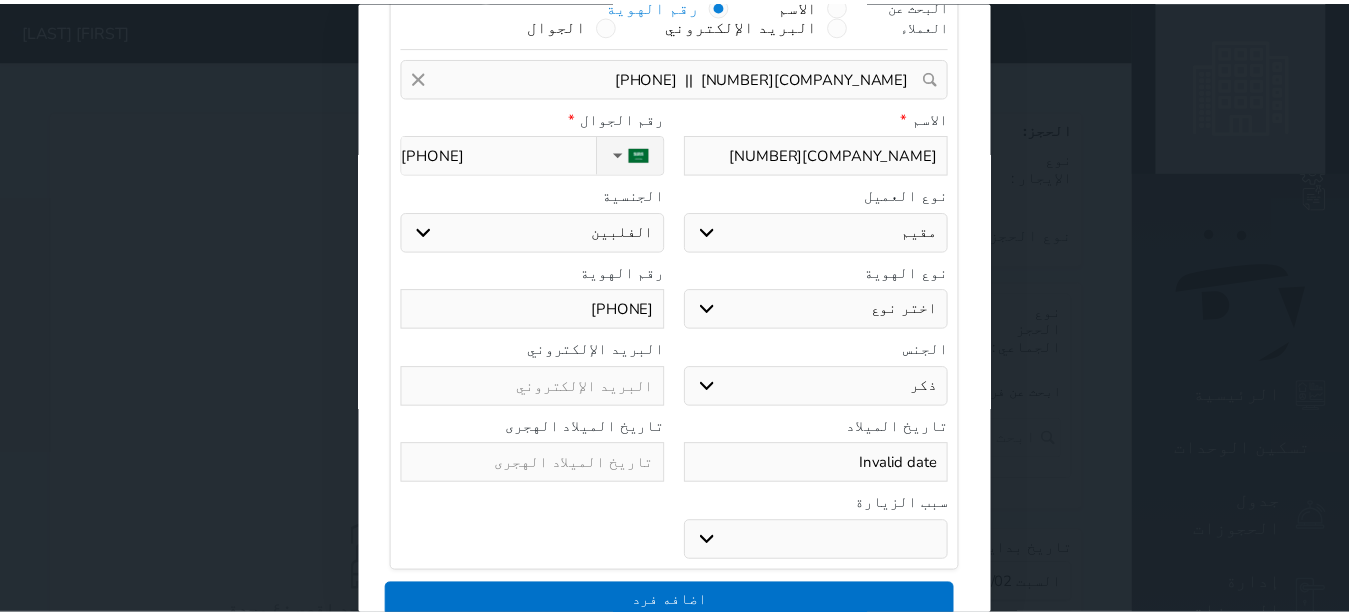 scroll, scrollTop: 0, scrollLeft: 0, axis: both 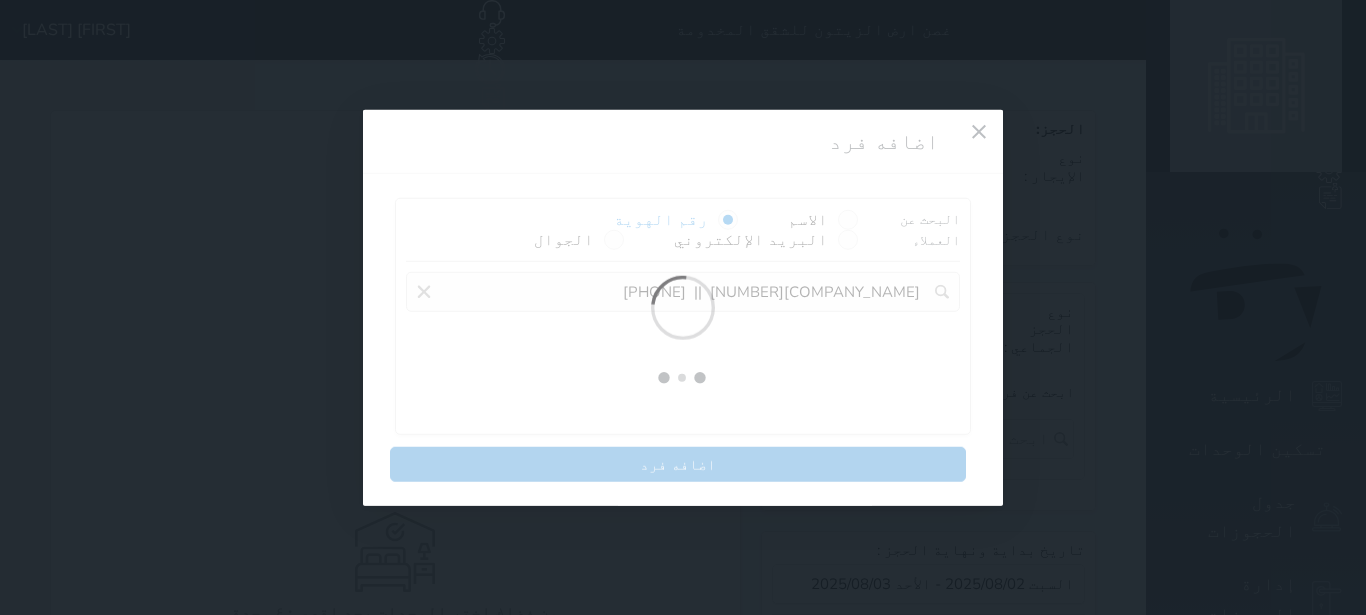 select on "4" 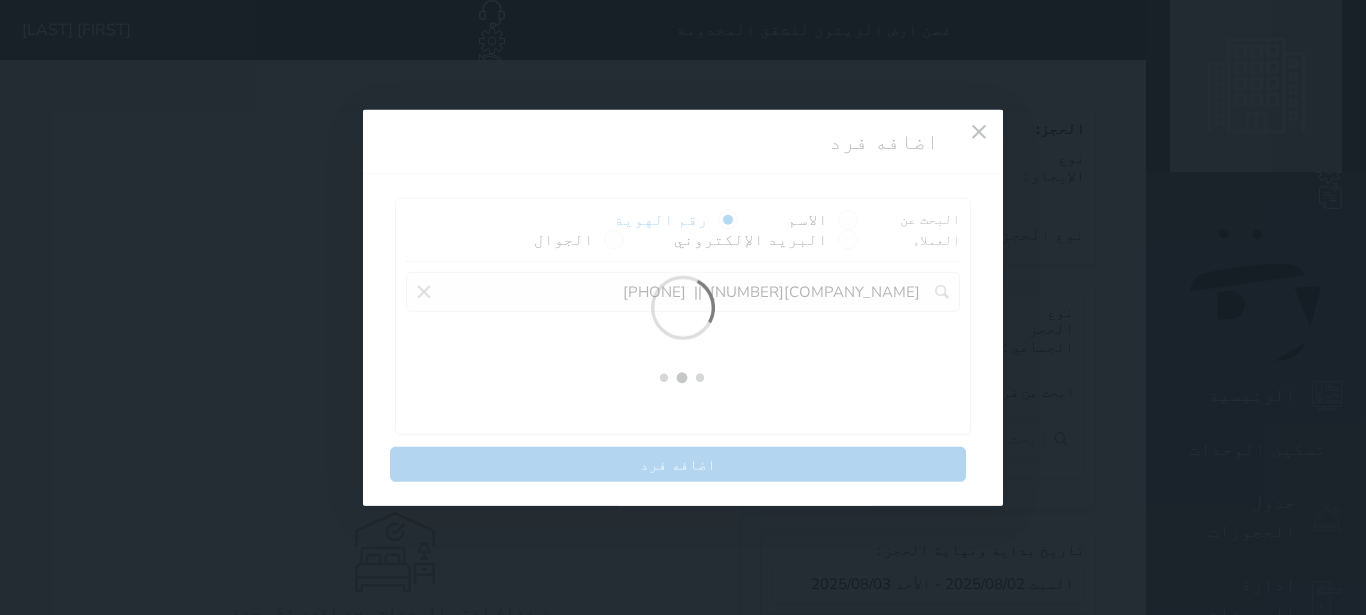 select on "315" 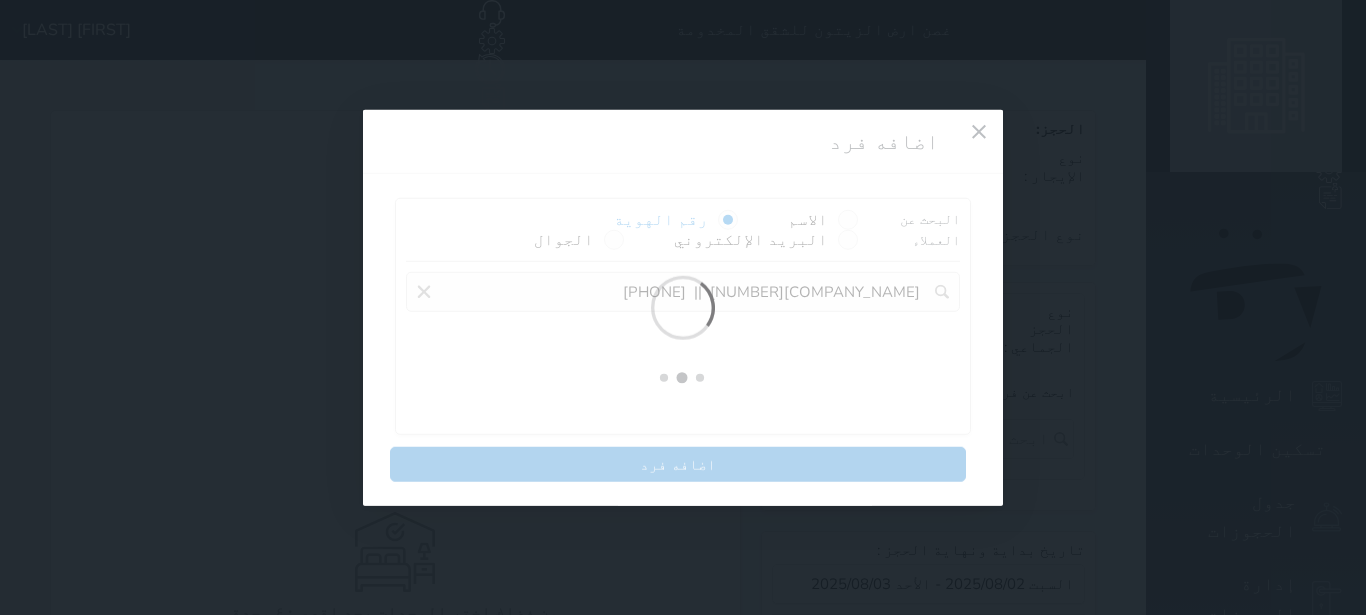 select on "4" 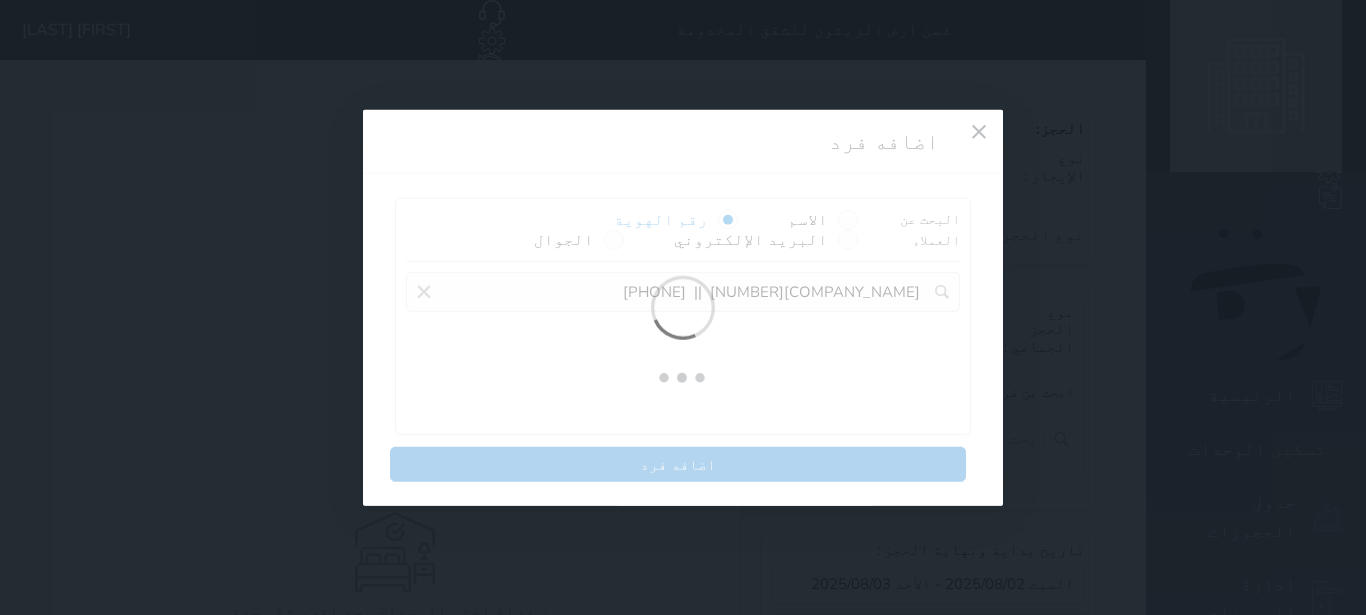 select 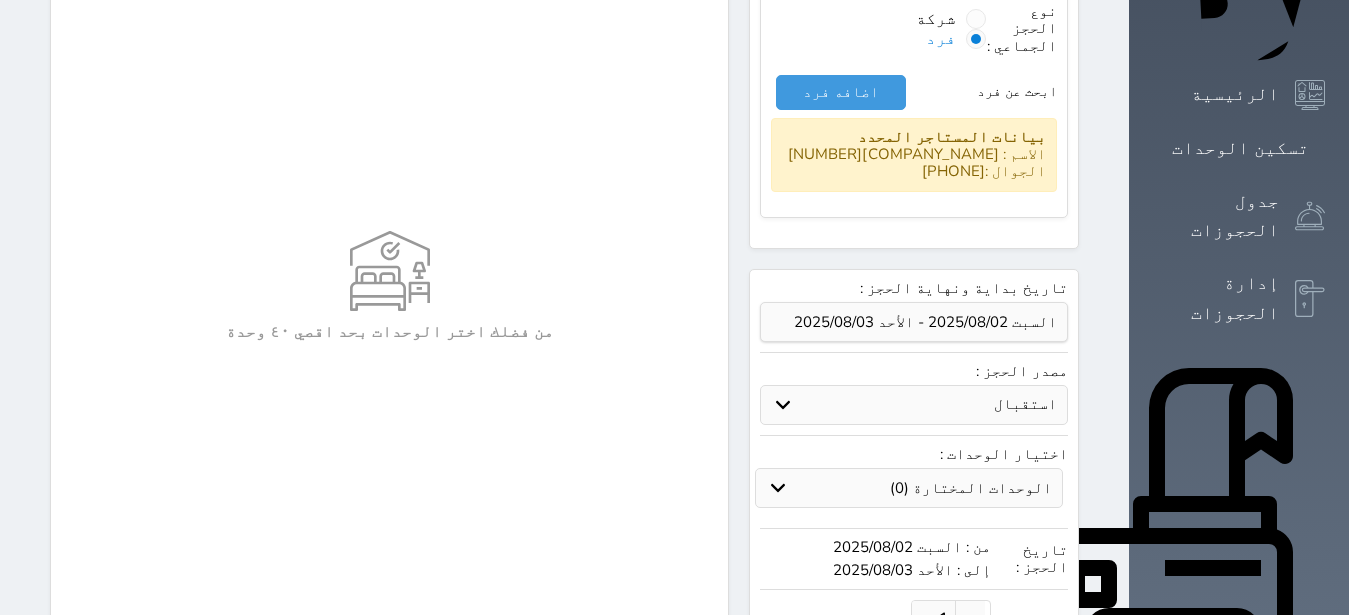 scroll, scrollTop: 378, scrollLeft: 0, axis: vertical 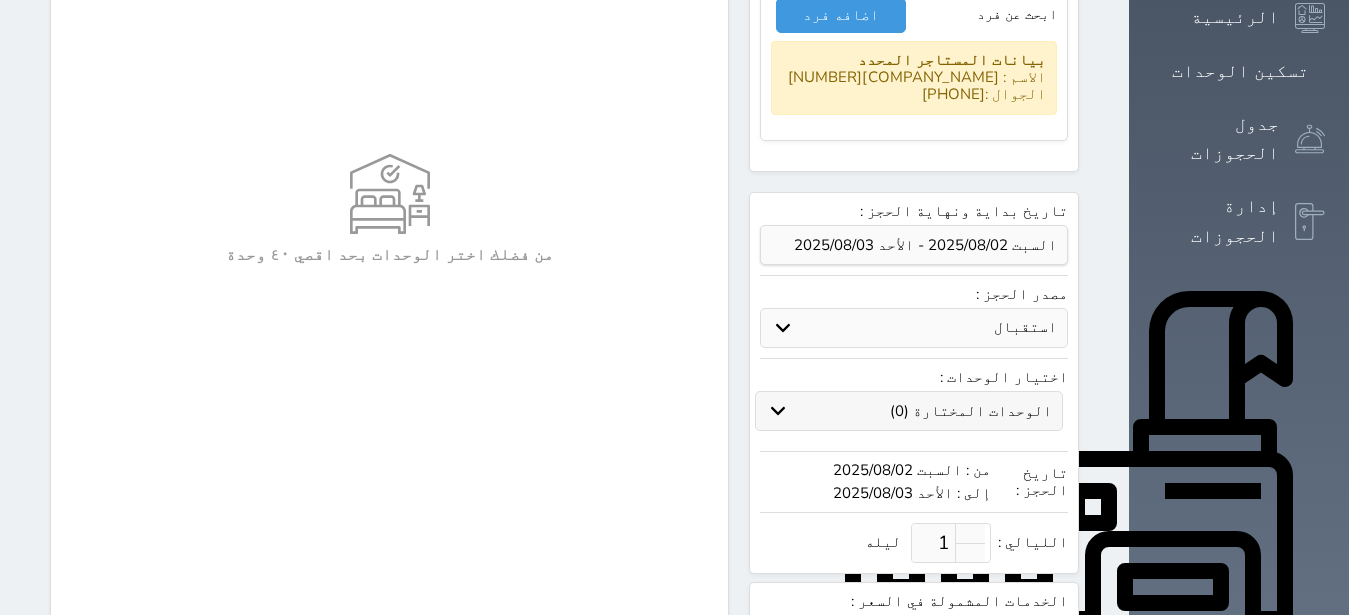 click on "الوحدات المختارة  (0)" at bounding box center [909, 411] 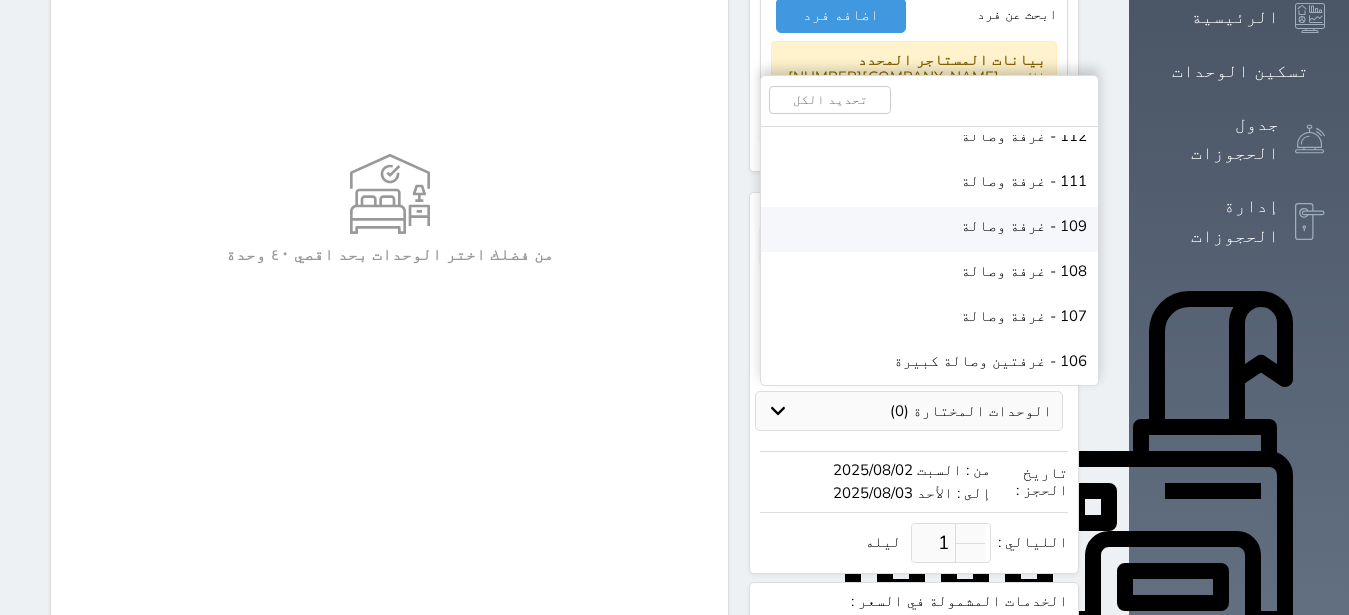 scroll, scrollTop: 740, scrollLeft: 0, axis: vertical 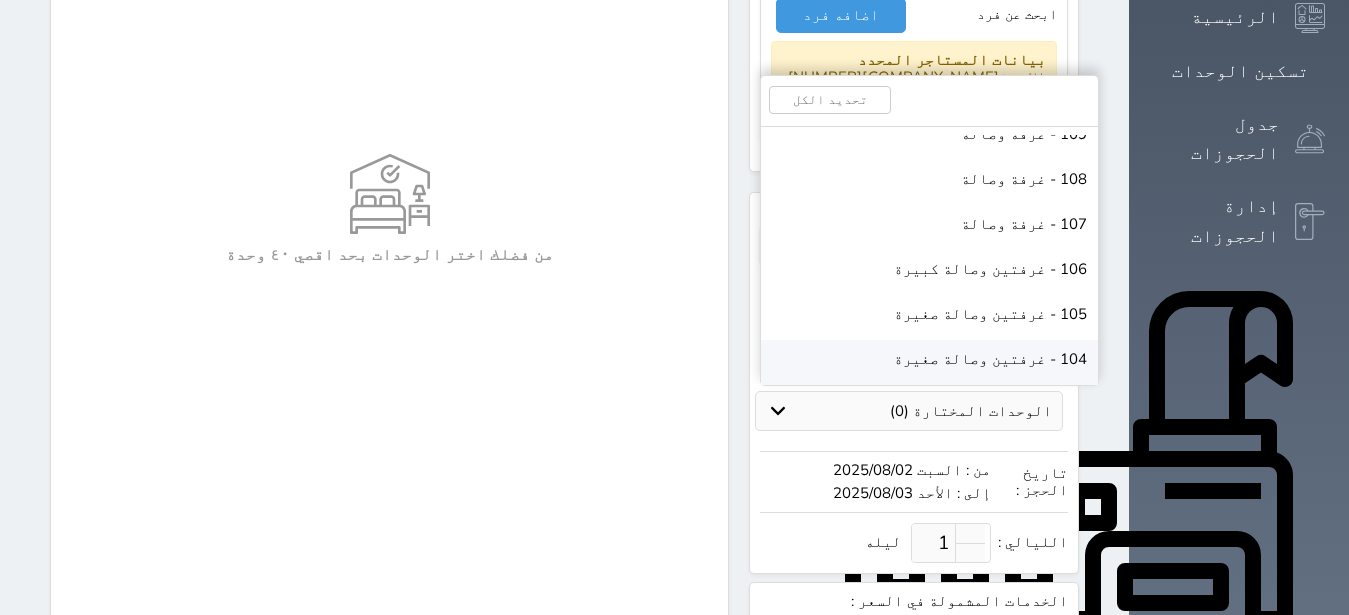 click on "104 - غرفتين وصالة صغيرة" at bounding box center [990, 359] 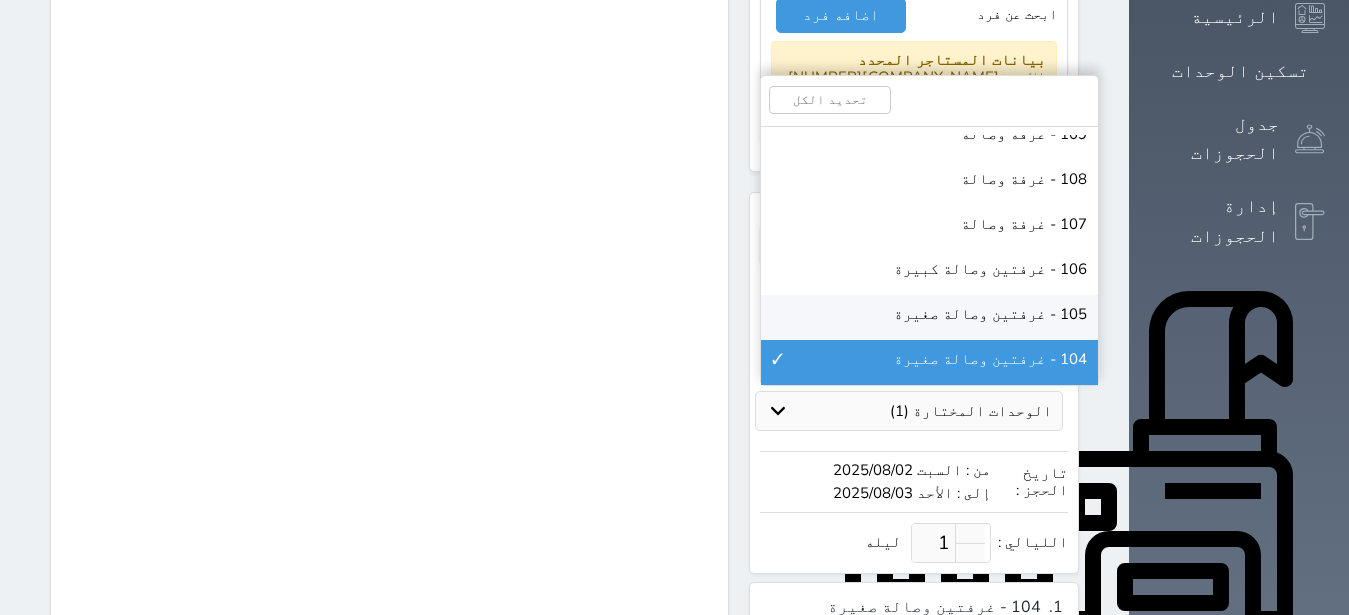 click on "105 - غرفتين وصالة صغيرة" at bounding box center [990, 314] 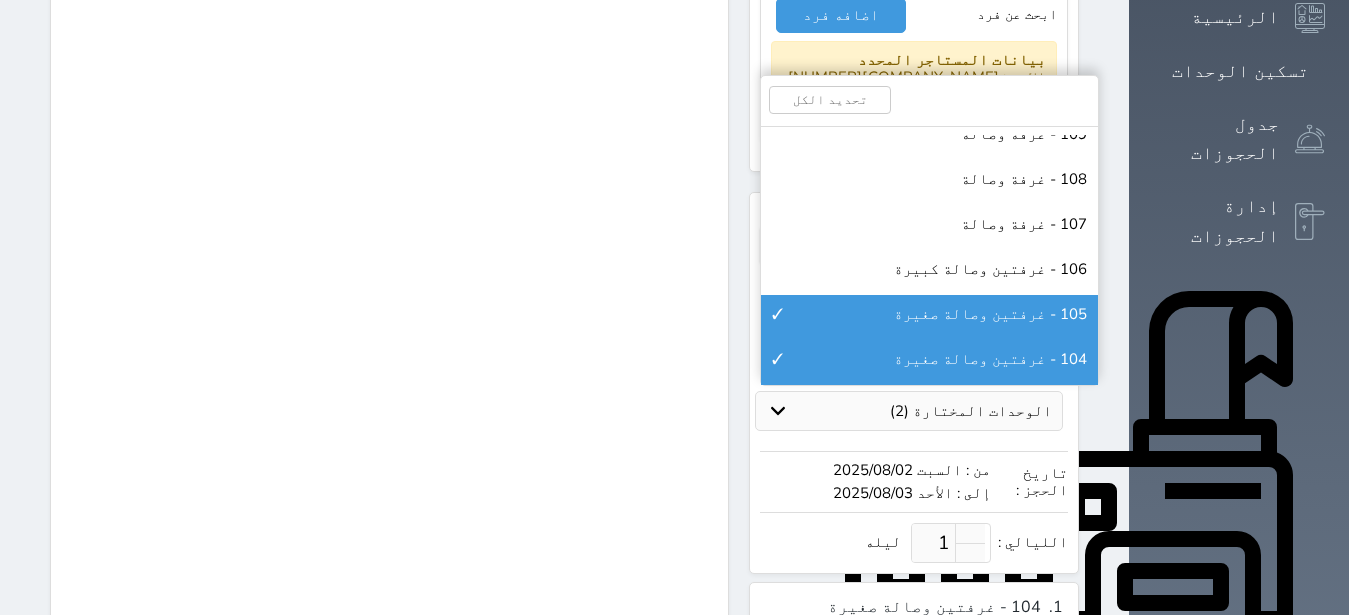 click on "تاريخ بداية ونهاية الحجز :       مصدر الحجز :   استقبال الموقع الإلكتروني بوكينج المسافر اكسبيديا مواقع التواصل الإجتماعي اويو اخرى     اختيار الوحدات :   الوحدات المختارة  (2)  تحديد الكل  330 - غرفتين وصالة وحمامين 329 - غرفة وصالة 328 - غرفة وصالة 327 - غرفتين وصالة وحمامين 326 - غرفتين وصالة وحمامين 223 - غرفة وصالة 222 - غرفة وصالة 221 - غرفتين وصالة وحمامين 220 - غرفة وصالة 219 - غرفة وصالة 216 - غرفتين وصالة صغيرة 215 - غرفة وحمام 114 - غرفة وحمام 113 - غرفة وصالة 112 - غرفة وصالة 111 - غرفة وصالة 109 - غرفة وصالة 108 - غرفة وصالة 107 - غرفة وصالة 106 - غرفتين وصالة كبيرة ✓ 105 - غرفتين وصالة صغيرة ✓               1" at bounding box center [914, 383] 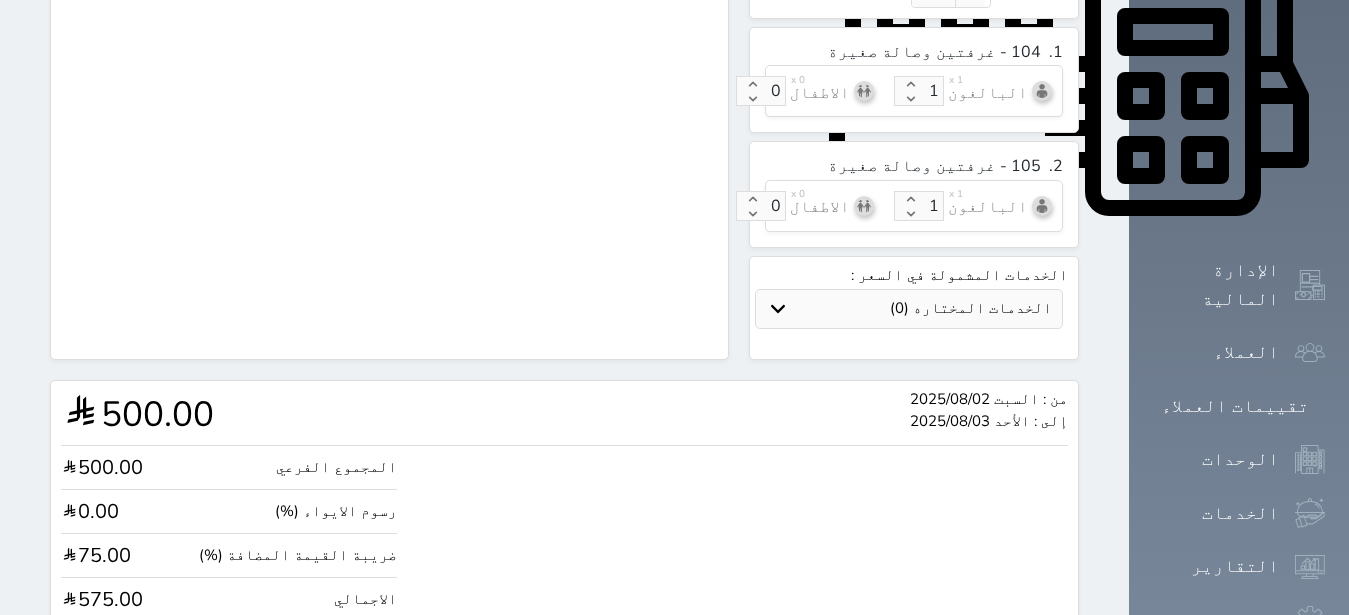 scroll, scrollTop: 981, scrollLeft: 0, axis: vertical 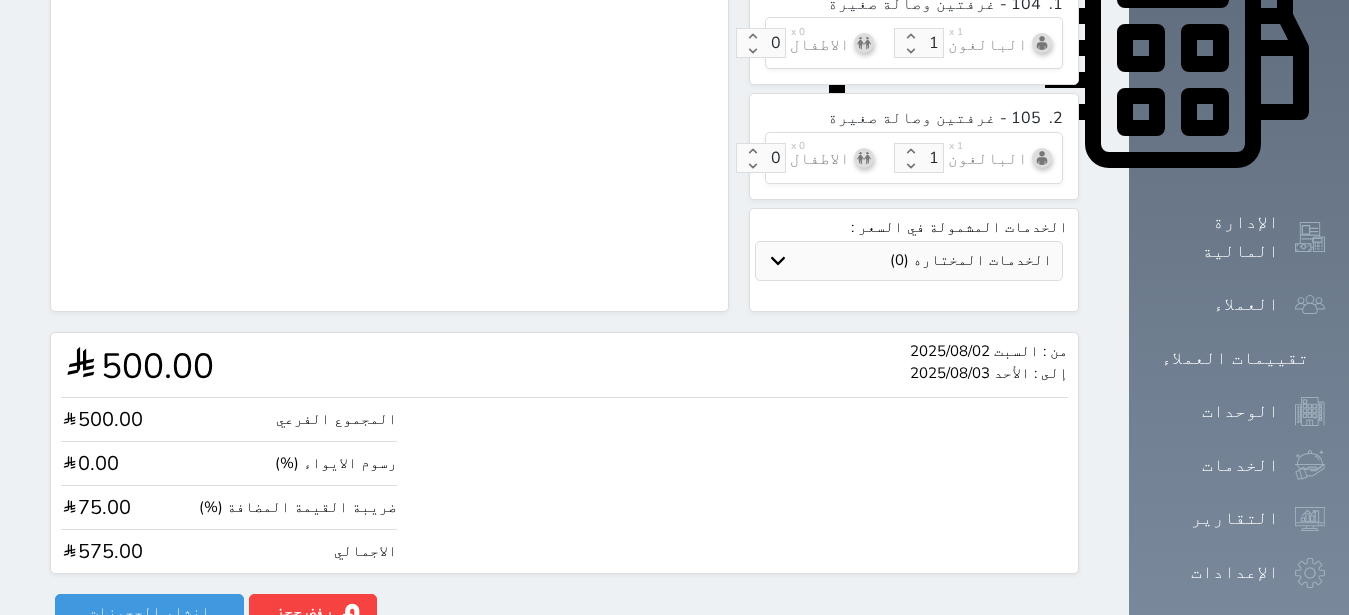 click on "575.00" at bounding box center (102, 551) 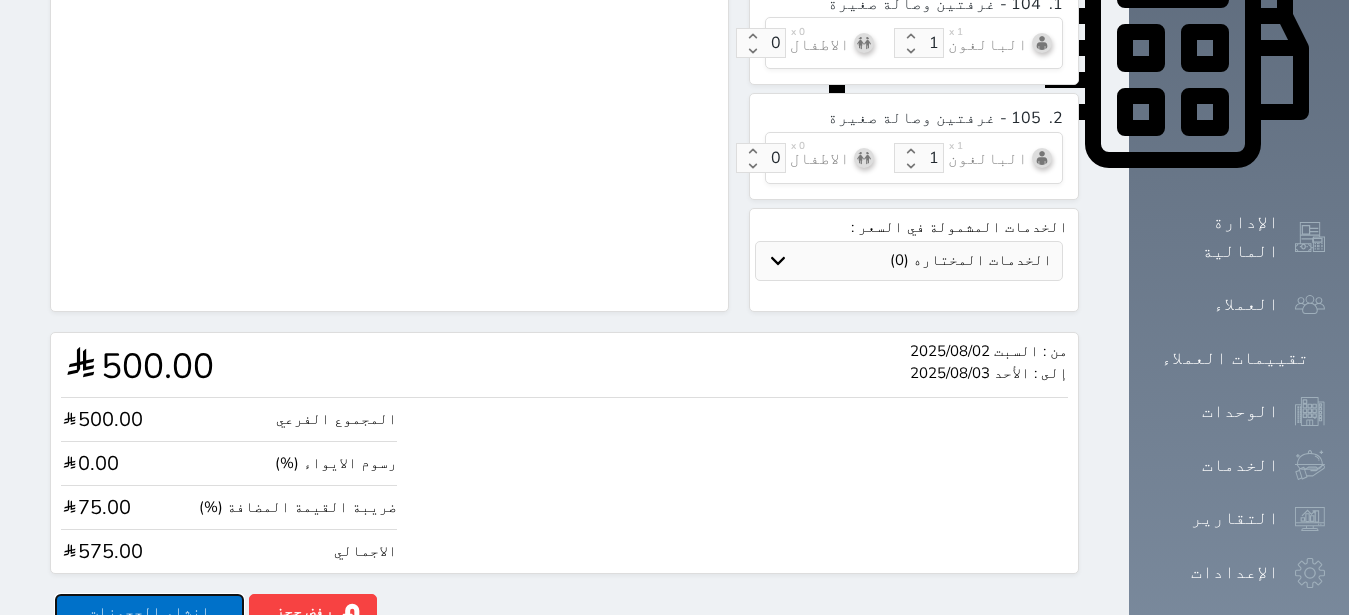 click on "انشاء الحجوزات" at bounding box center [149, 611] 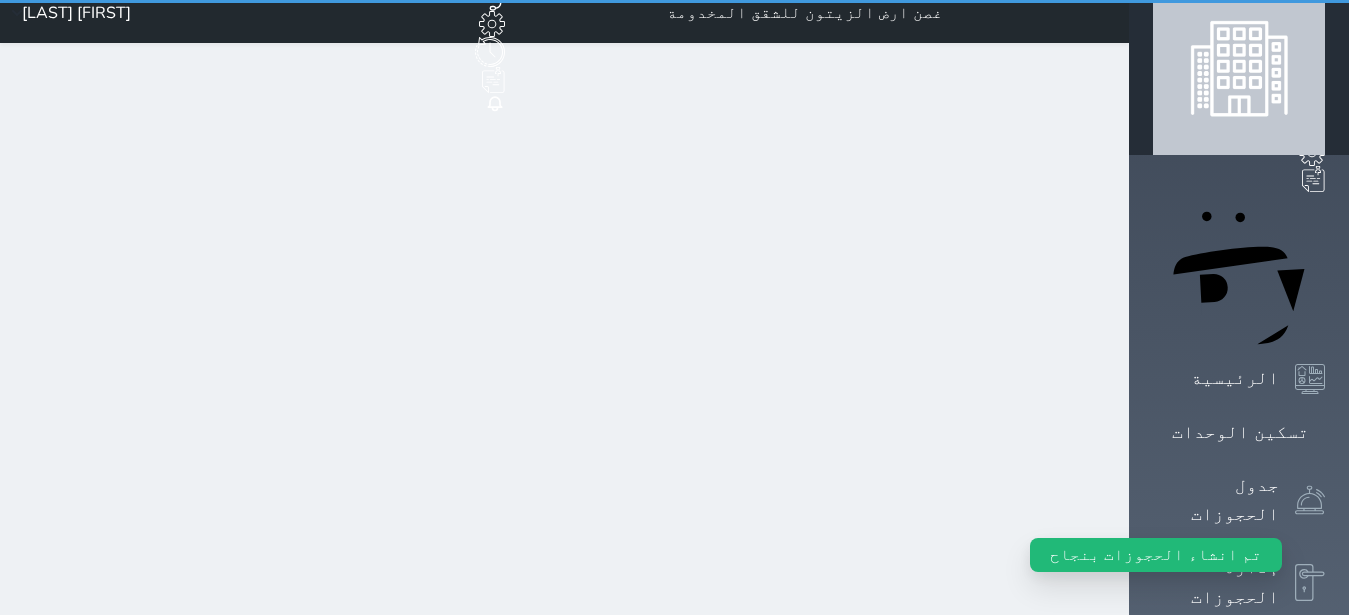 scroll, scrollTop: 0, scrollLeft: 0, axis: both 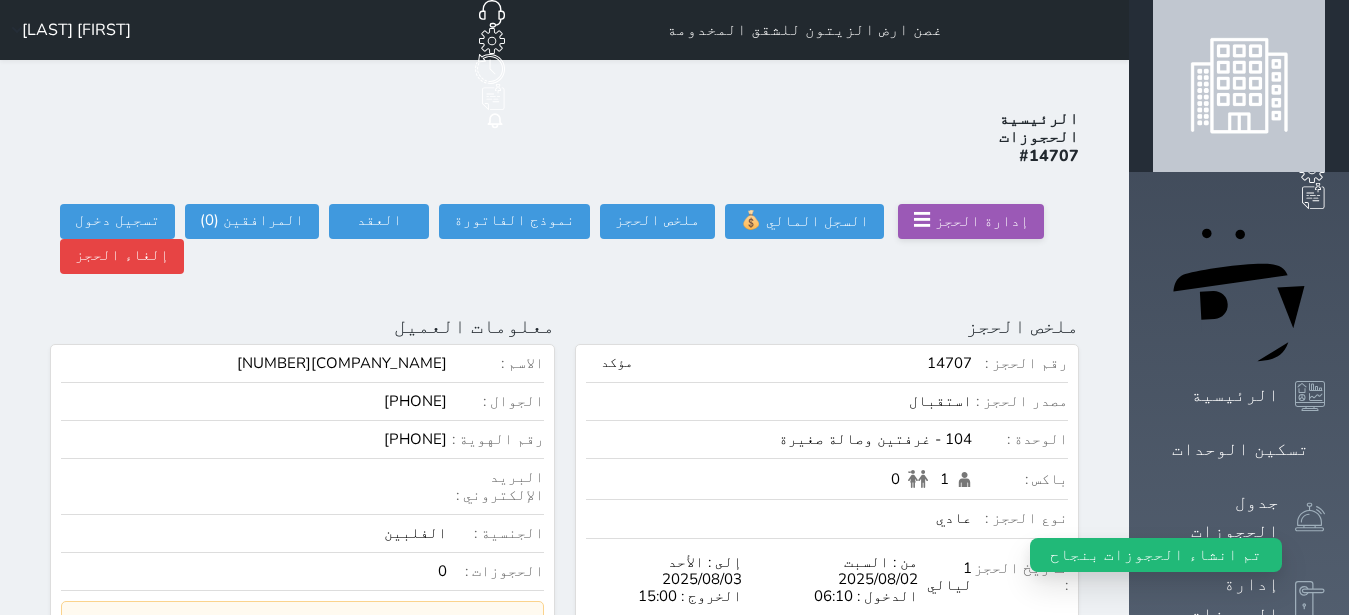 click on "الرئيسية   الحجوزات   #14707         إدارة الحجز   ☰   السجل المالي   💰         ملخص الحجز         ملخص الحجز                         نموذج الفاتورة         الفاتورة                       العقد         العقد                         قائمة النزلاء           المرافقين (0)         المرافقين                 البحث عن المرافقين :        الاسم       رقم الهوية       البريد الإلكتروني       الجوال           تغيير العميل              الاسم *     الجنس    اختر الجنس   ذكر انثى   تاريخ الميلاد *         تاريخ الميلاد الهجرى         صلة القرابة
اختر صلة القرابة   ابن ابنه زوجة اخ اخت اب ام زوج أخرى   نوع العميل *   اختر نوع   مواطن مواطن خليجي زائر مقيم   الجنسية *       *" at bounding box center (564, 956) 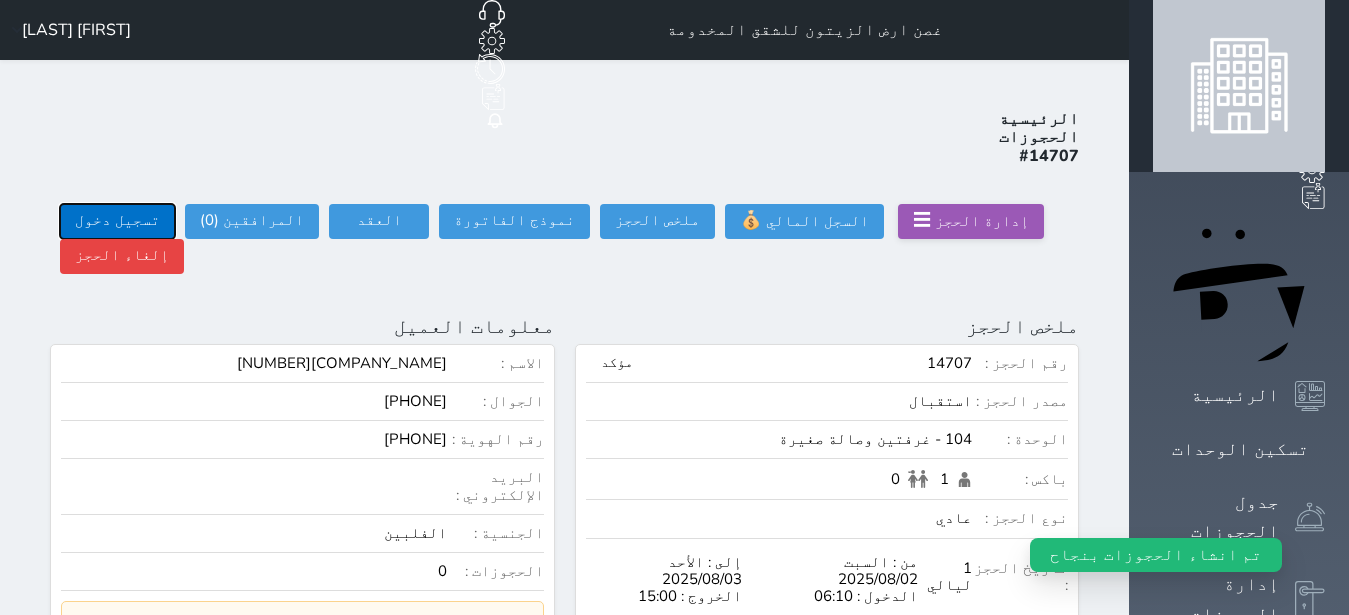 click on "تسجيل دخول" at bounding box center [117, 221] 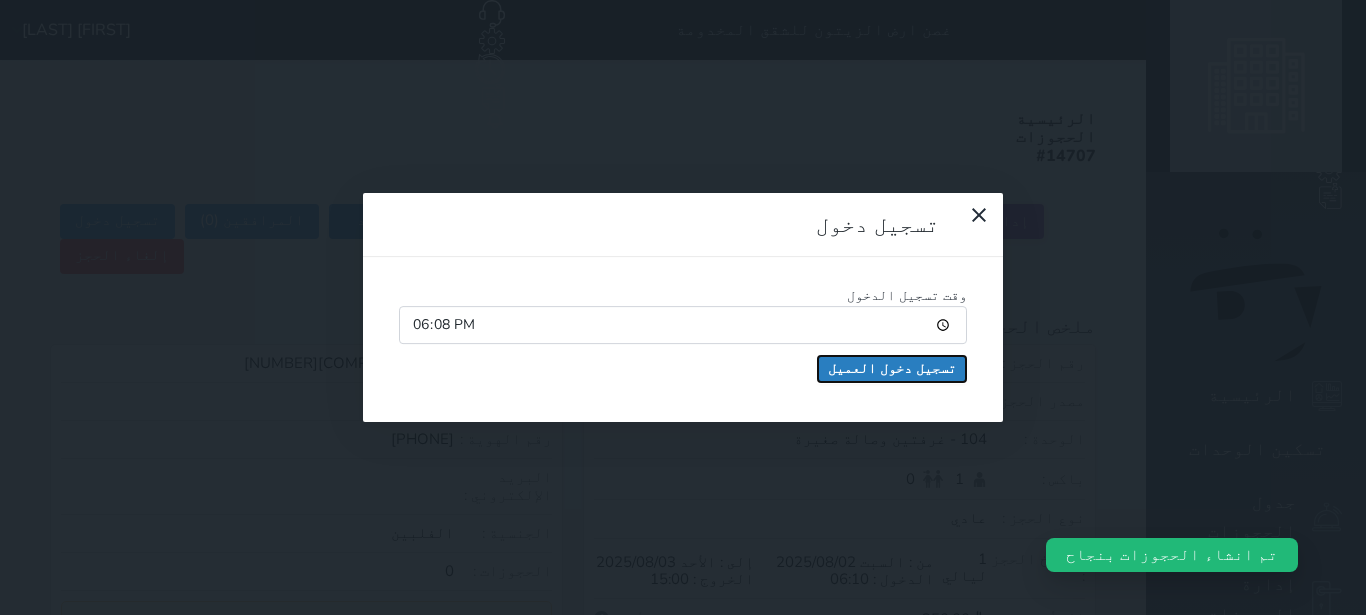 click on "تسجيل دخول العميل" at bounding box center [892, 369] 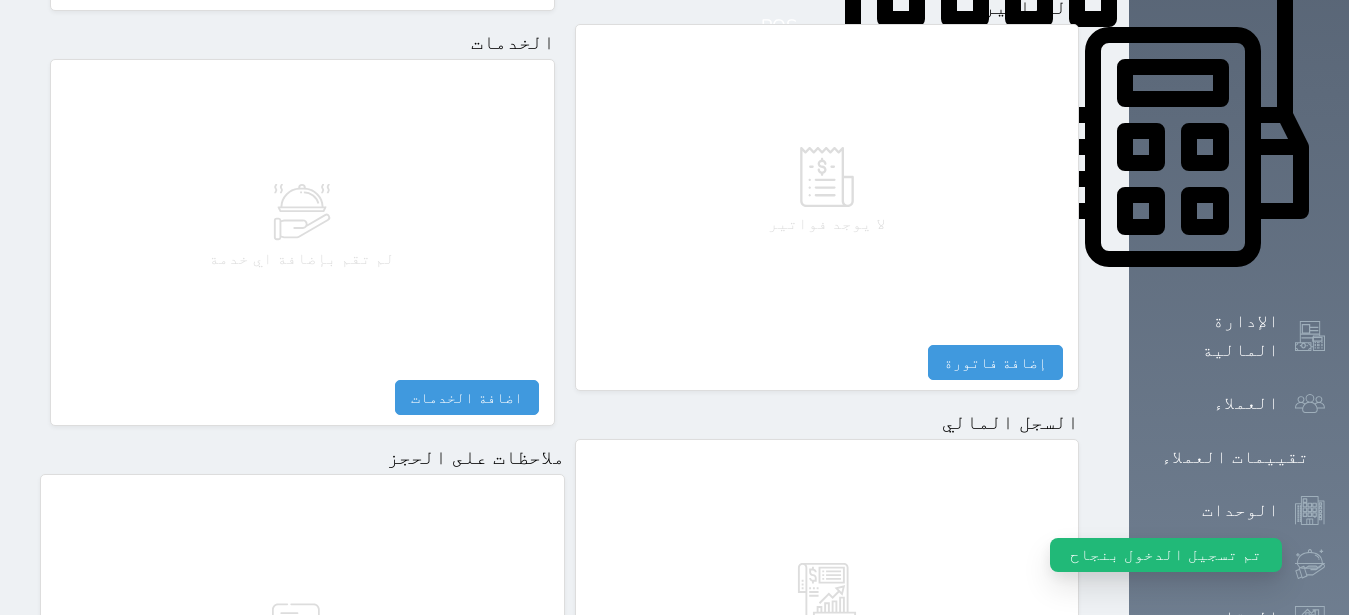 scroll, scrollTop: 252, scrollLeft: 0, axis: vertical 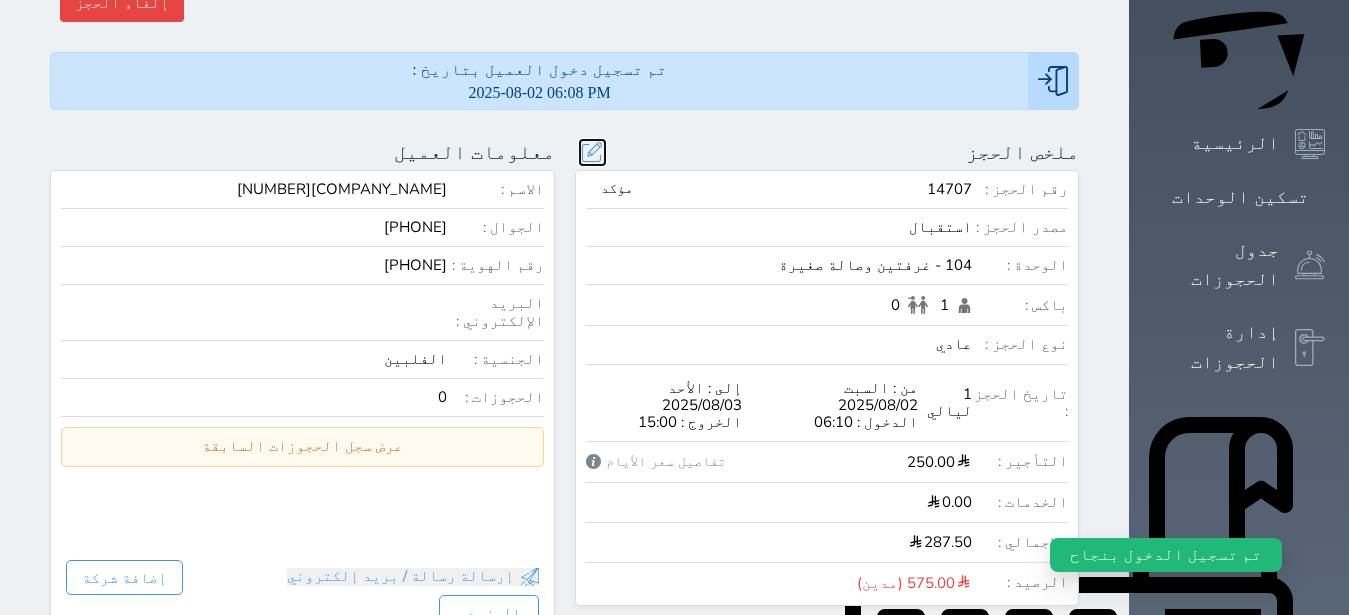 click at bounding box center (592, 152) 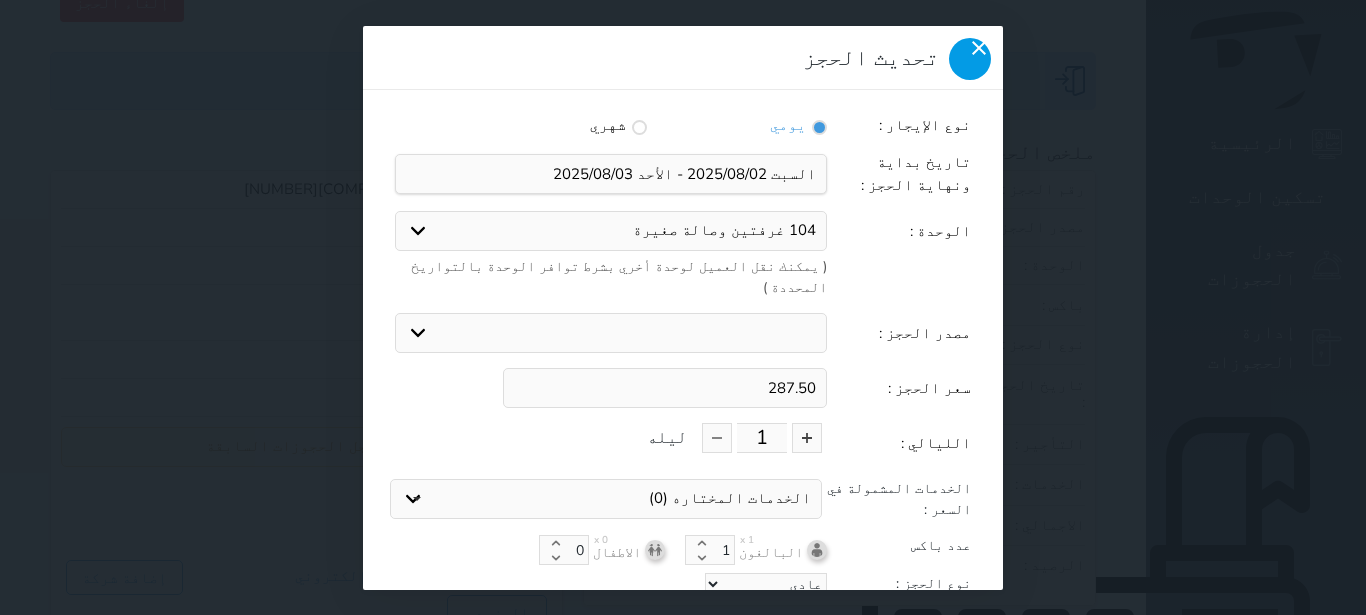 click at bounding box center (970, 59) 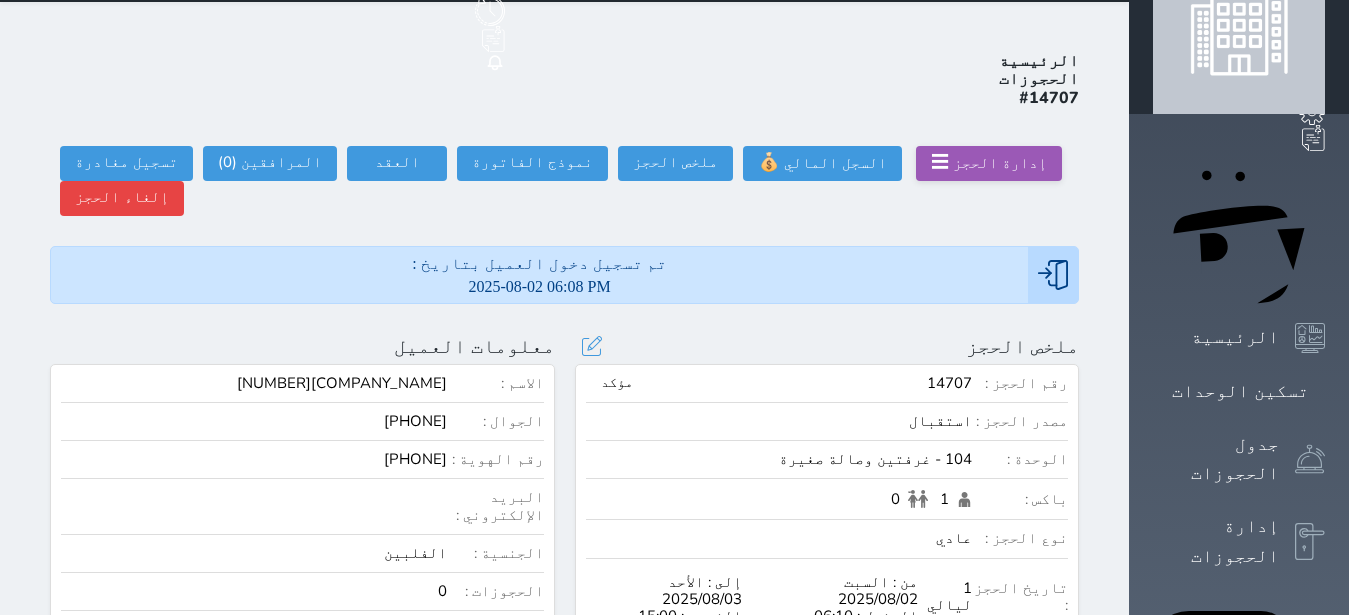 scroll, scrollTop: 0, scrollLeft: 0, axis: both 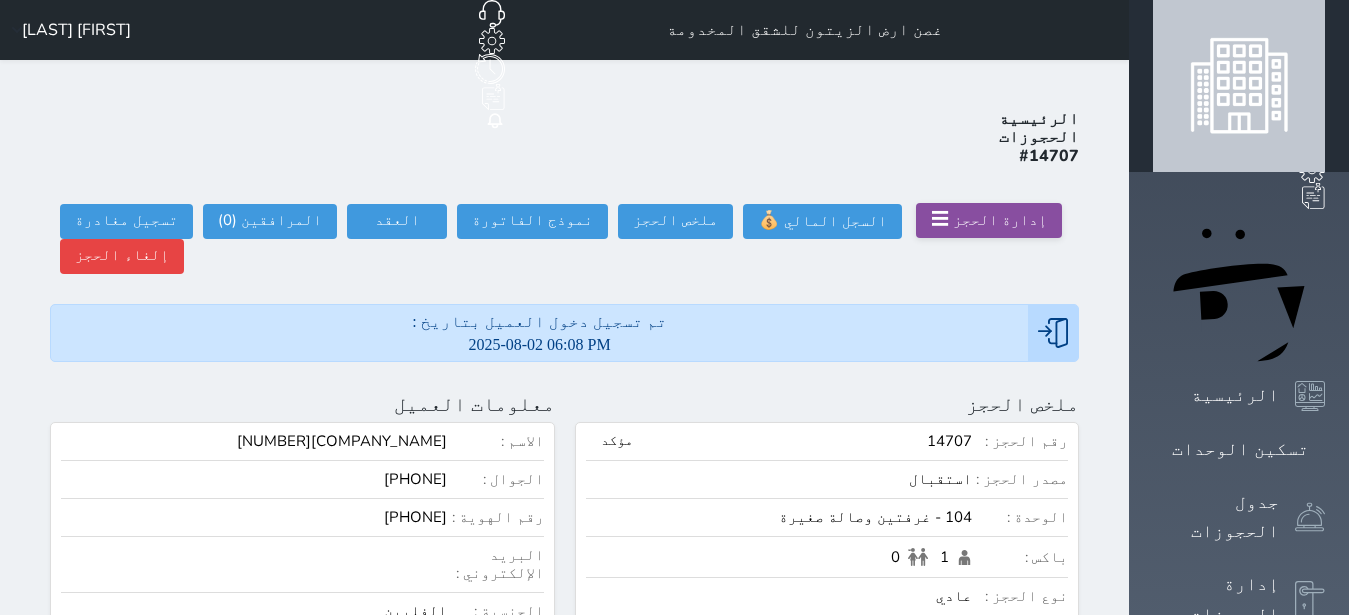 click on "إدارة الحجز" at bounding box center (1000, 220) 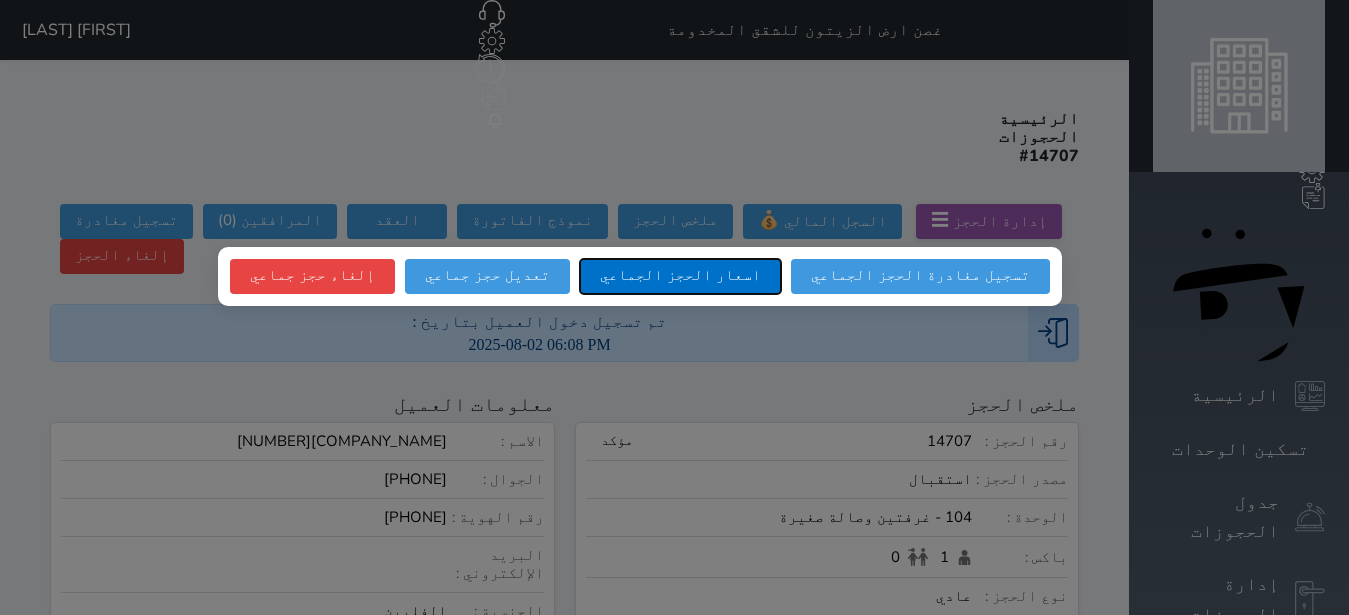 click on "اسعار الحجز الجماعي" at bounding box center (680, 276) 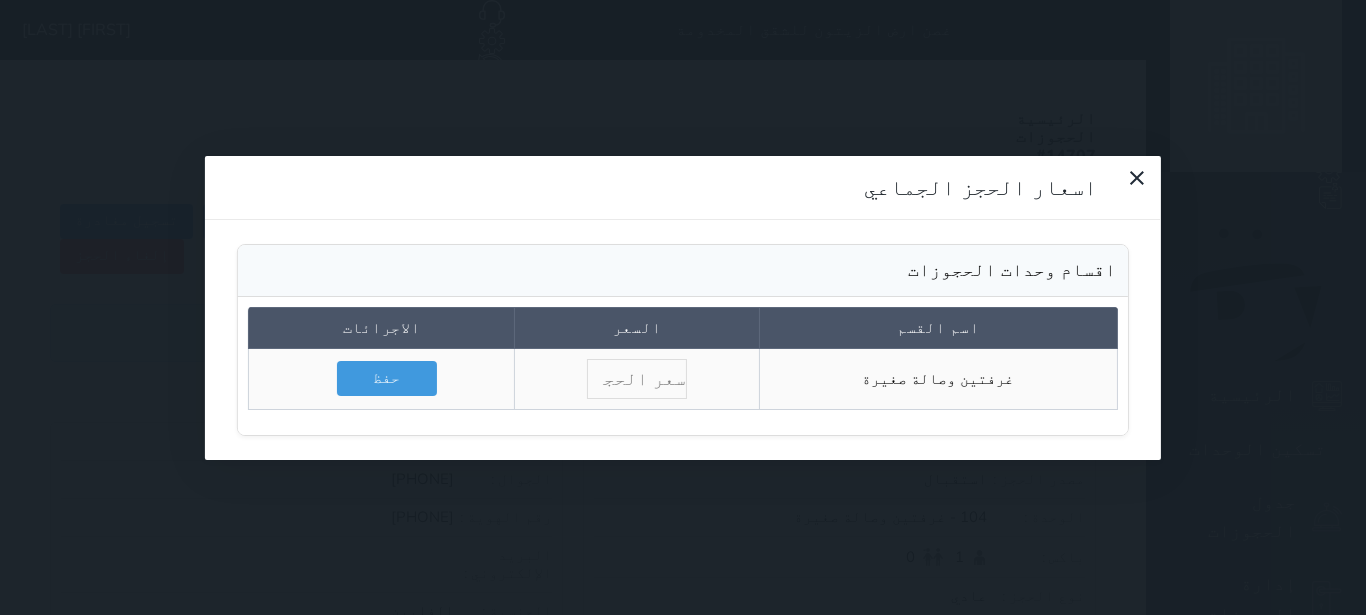click at bounding box center (637, 379) 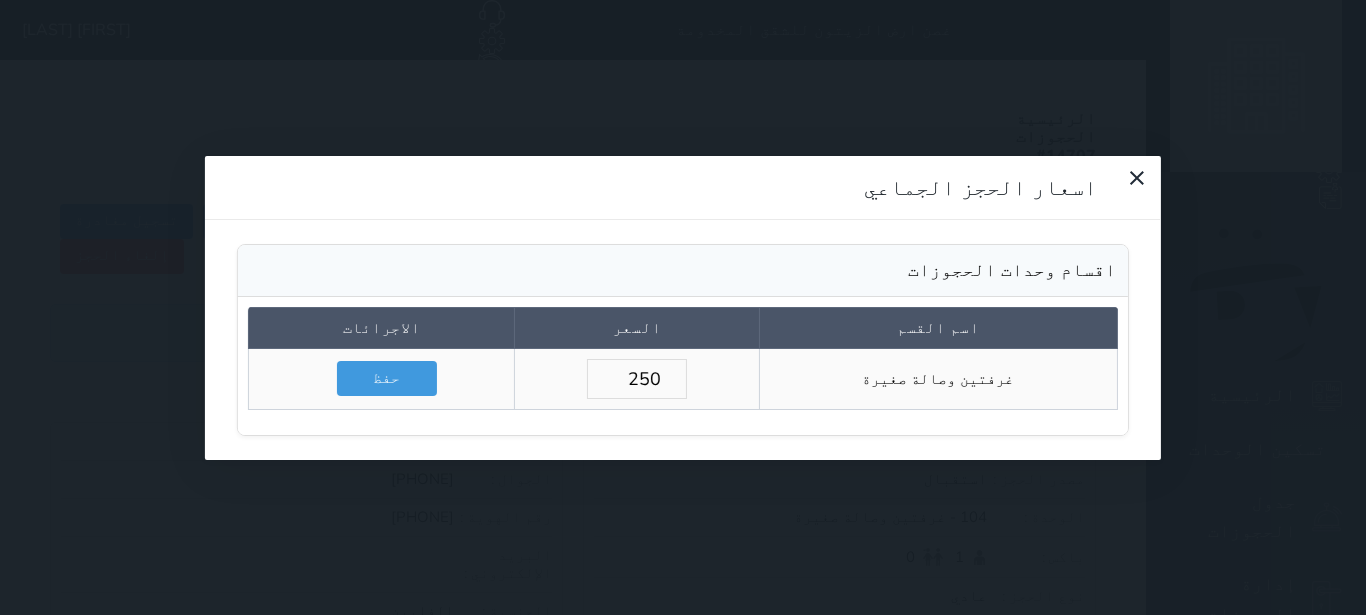 type on "250" 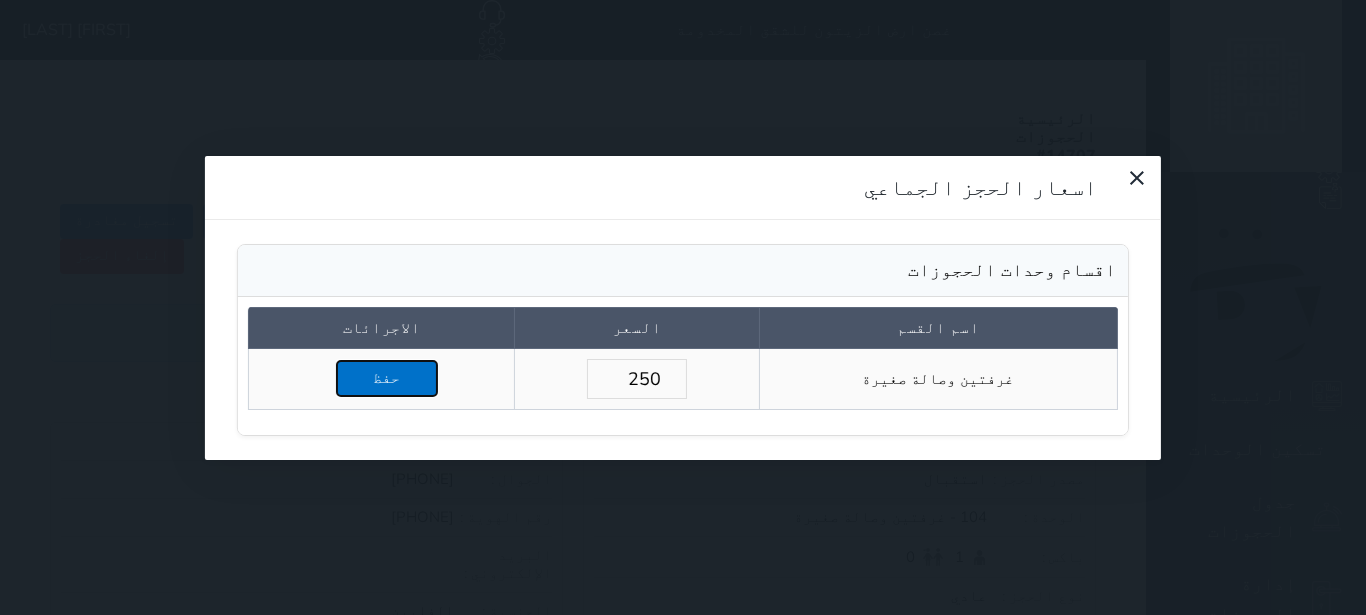 click on "حفظ" at bounding box center [387, 378] 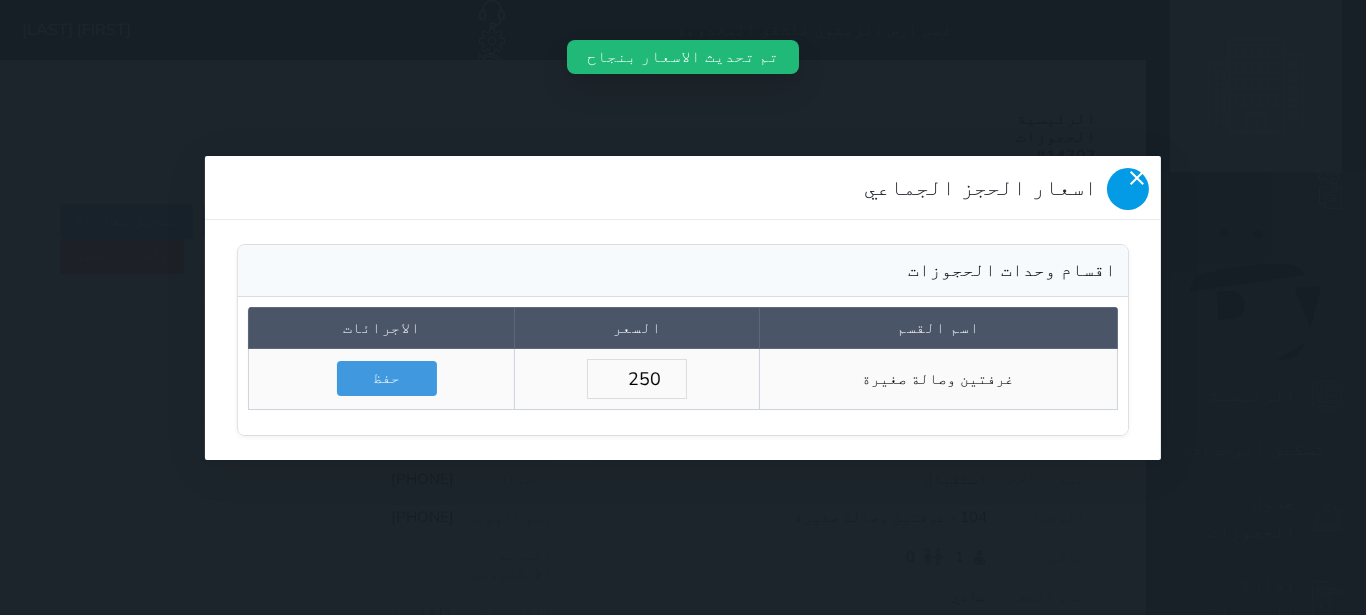 click at bounding box center [1128, 189] 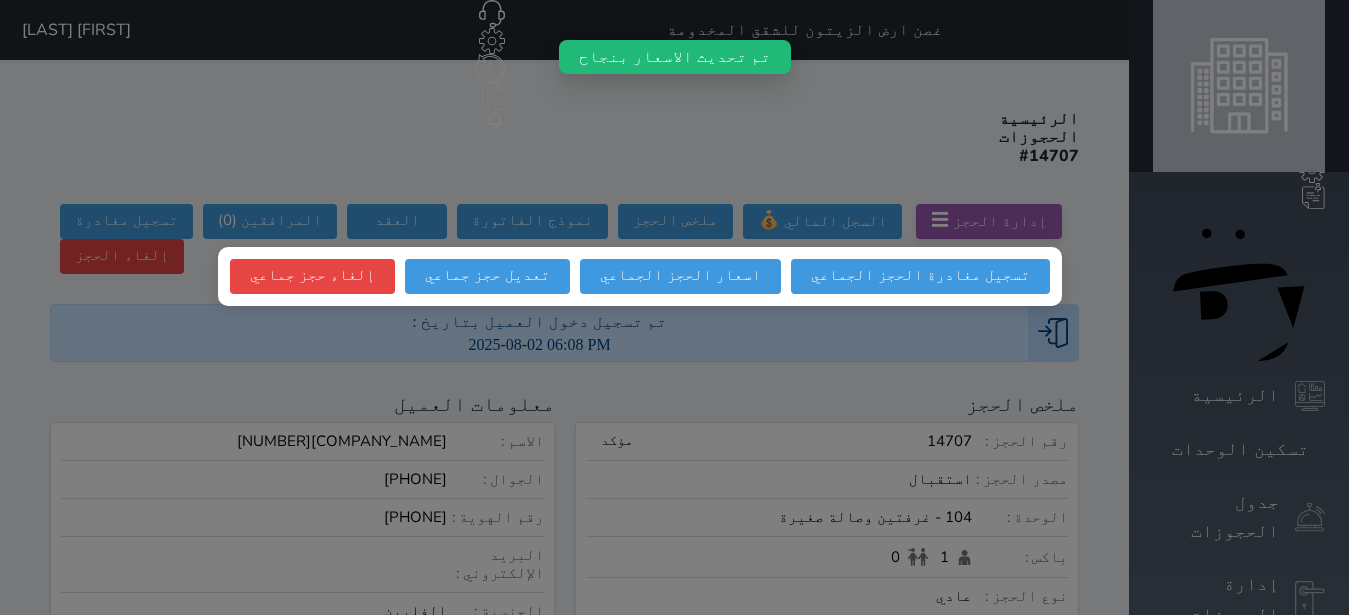 click at bounding box center (674, 307) 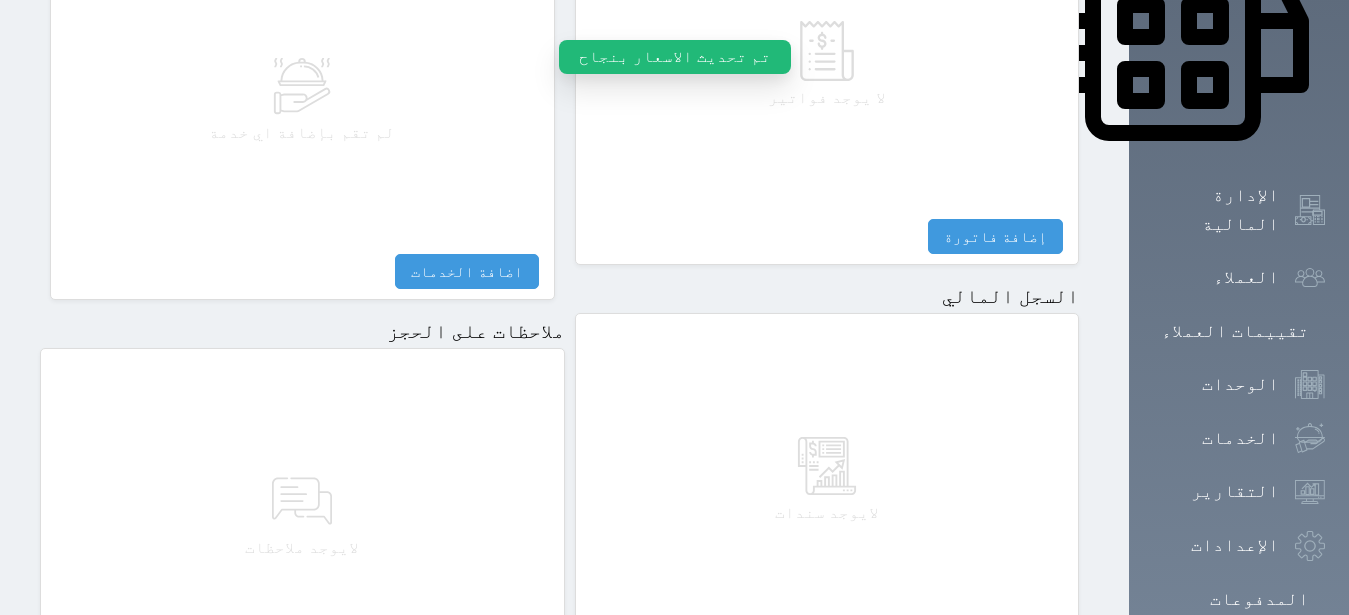 scroll, scrollTop: 1165, scrollLeft: 0, axis: vertical 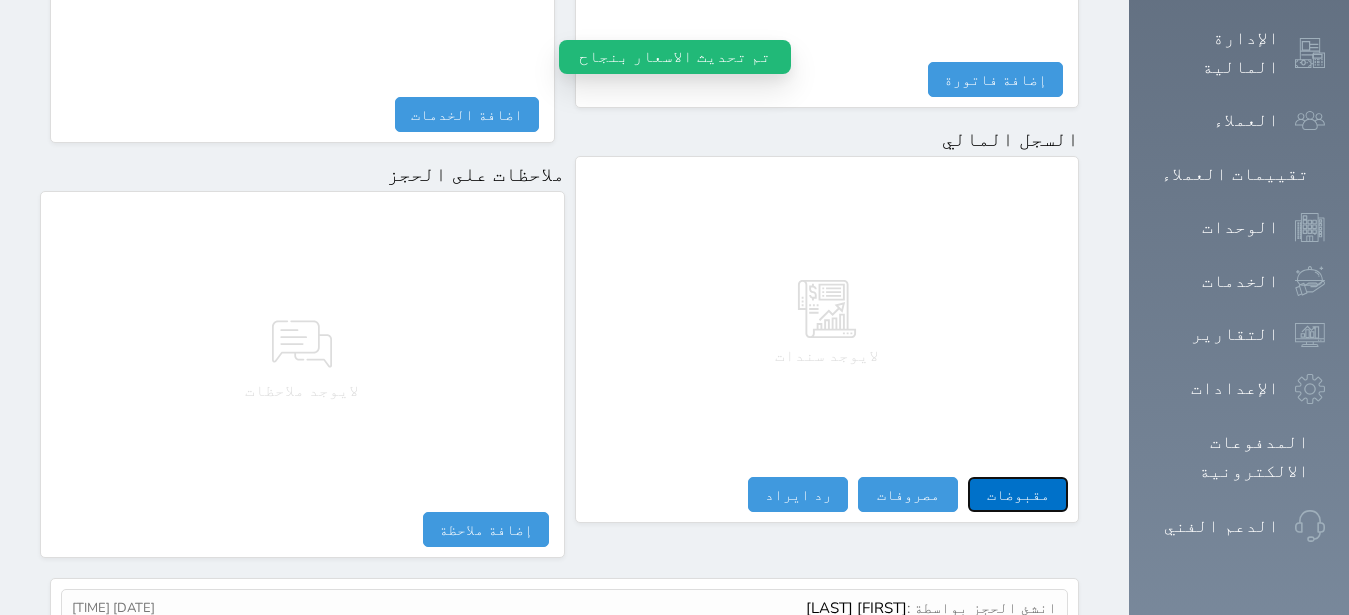 click on "مقبوضات" at bounding box center [1018, 494] 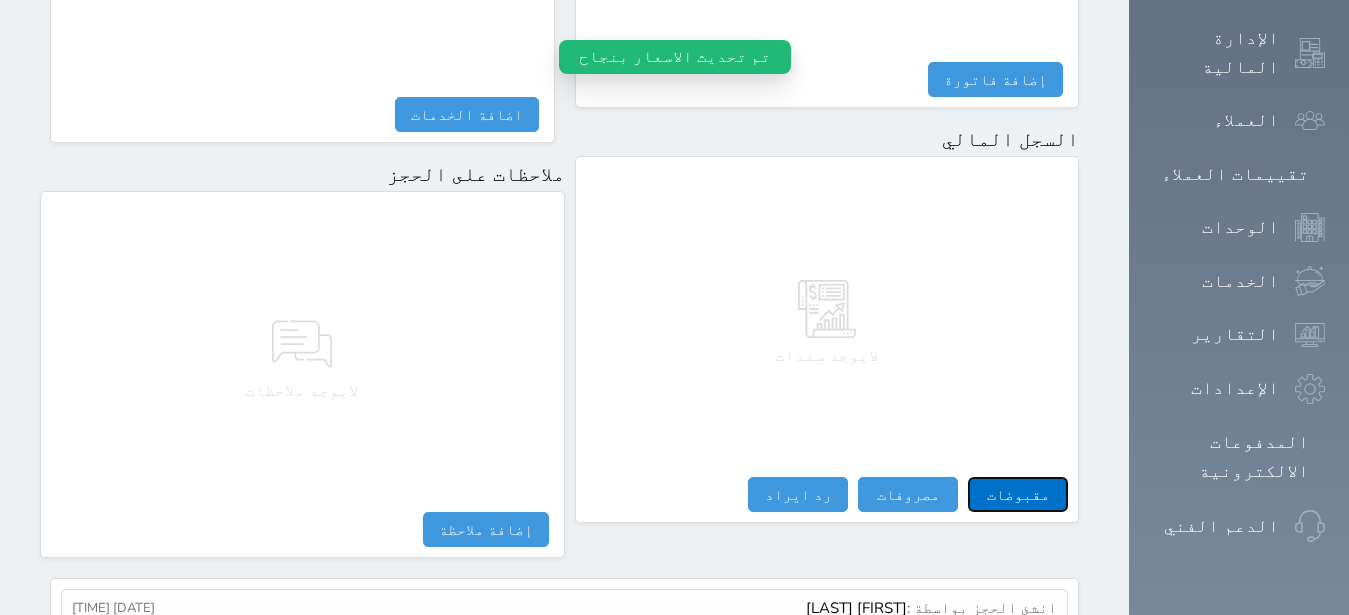 select 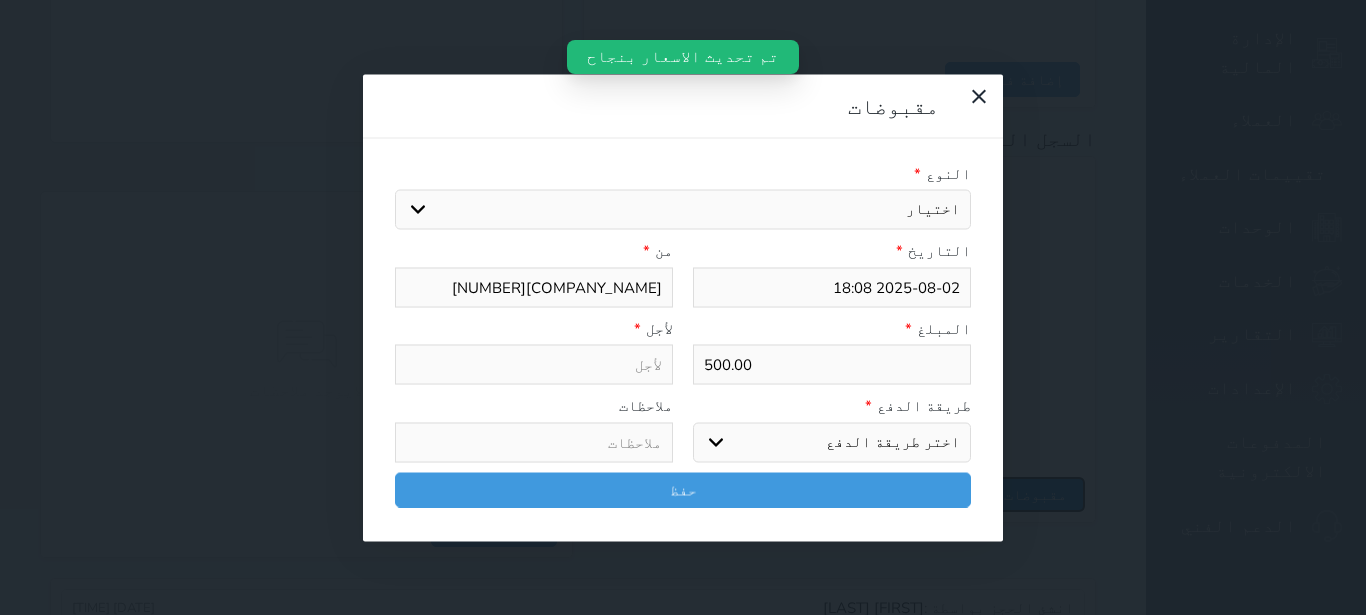 select 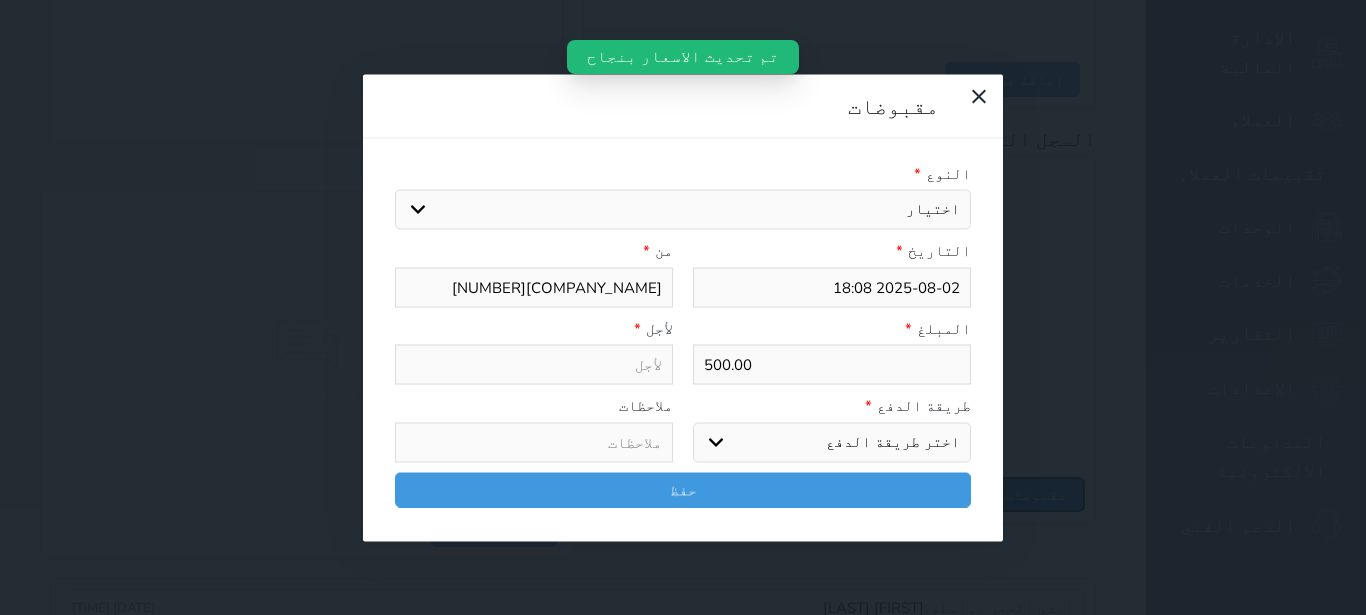 select 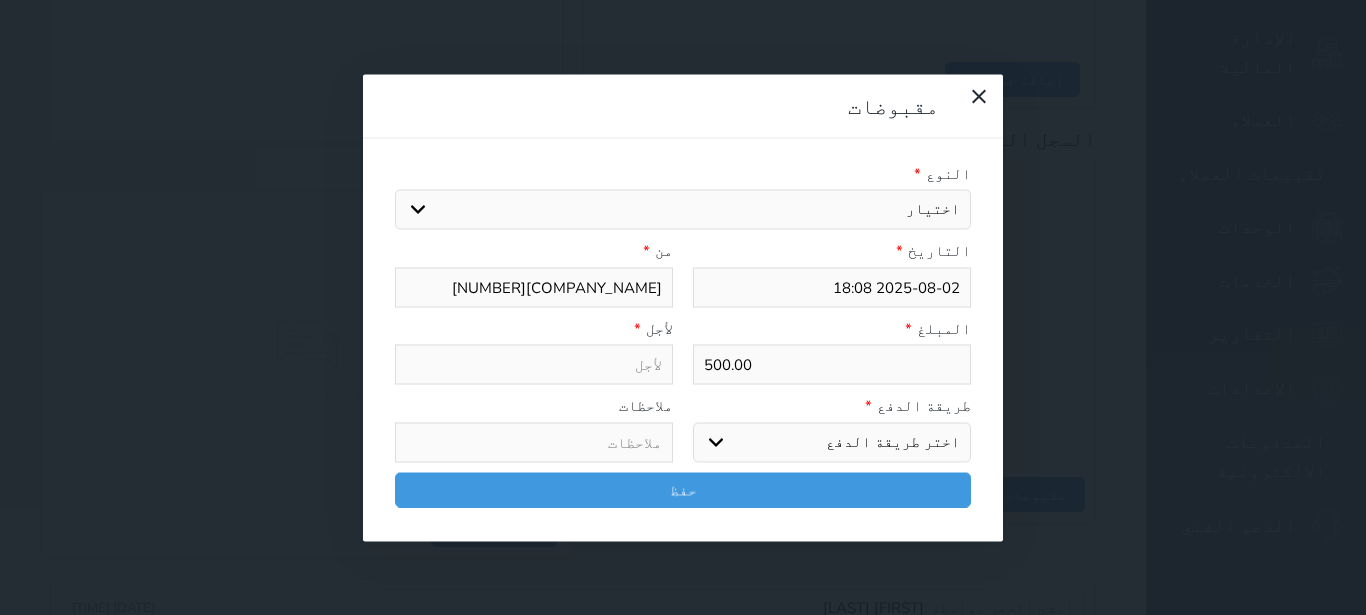 select on "23255" 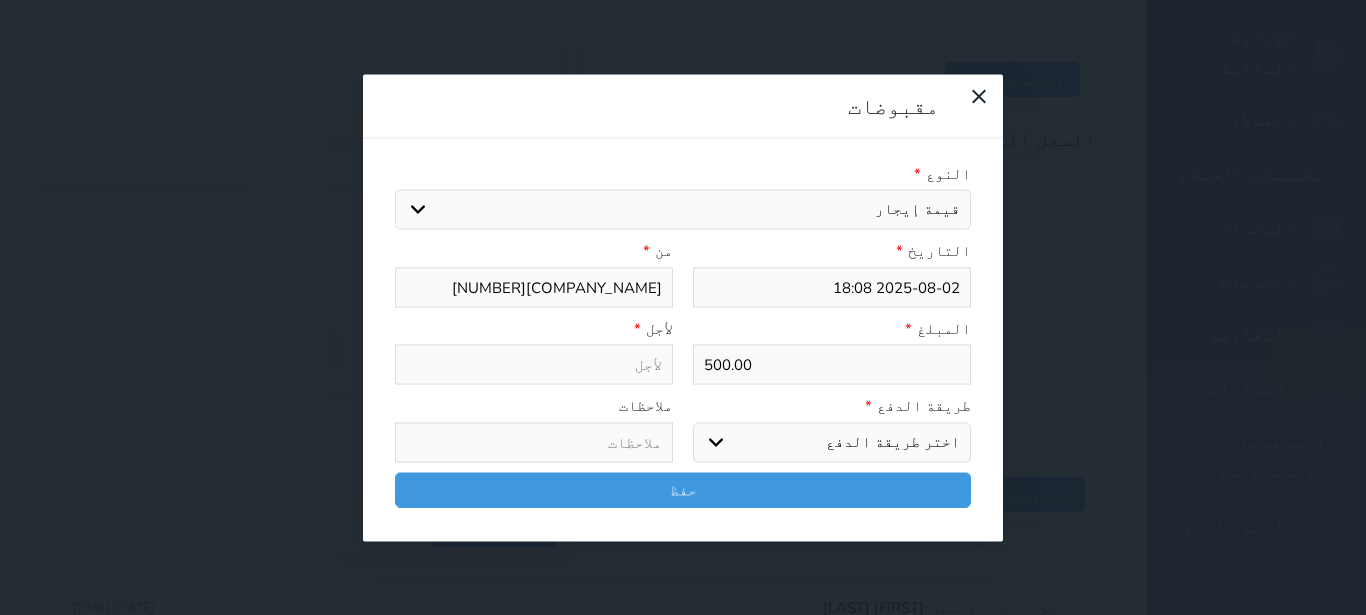 click on "قيمة إيجار" at bounding box center [0, 0] 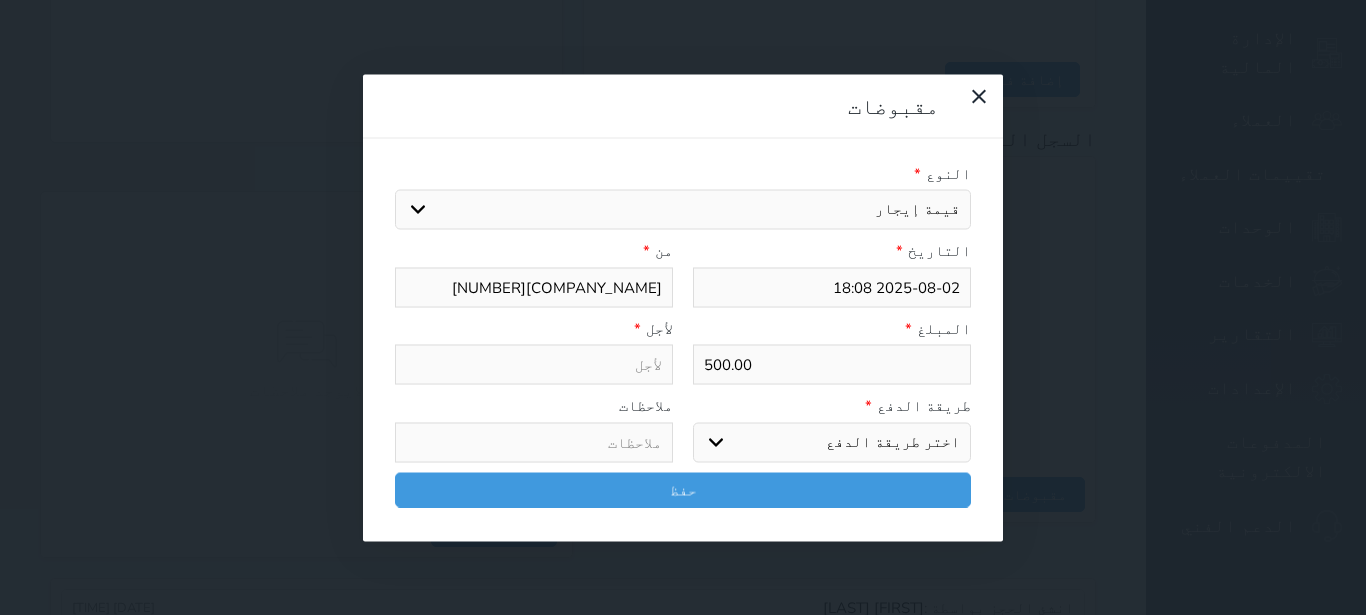 select 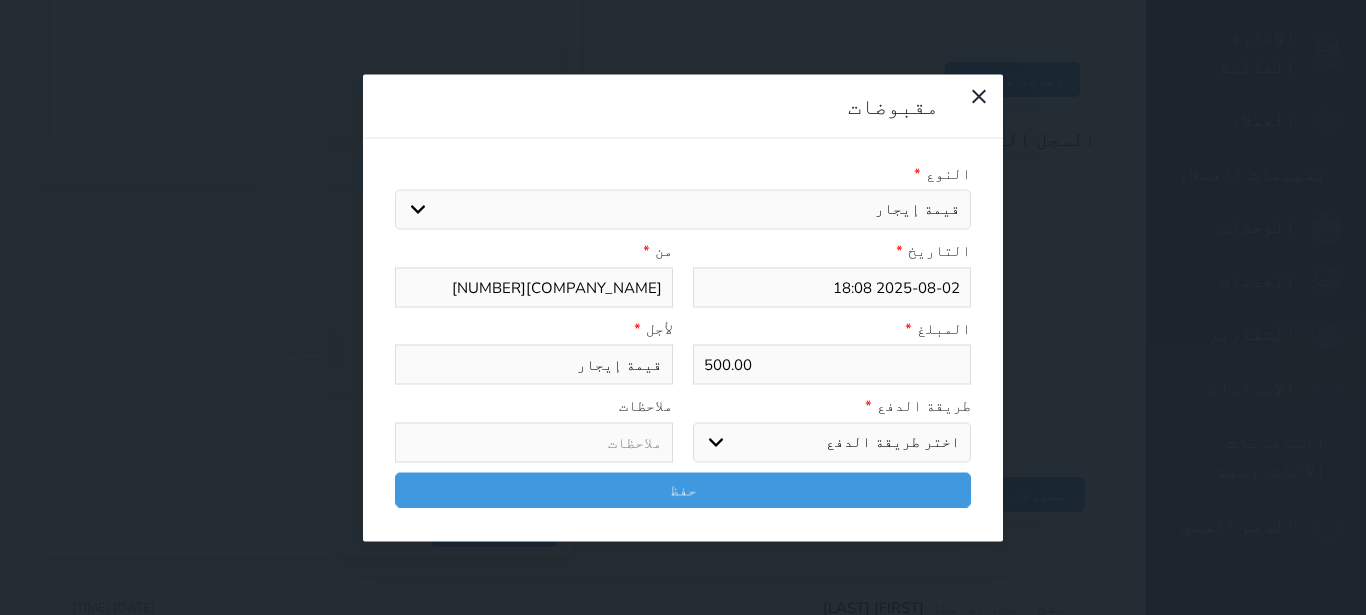 click on "اختر طريقة الدفع   دفع نقدى   تحويل بنكى   مدى   بطاقة ائتمان   آجل" at bounding box center [832, 442] 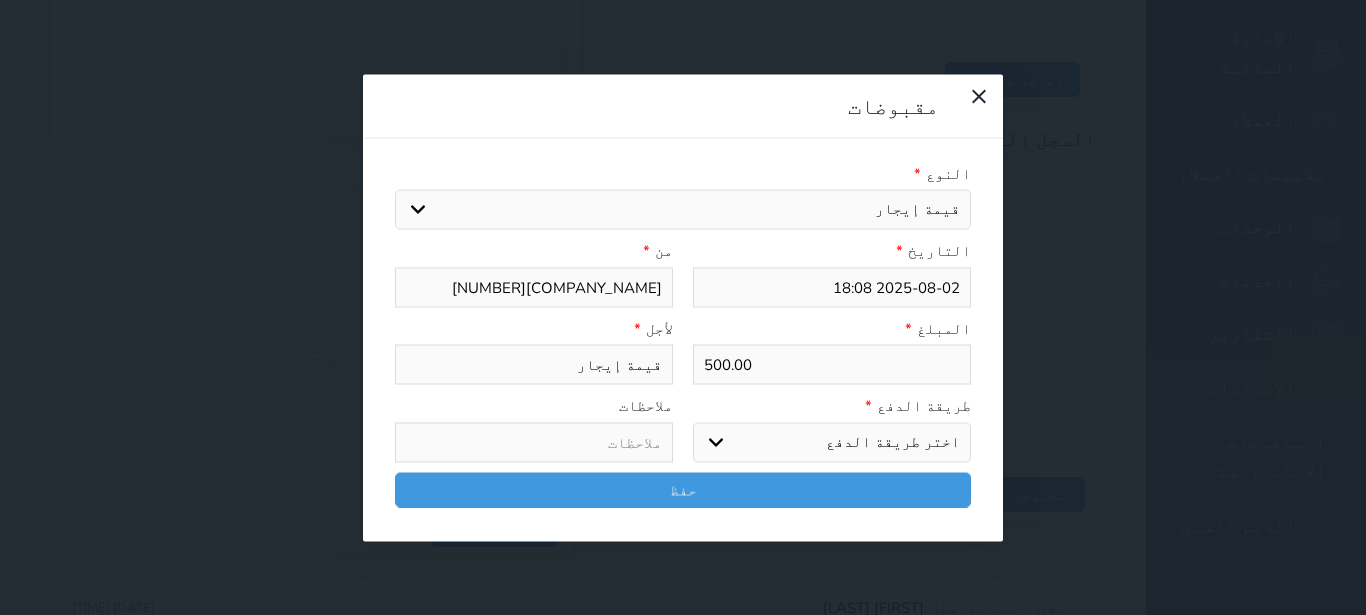 select on "mada" 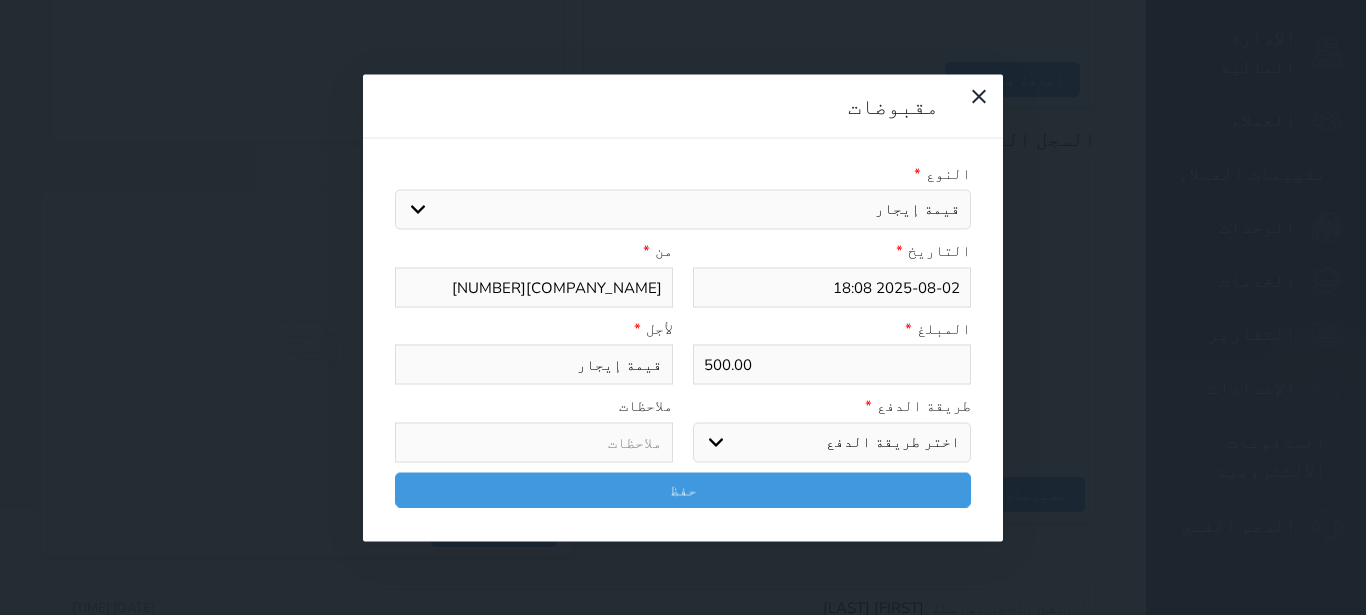 click on "مدى" at bounding box center [0, 0] 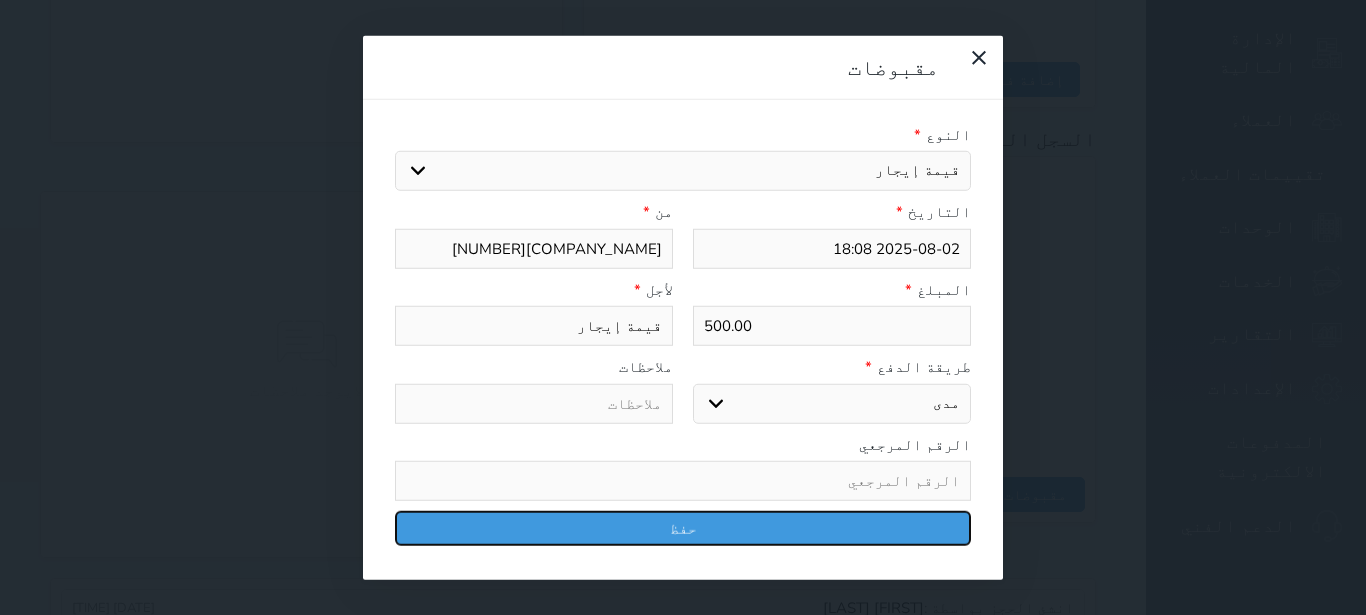 click on "حفظ" at bounding box center (683, 528) 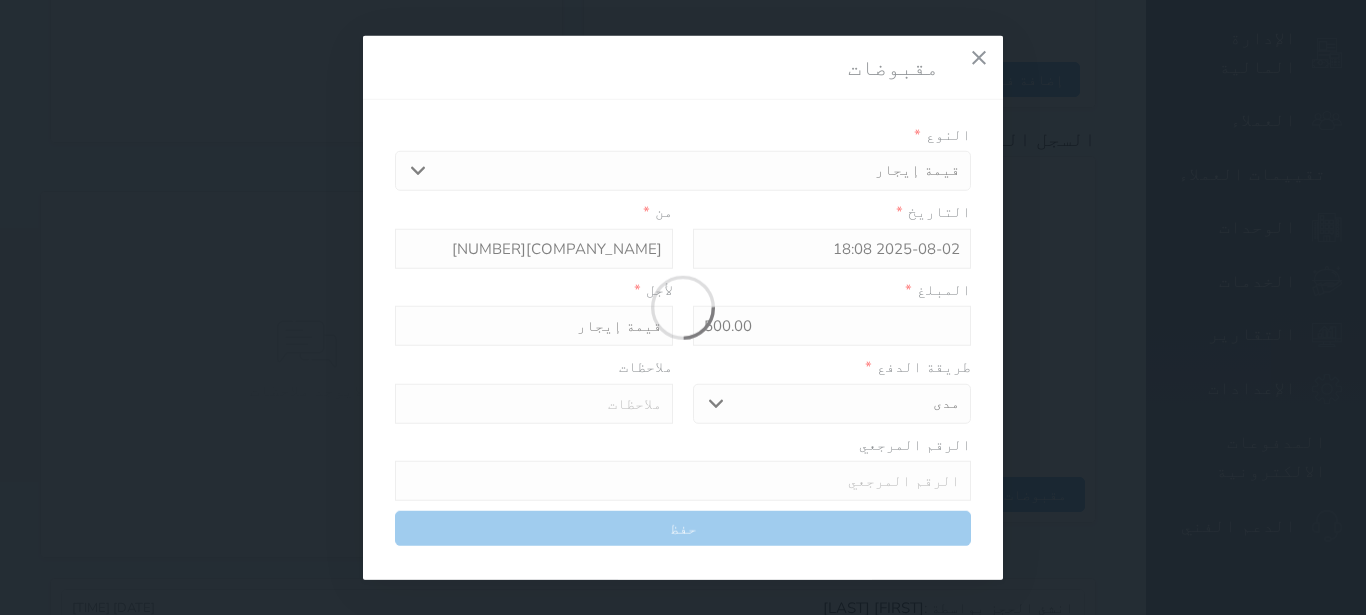select 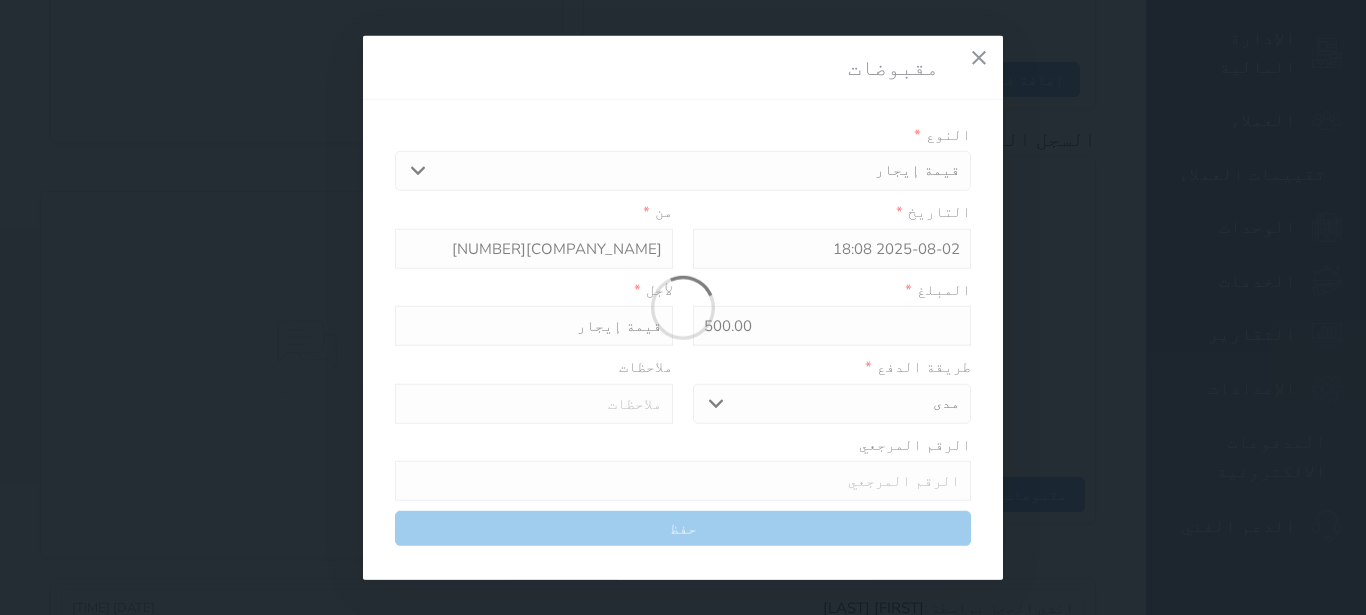 type 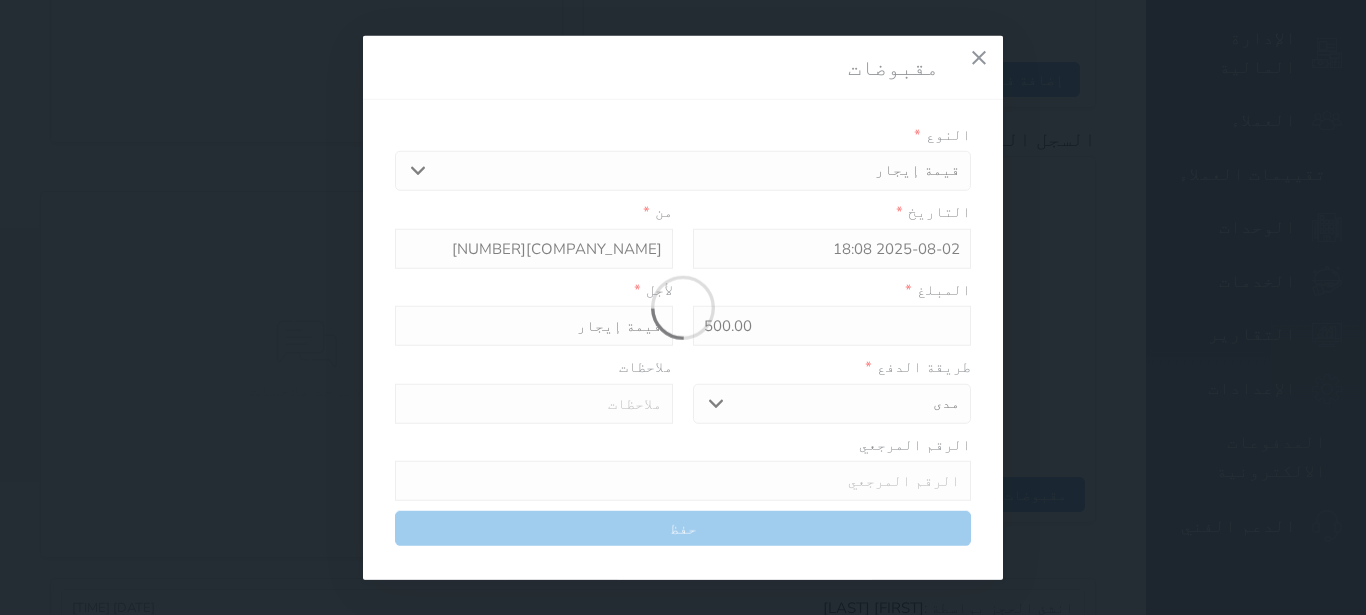 type on "0" 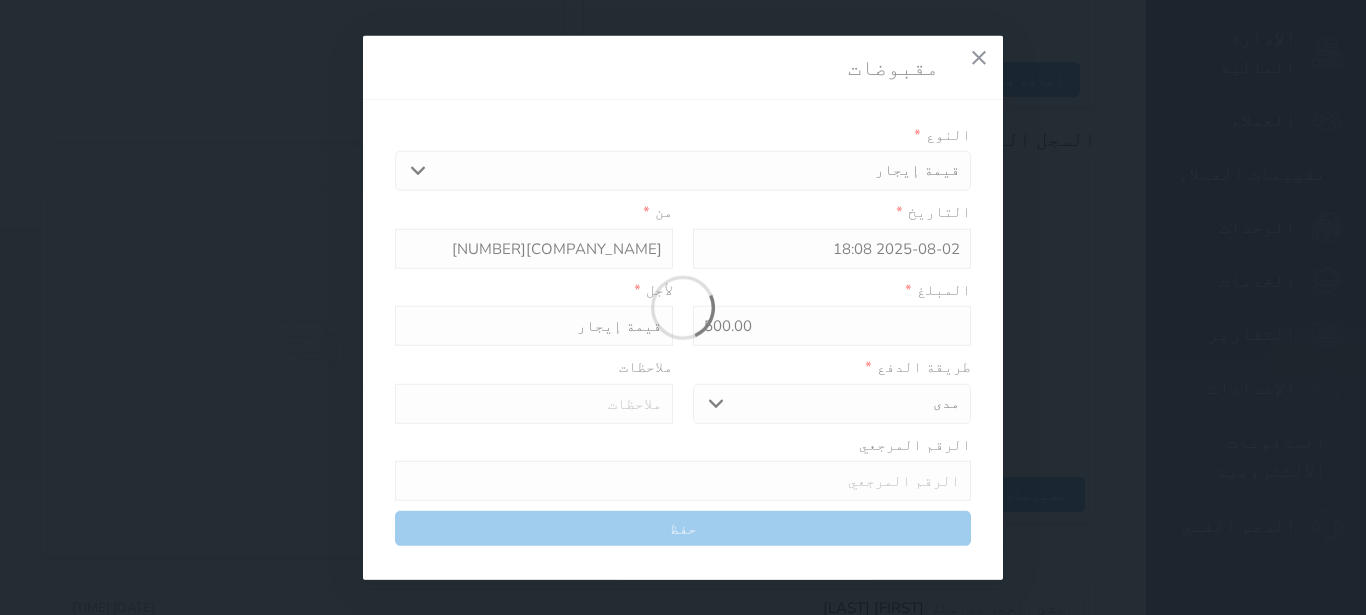 select 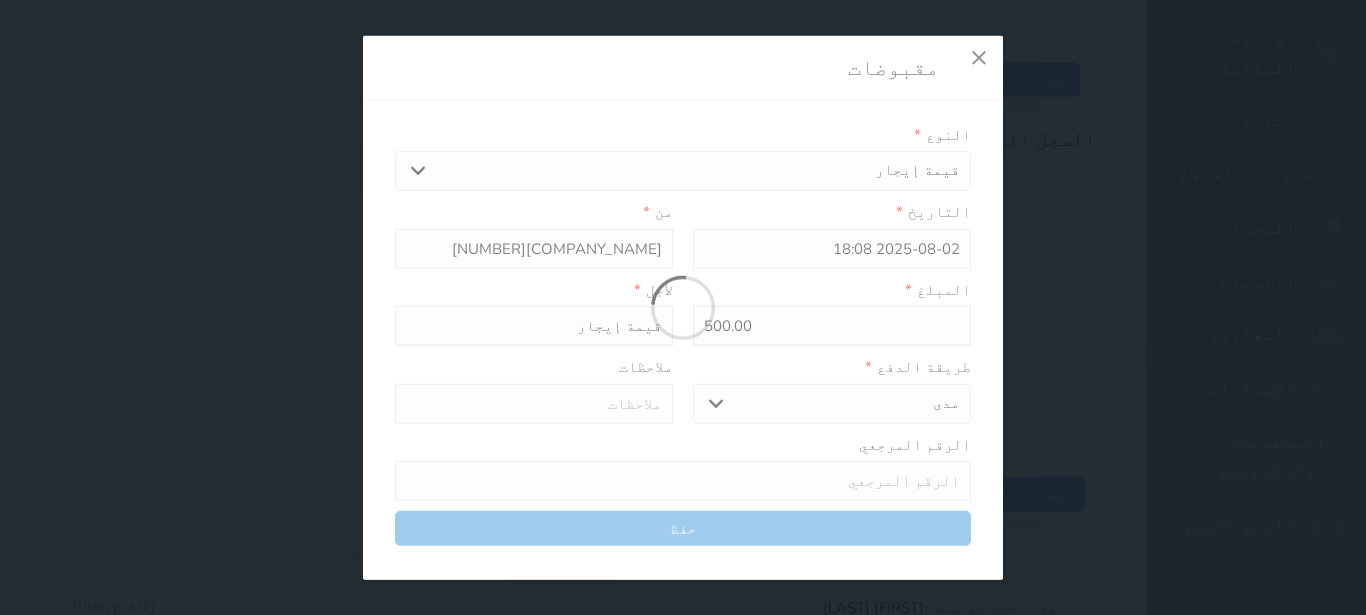 type on "0" 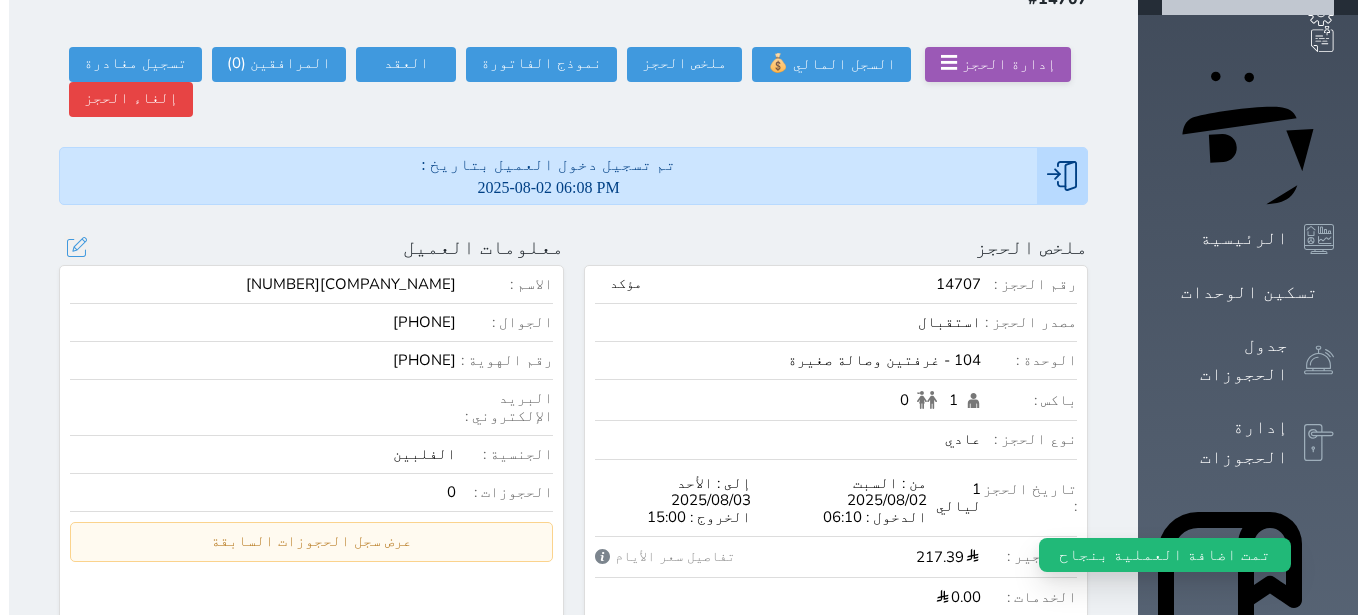 scroll, scrollTop: 0, scrollLeft: 0, axis: both 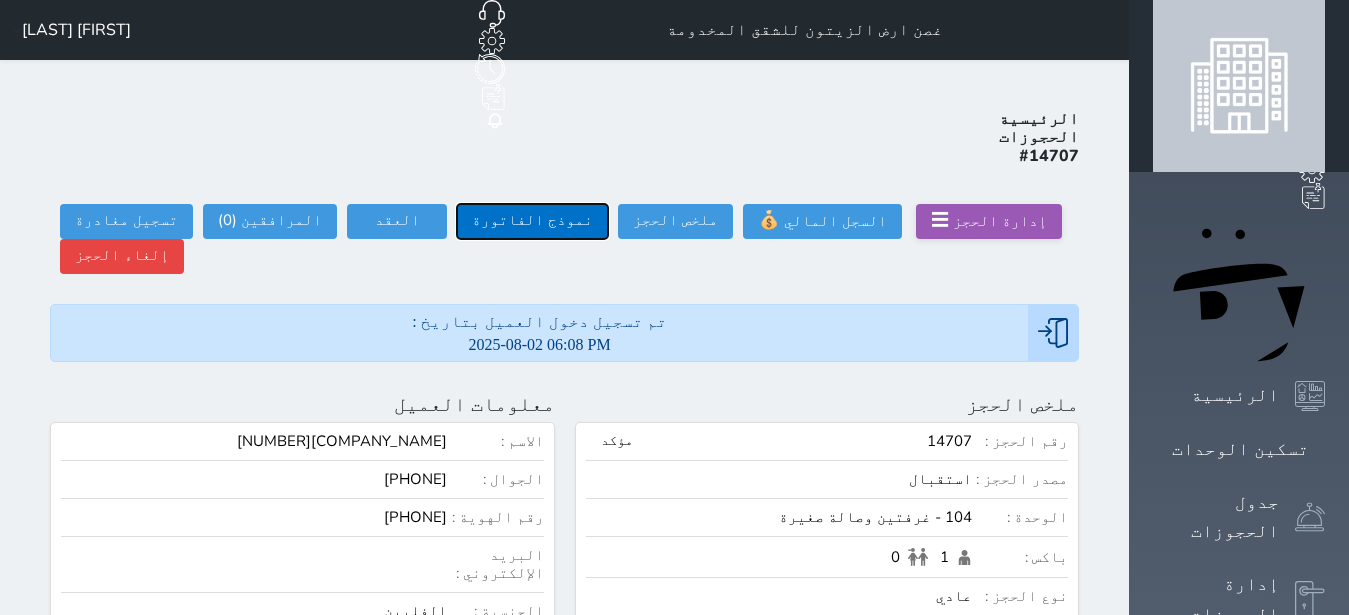 click on "نموذج الفاتورة" at bounding box center (532, 221) 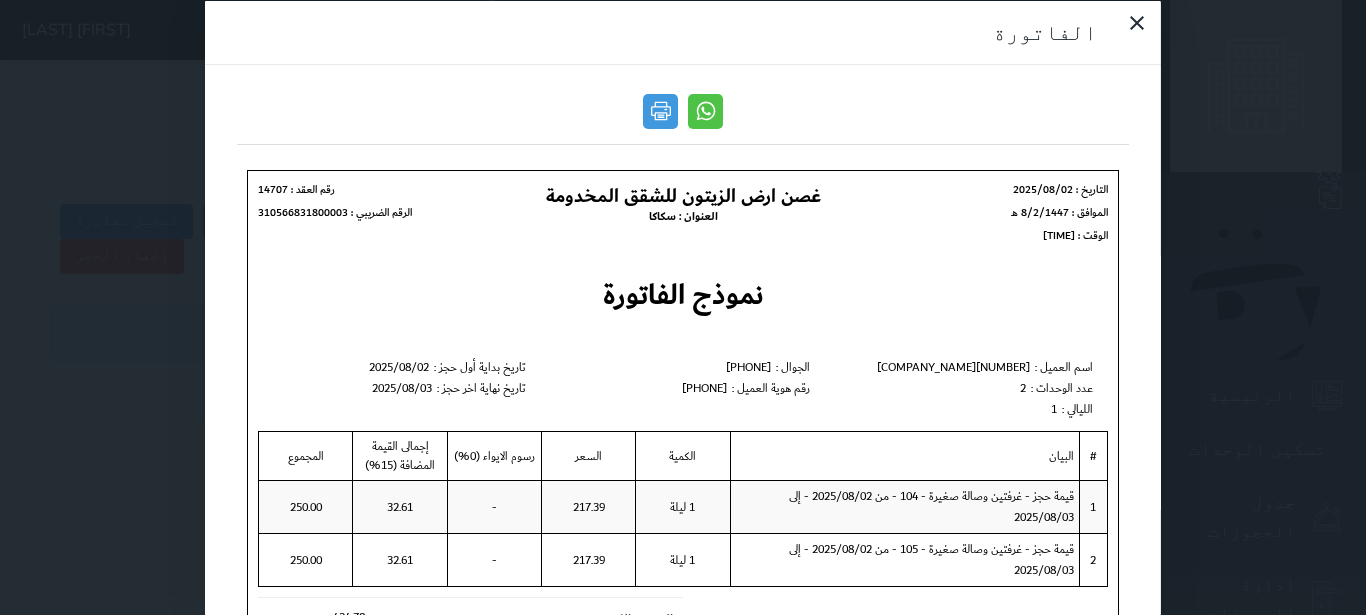 scroll, scrollTop: 0, scrollLeft: 0, axis: both 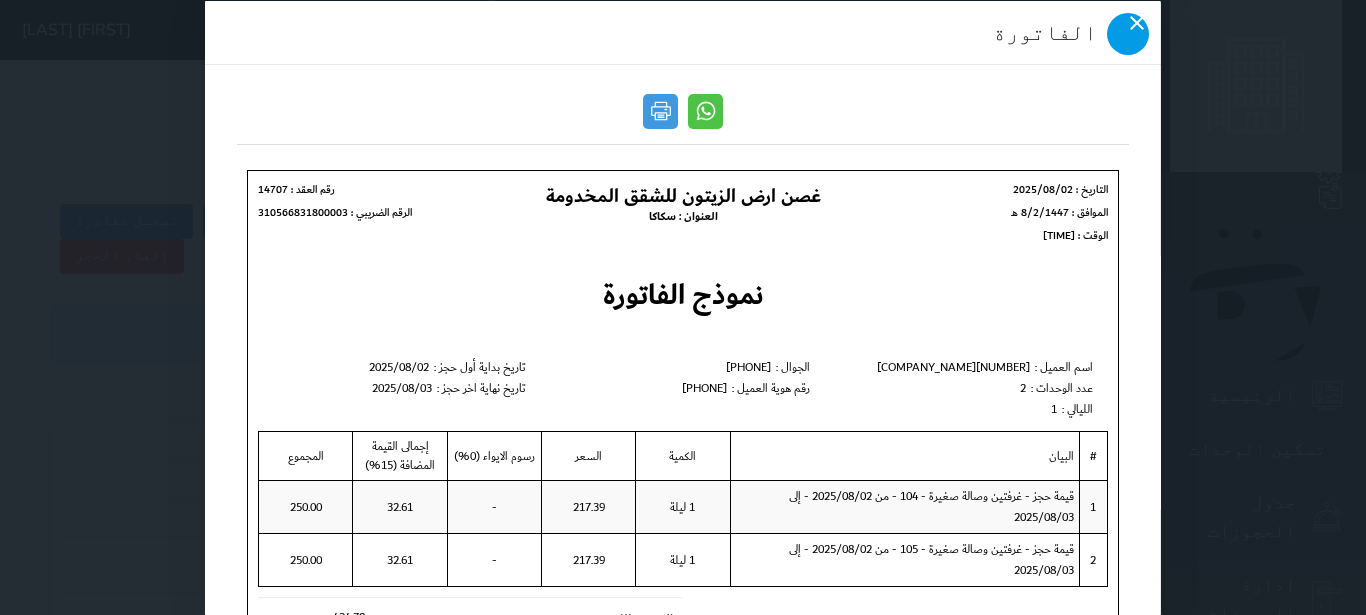click 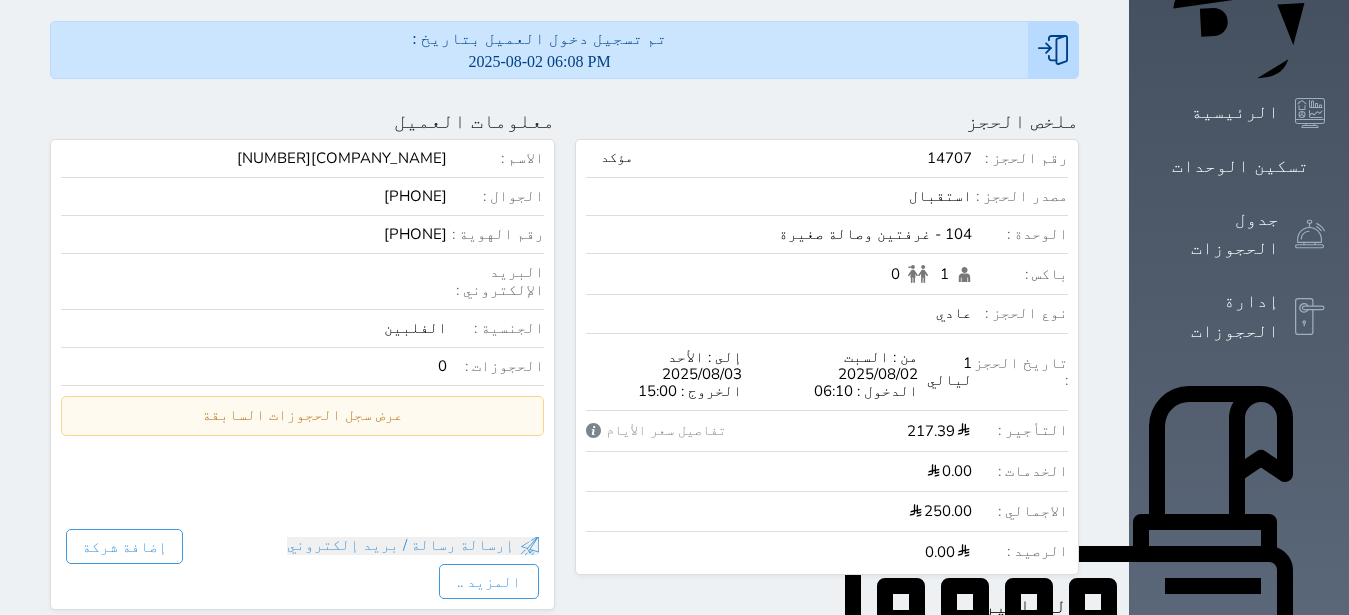 scroll, scrollTop: 0, scrollLeft: 0, axis: both 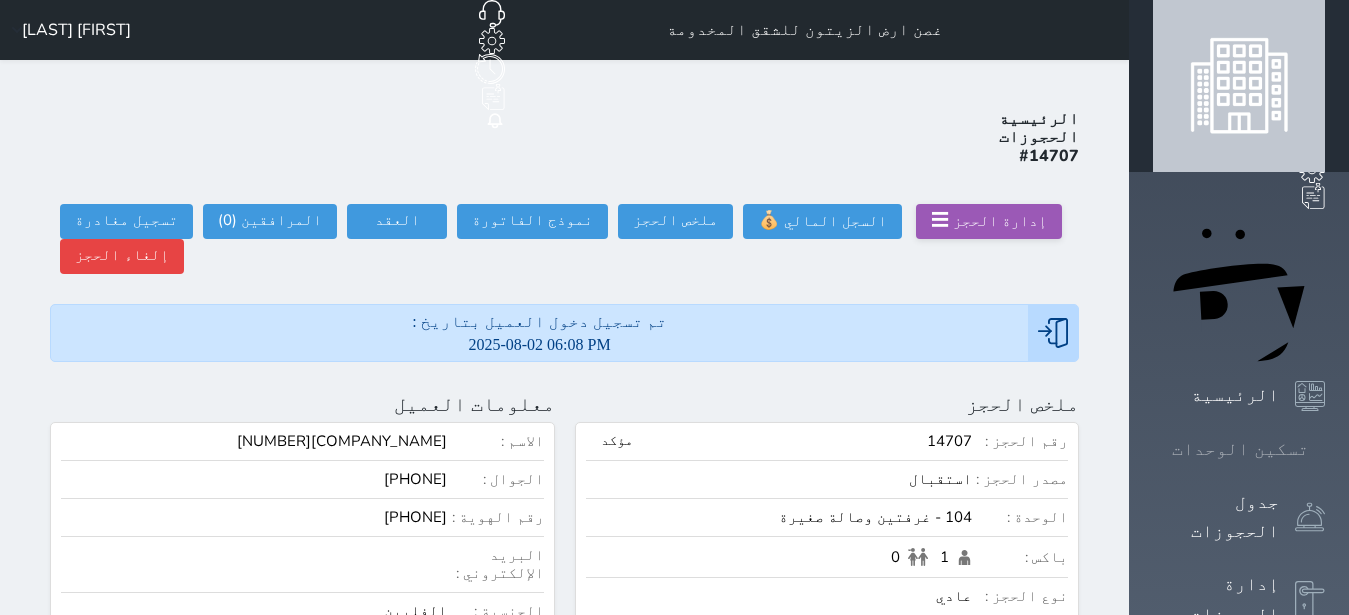 click on "تسكين الوحدات" at bounding box center (1240, 449) 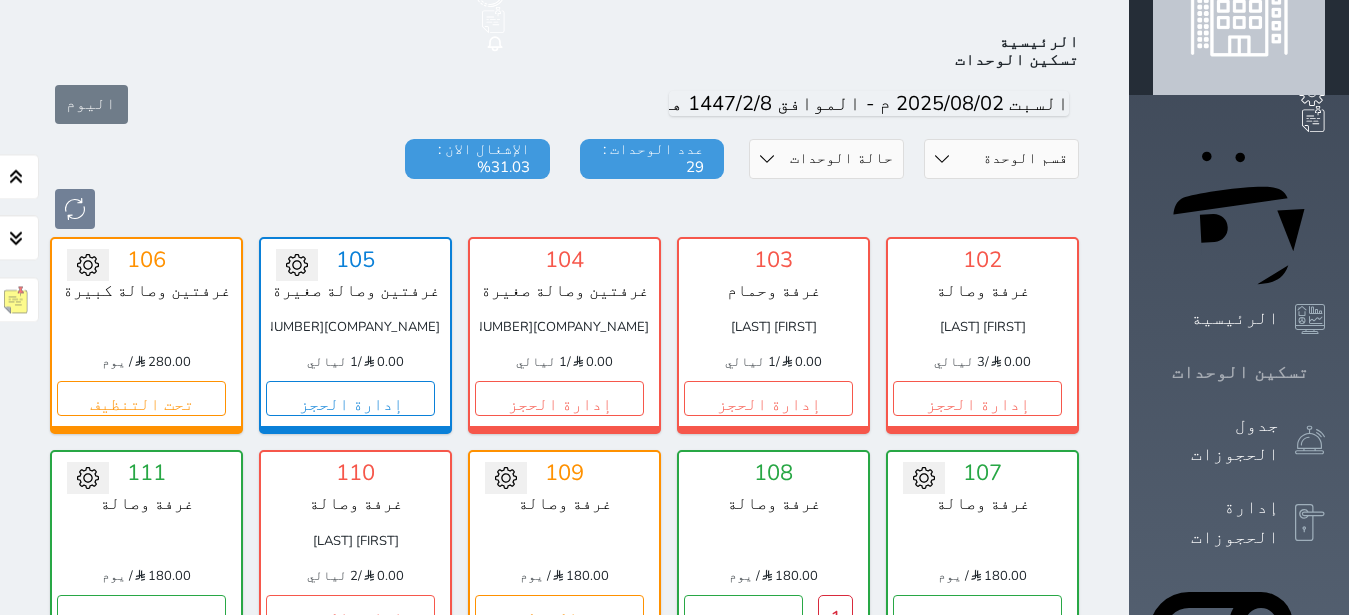 scroll, scrollTop: 78, scrollLeft: 0, axis: vertical 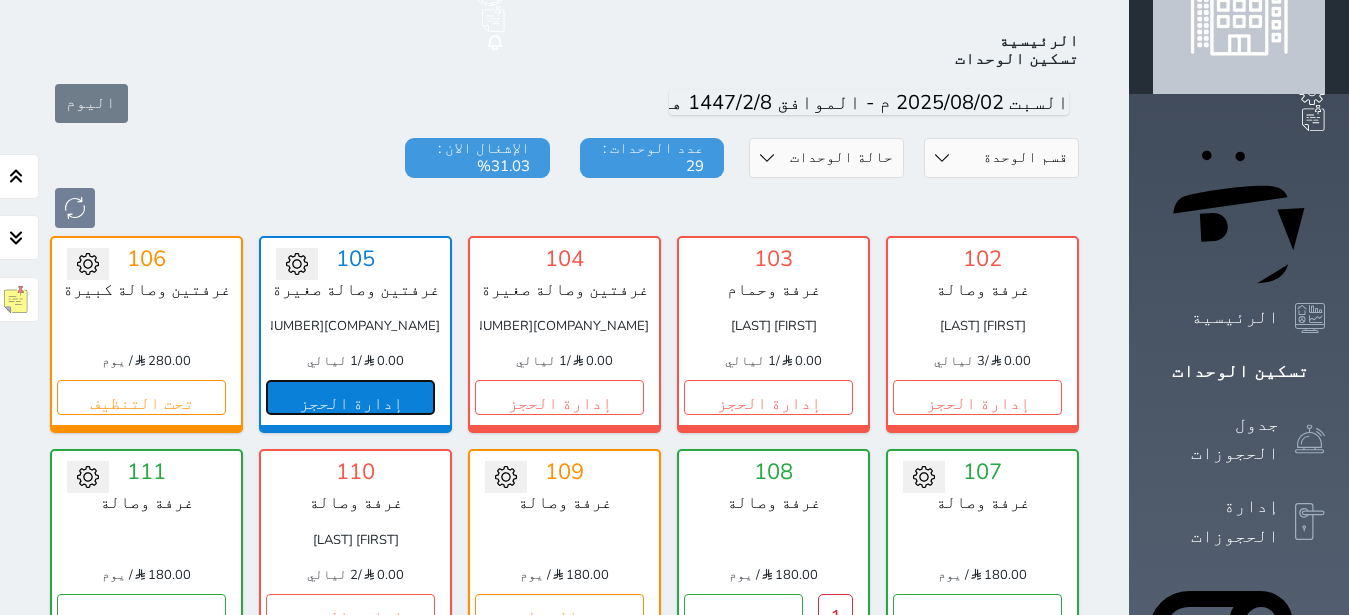 click on "إدارة الحجز" at bounding box center (350, 397) 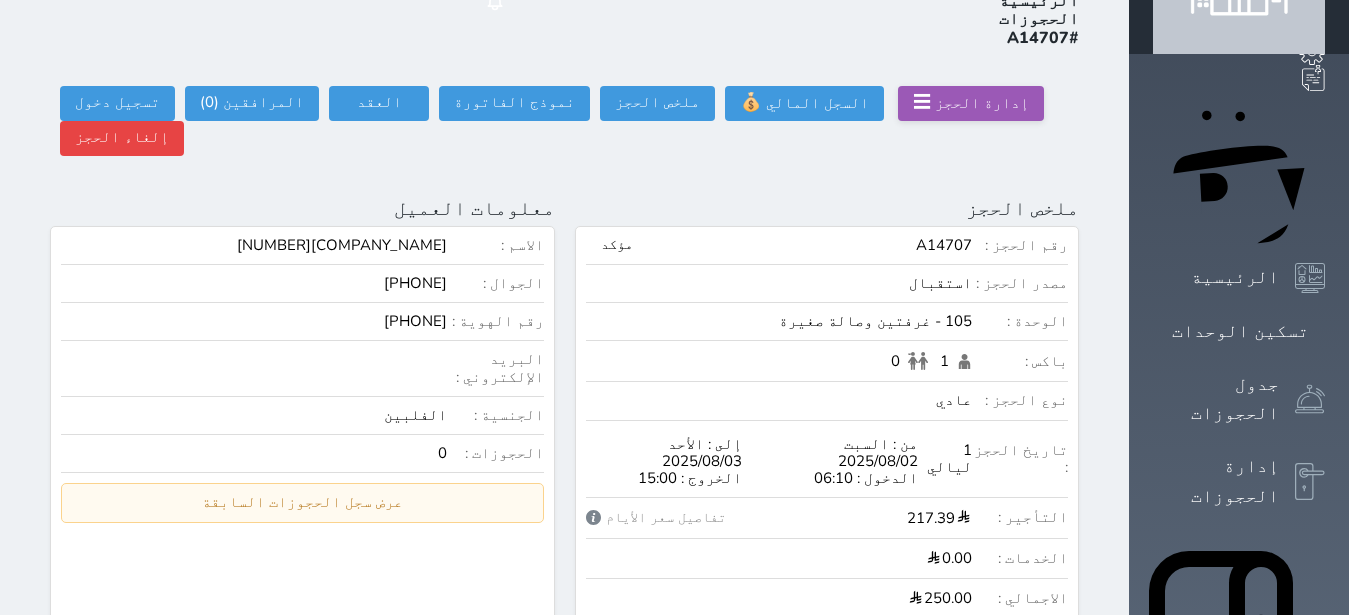 scroll, scrollTop: 0, scrollLeft: 0, axis: both 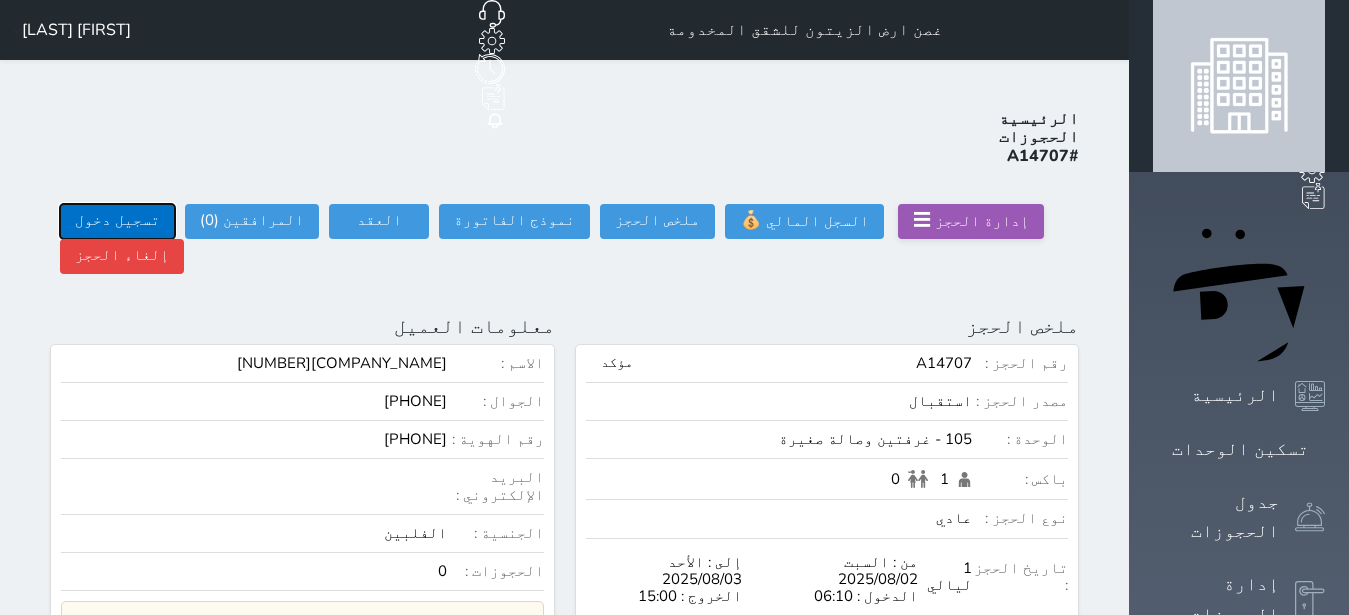 click on "تسجيل دخول" at bounding box center (117, 221) 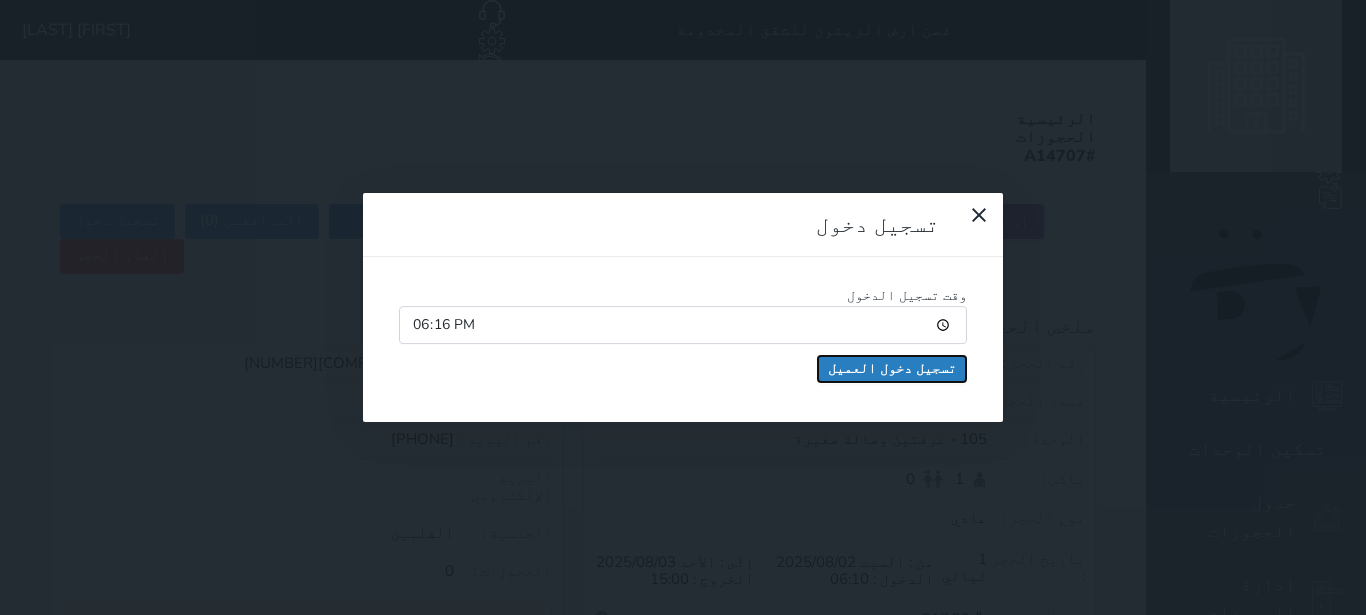 click on "تسجيل دخول العميل" at bounding box center (892, 369) 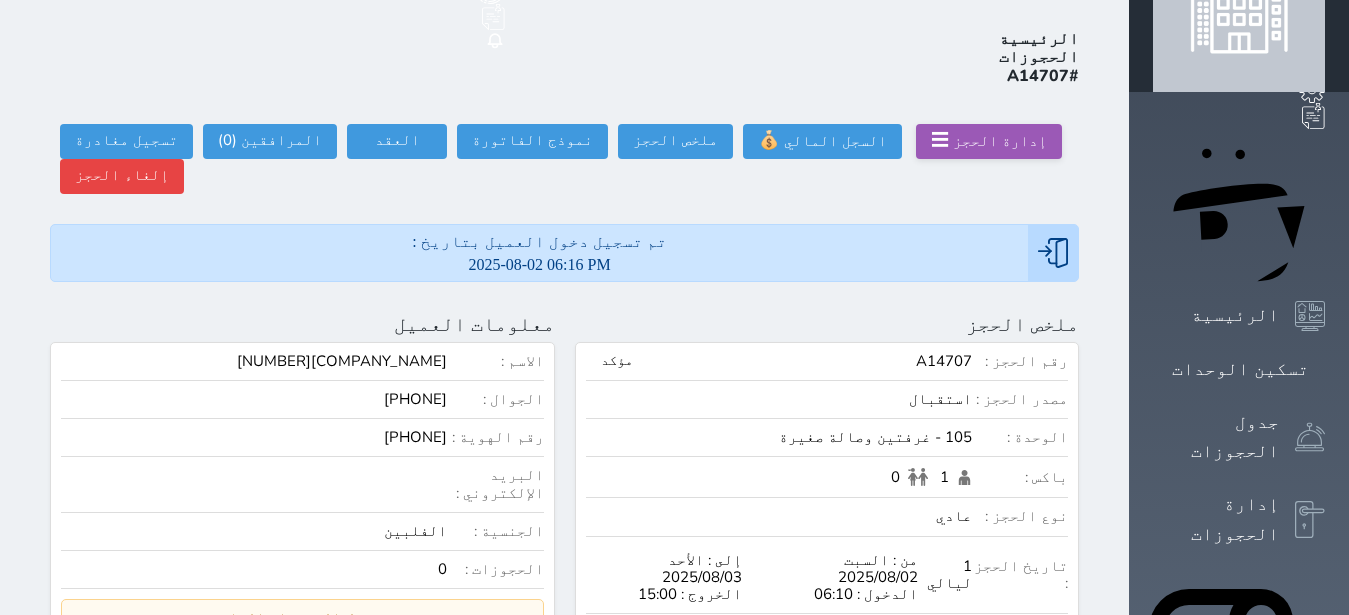 scroll, scrollTop: 0, scrollLeft: 0, axis: both 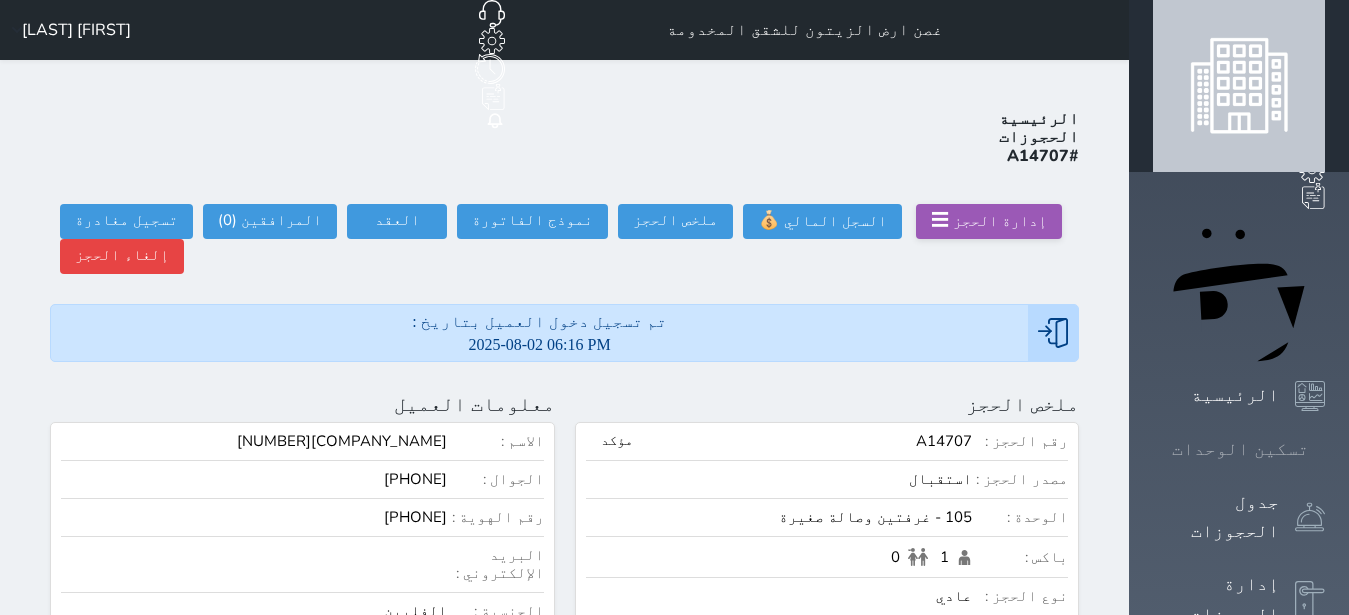 click 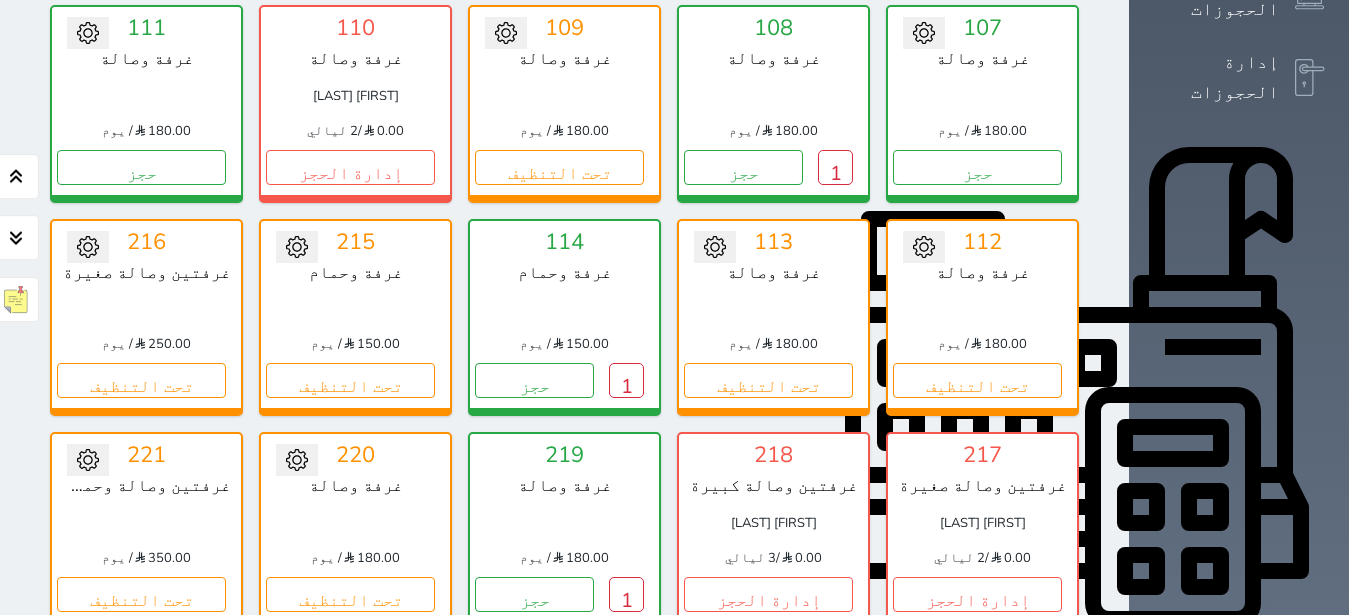 scroll, scrollTop: 582, scrollLeft: 0, axis: vertical 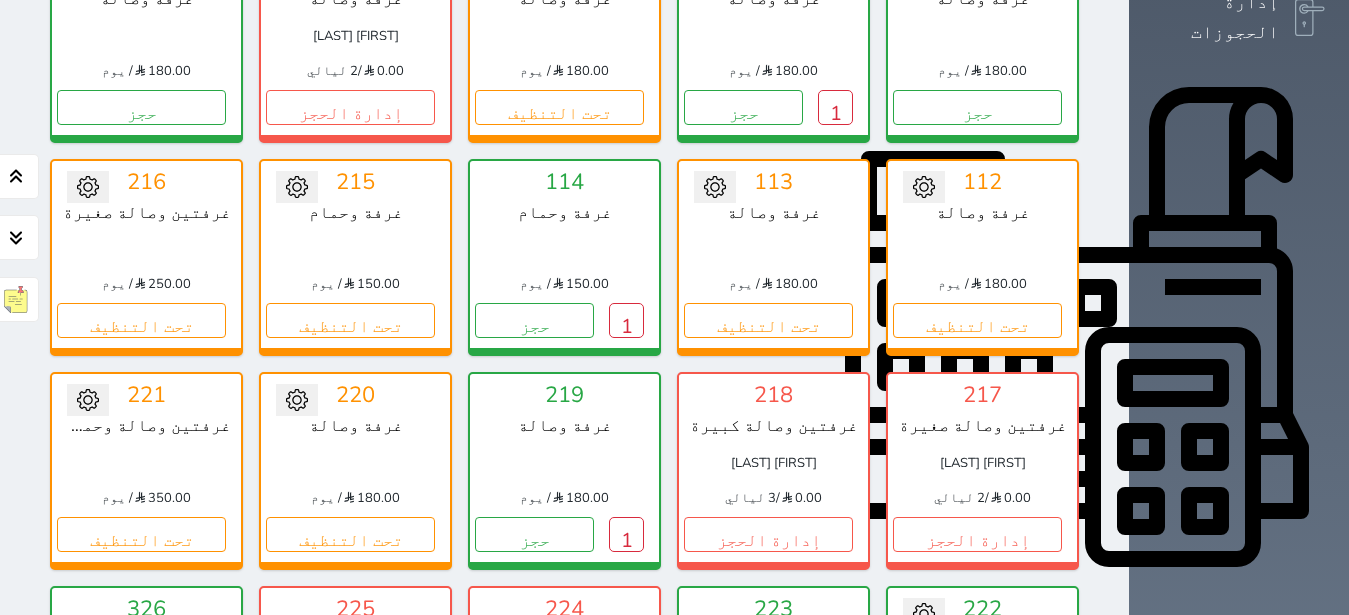 click on "حجز" at bounding box center (977, 747) 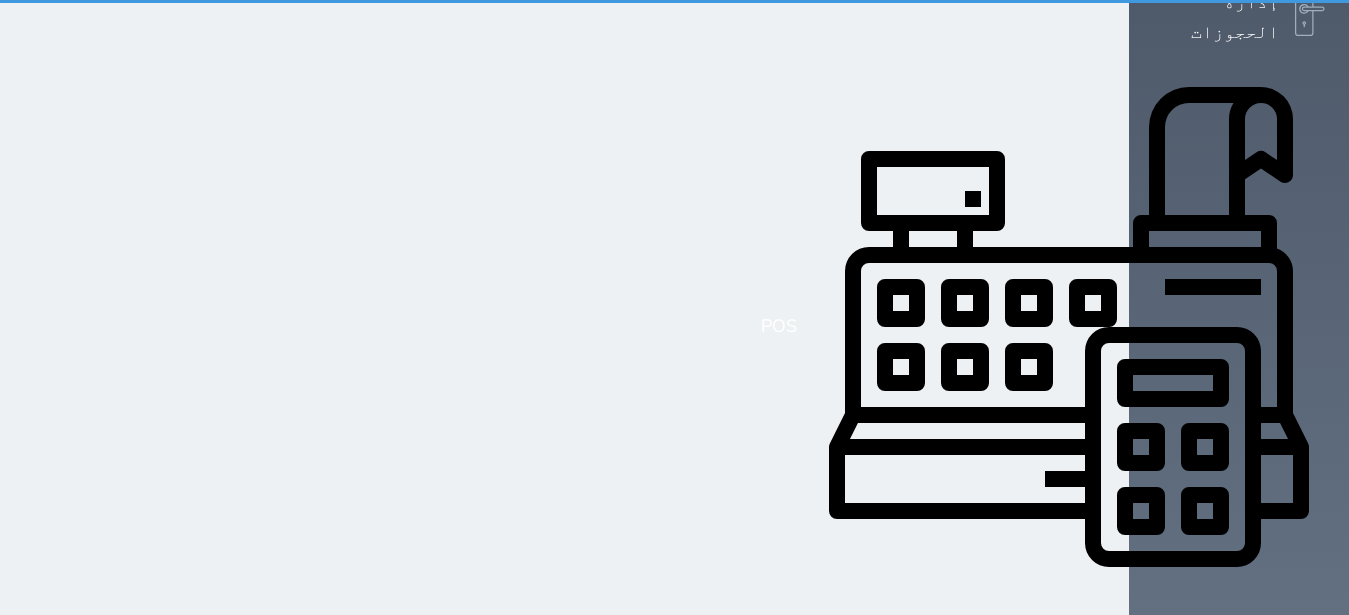 select on "1" 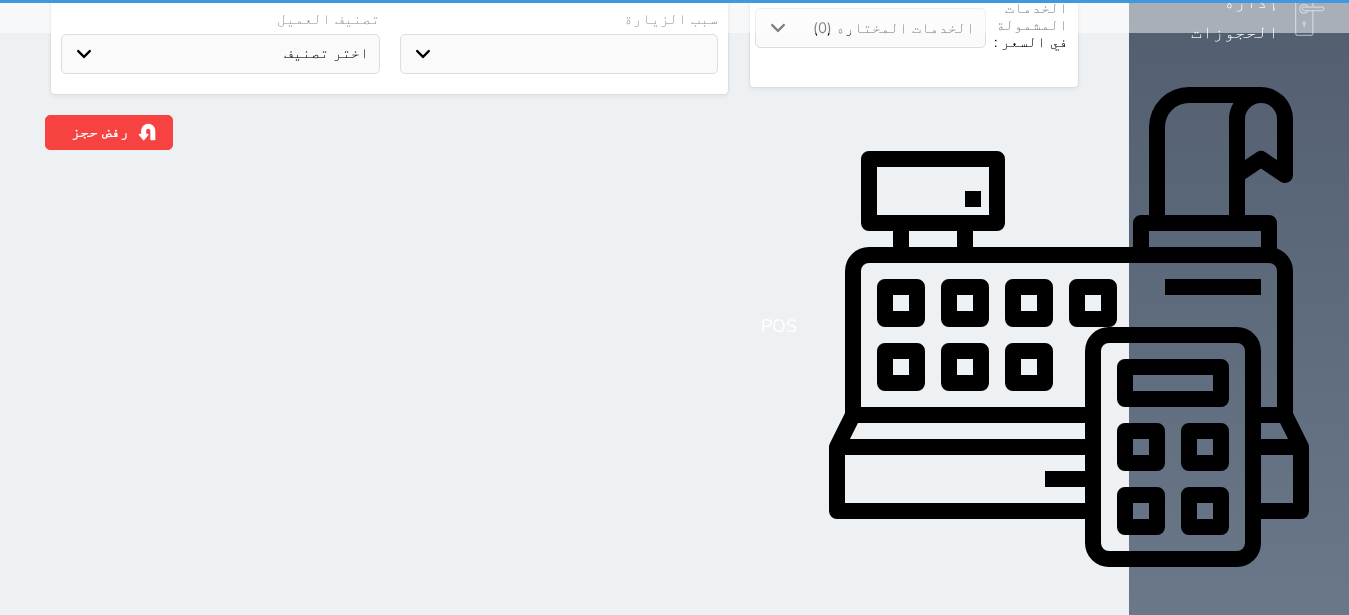 scroll, scrollTop: 0, scrollLeft: 0, axis: both 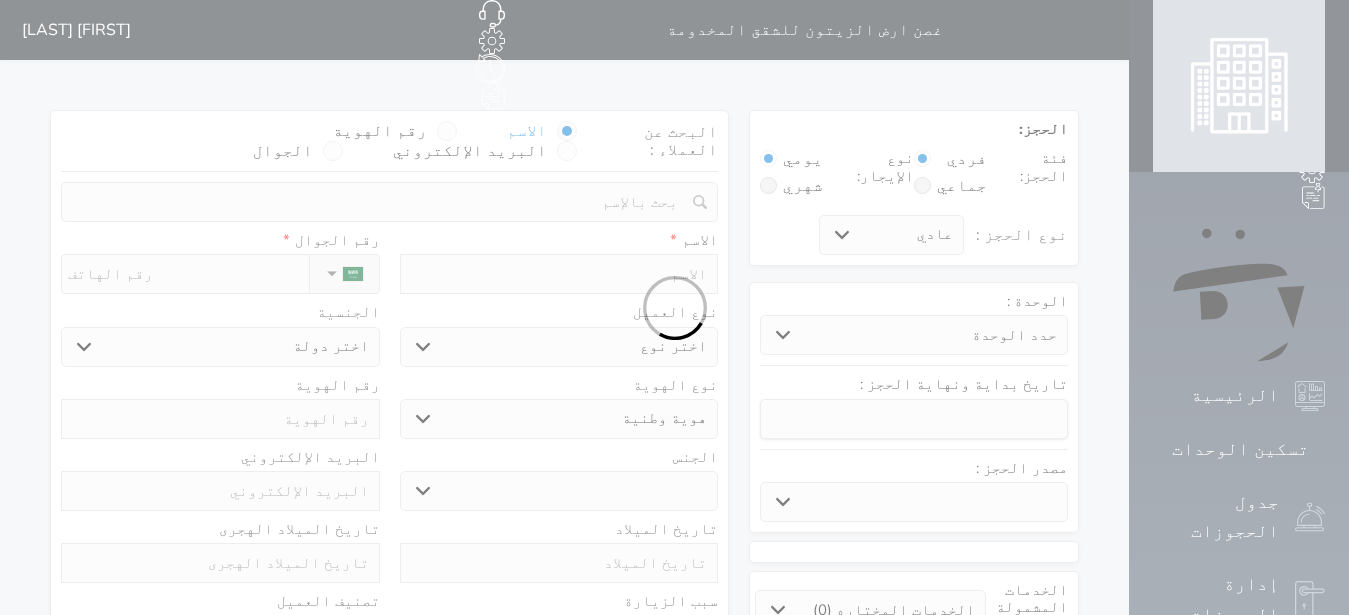 select 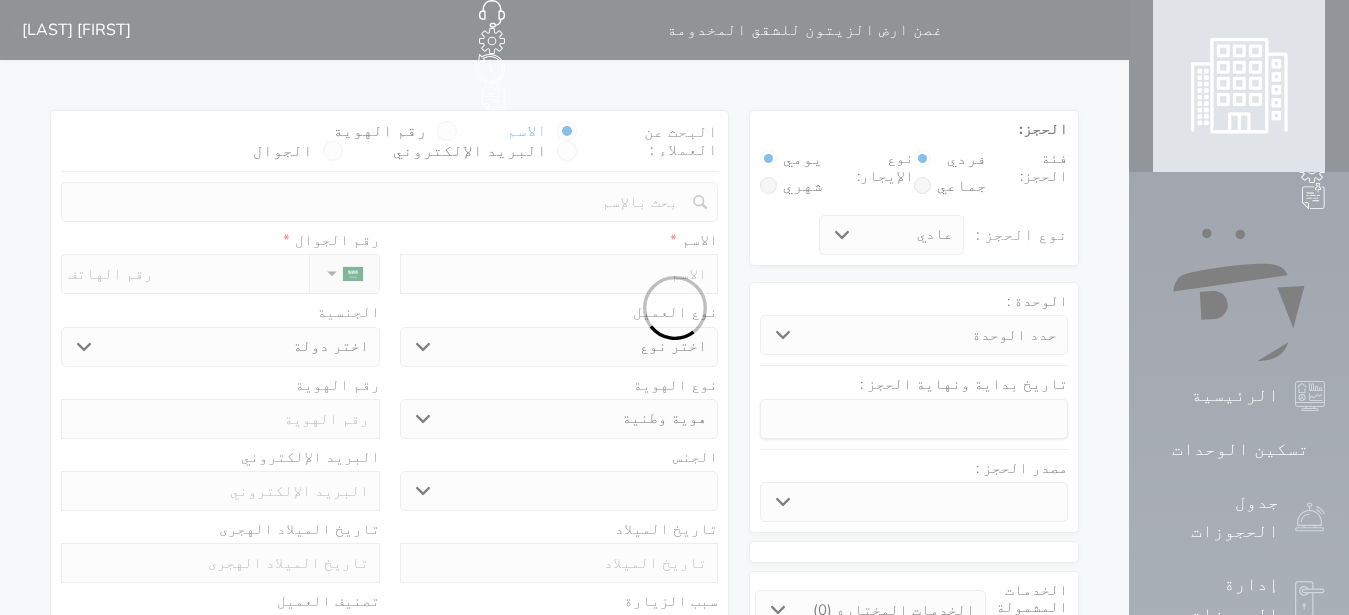 select 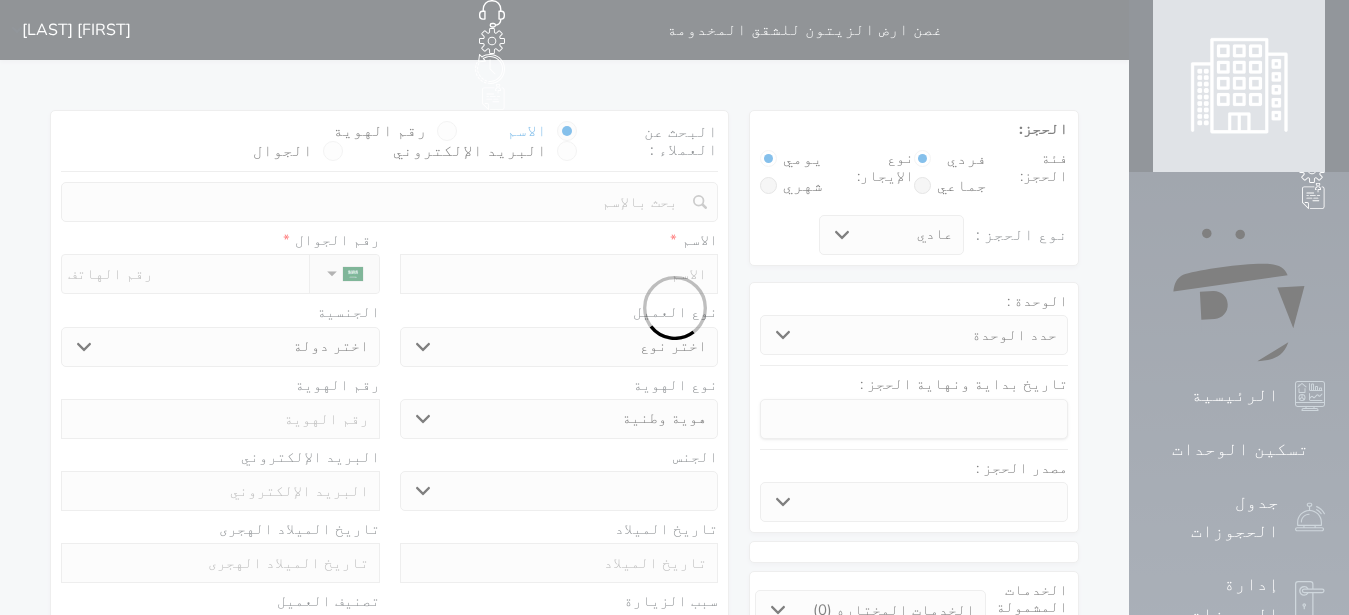 select 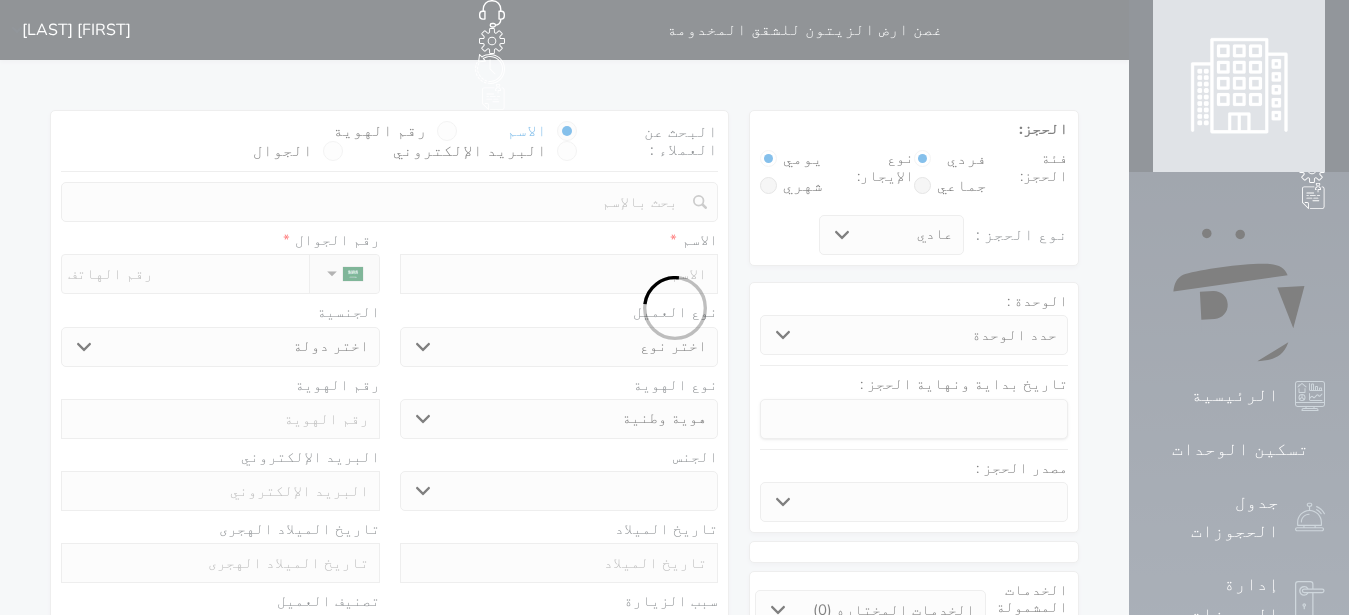select 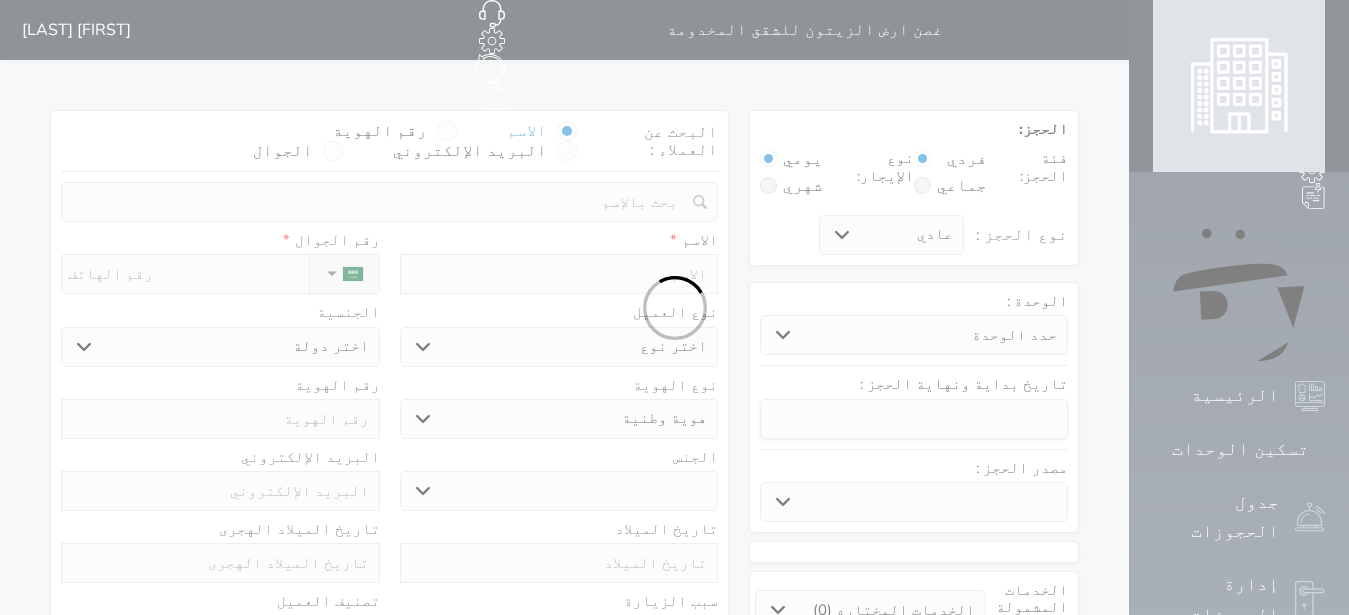 select 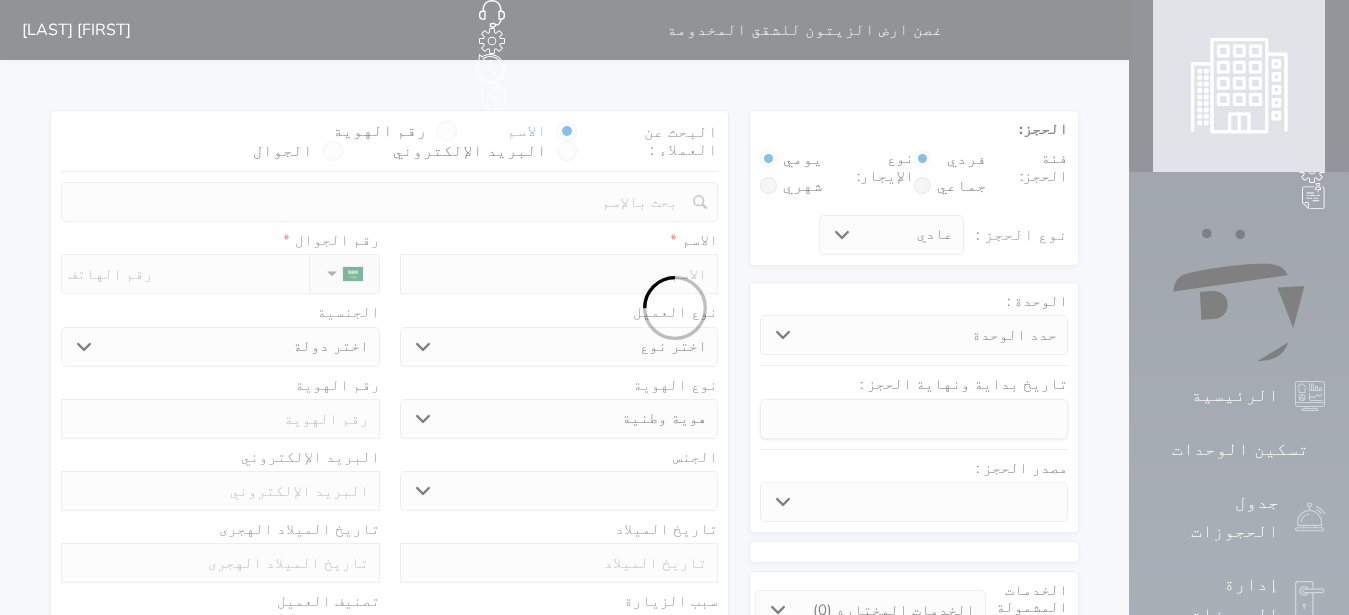 select 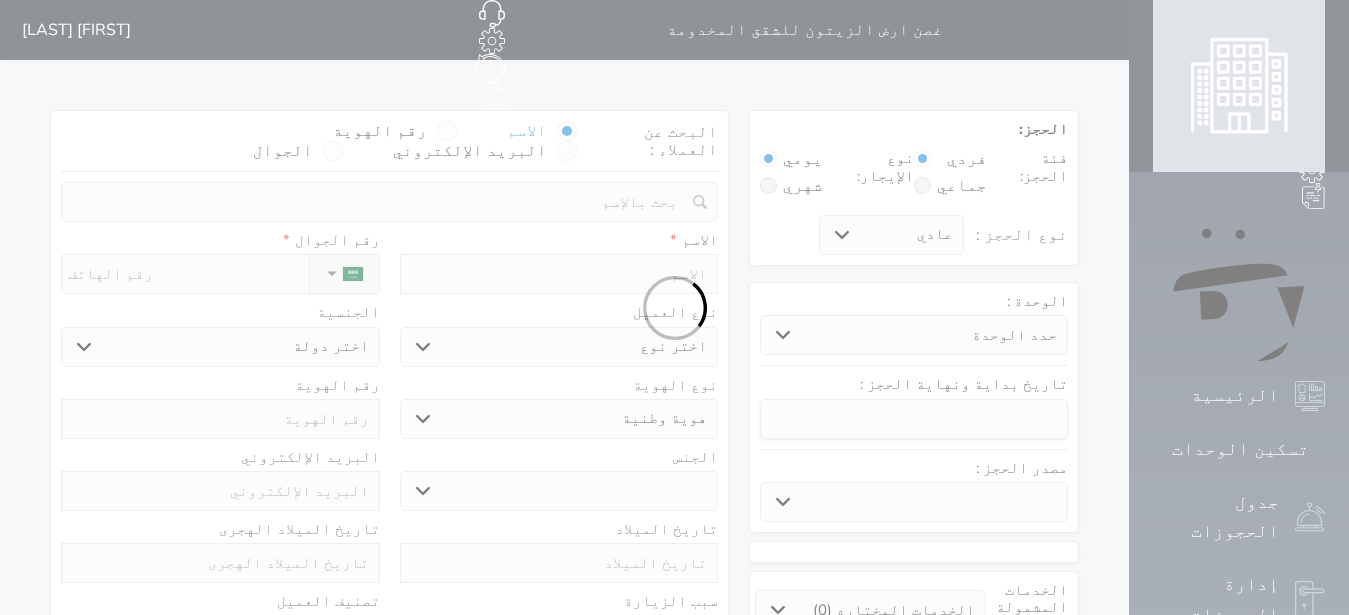select 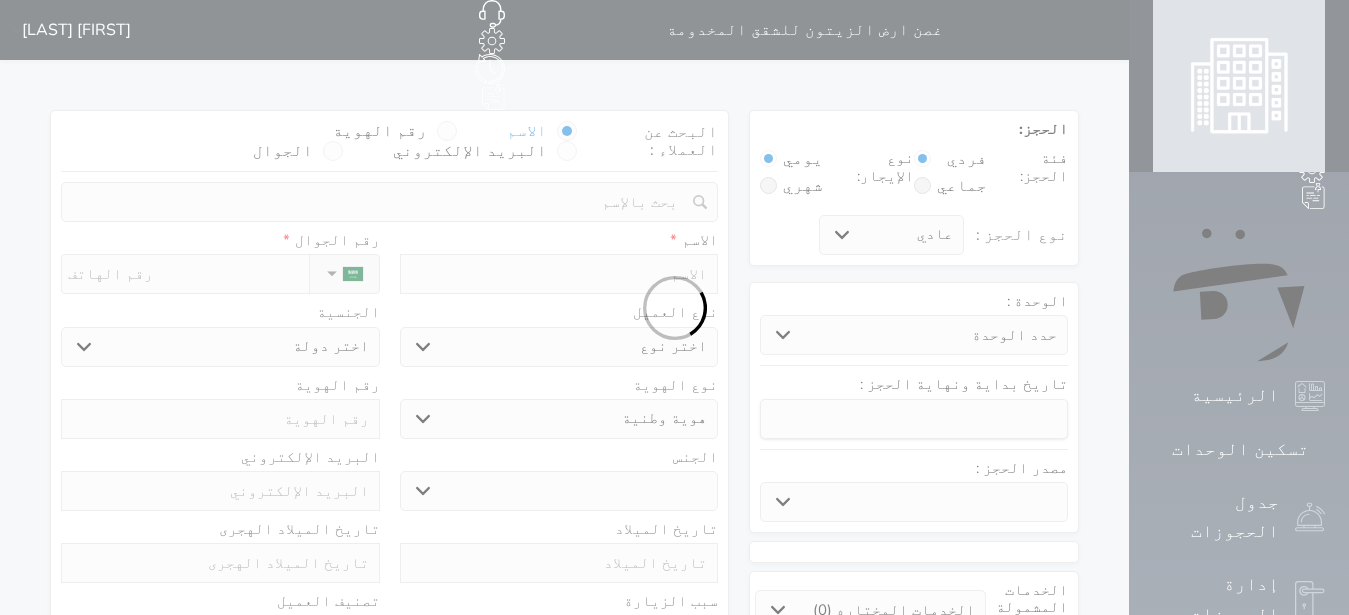 select 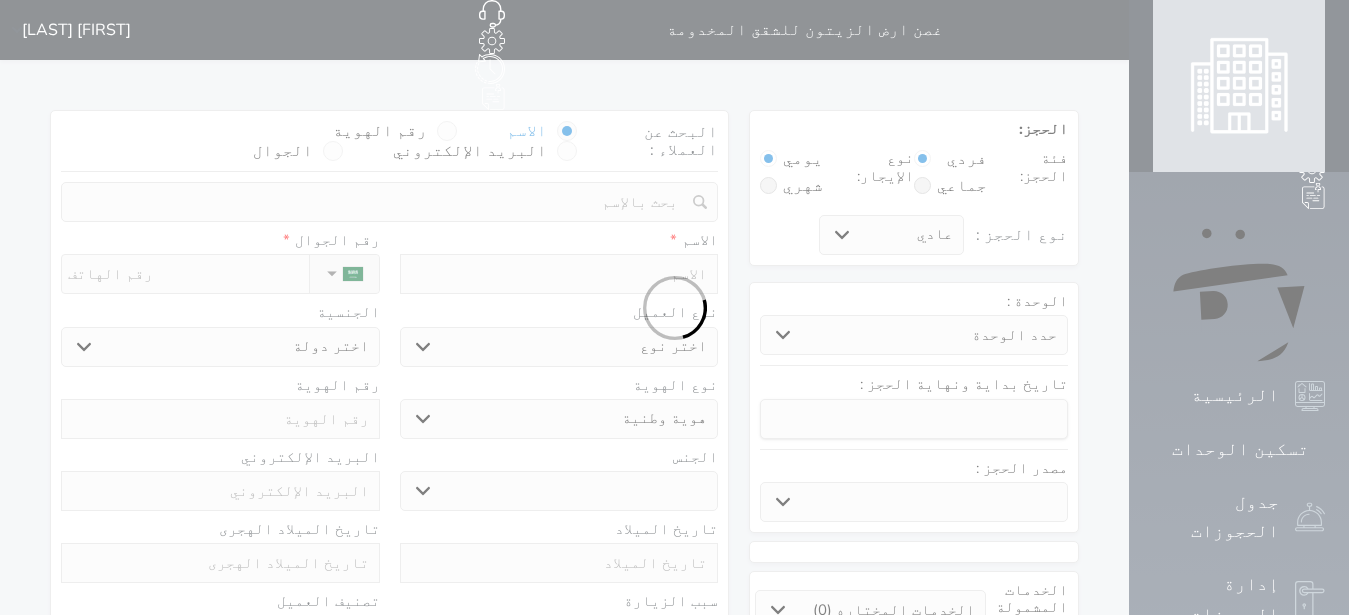 select 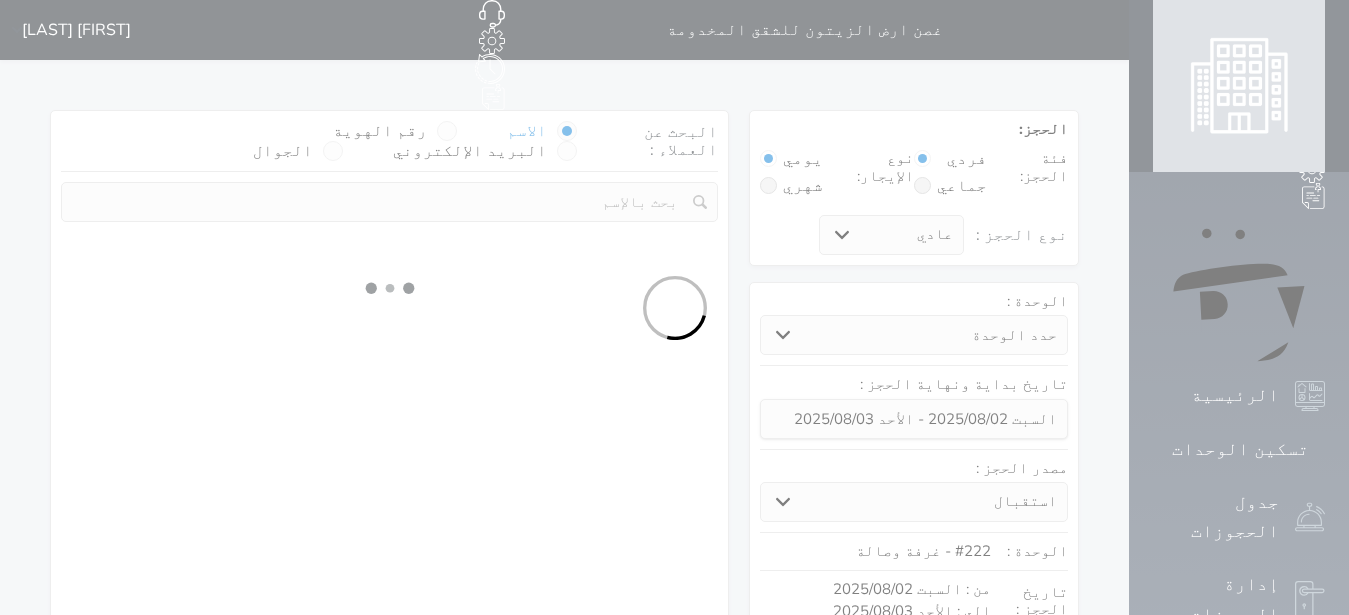 select 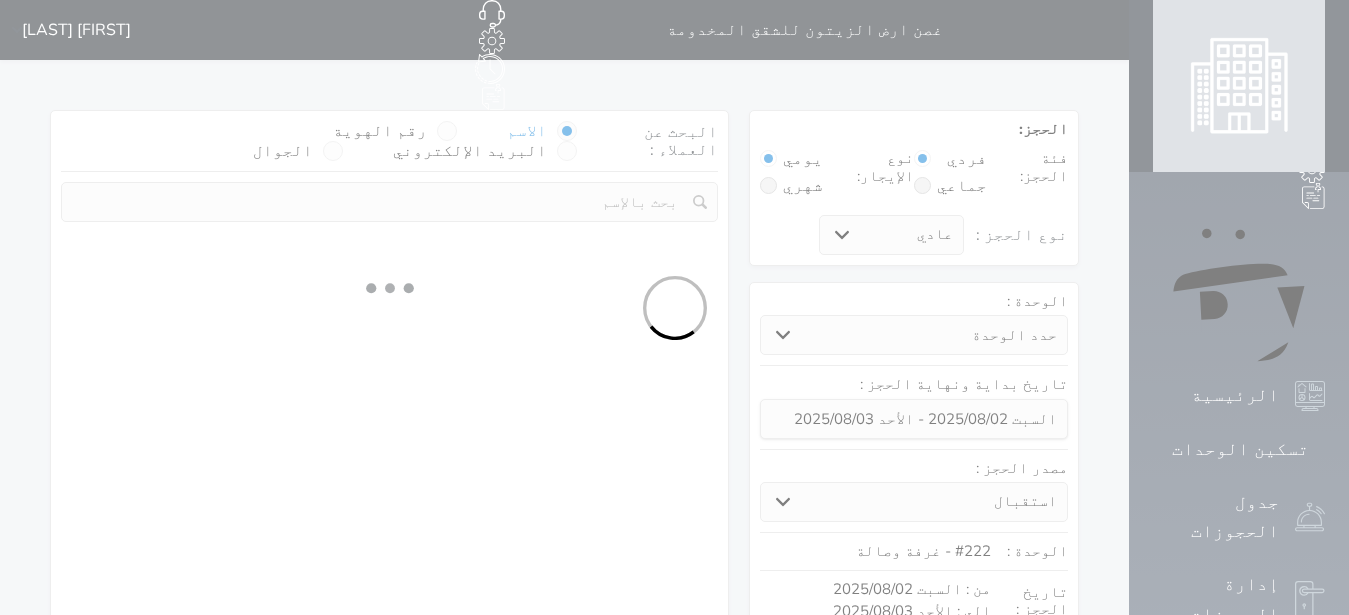 select on "113" 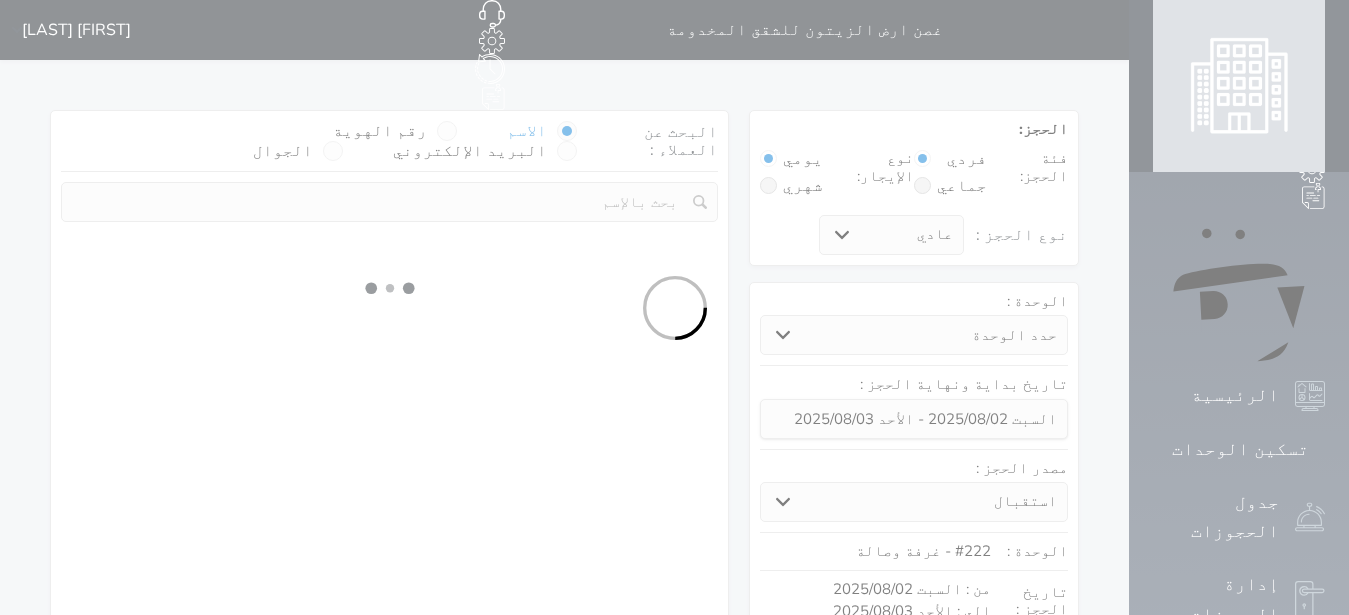 select on "1" 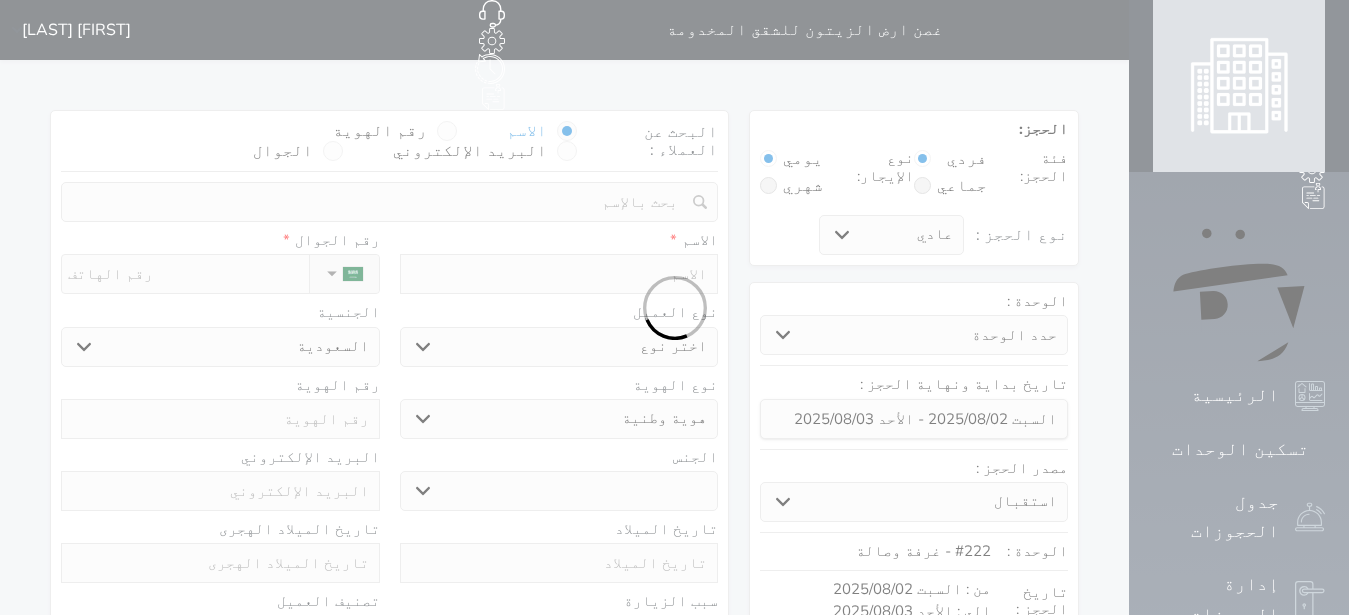 select 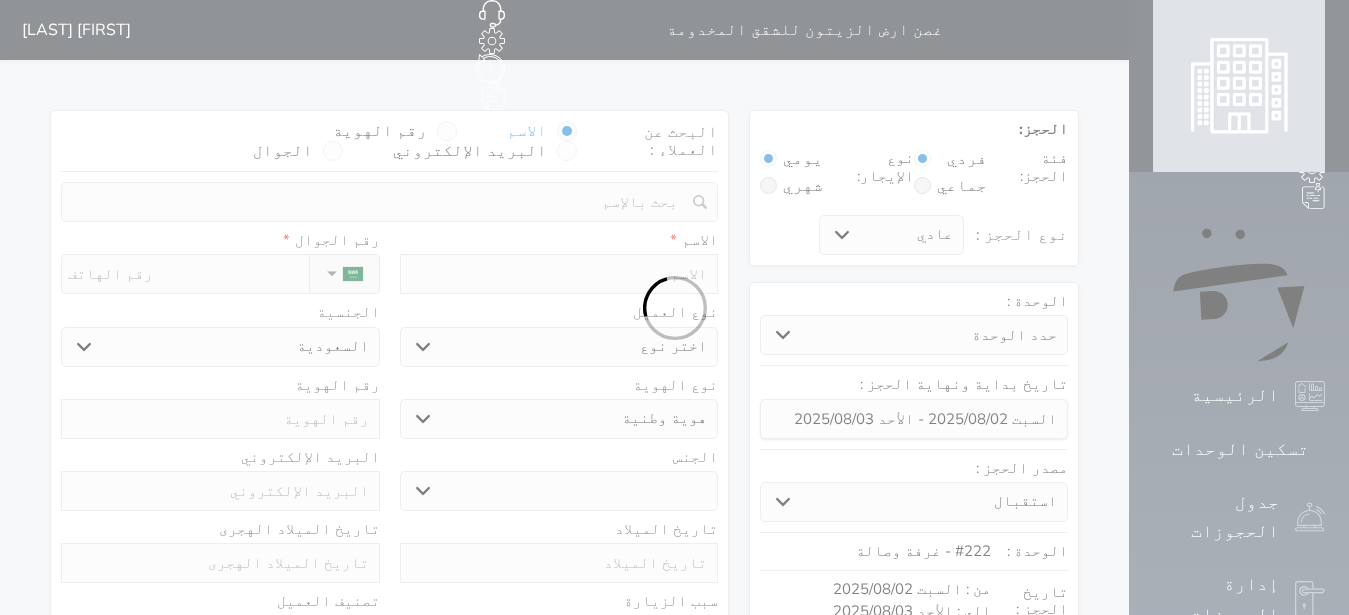 select on "7" 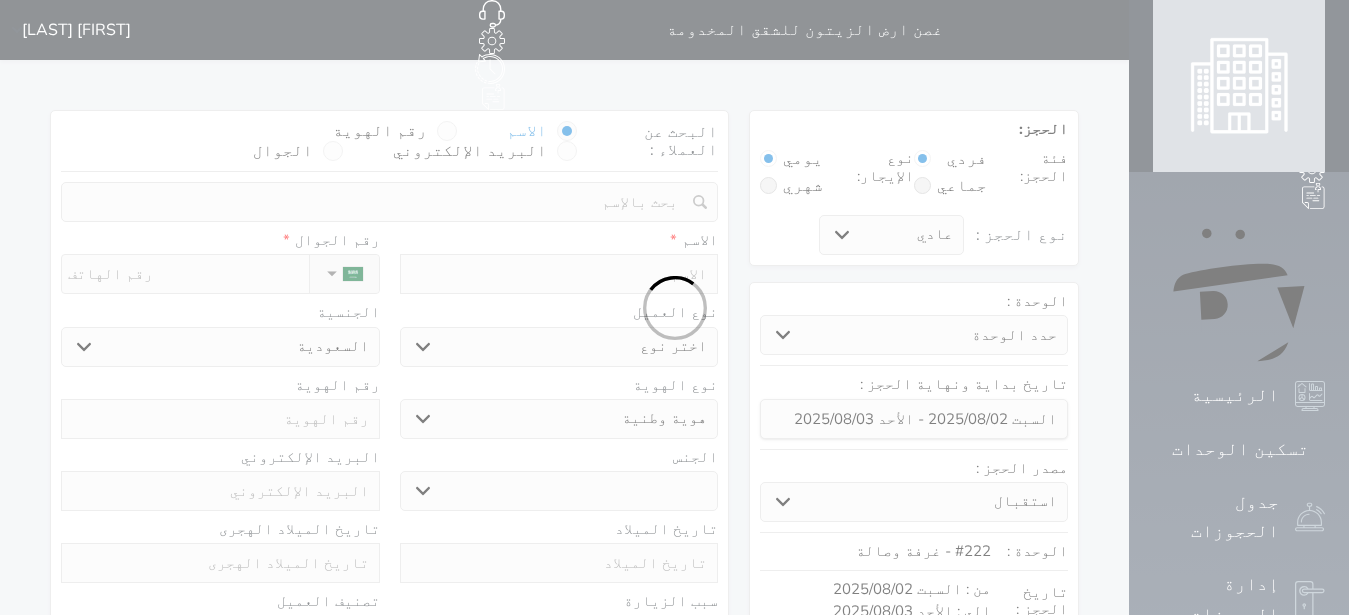 select 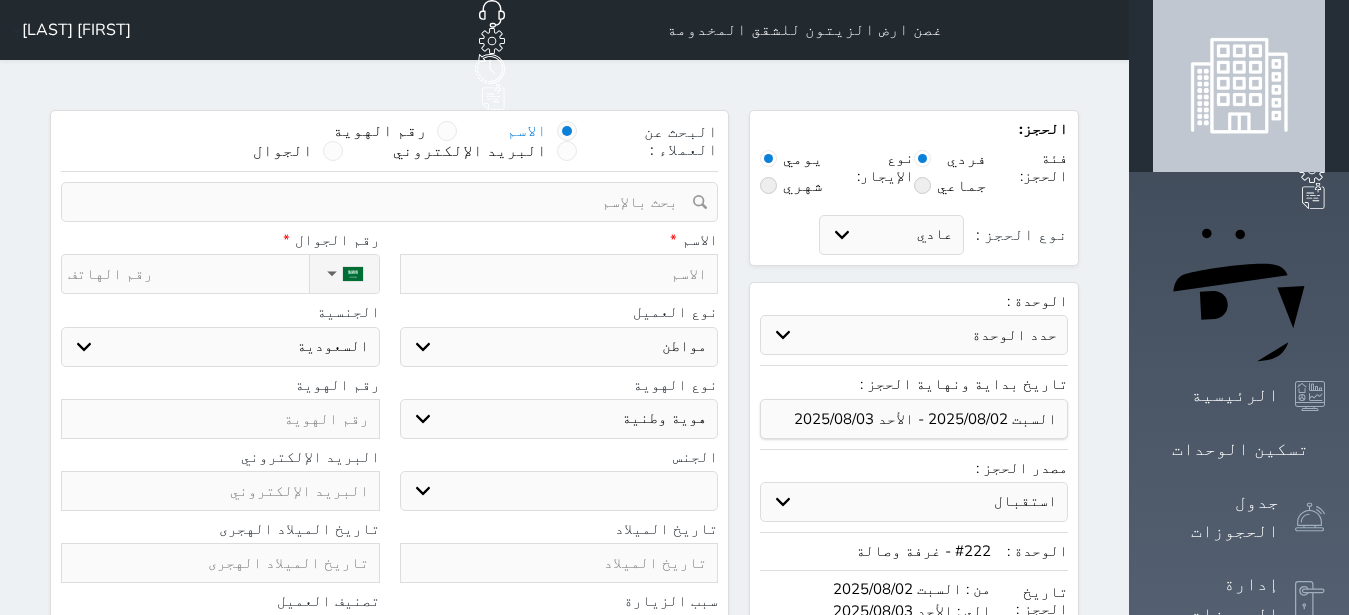 select 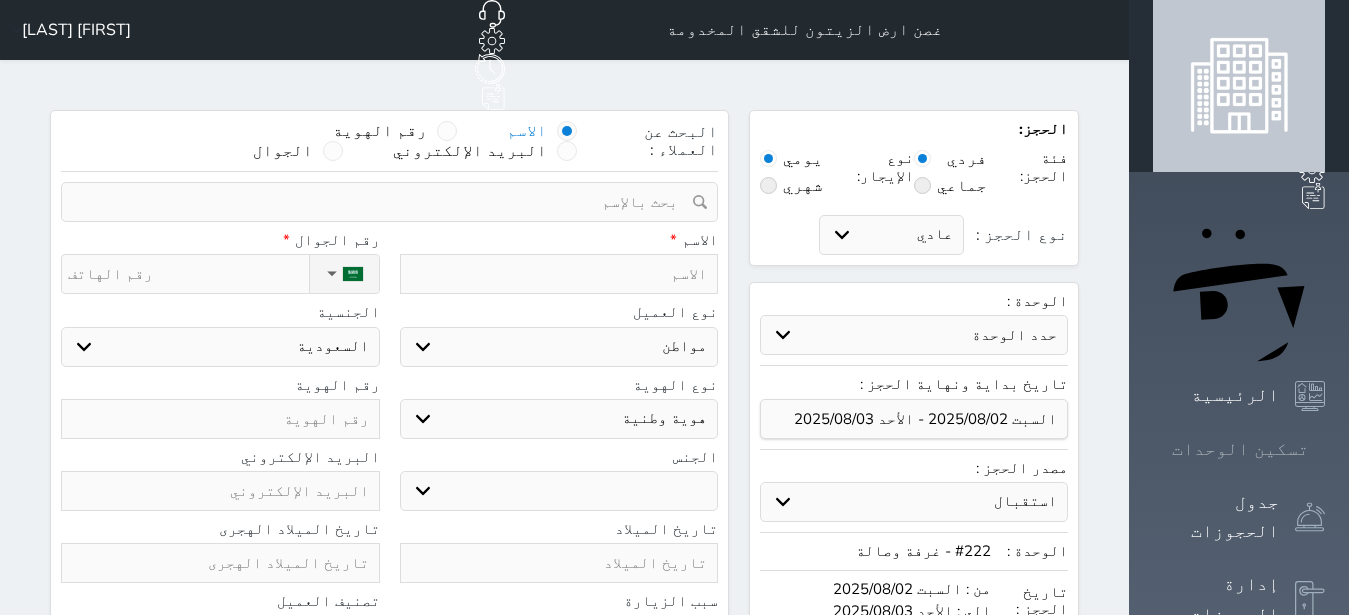 click on "تسكين الوحدات" at bounding box center (1240, 449) 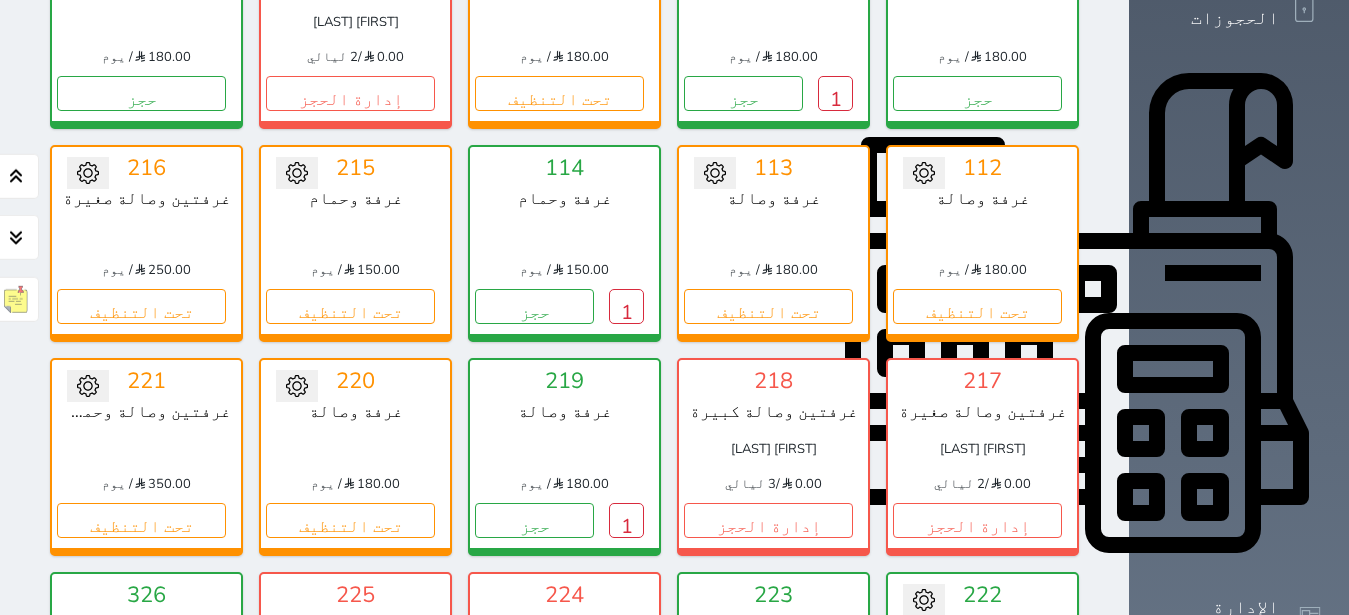 scroll, scrollTop: 708, scrollLeft: 0, axis: vertical 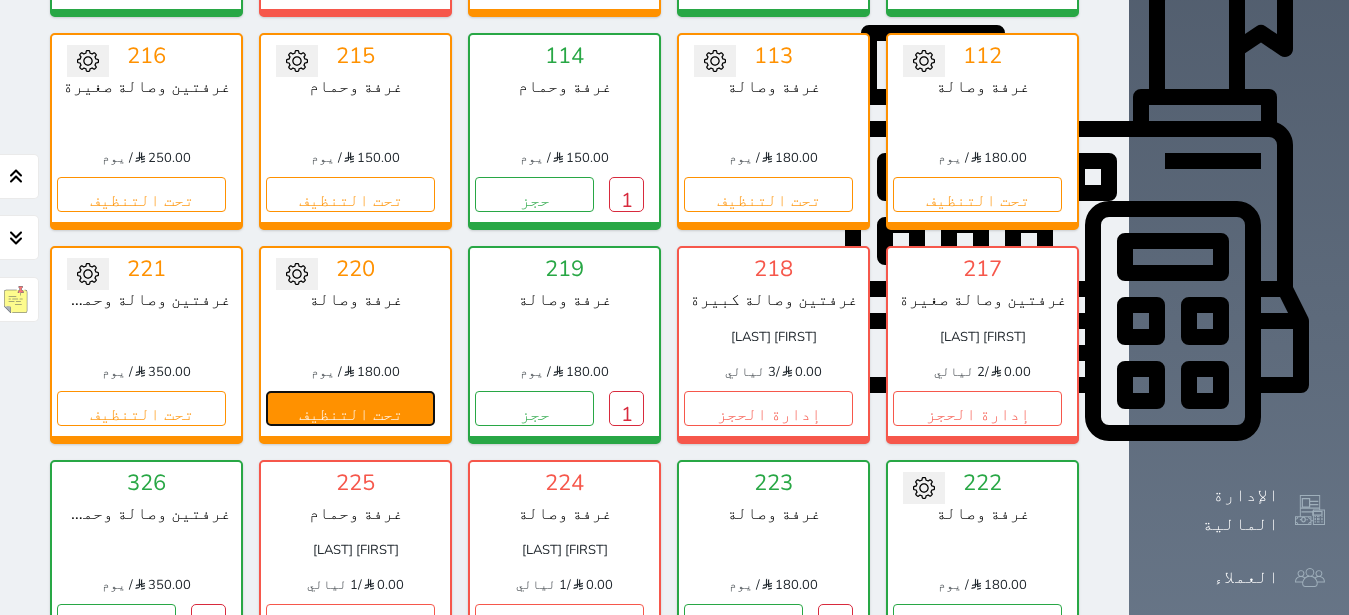 click on "تحت التنظيف" at bounding box center (350, 408) 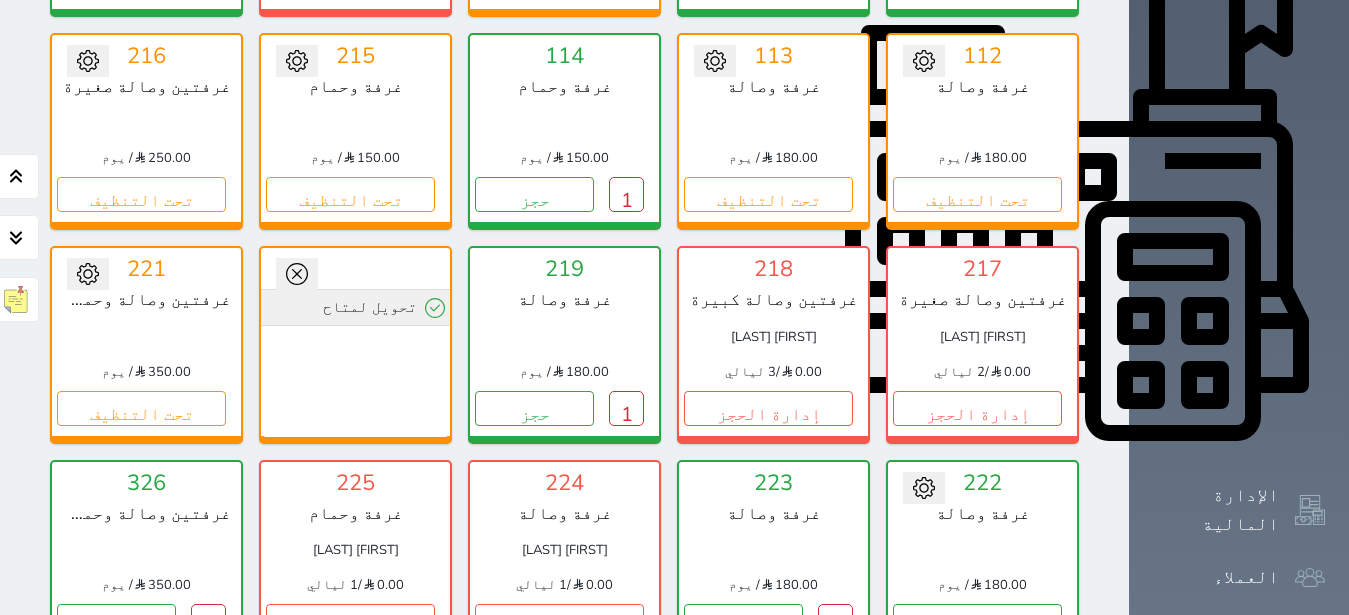 click on "تحويل لمتاح" at bounding box center (355, 307) 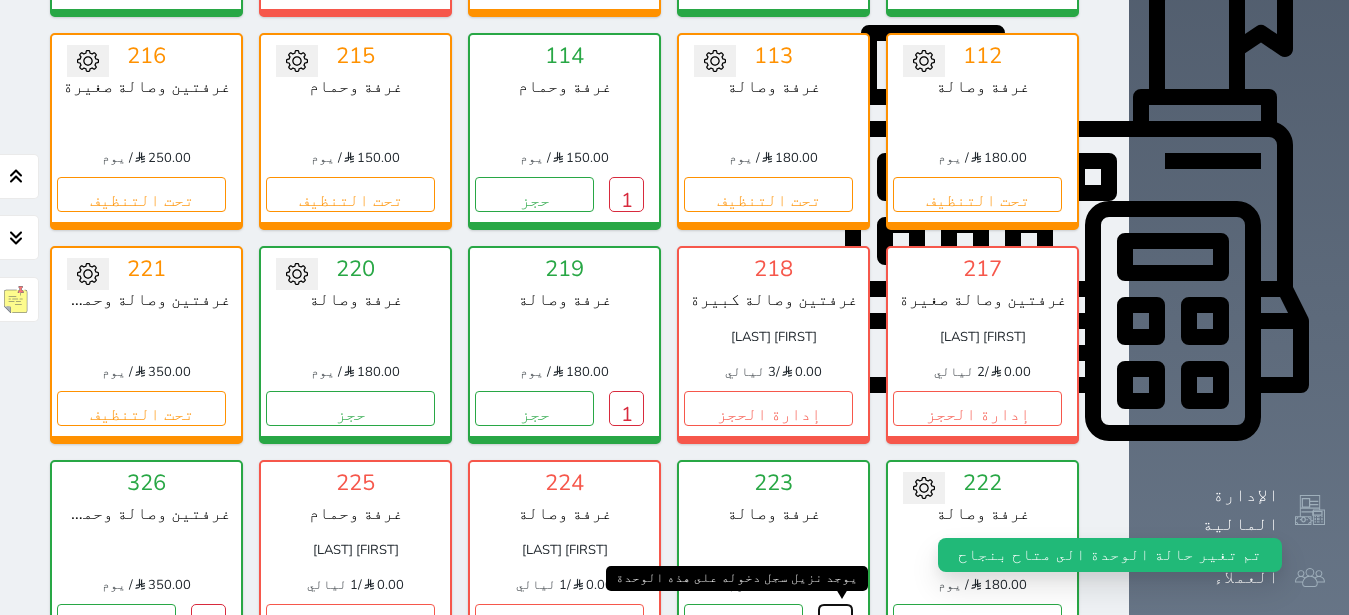 click on "1" at bounding box center [835, 621] 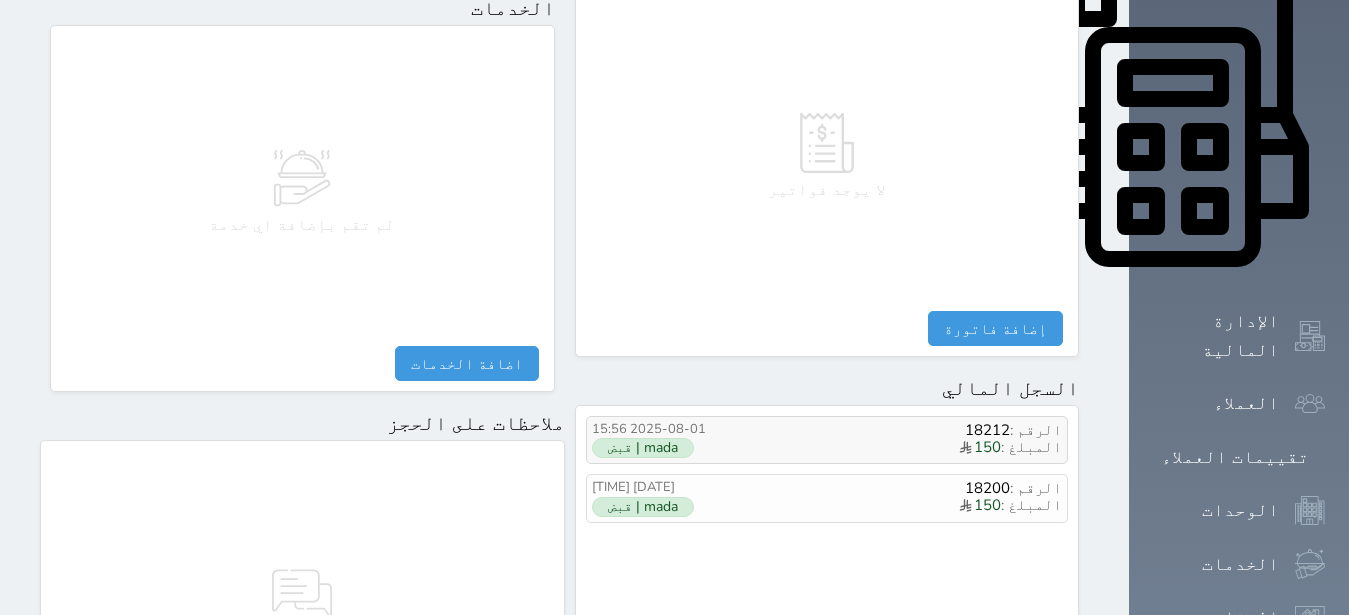 scroll, scrollTop: 1165, scrollLeft: 0, axis: vertical 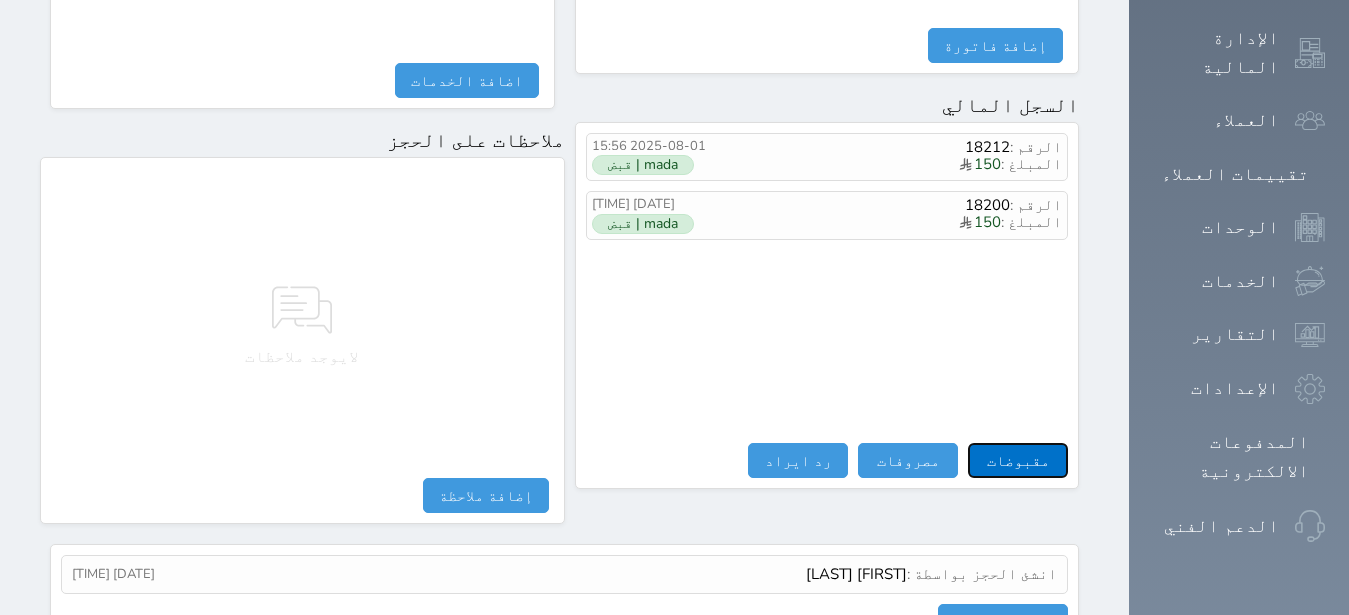 click on "مقبوضات" at bounding box center [1018, 460] 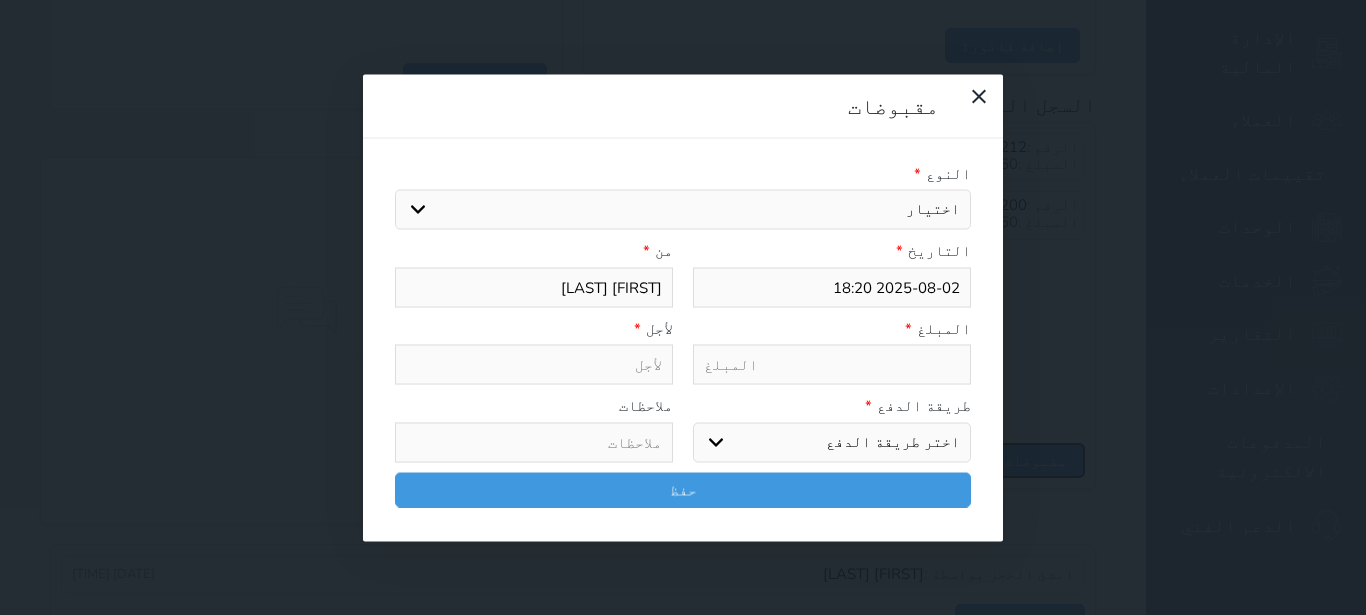 select 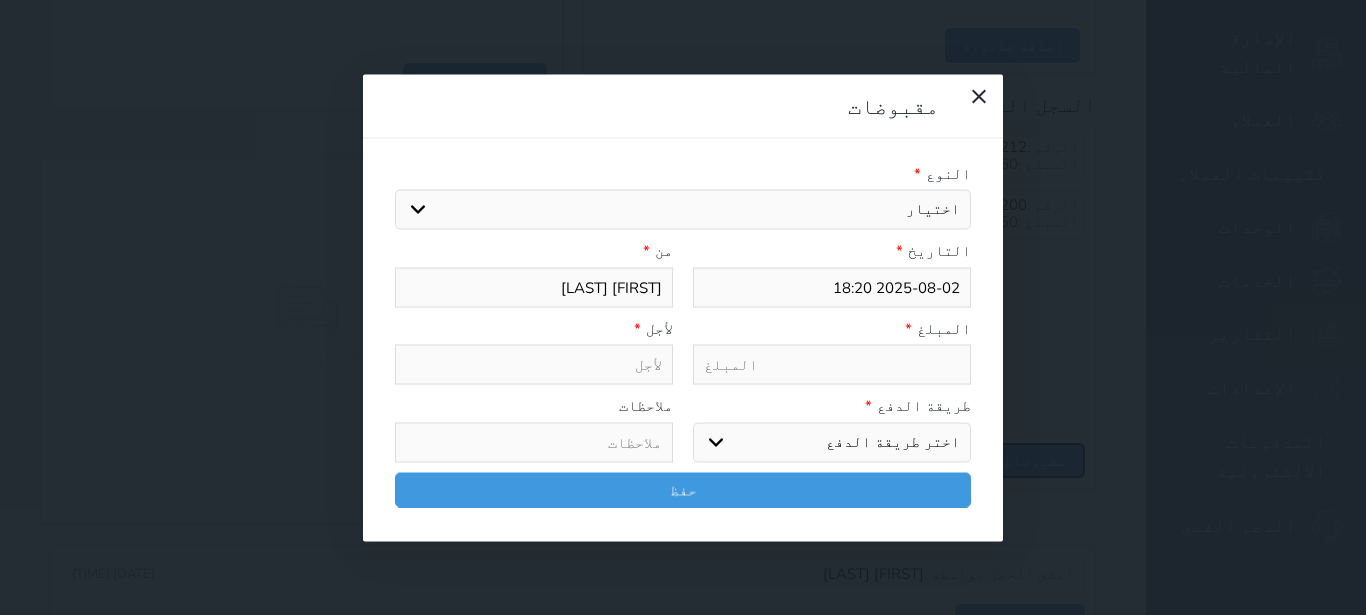 select 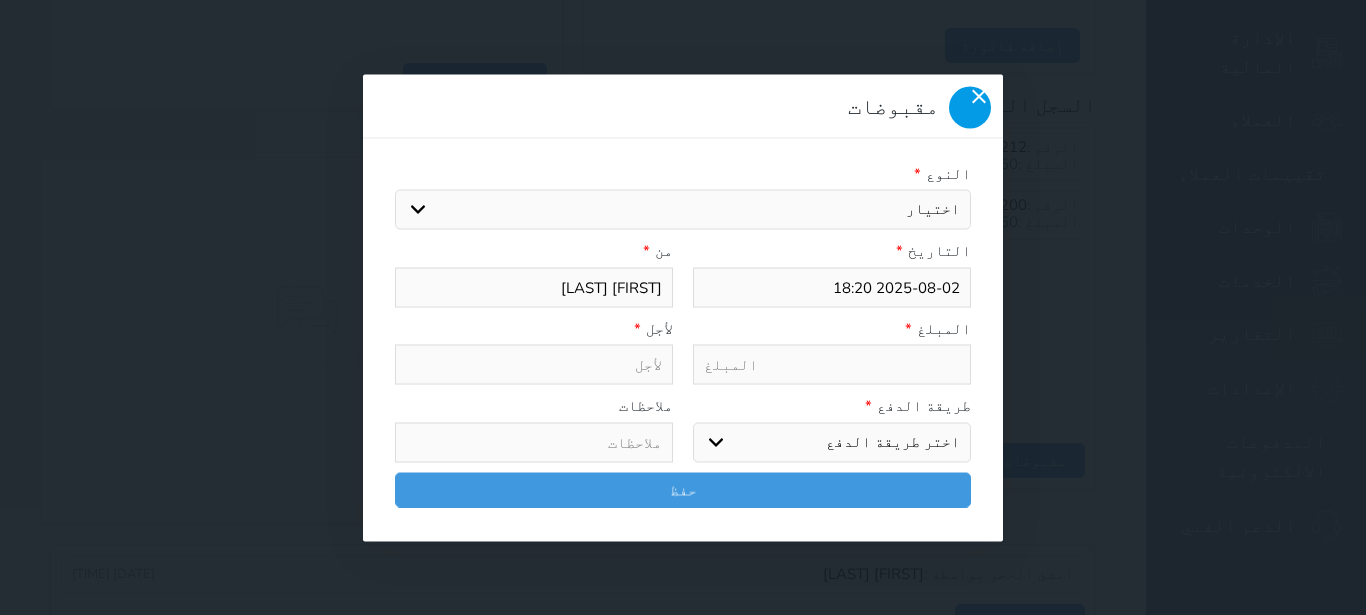 click at bounding box center [970, 107] 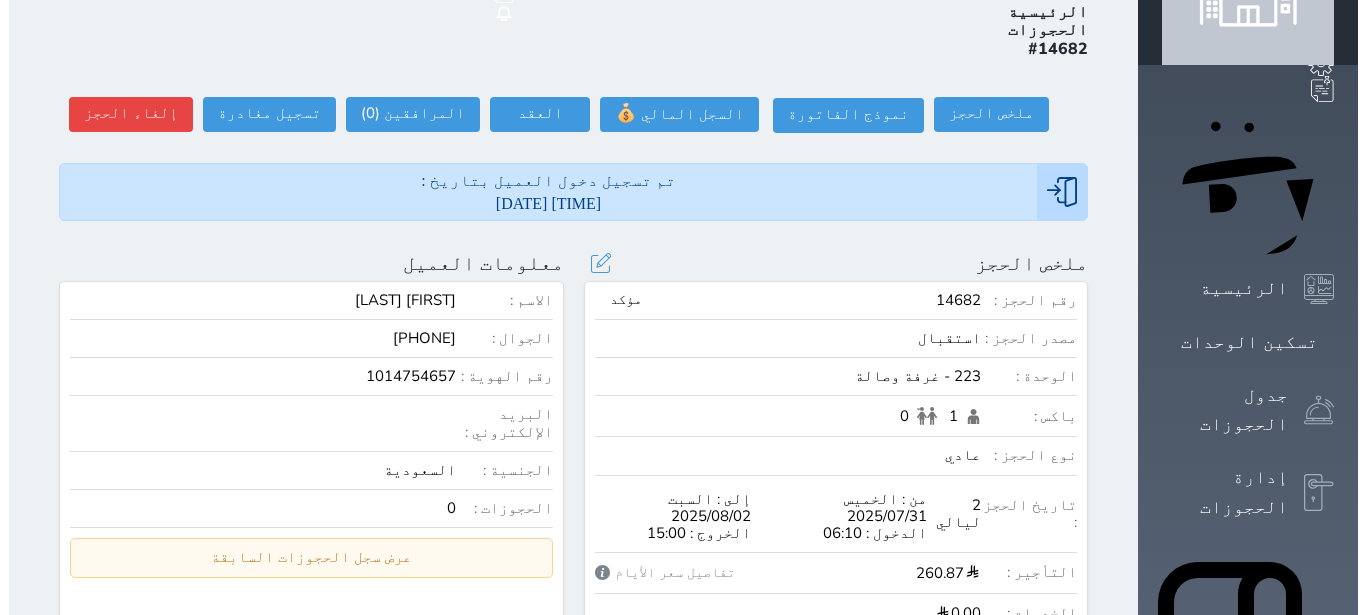 scroll, scrollTop: 0, scrollLeft: 0, axis: both 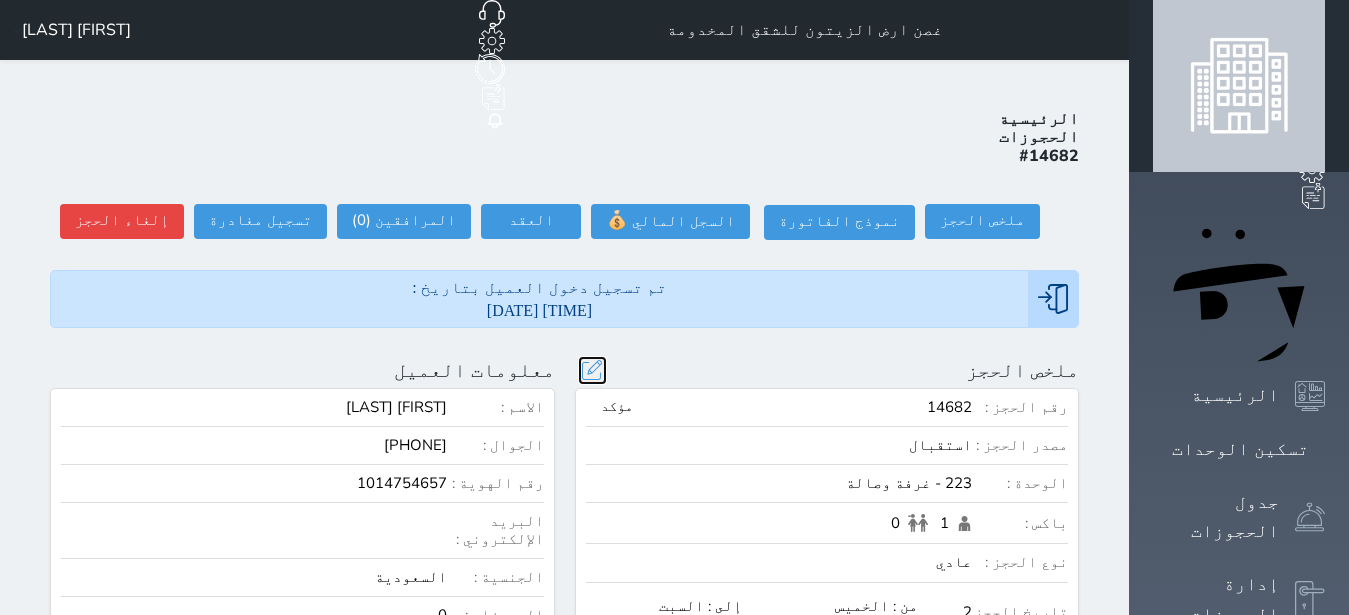 click at bounding box center [592, 370] 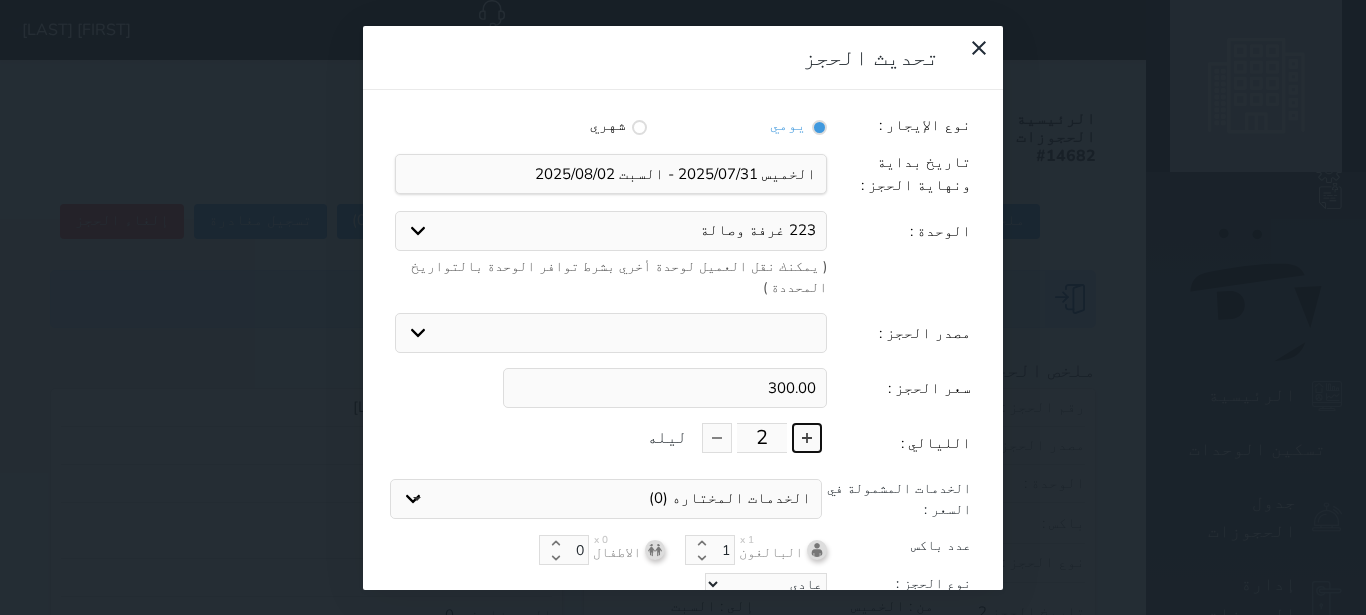 click at bounding box center [807, 438] 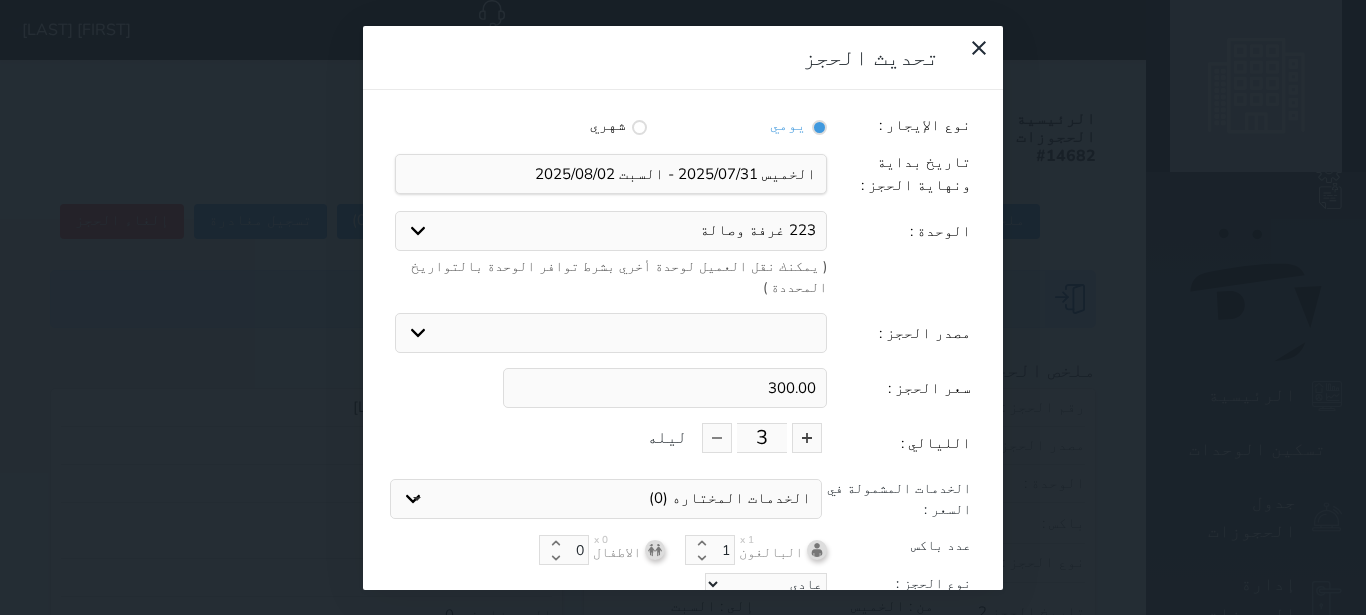 click at bounding box center (0, 0) 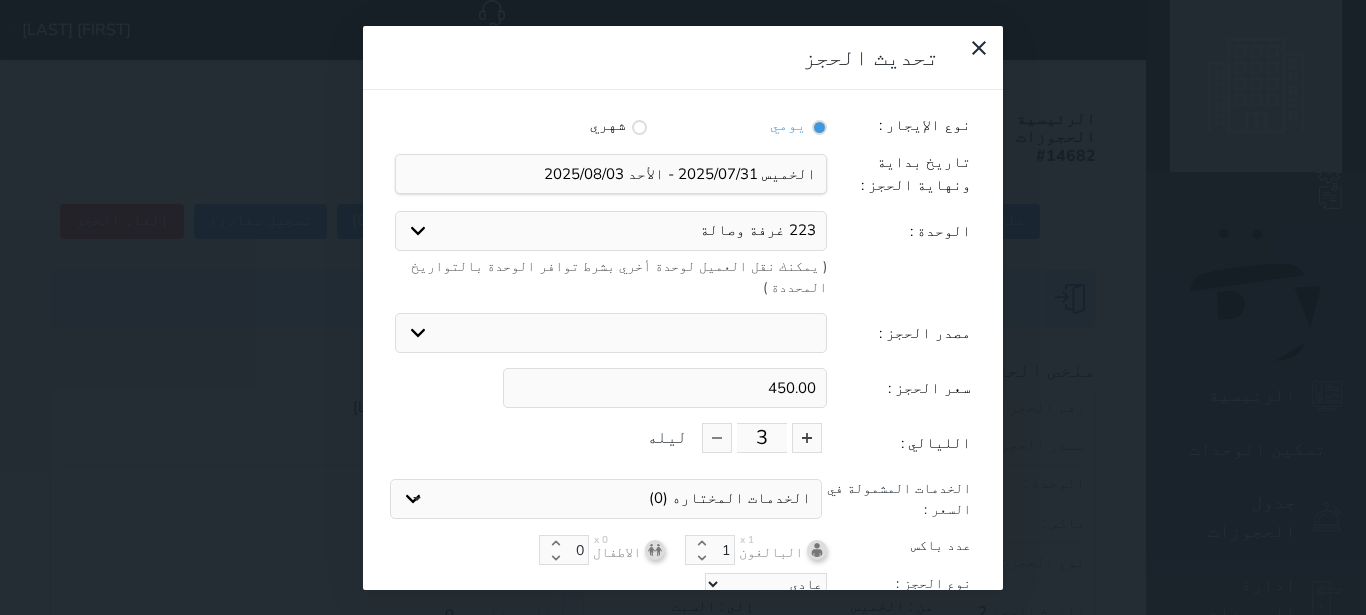 scroll, scrollTop: 45, scrollLeft: 0, axis: vertical 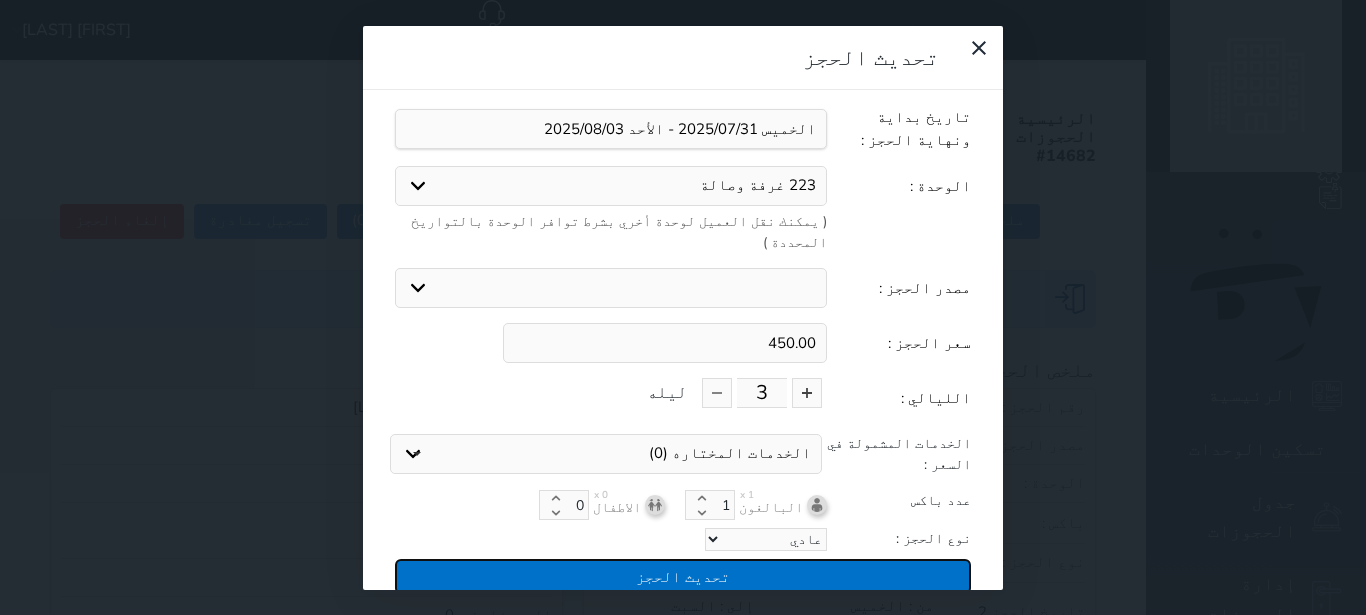 click on "تحديث الحجز" at bounding box center (683, 576) 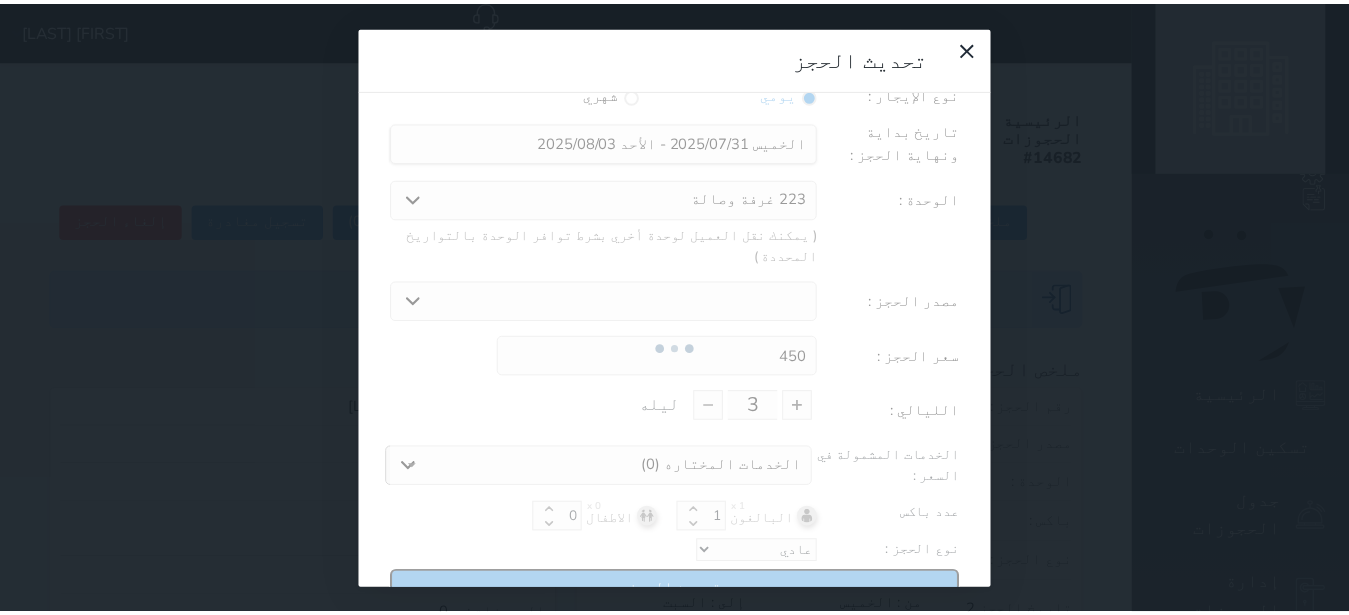 scroll, scrollTop: 45, scrollLeft: 0, axis: vertical 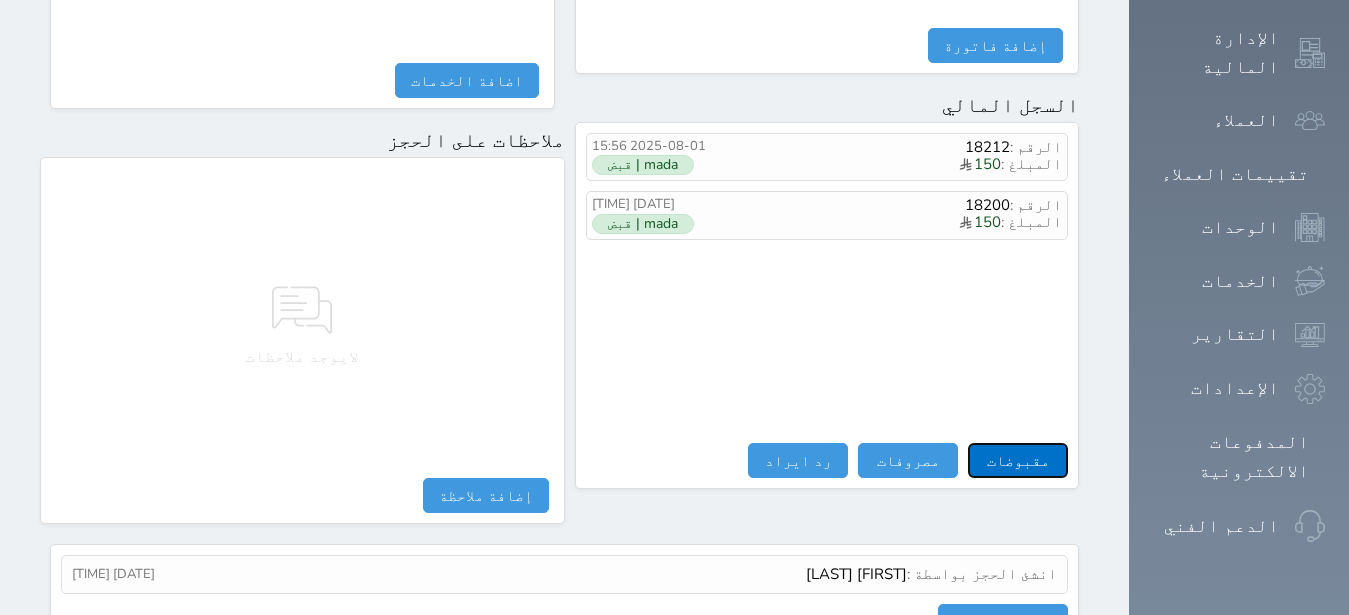 click on "مقبوضات" at bounding box center (1018, 460) 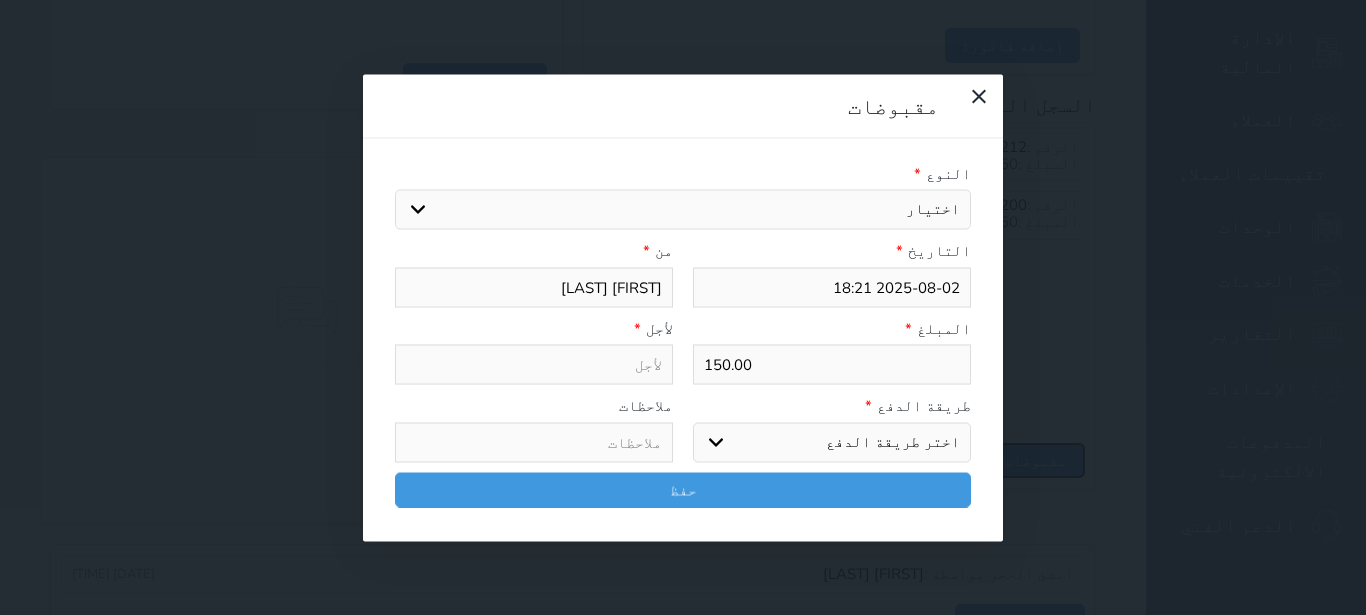 select 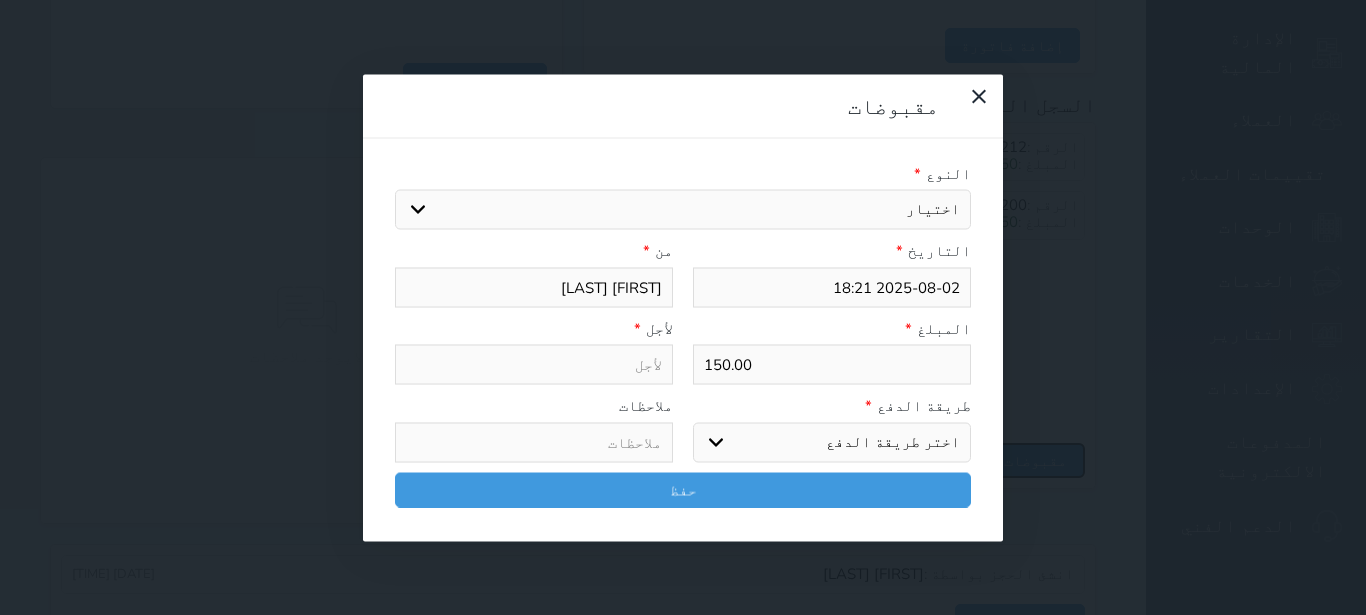 select 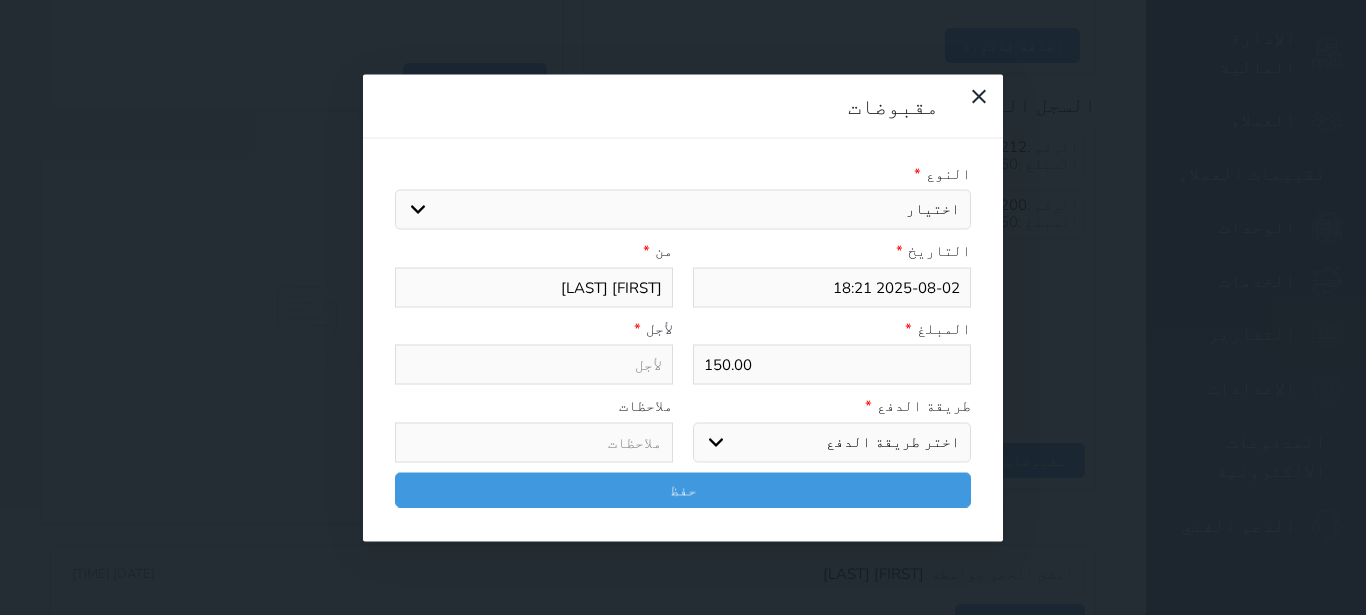 click on "اختيار   مقبوضات عامة قيمة إيجار فواتير تامين عربون لا ينطبق آخر مغسلة واي فاي - الإنترنت مواقف السيارات طعام الأغذية والمشروبات مشروبات المشروبات الباردة المشروبات الساخنة الإفطار غداء عشاء مخبز و كعك حمام سباحة الصالة الرياضية سبا و خدمات الجمال اختيار وإسقاط (خدمات النقل) ميني بار كابل - تلفزيون سرير إضافي تصفيف الشعر التسوق خدمات الجولات السياحية المنظمة خدمات الدليل السياحي" at bounding box center (683, 210) 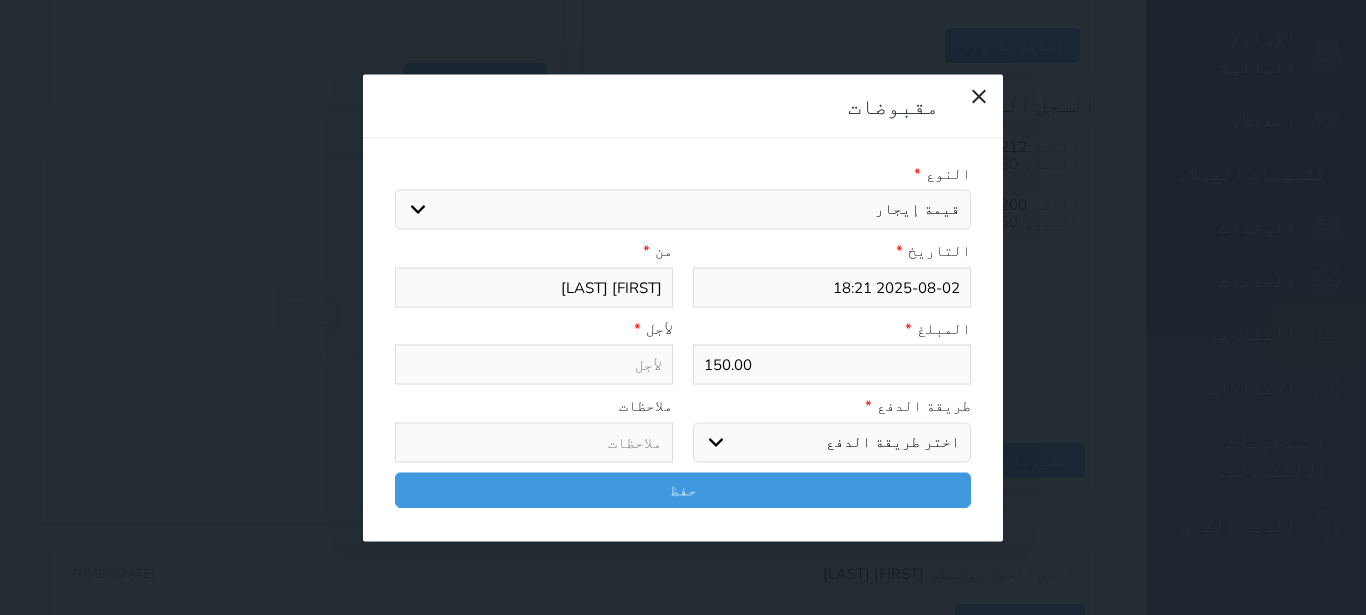 select 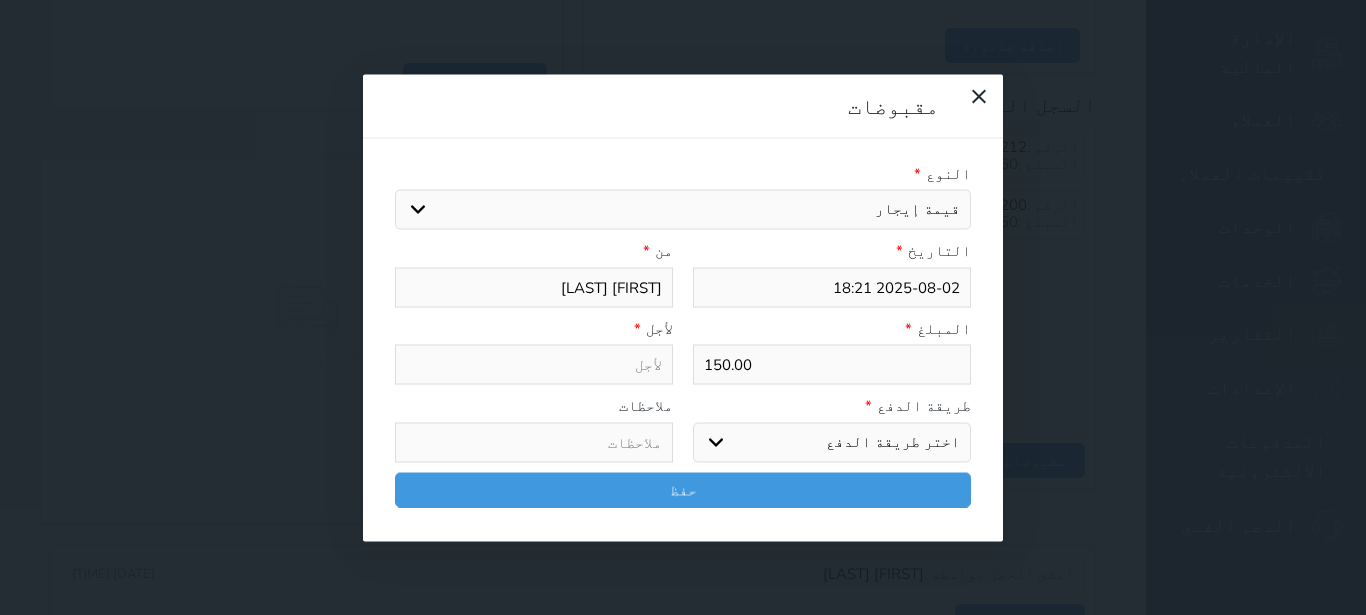 type on "قيمة إيجار - الوحدة - 223" 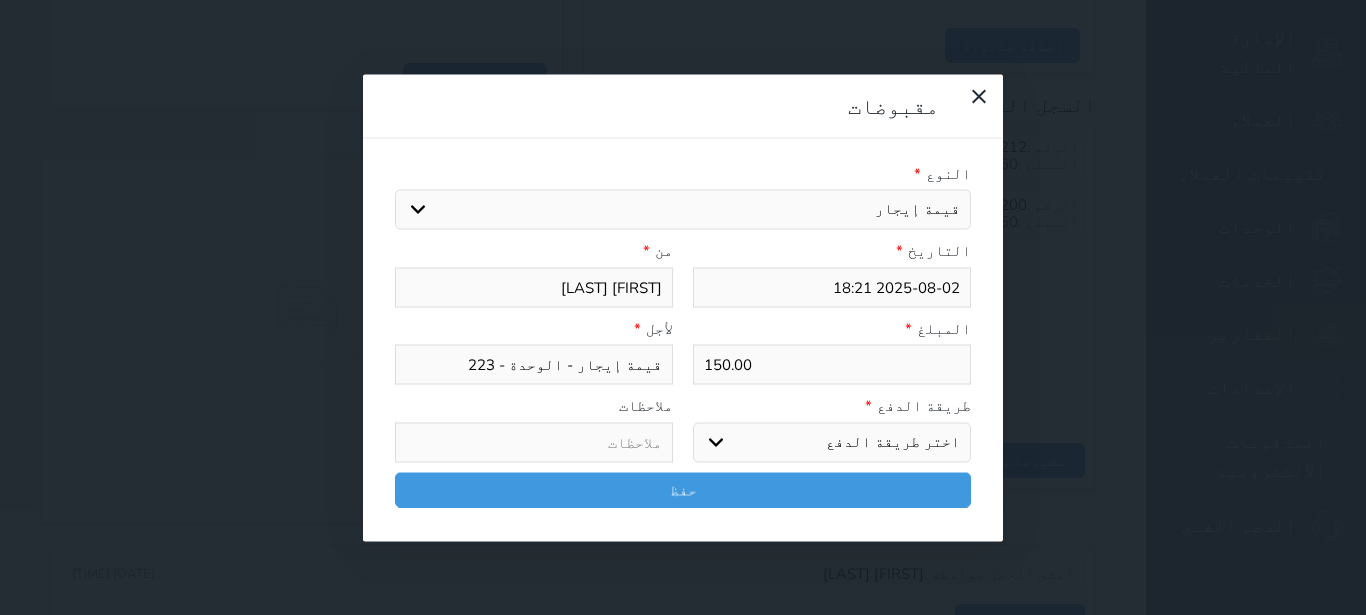 click on "اختر طريقة الدفع   دفع نقدى   تحويل بنكى   مدى   بطاقة ائتمان   آجل" at bounding box center [832, 442] 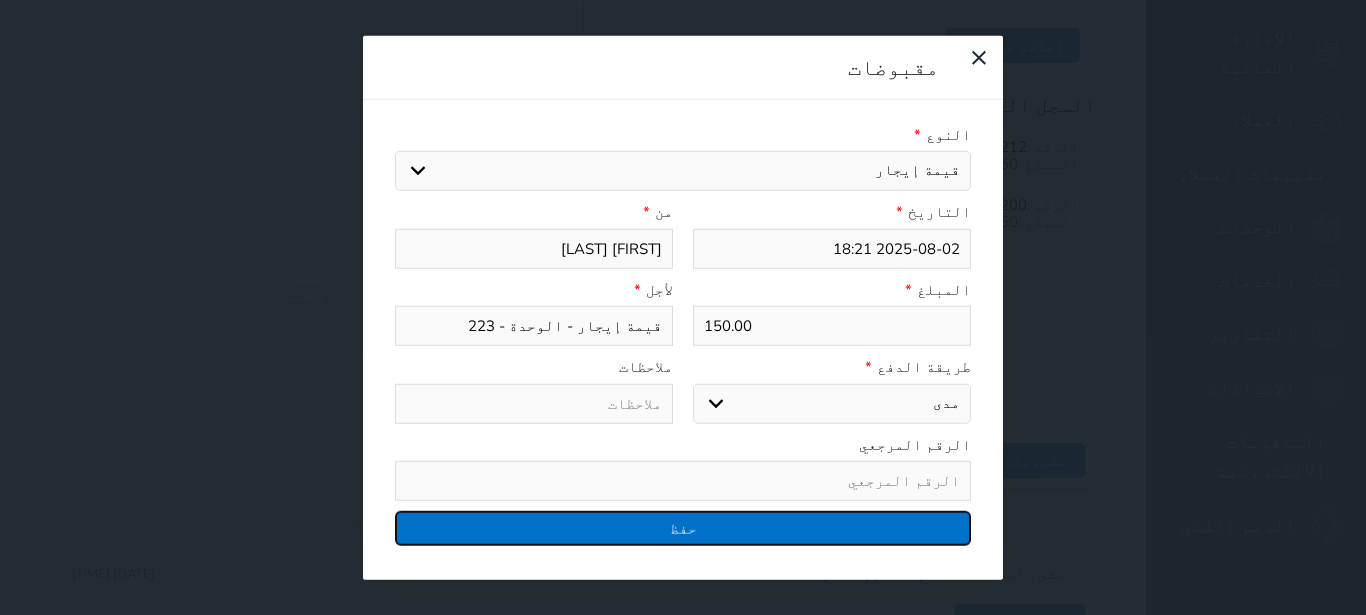 click on "حفظ" at bounding box center [683, 528] 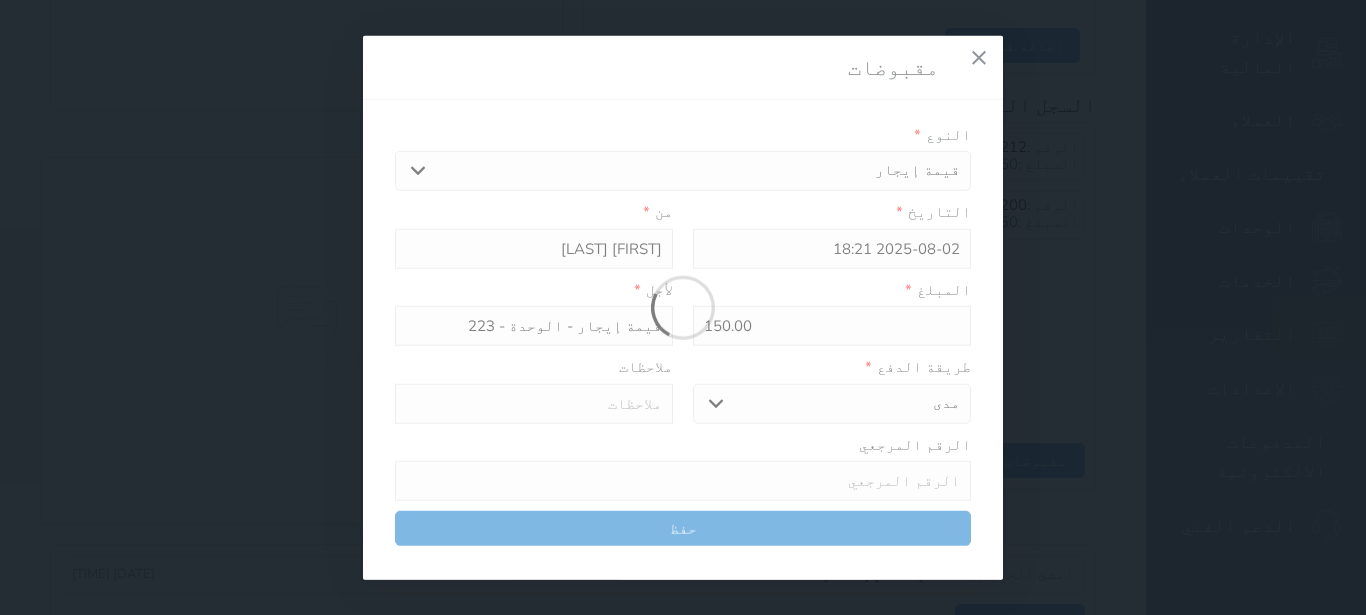 select 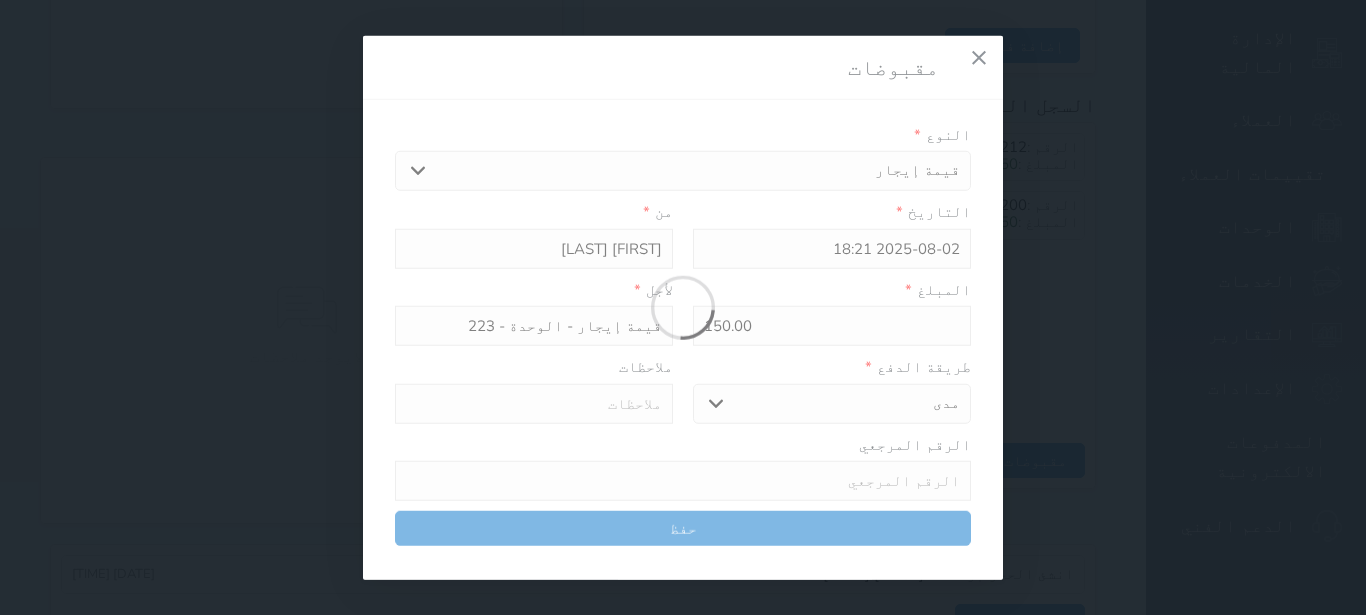 type 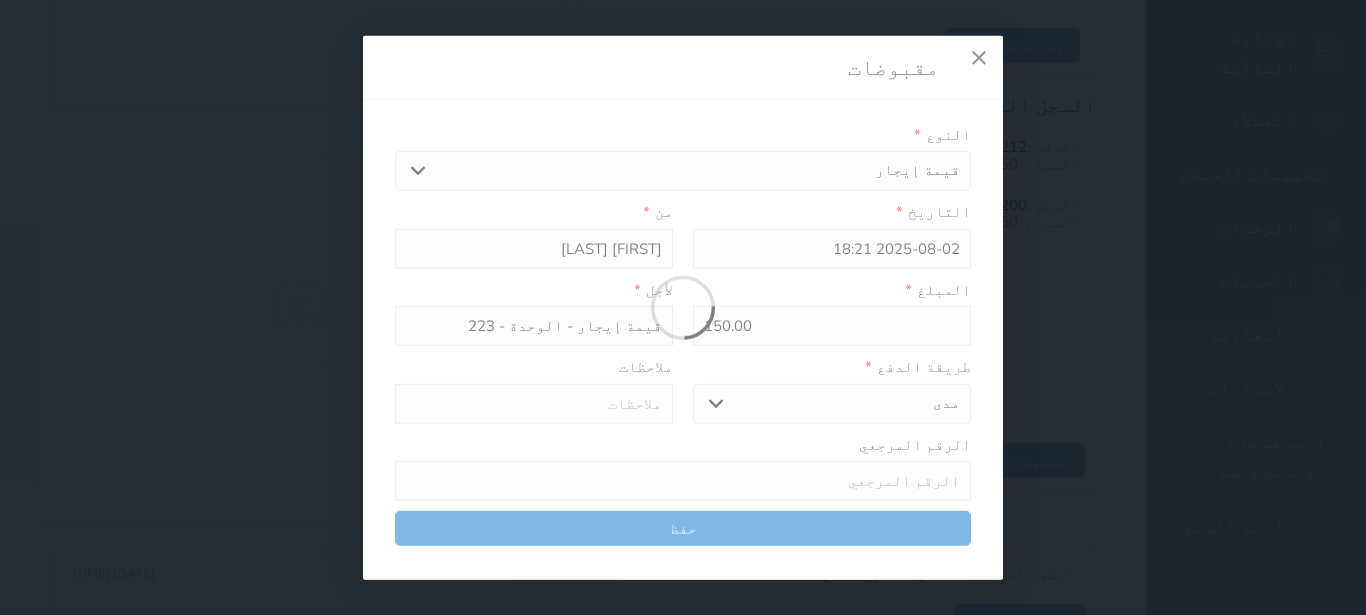 type on "0" 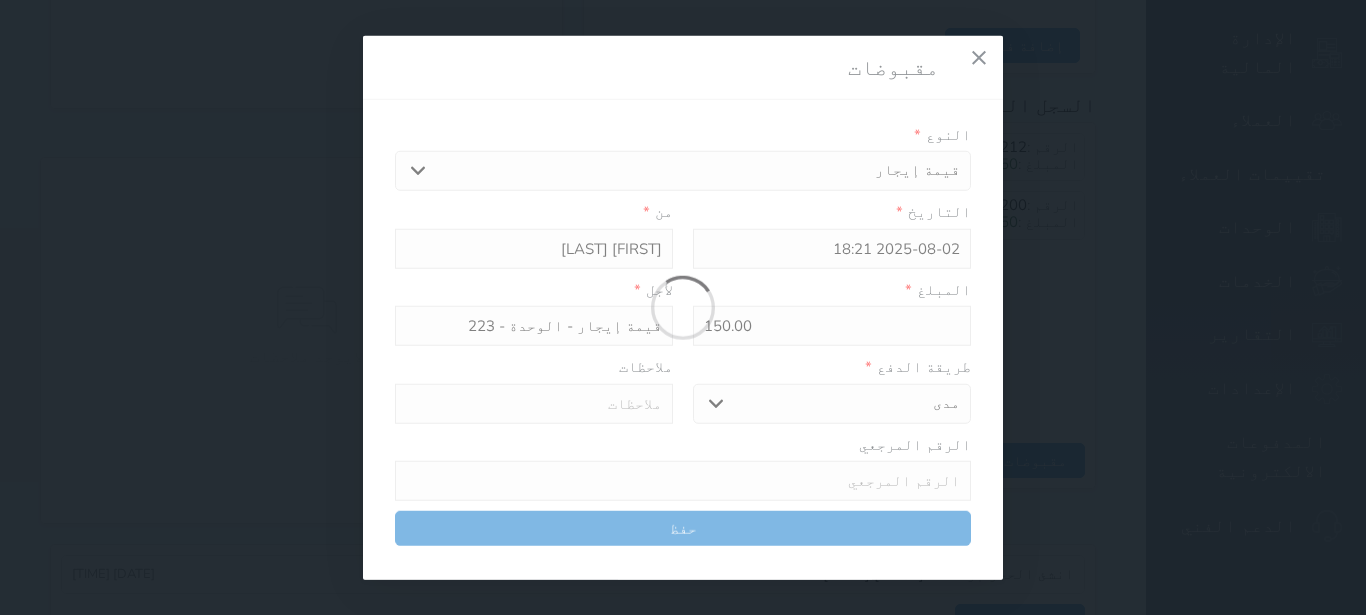 select 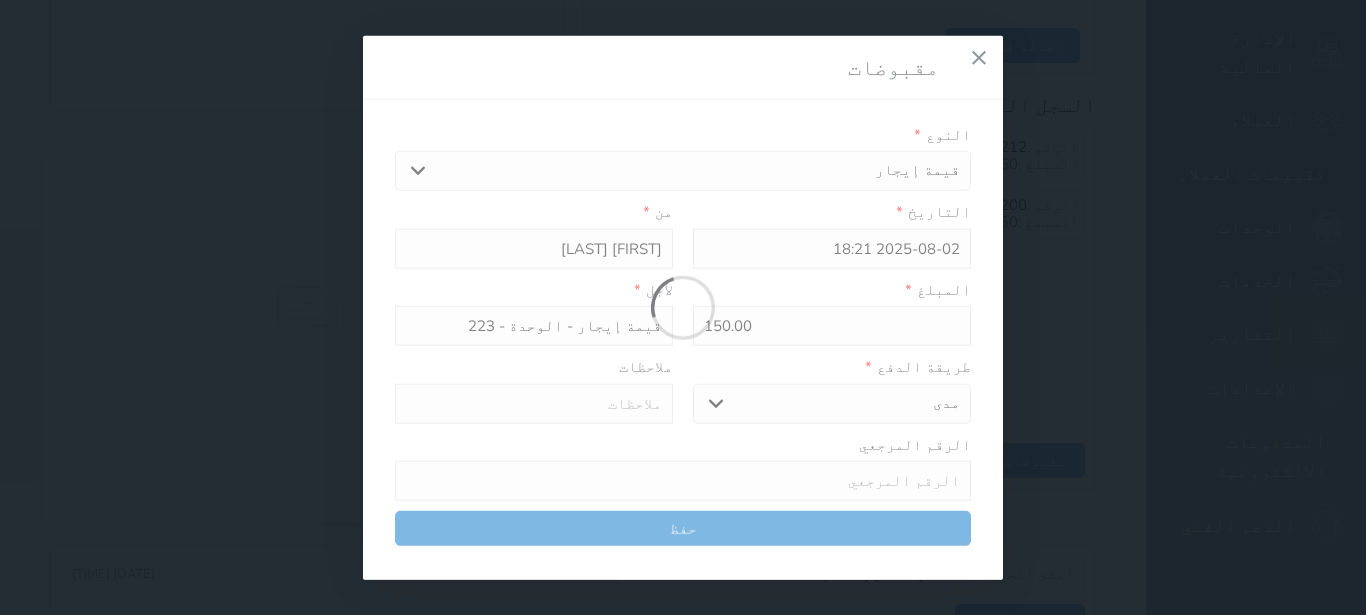 type on "0" 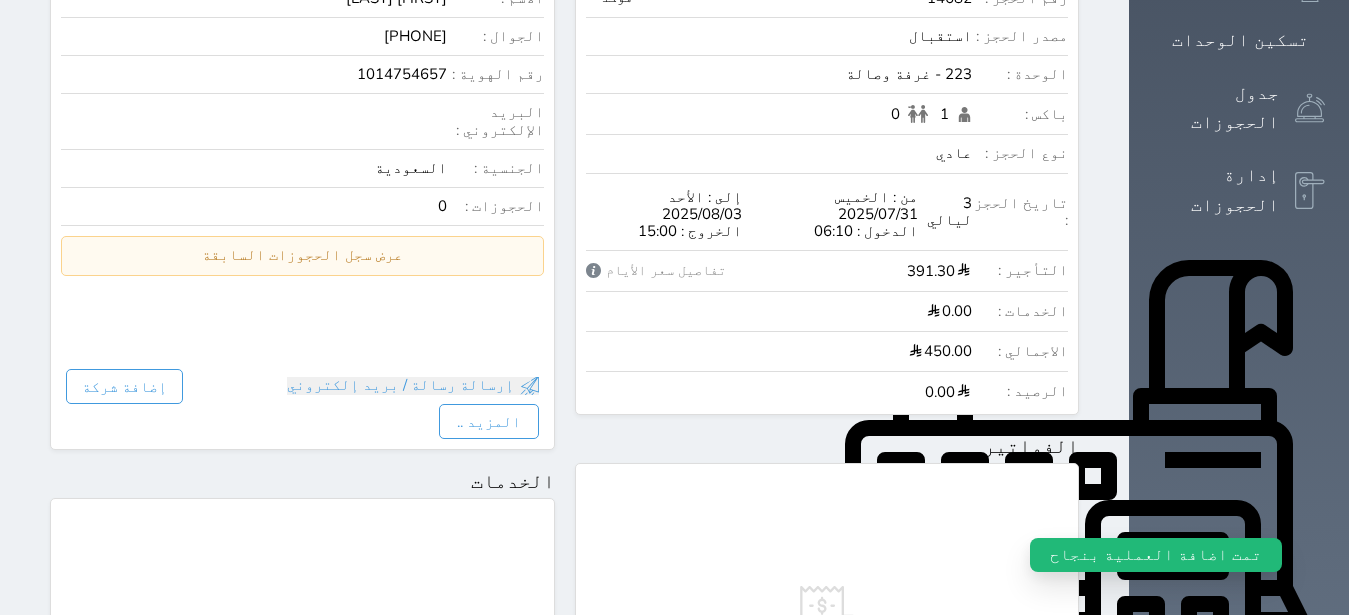 scroll, scrollTop: 0, scrollLeft: 0, axis: both 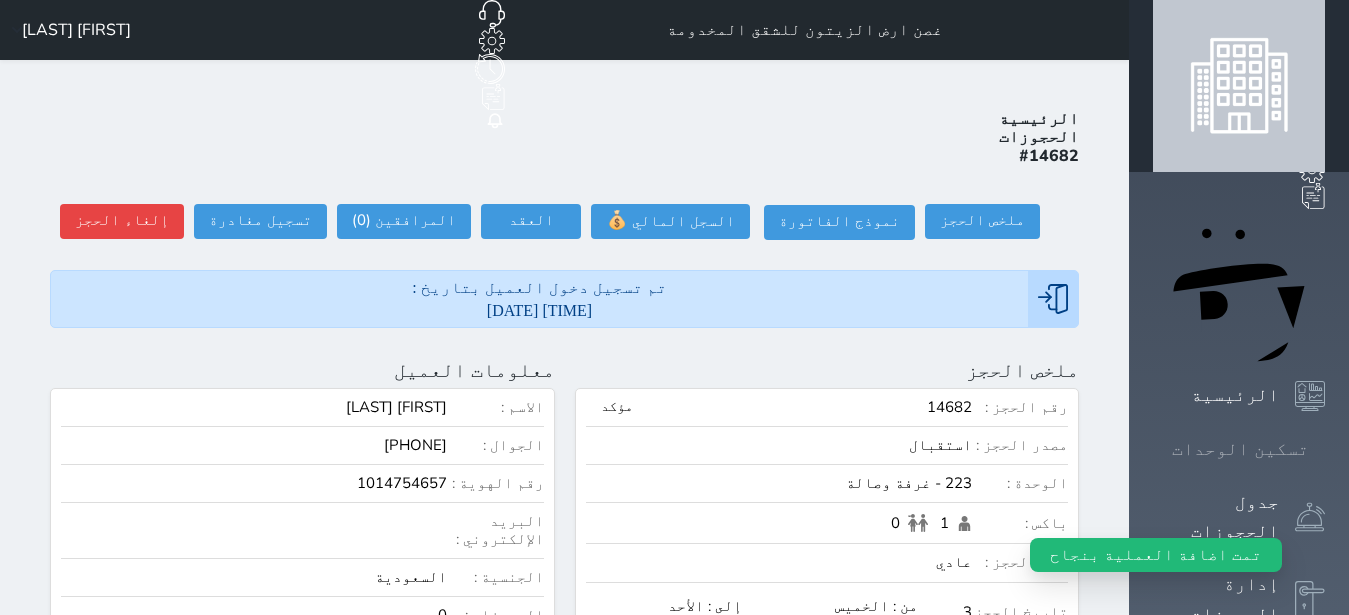 click on "تسكين الوحدات" at bounding box center (1240, 449) 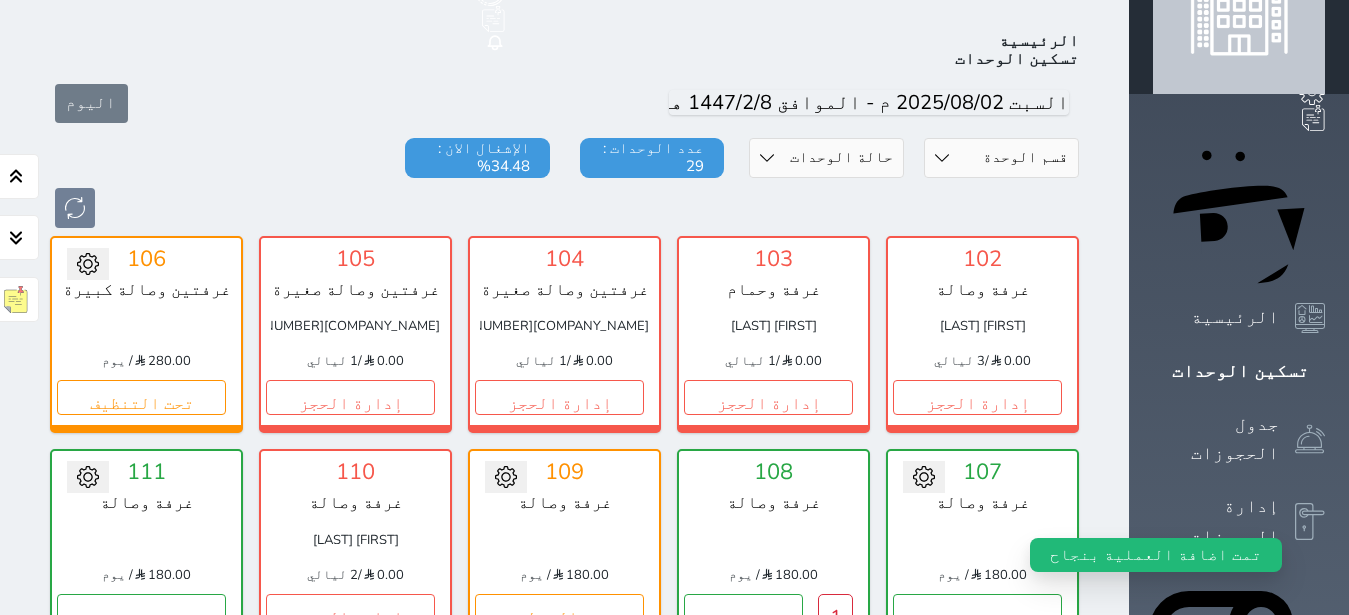 scroll, scrollTop: 456, scrollLeft: 0, axis: vertical 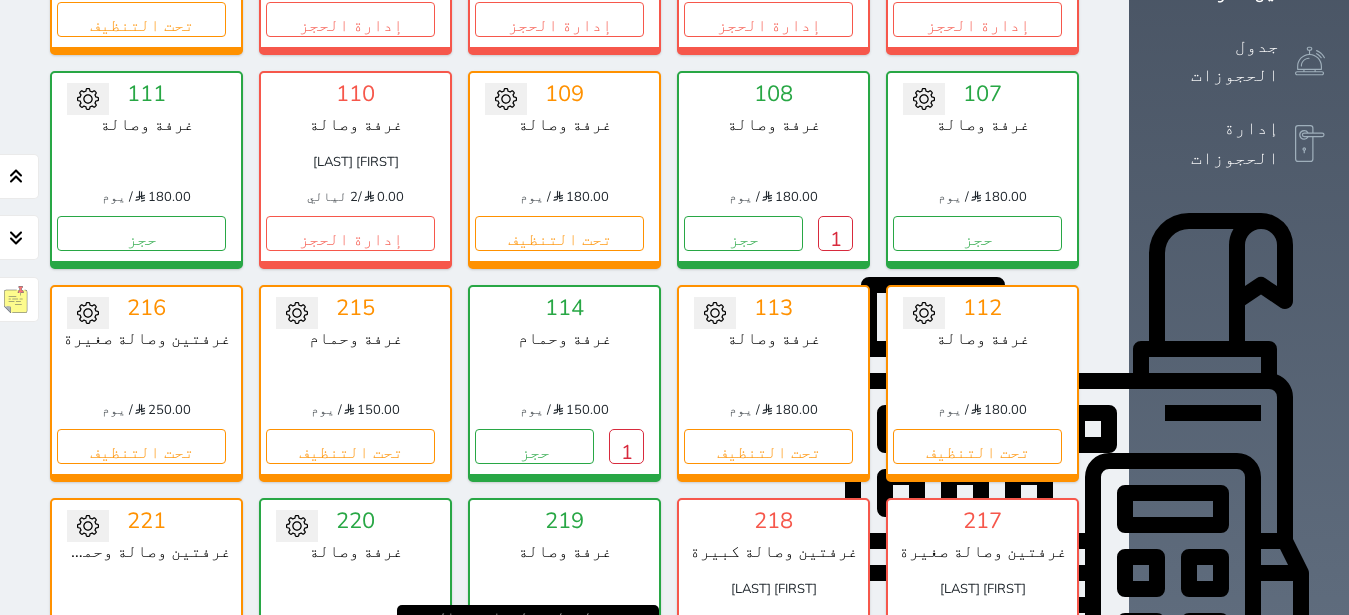 click on "1" at bounding box center (626, 660) 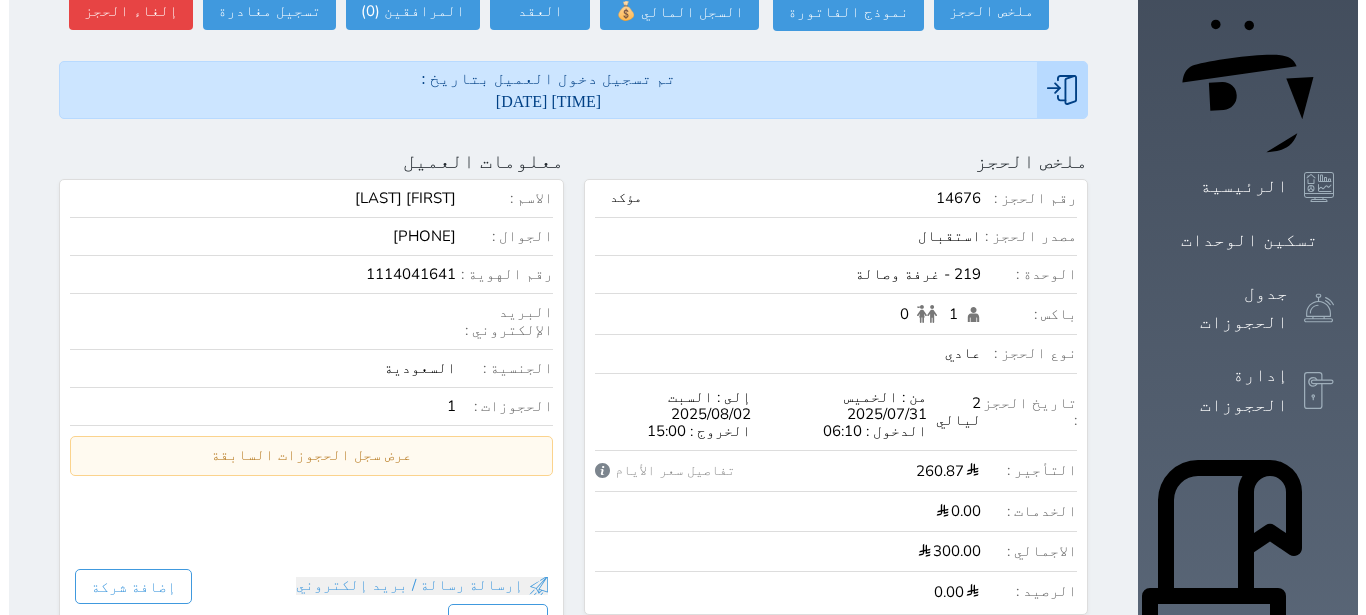 scroll, scrollTop: 126, scrollLeft: 0, axis: vertical 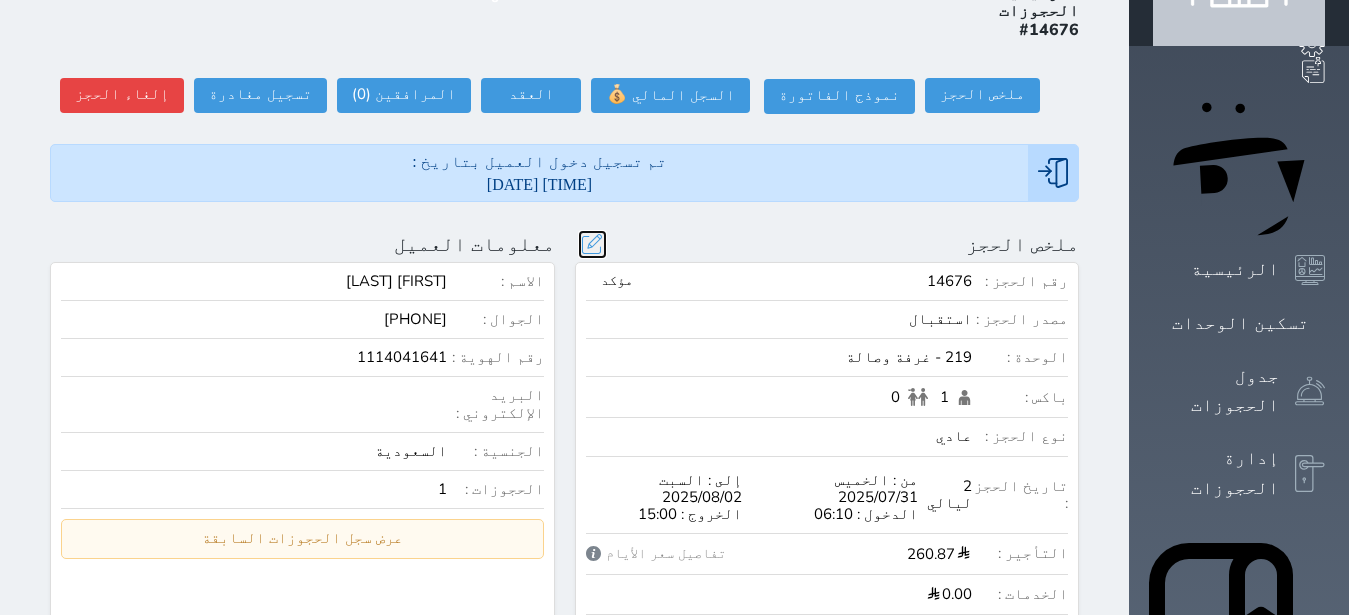 click at bounding box center (592, 244) 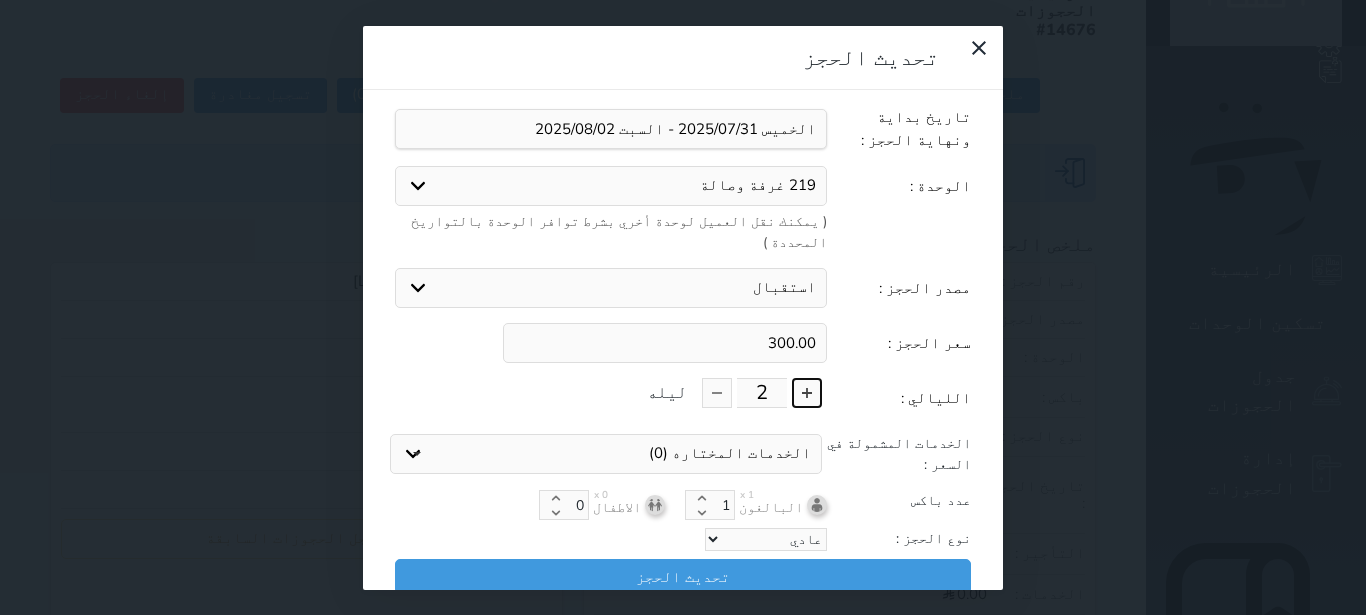 click at bounding box center [807, 393] 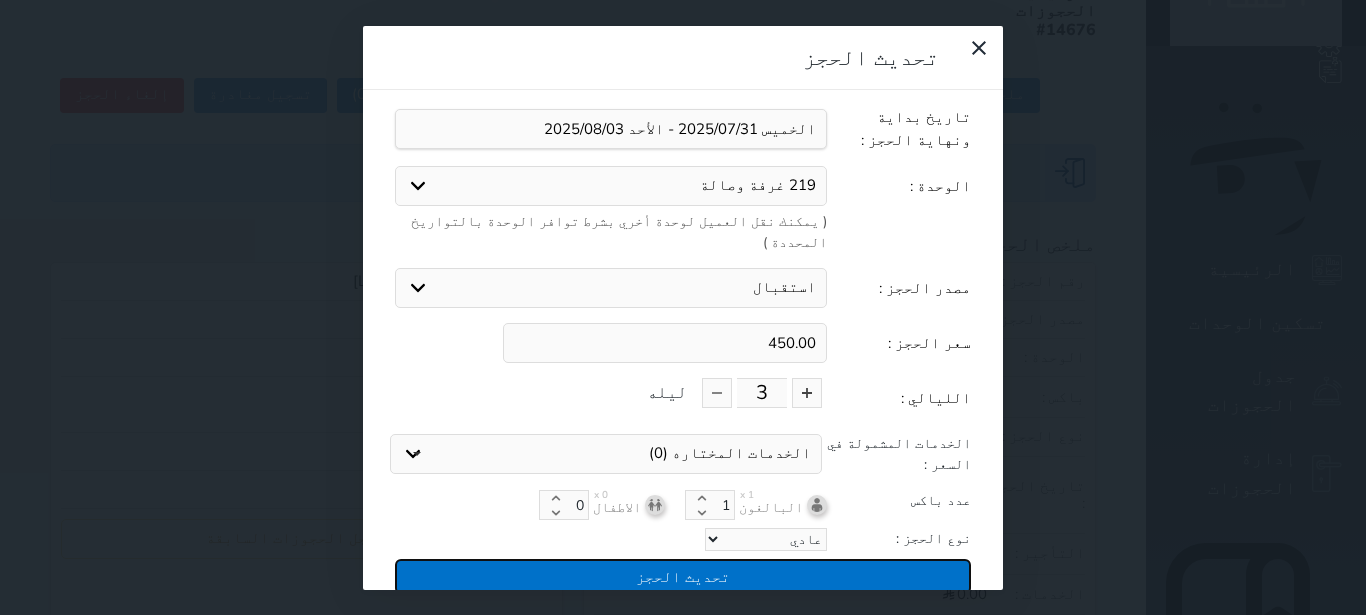 click on "تحديث الحجز" at bounding box center (683, 576) 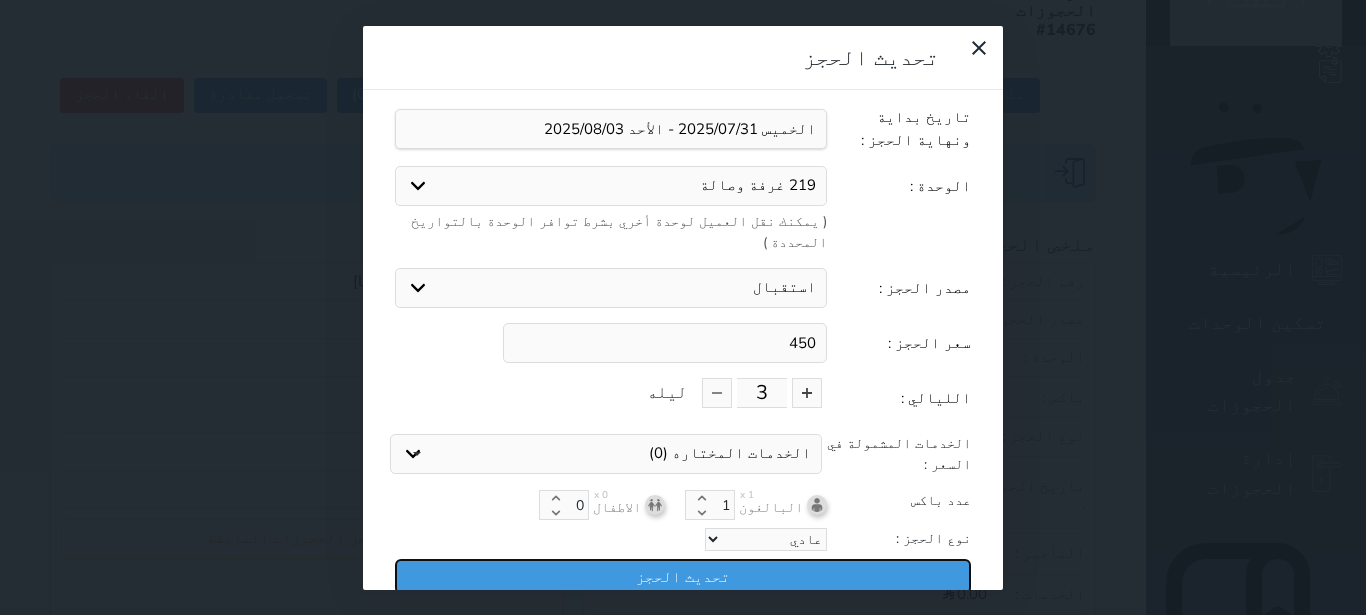 click on "تحديث الحجز" at bounding box center (683, 576) 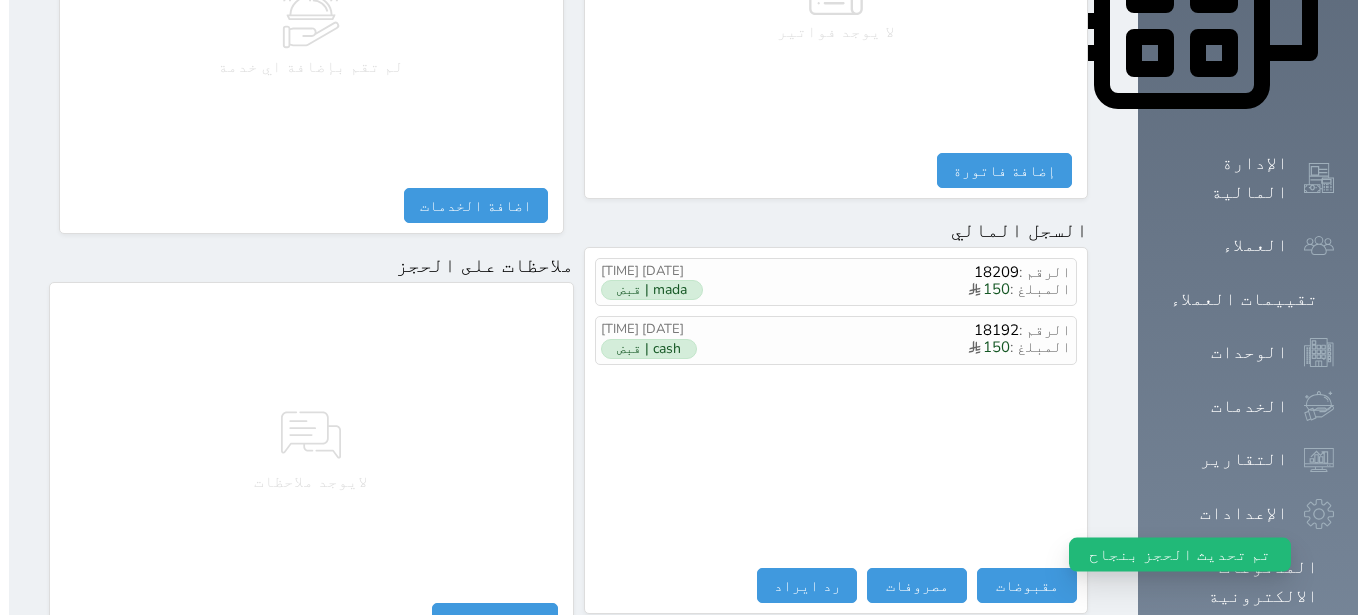 scroll, scrollTop: 1134, scrollLeft: 0, axis: vertical 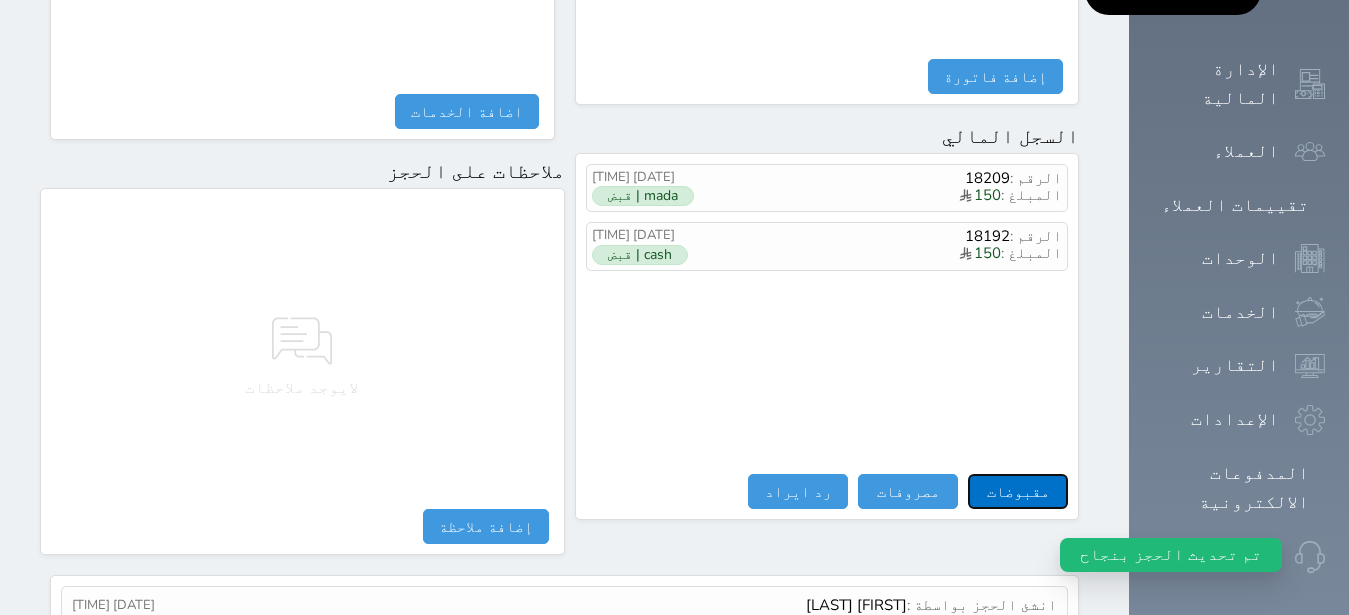 click on "مقبوضات" at bounding box center (1018, 491) 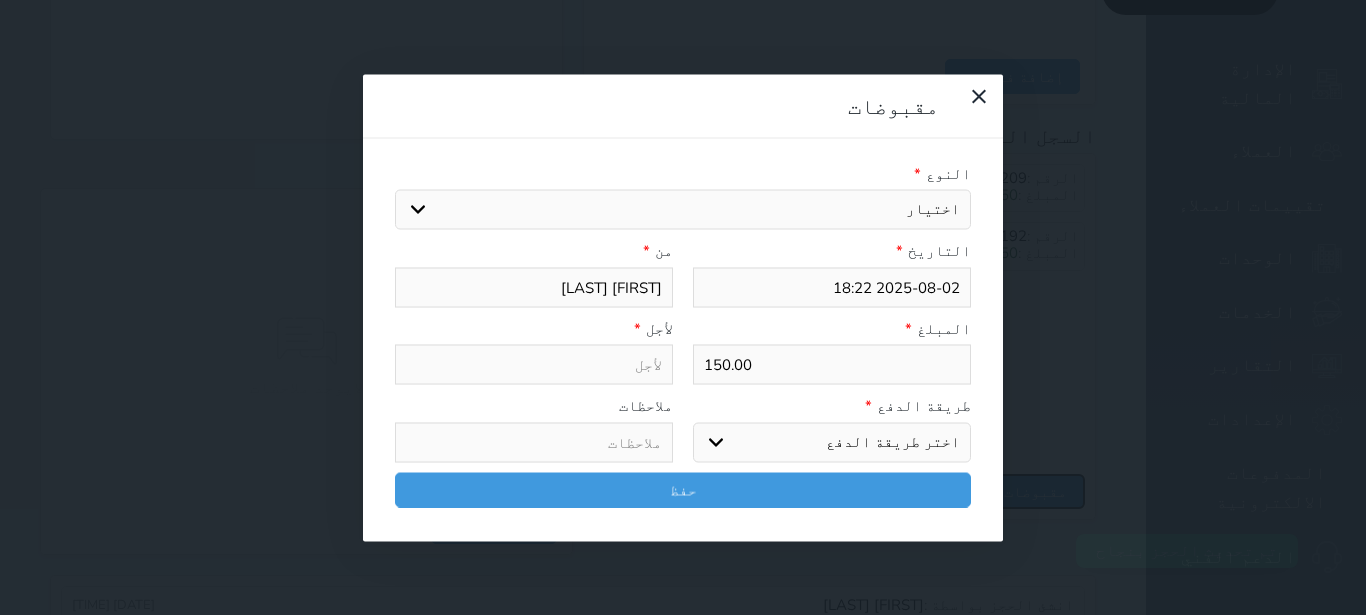 select 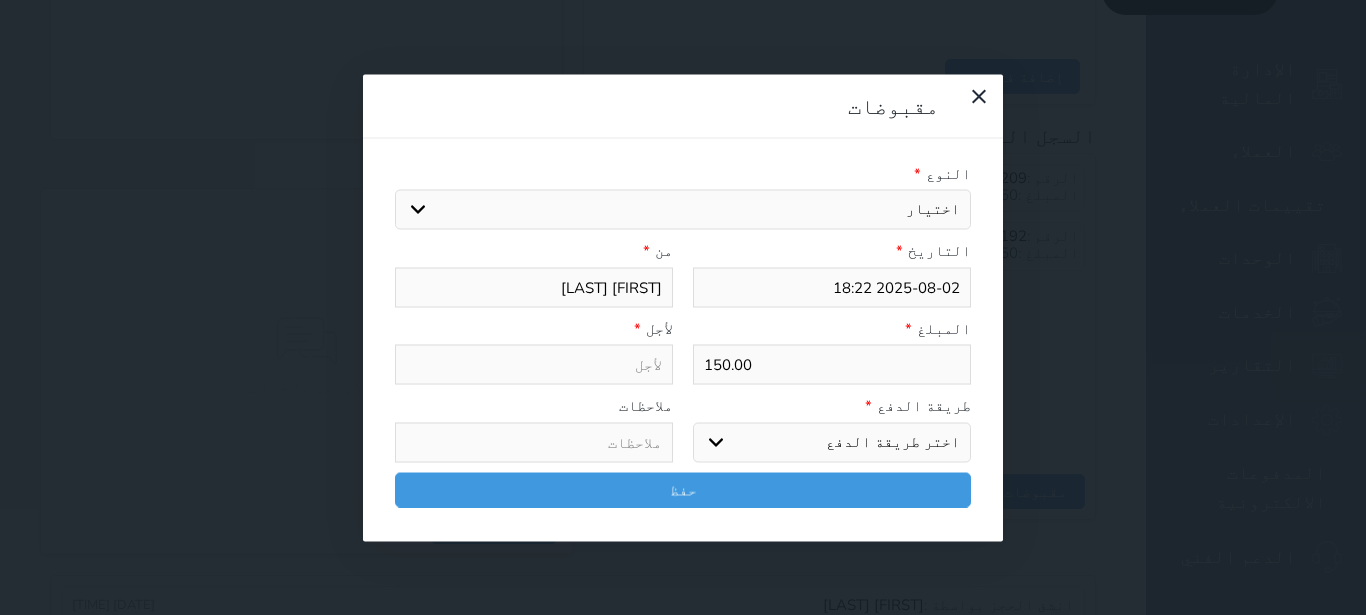 click on "150.00" at bounding box center (832, 365) 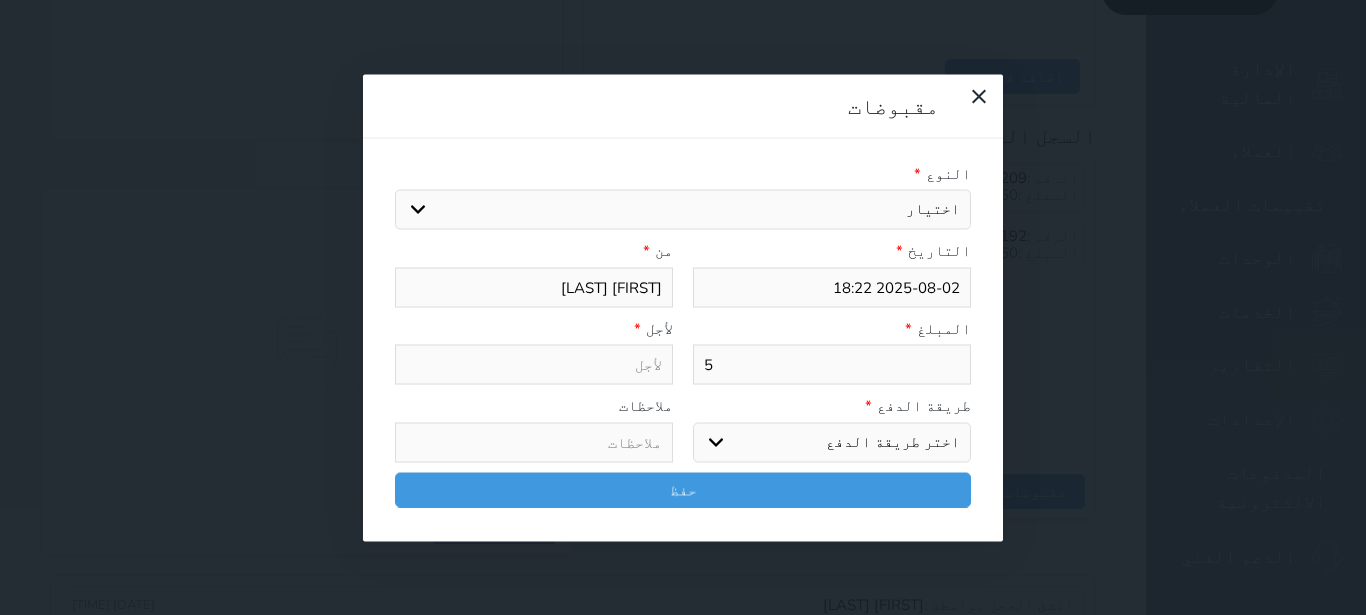 select 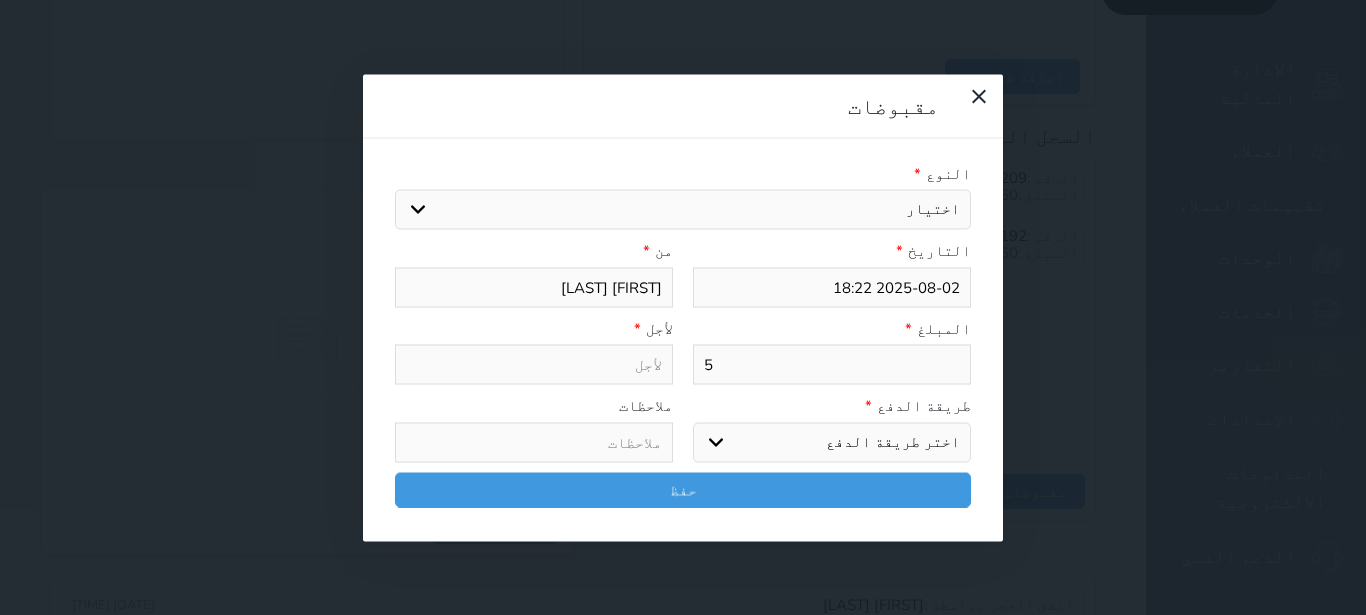type on "50" 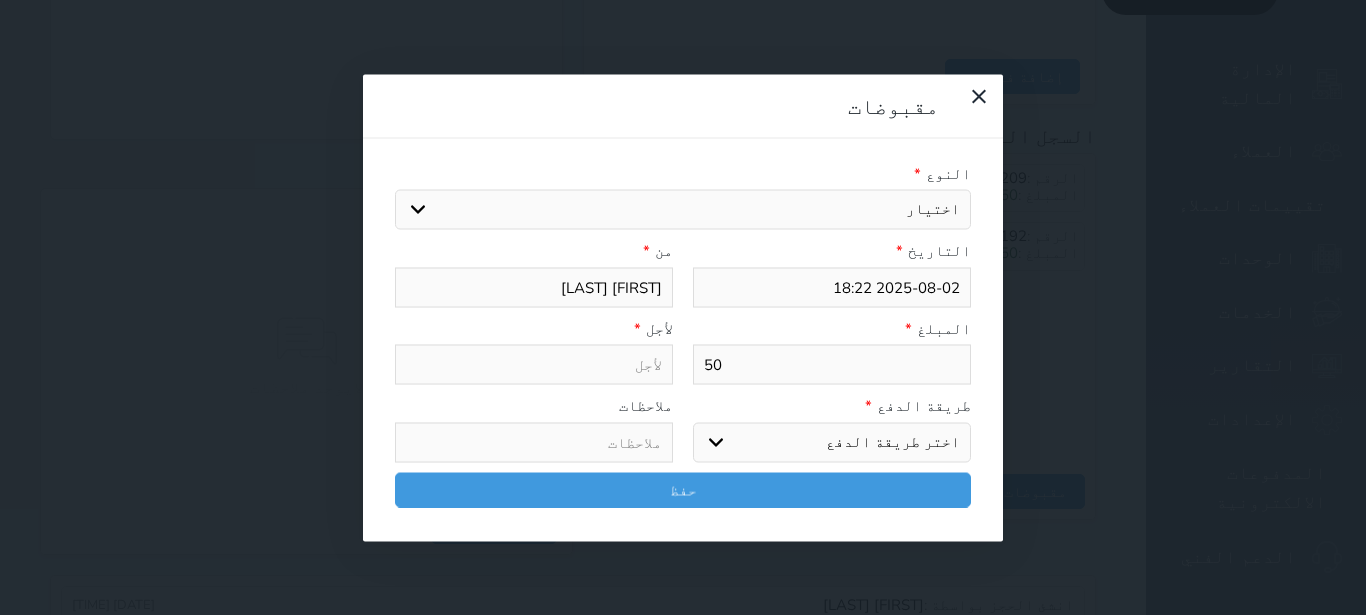 type on "50" 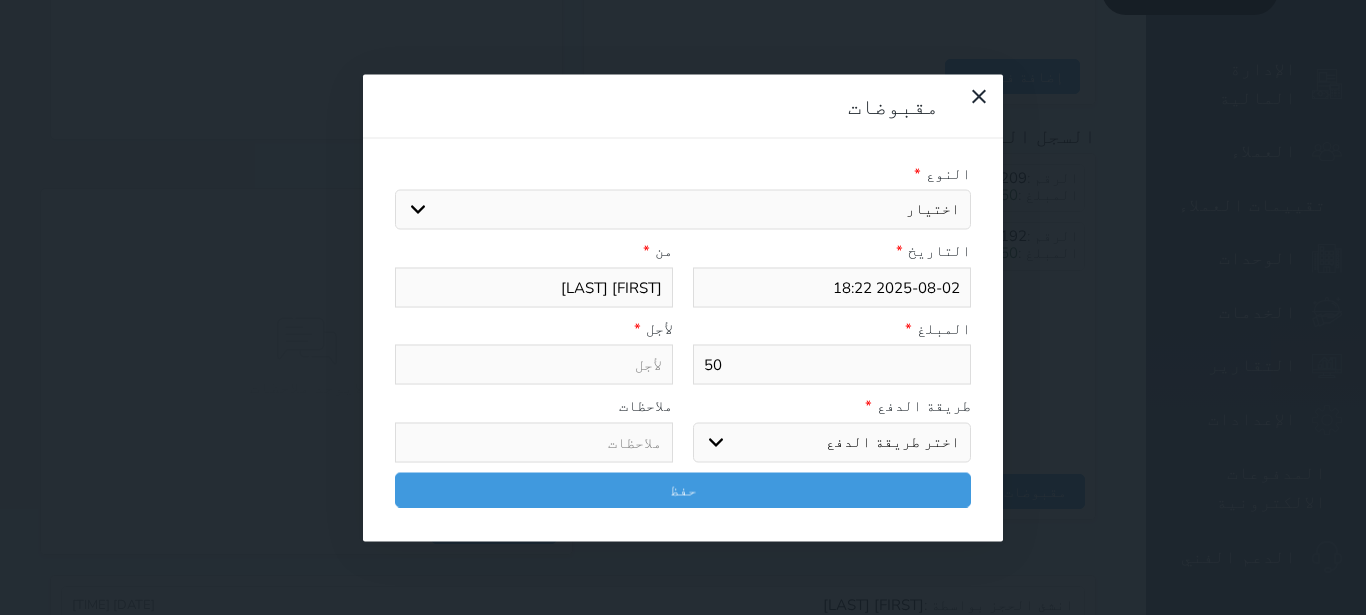 click on "اختيار   مقبوضات عامة قيمة إيجار فواتير تامين عربون لا ينطبق آخر مغسلة واي فاي - الإنترنت مواقف السيارات طعام الأغذية والمشروبات مشروبات المشروبات الباردة المشروبات الساخنة الإفطار غداء عشاء مخبز و كعك حمام سباحة الصالة الرياضية سبا و خدمات الجمال اختيار وإسقاط (خدمات النقل) ميني بار كابل - تلفزيون سرير إضافي تصفيف الشعر التسوق خدمات الجولات السياحية المنظمة خدمات الدليل السياحي" at bounding box center [683, 210] 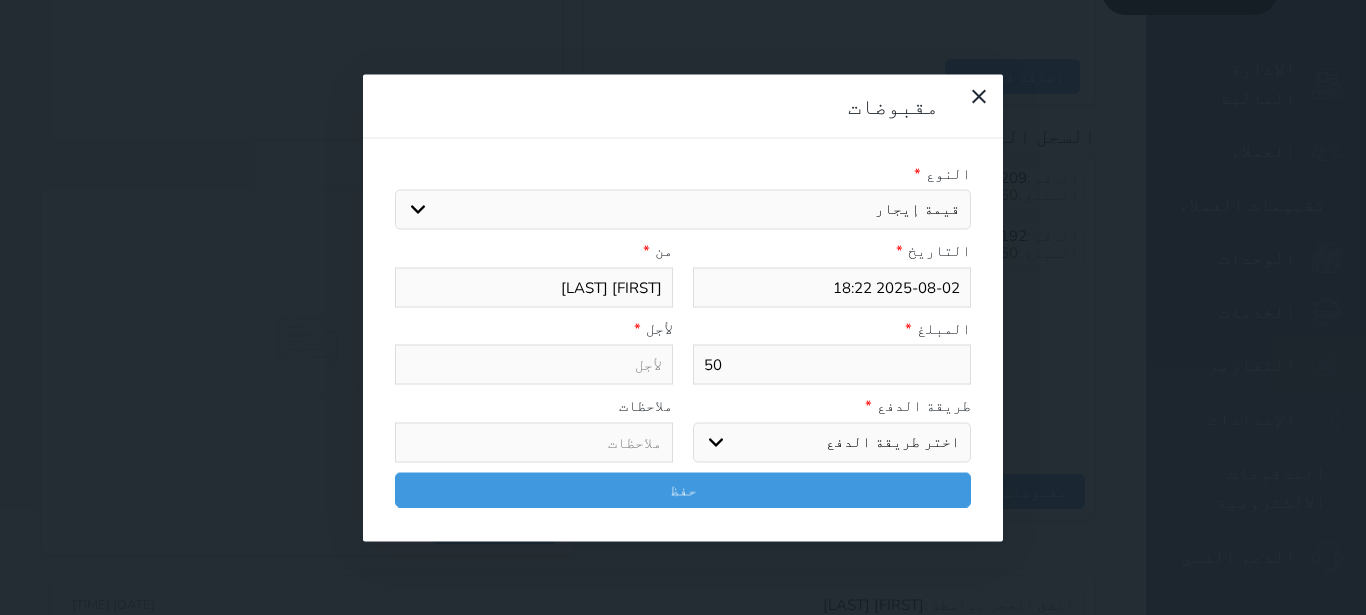select 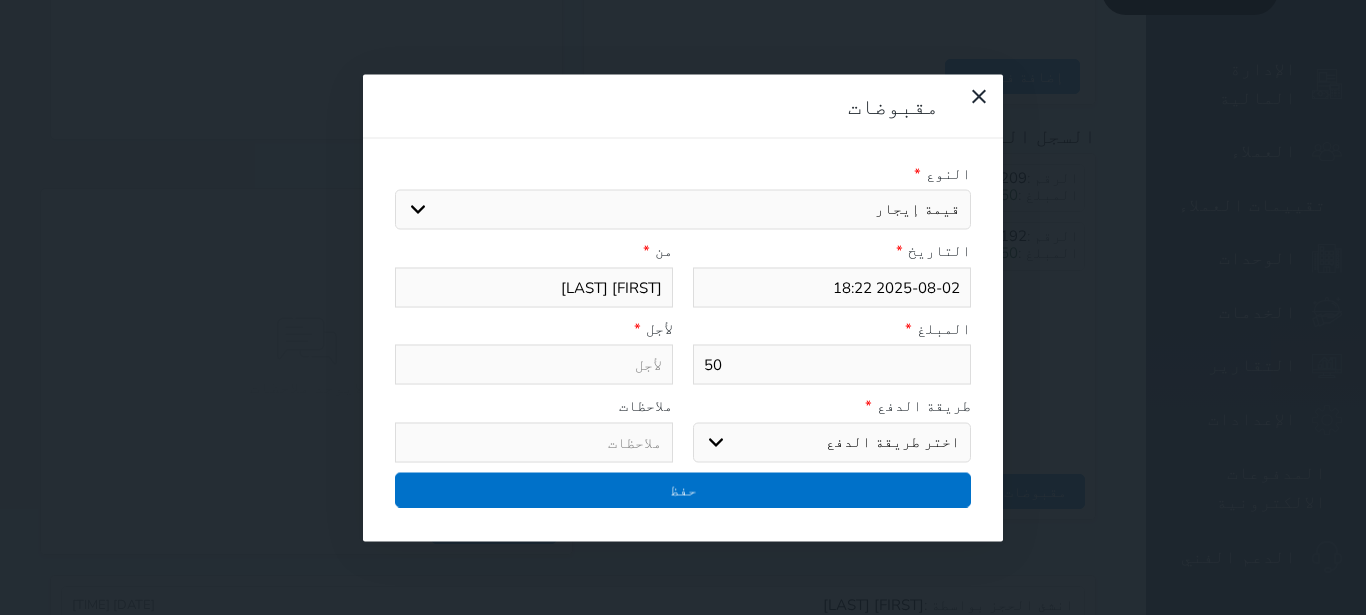 type on "قيمة إيجار - الوحدة - 219" 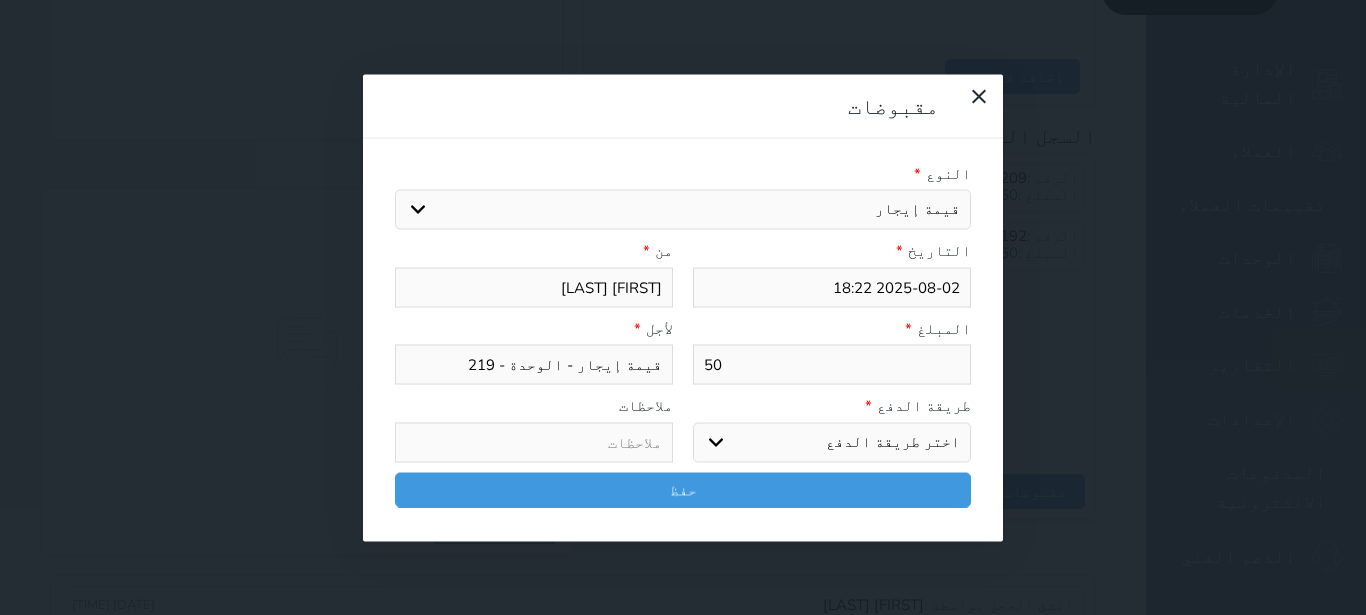 click on "اختر طريقة الدفع   دفع نقدى   تحويل بنكى   مدى   بطاقة ائتمان   آجل" at bounding box center [832, 442] 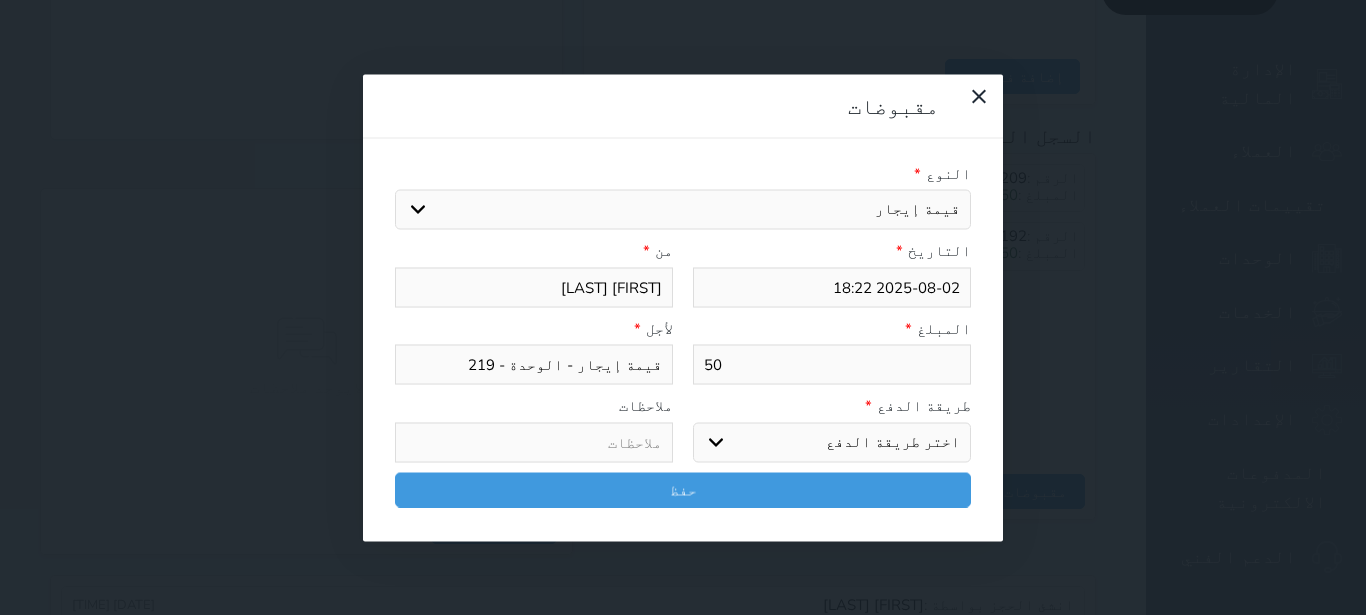 select on "mada" 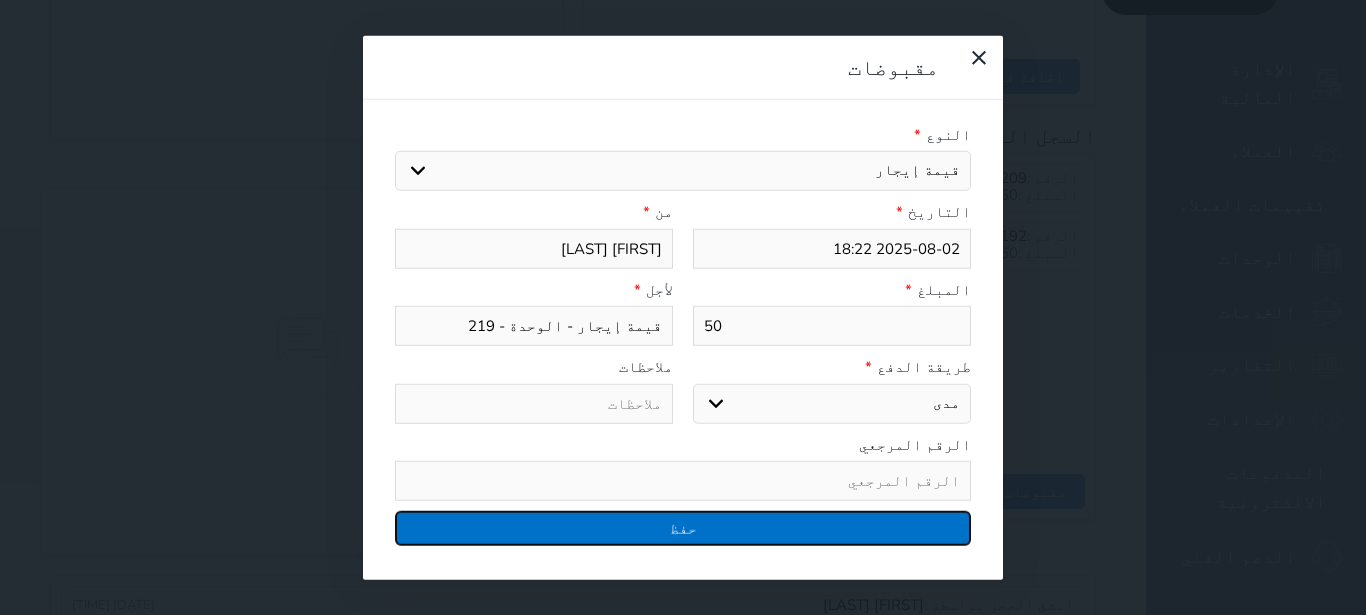 click on "حفظ" at bounding box center (683, 528) 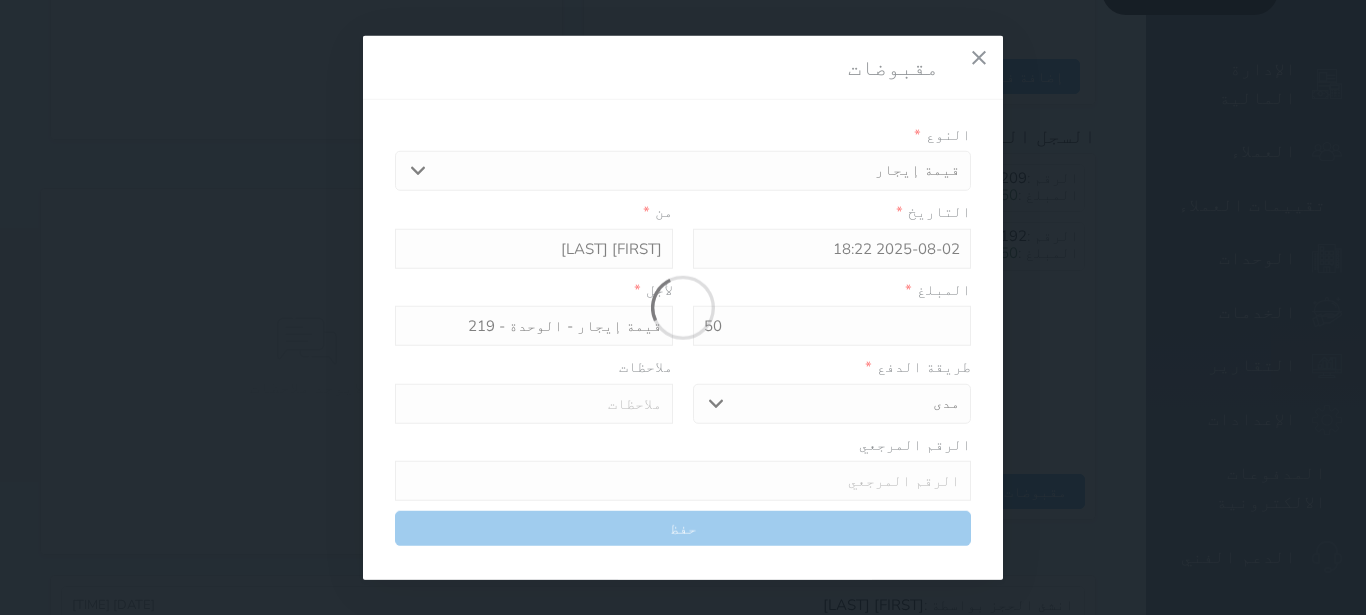 select 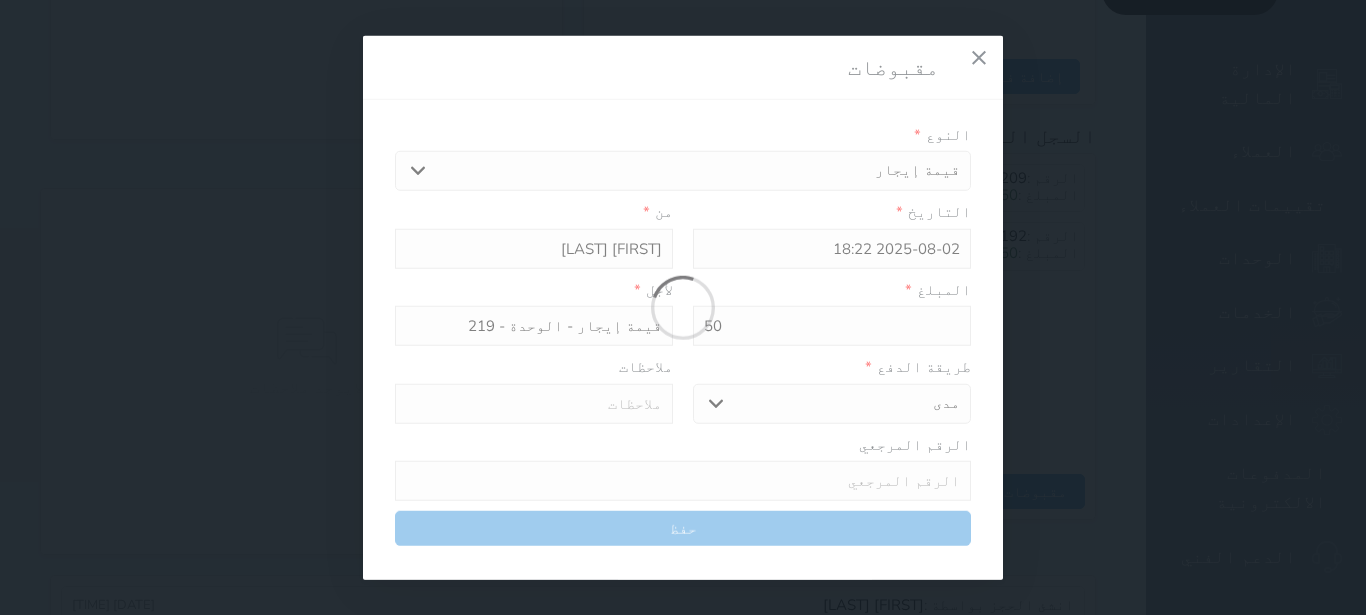 type 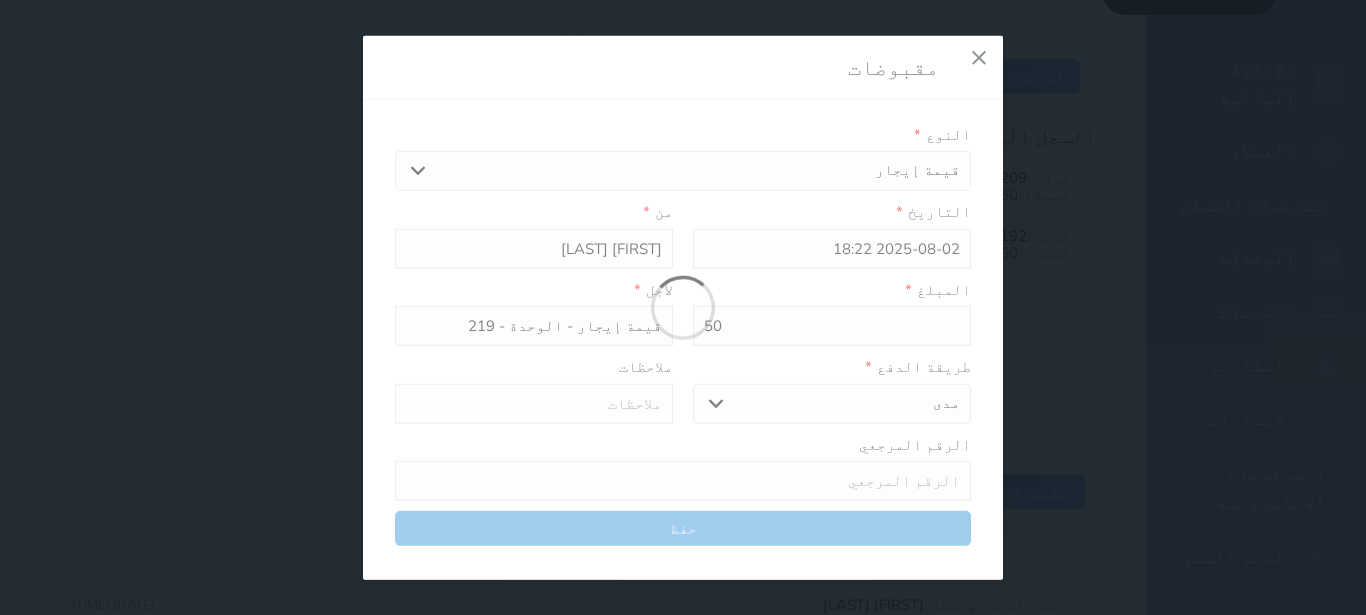 type on "0" 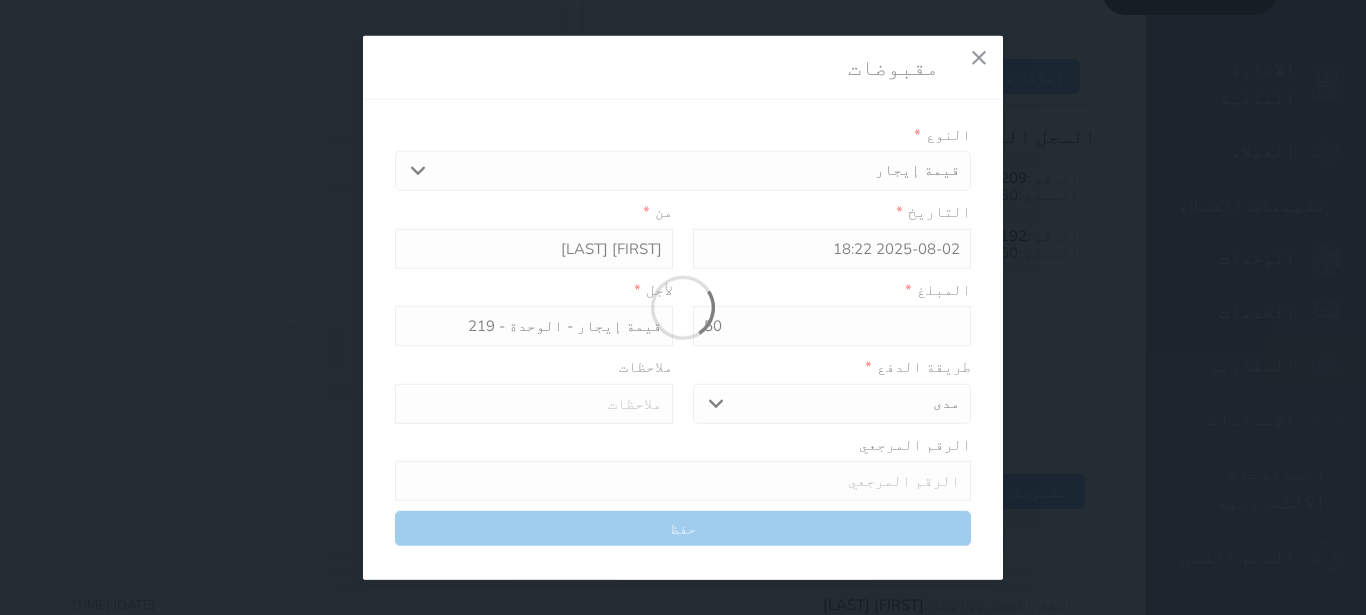 select 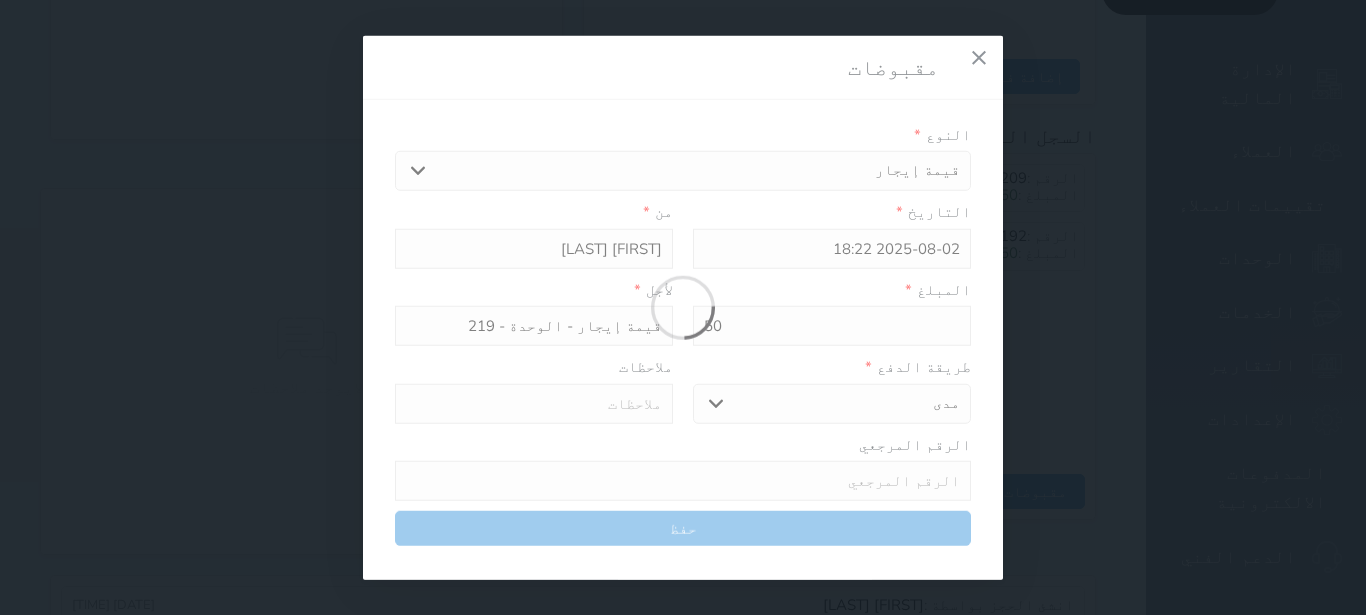 type on "0" 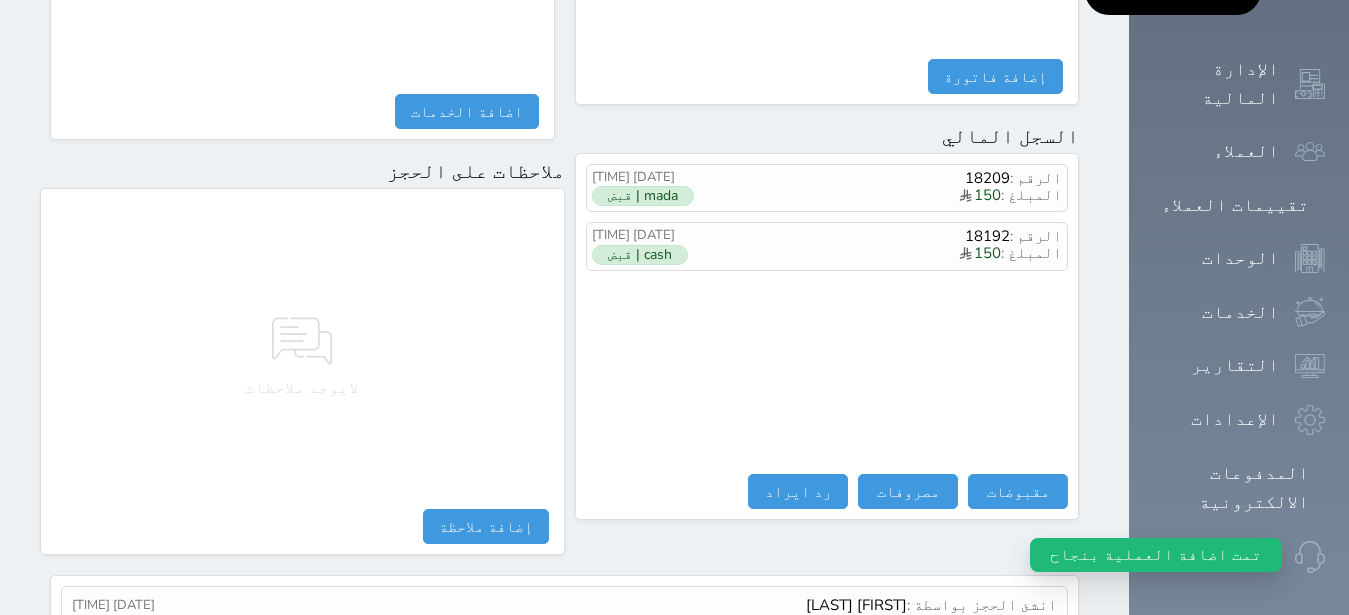 select 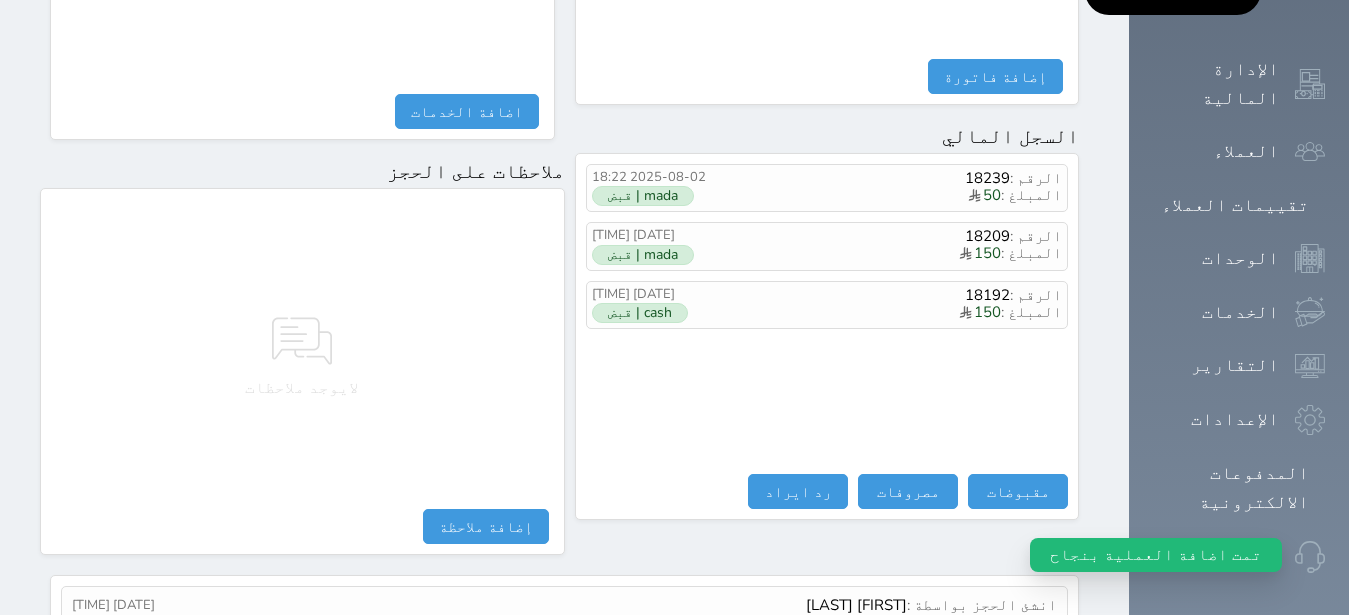 select 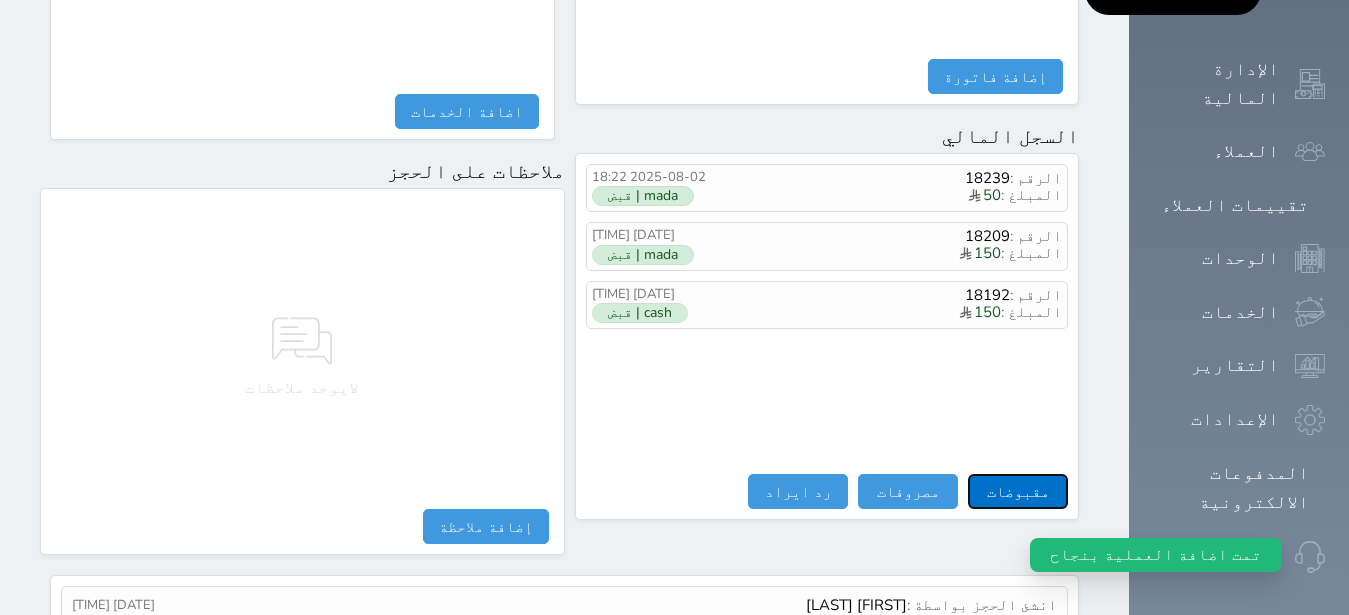click on "مقبوضات" at bounding box center [1018, 491] 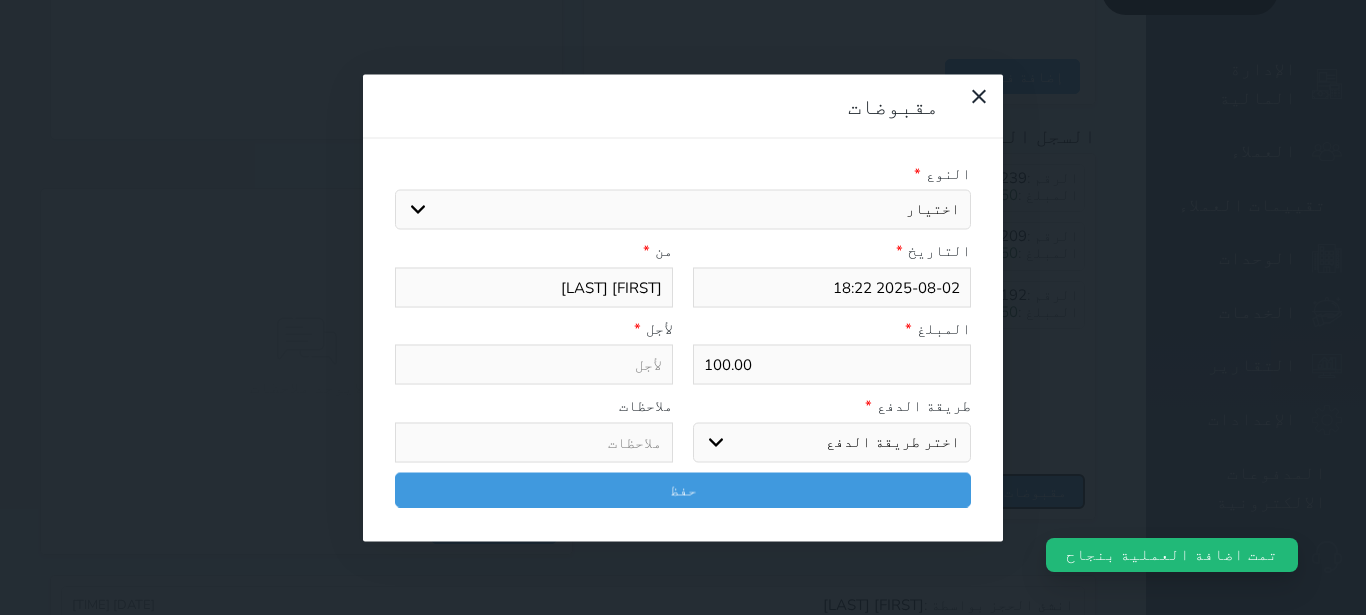 select 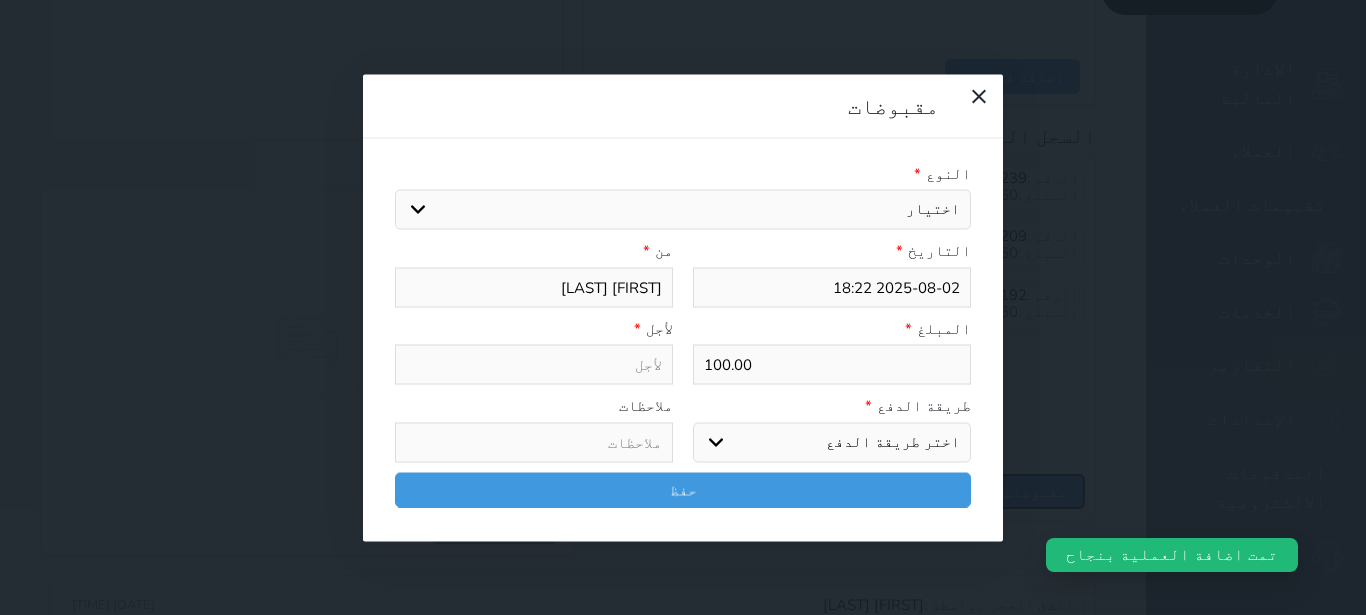 select 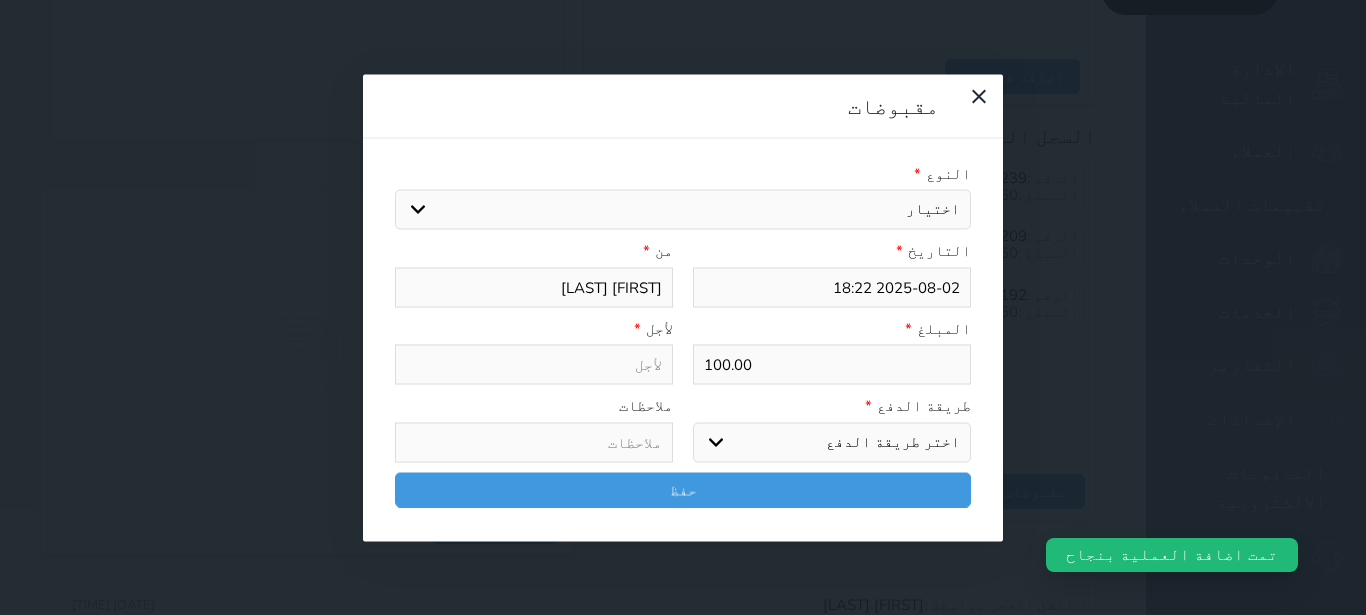 click on "اختيار   مقبوضات عامة قيمة إيجار فواتير تامين عربون لا ينطبق آخر مغسلة واي فاي - الإنترنت مواقف السيارات طعام الأغذية والمشروبات مشروبات المشروبات الباردة المشروبات الساخنة الإفطار غداء عشاء مخبز و كعك حمام سباحة الصالة الرياضية سبا و خدمات الجمال اختيار وإسقاط (خدمات النقل) ميني بار كابل - تلفزيون سرير إضافي تصفيف الشعر التسوق خدمات الجولات السياحية المنظمة خدمات الدليل السياحي" at bounding box center [683, 210] 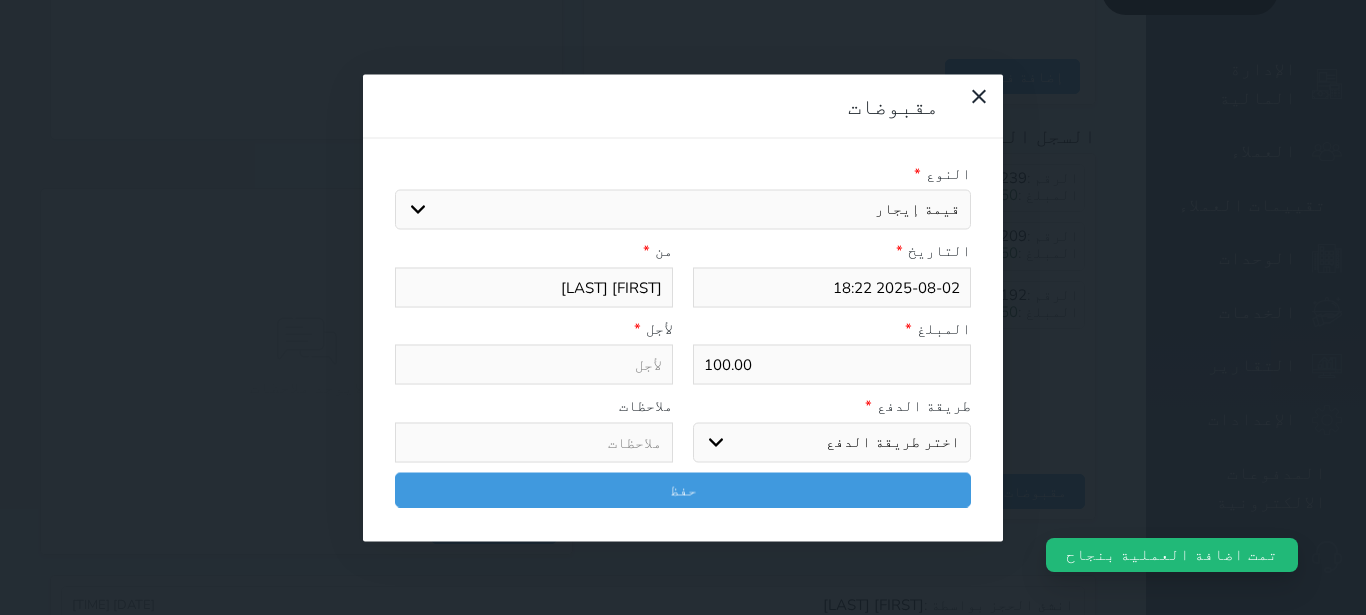 select 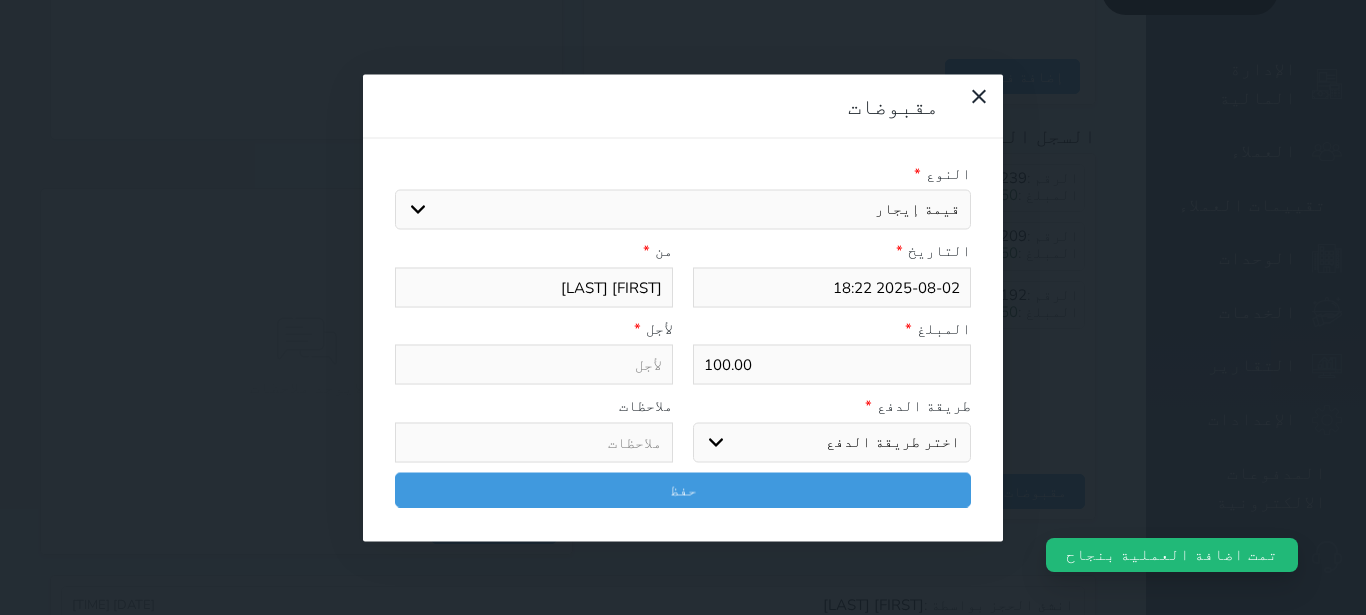 type on "قيمة إيجار - الوحدة - 219" 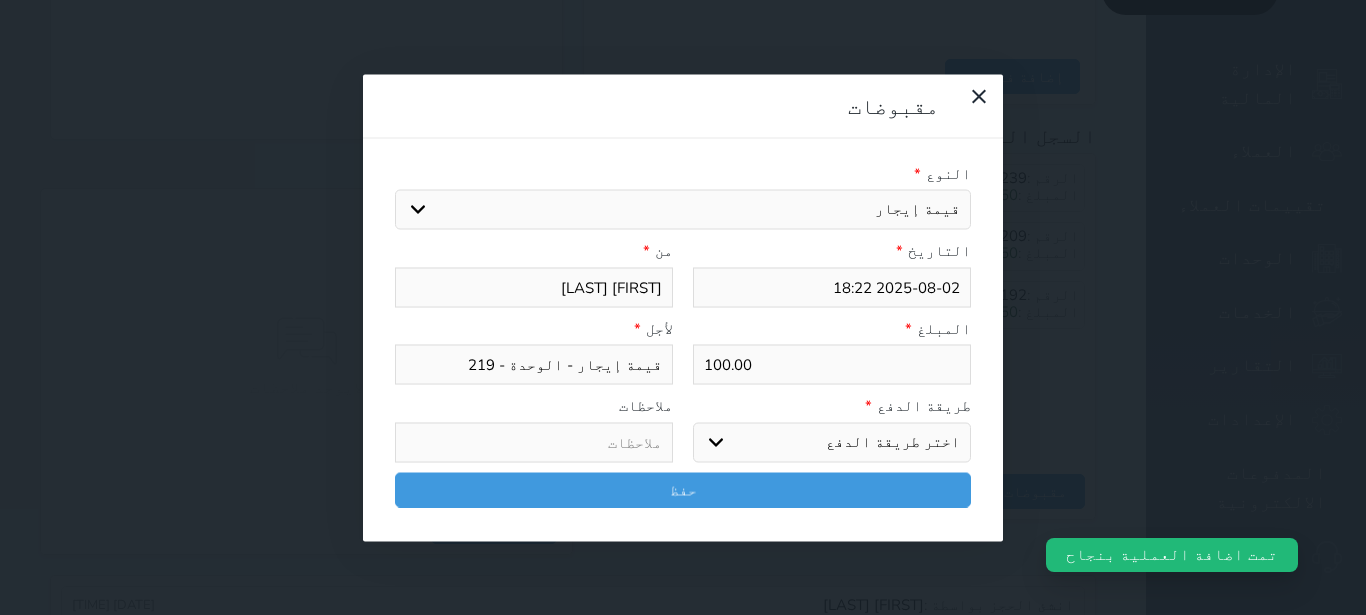 click on "اختر طريقة الدفع   دفع نقدى   تحويل بنكى   مدى   بطاقة ائتمان   آجل" at bounding box center (832, 442) 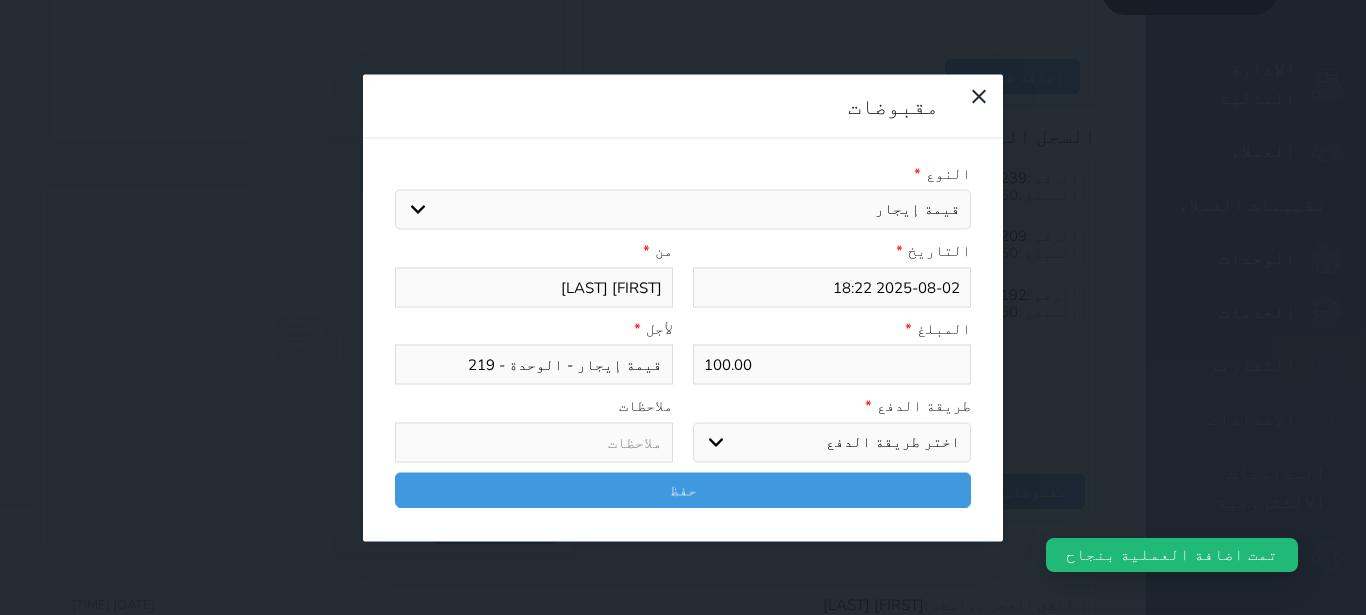 select on "cash" 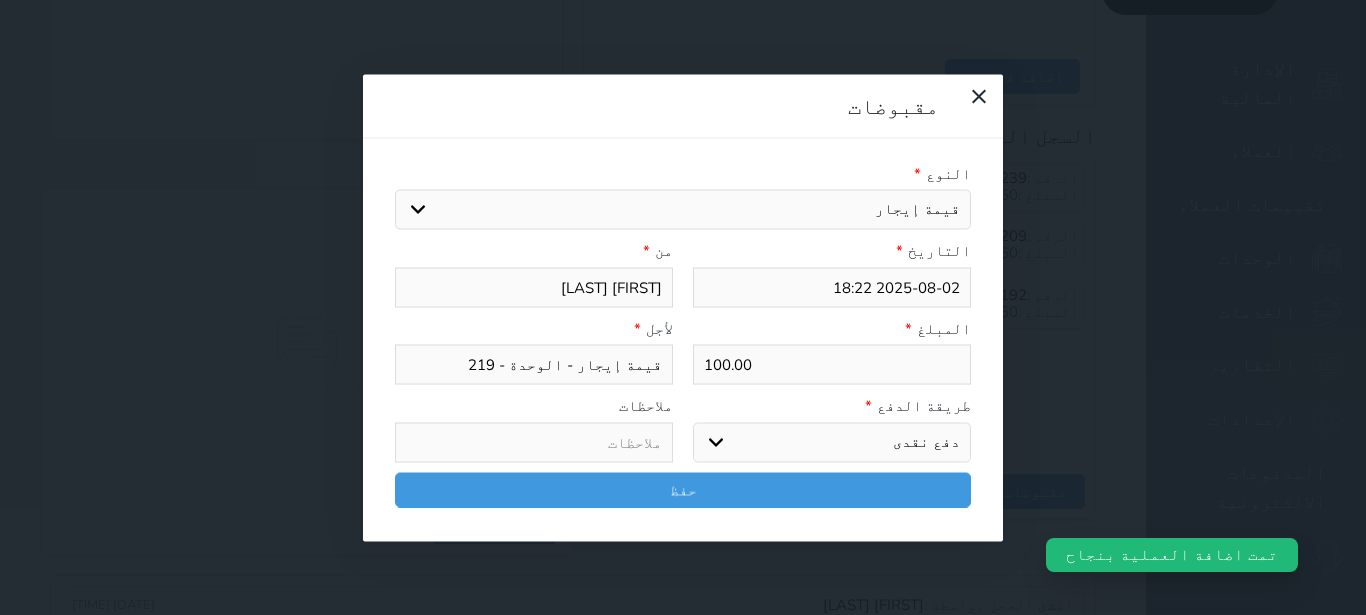click on "دفع نقدى" at bounding box center (0, 0) 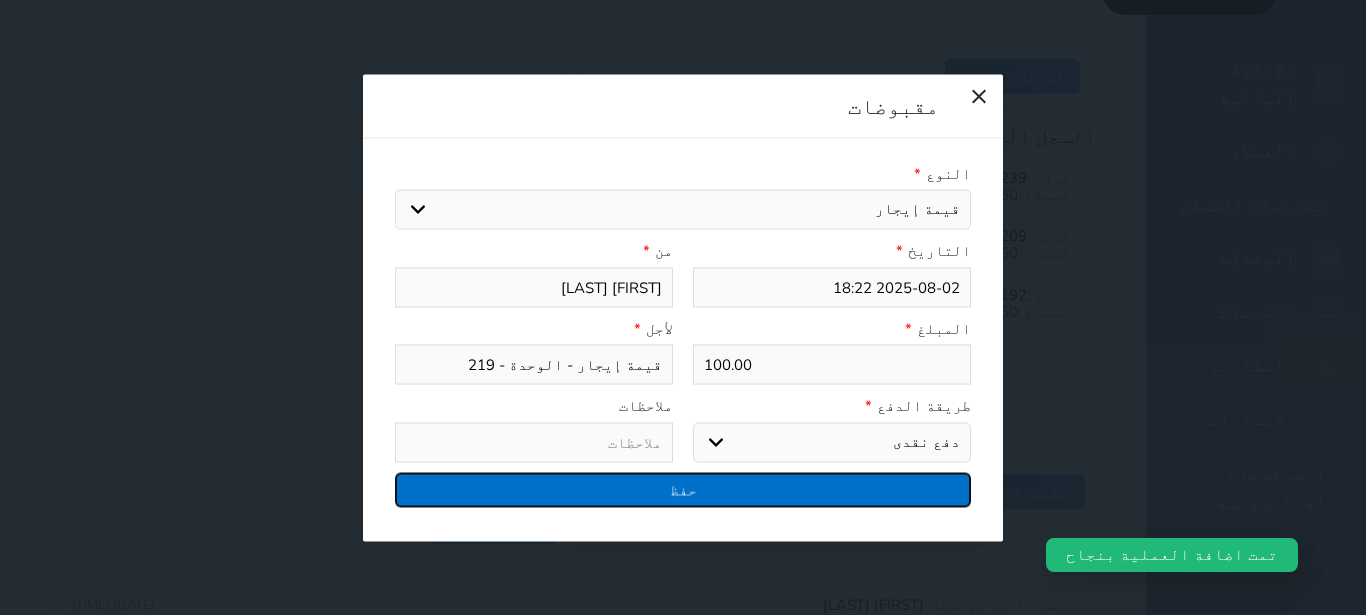 click on "حفظ" at bounding box center (683, 489) 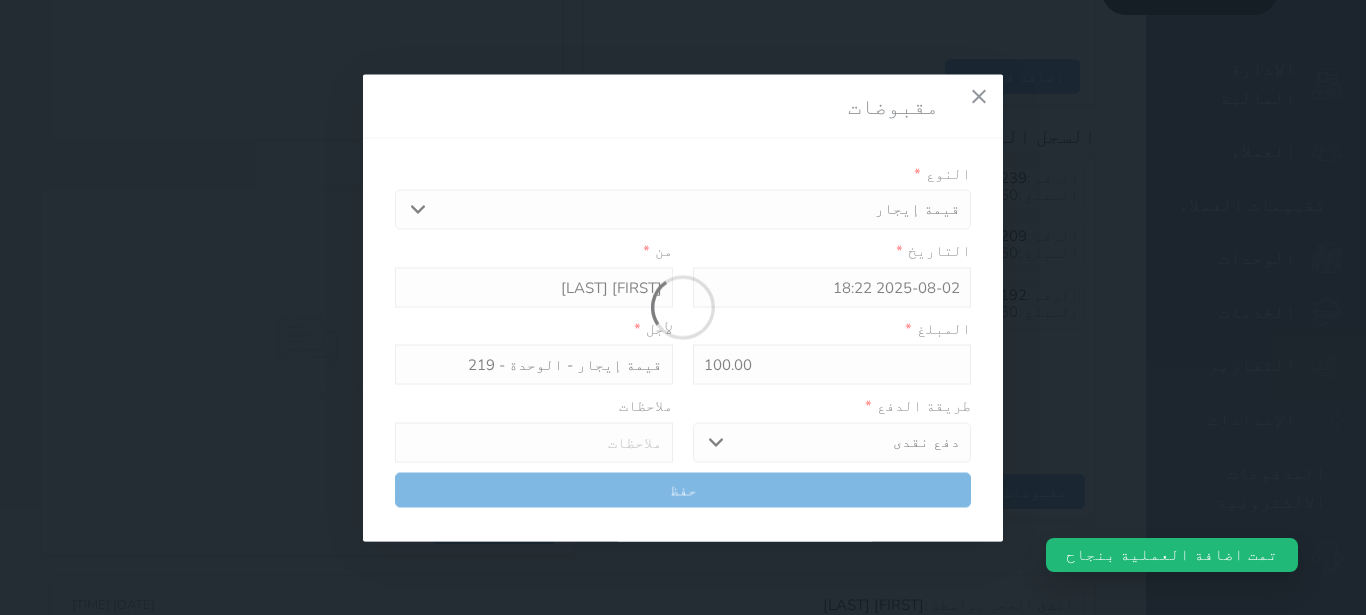 select 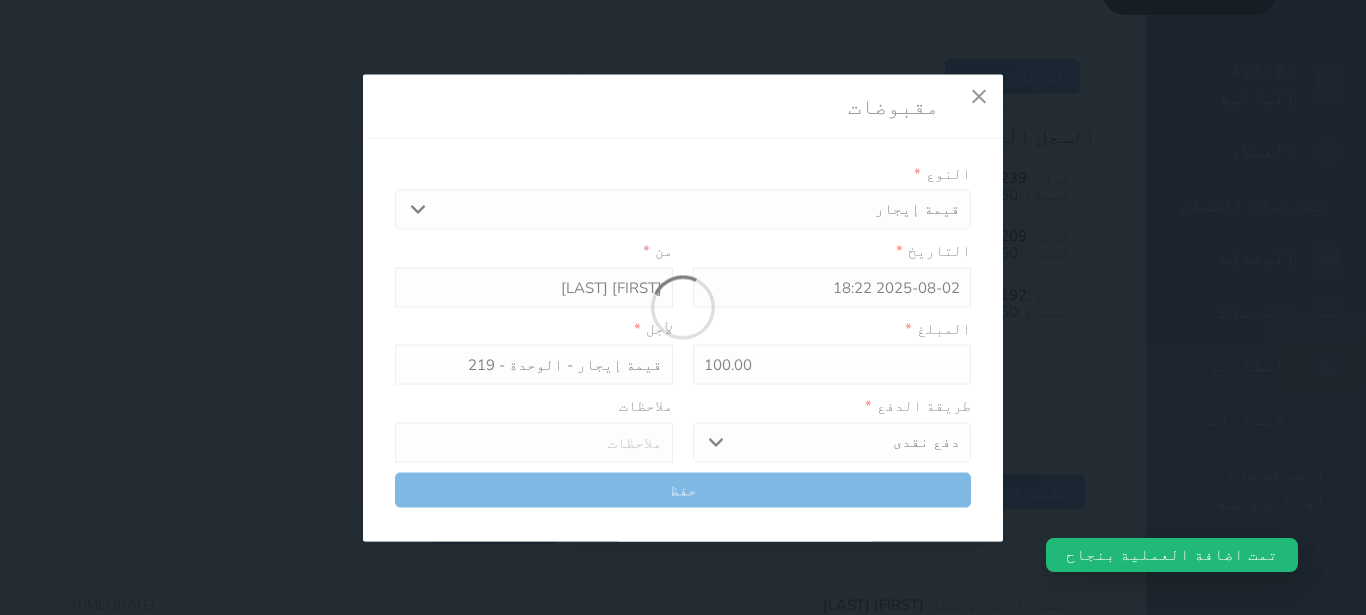 type 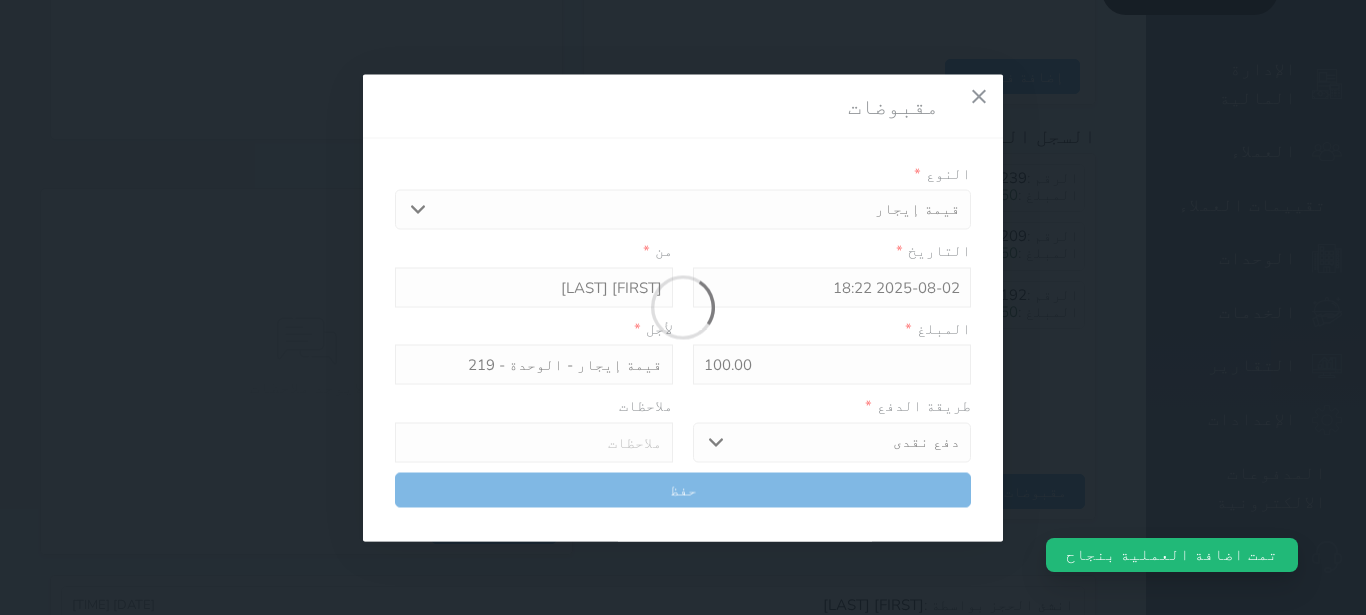 type on "0" 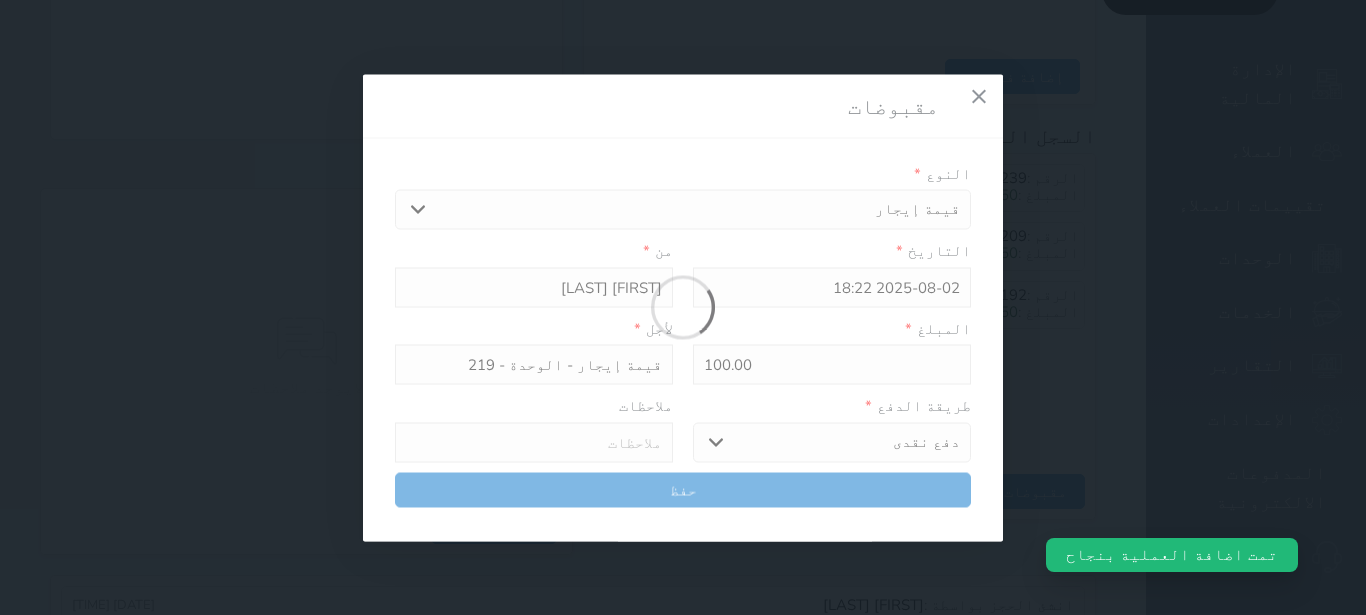 select 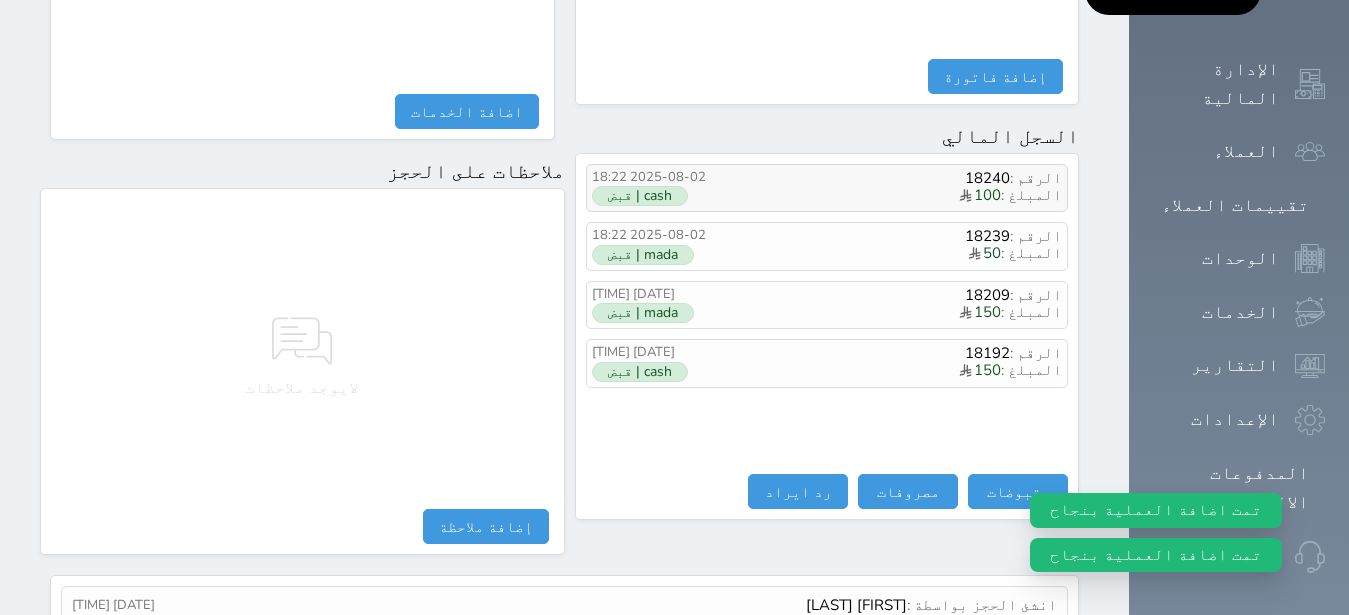 click on "المبلغ :  100" at bounding box center (897, 196) 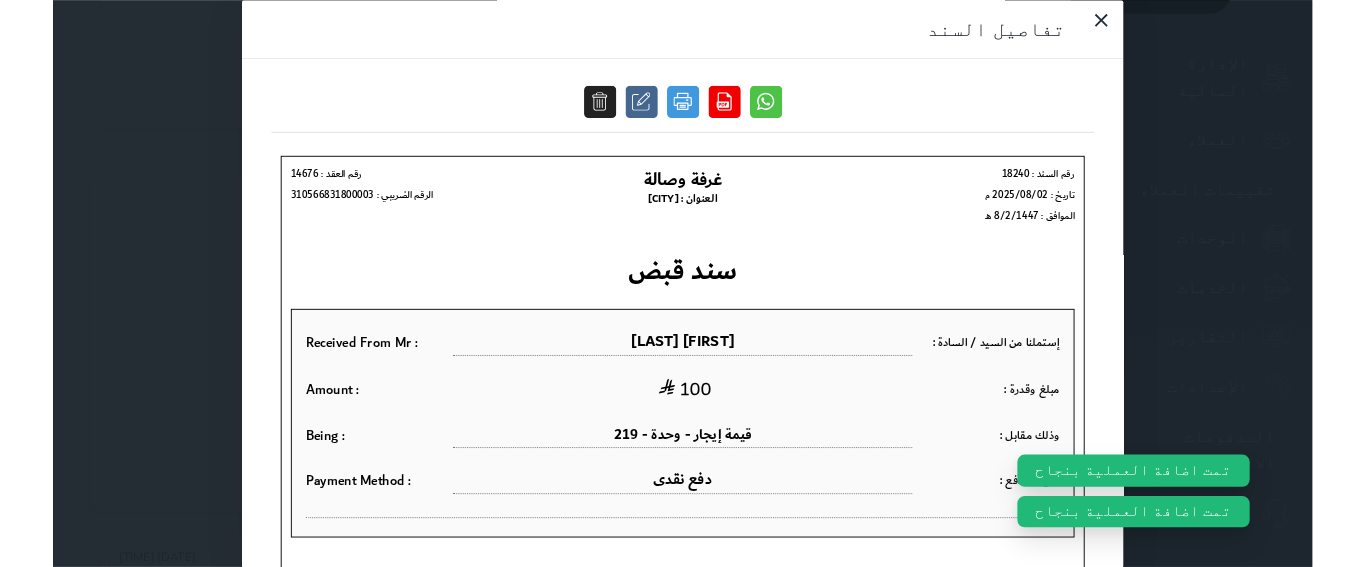 scroll, scrollTop: 0, scrollLeft: 0, axis: both 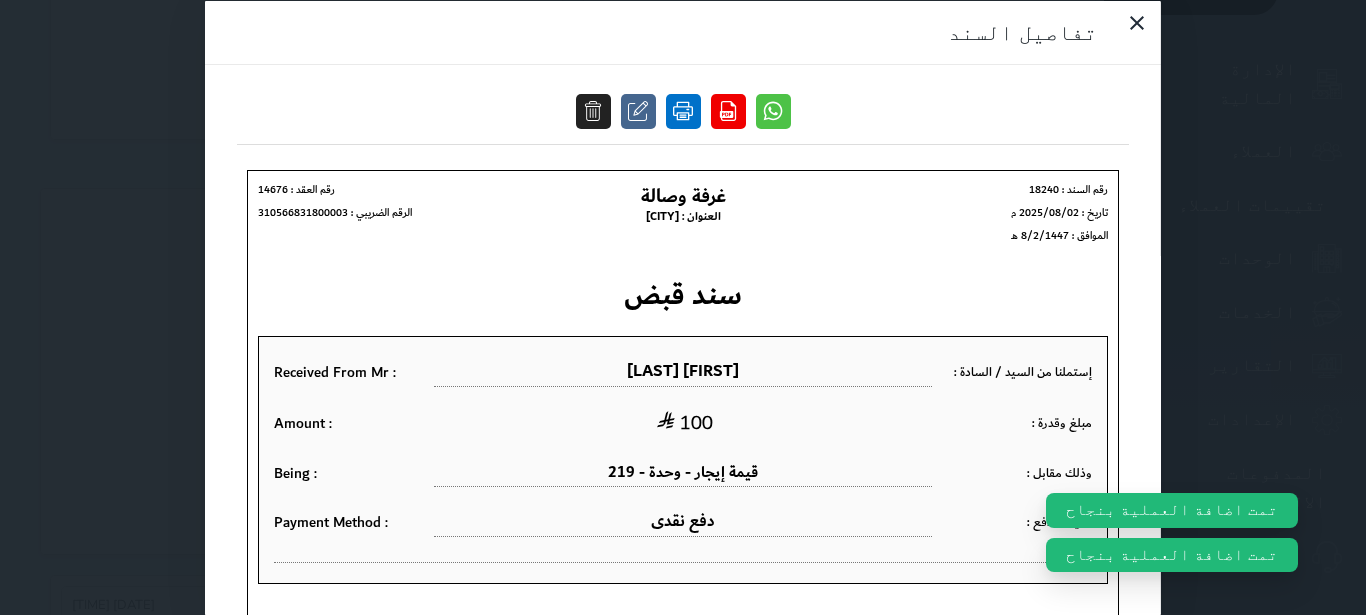 click at bounding box center (683, 110) 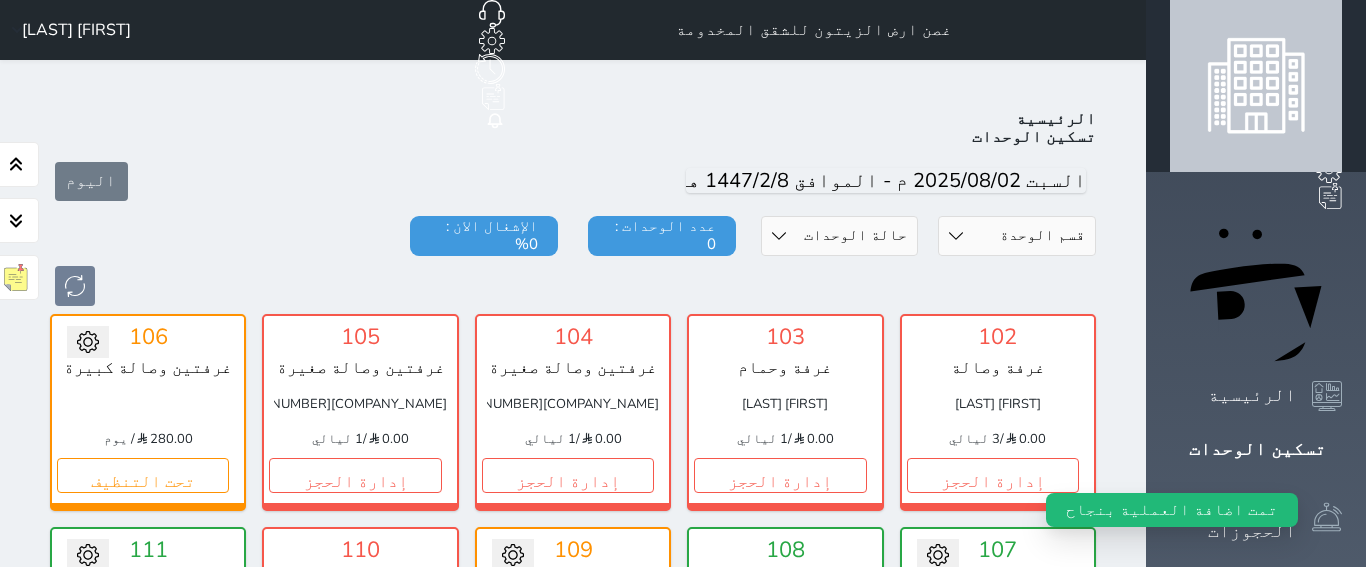 scroll, scrollTop: 78, scrollLeft: 0, axis: vertical 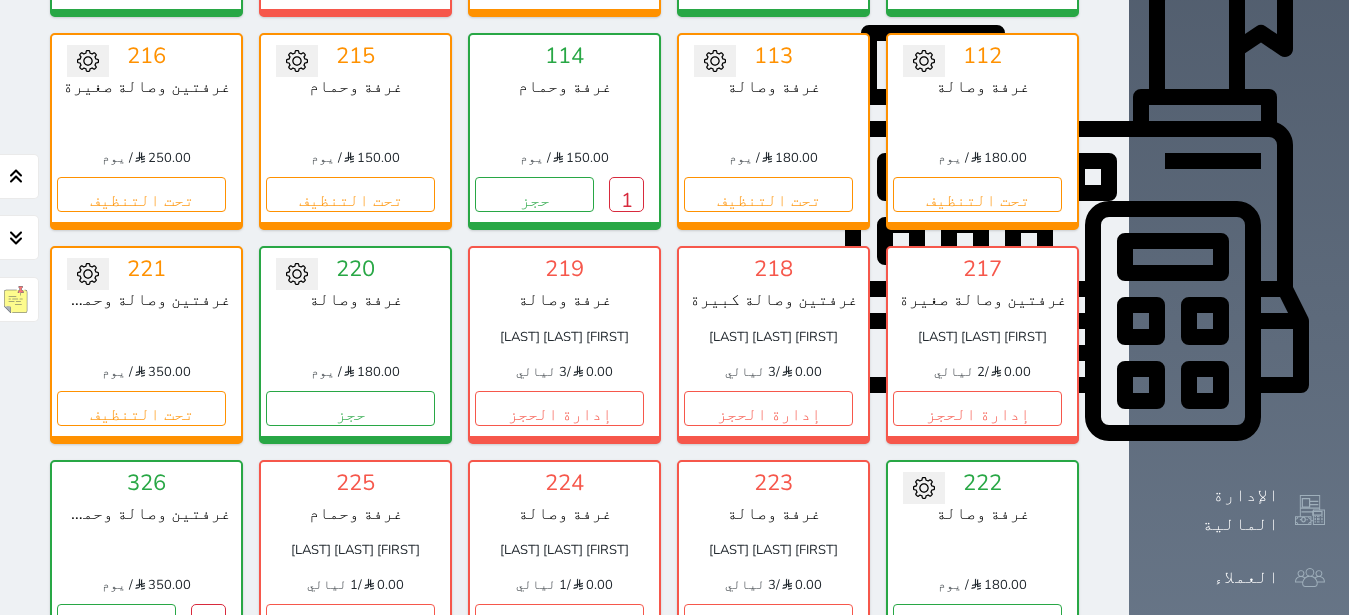 click on "1" at bounding box center (417, 834) 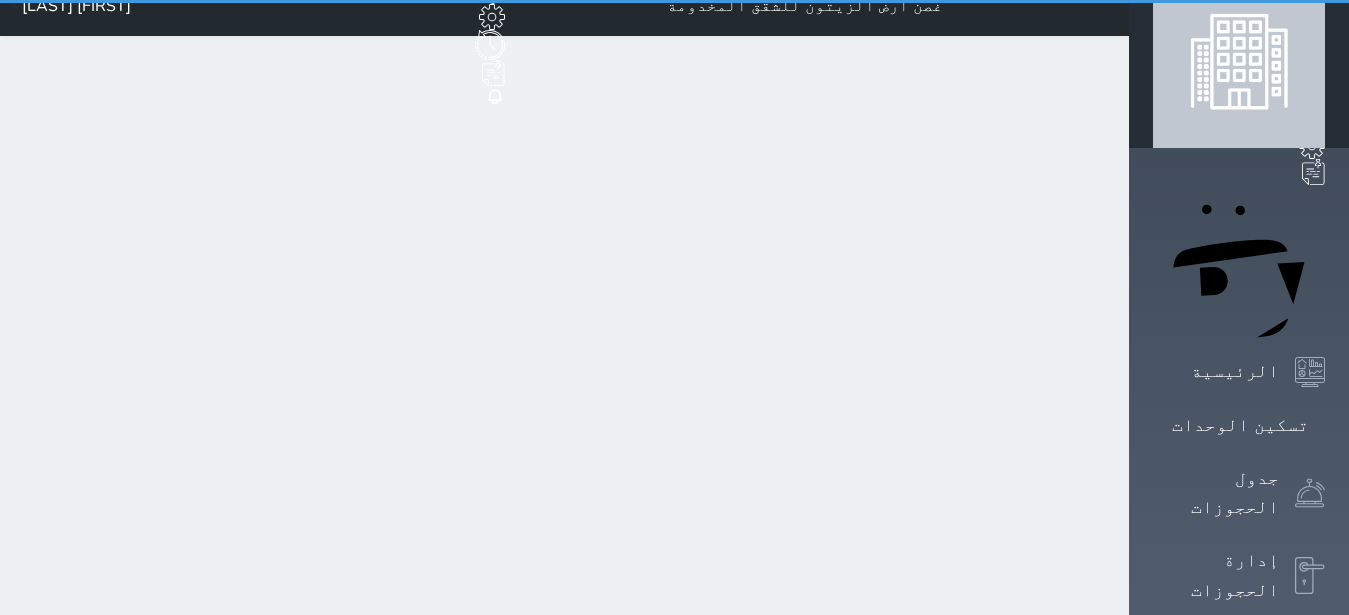 scroll, scrollTop: 0, scrollLeft: 0, axis: both 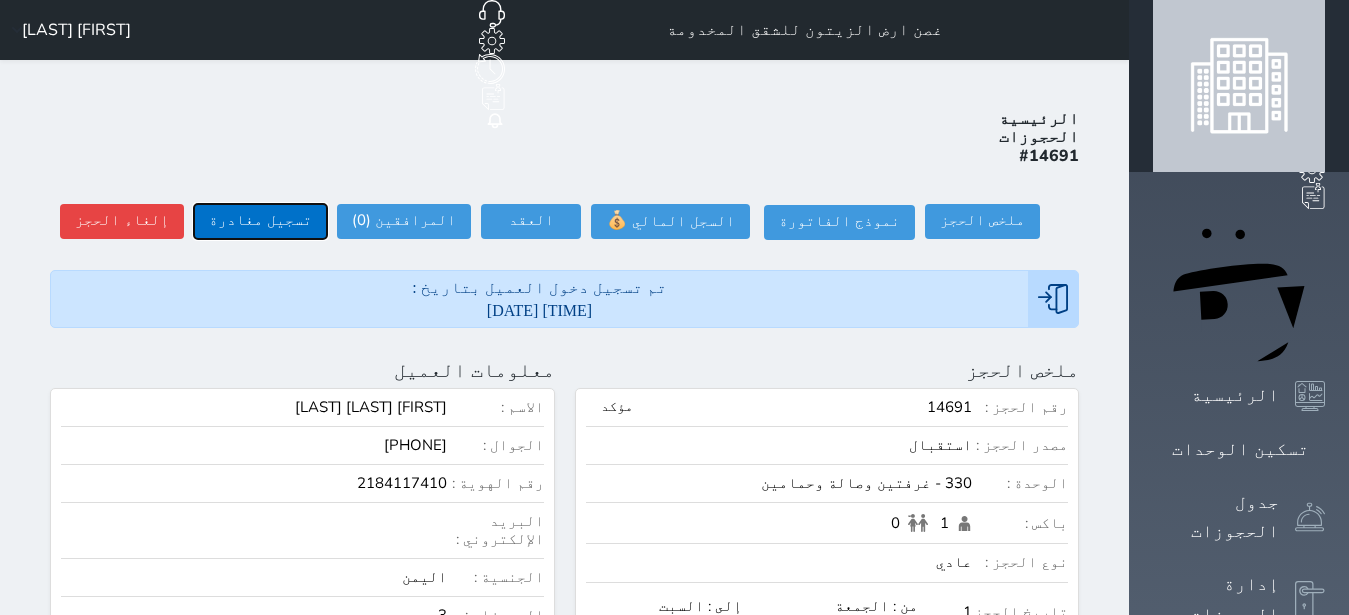 click on "تسجيل مغادرة" at bounding box center (260, 221) 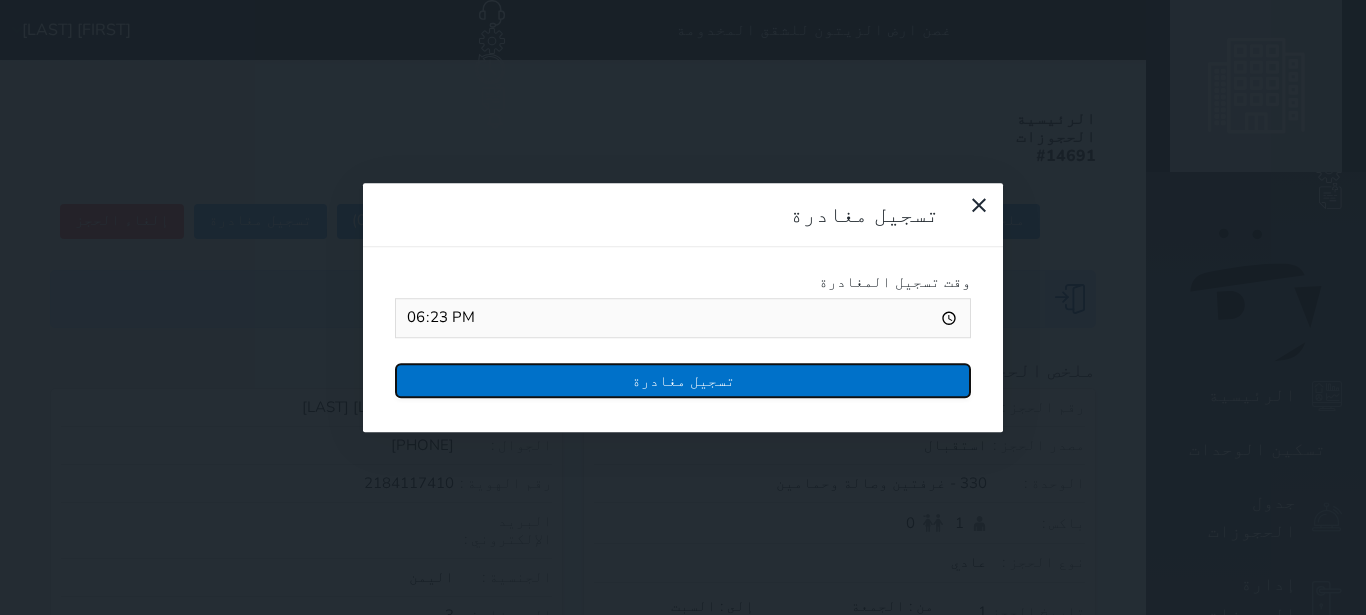 click on "تسجيل مغادرة" at bounding box center (683, 380) 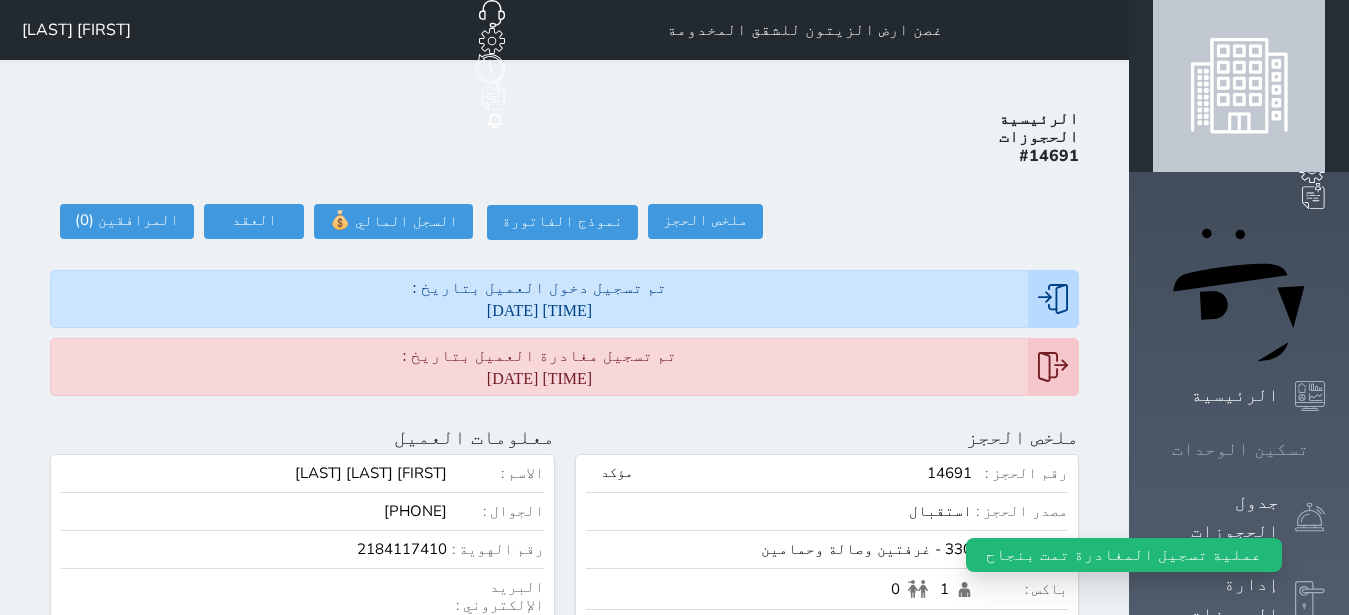 click 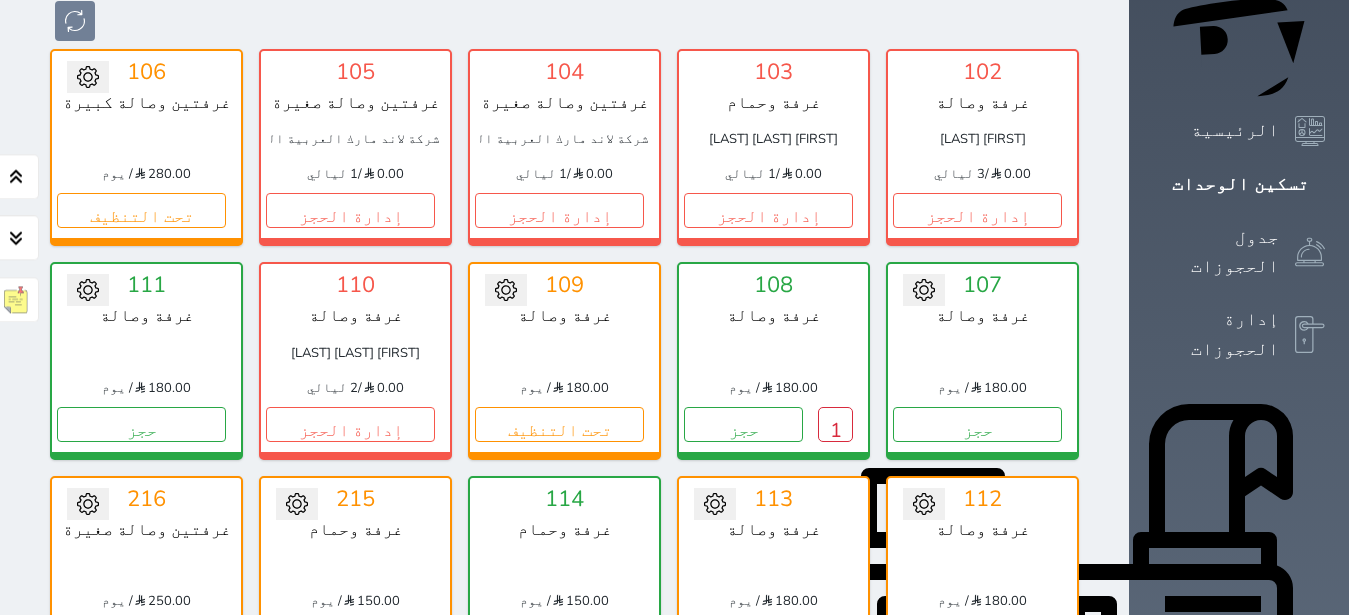 scroll, scrollTop: 78, scrollLeft: 0, axis: vertical 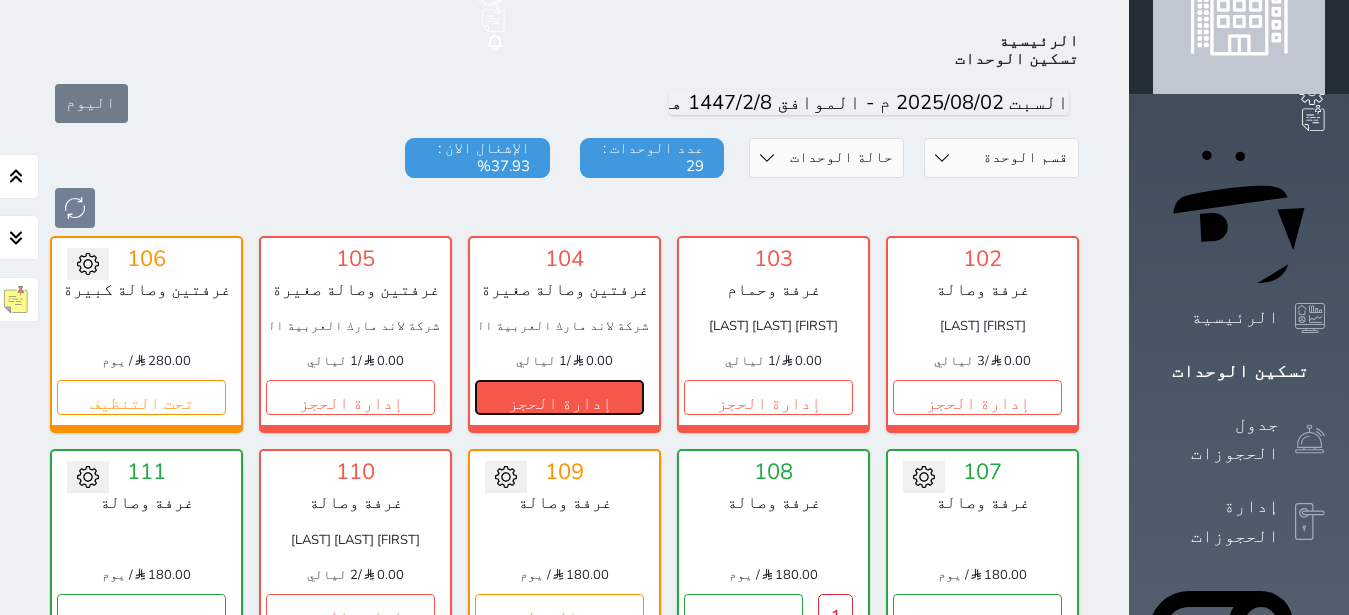 click on "إدارة الحجز" at bounding box center [559, 397] 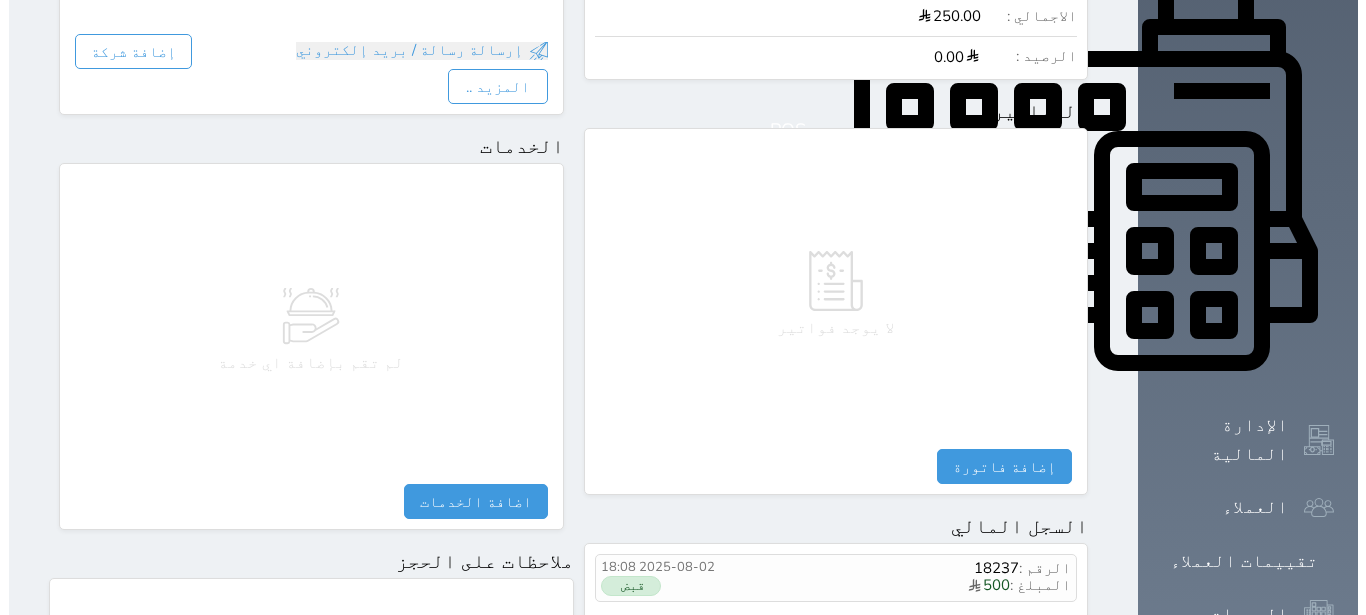scroll, scrollTop: 787, scrollLeft: 0, axis: vertical 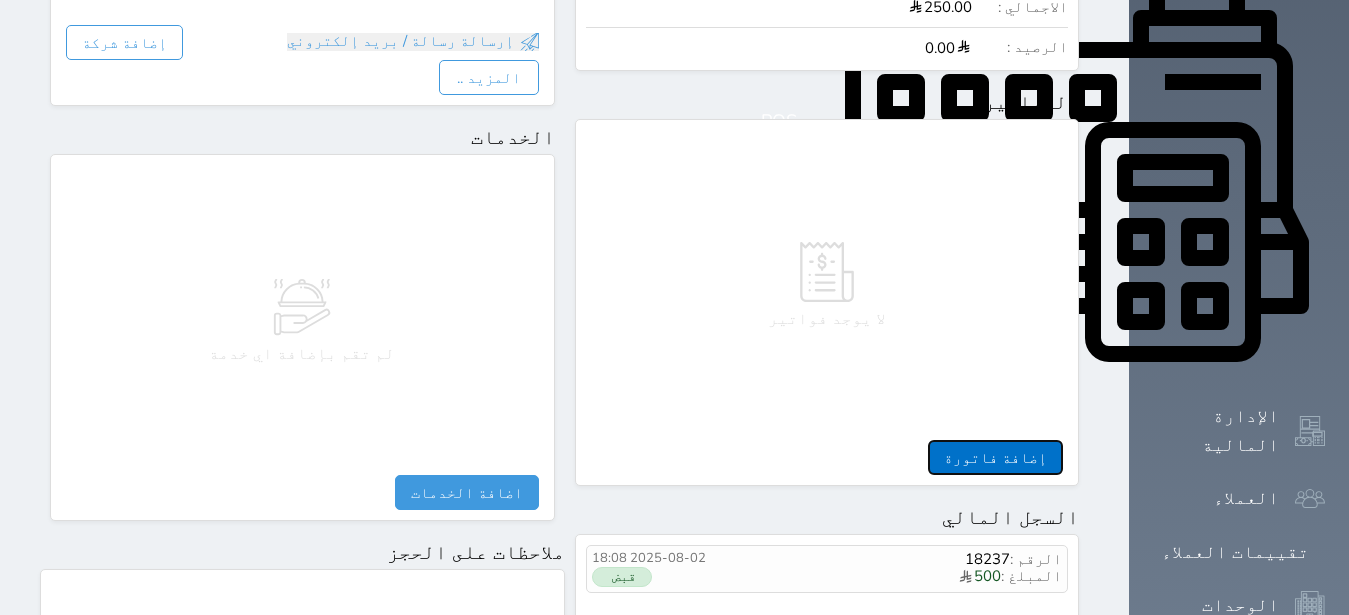 click on "إضافة فاتورة" at bounding box center (995, 457) 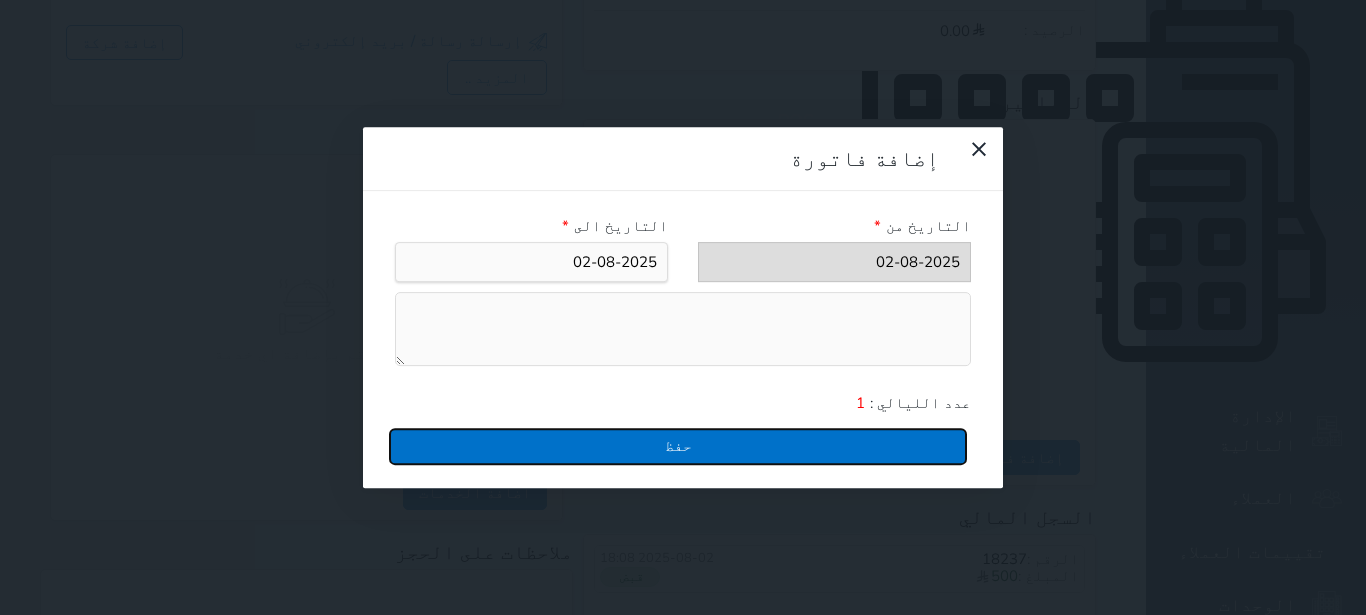 click on "حفظ" at bounding box center [678, 446] 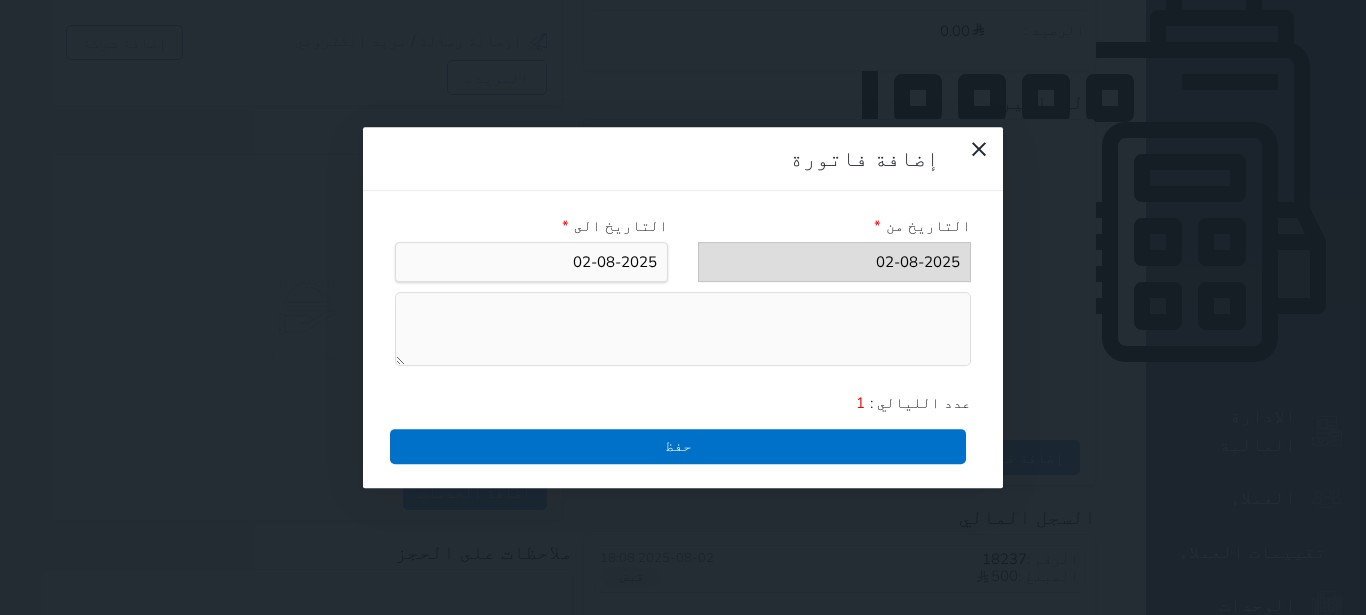 click at bounding box center [0, 0] 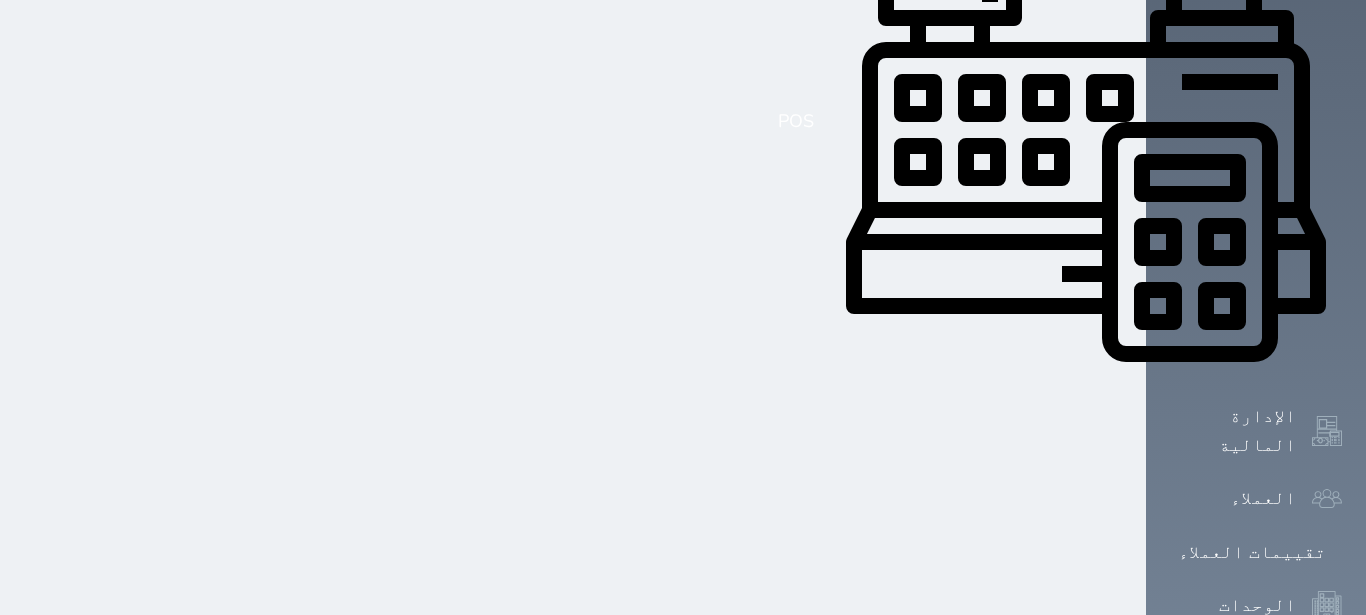 scroll, scrollTop: 694, scrollLeft: 0, axis: vertical 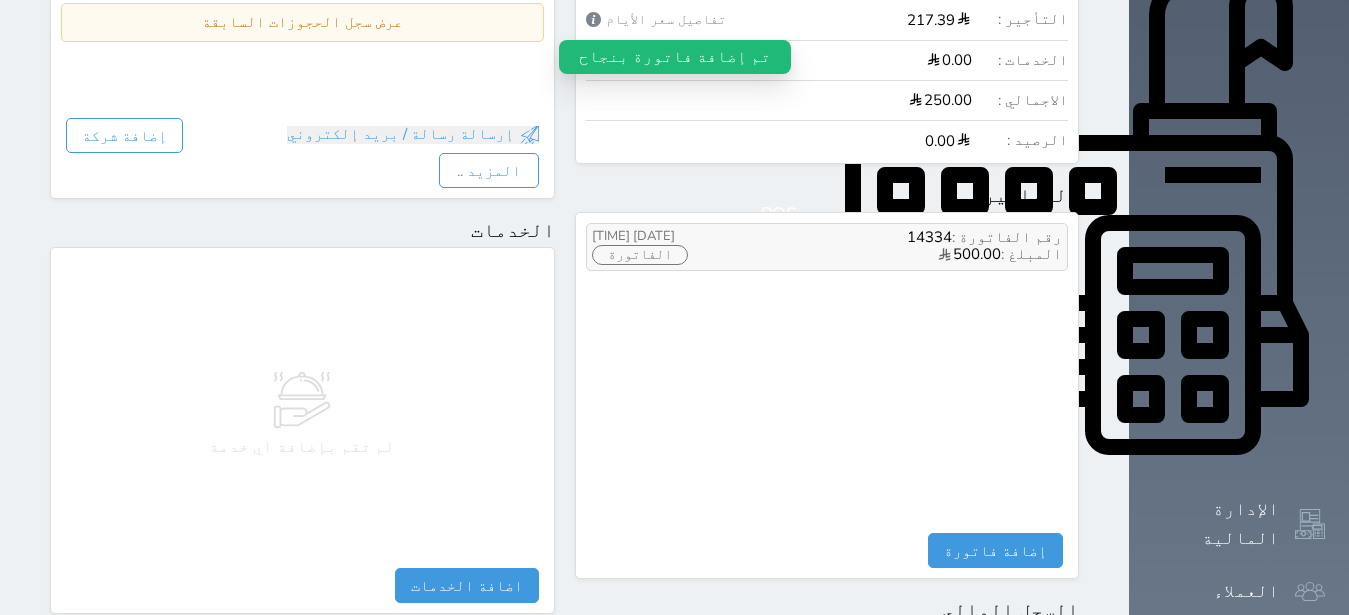 click on "المبلغ :
500.00" at bounding box center (897, 255) 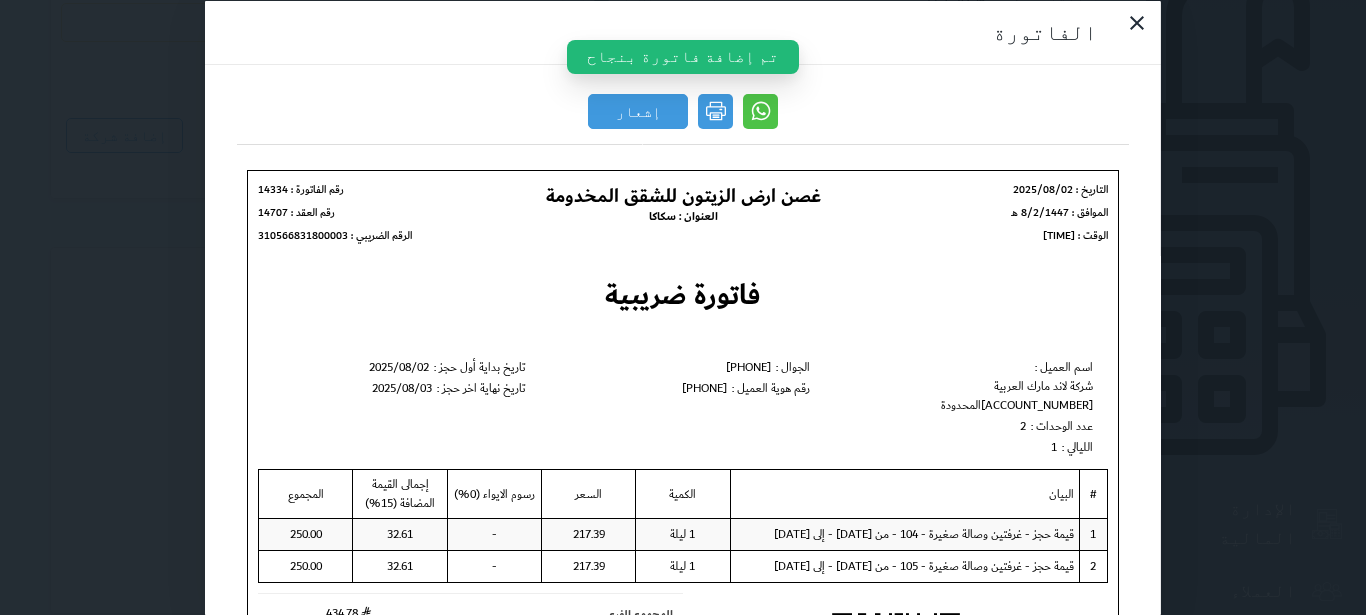 scroll, scrollTop: 0, scrollLeft: 0, axis: both 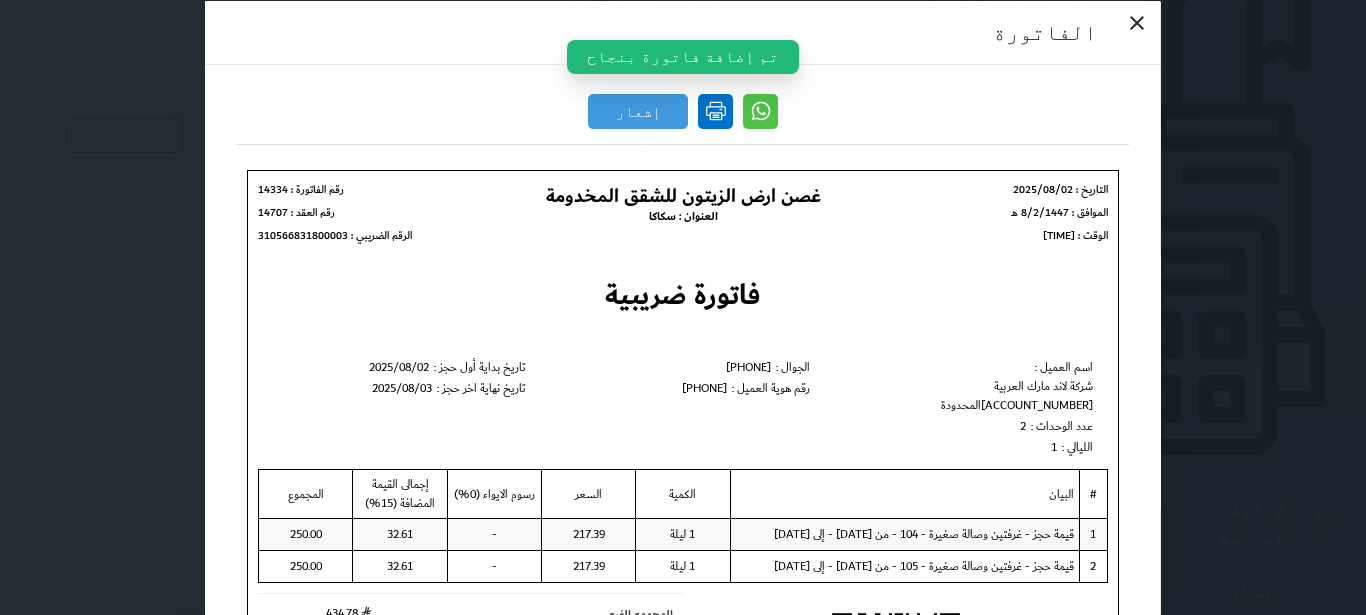 click at bounding box center [715, 110] 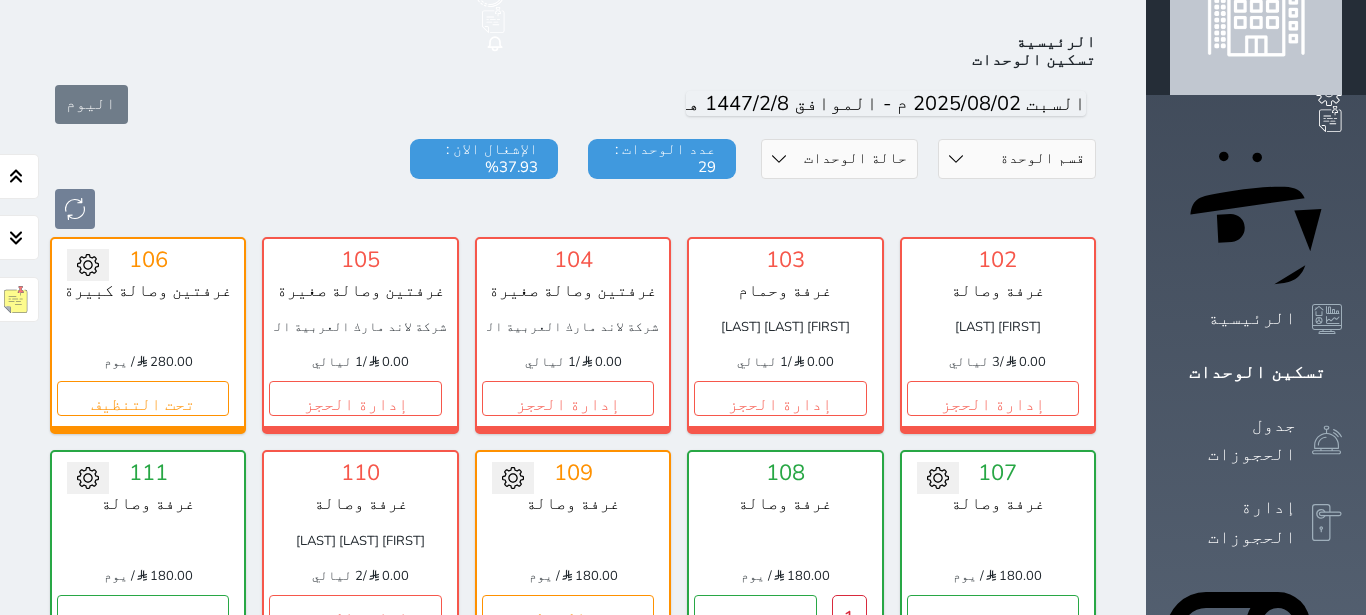 scroll, scrollTop: 78, scrollLeft: 0, axis: vertical 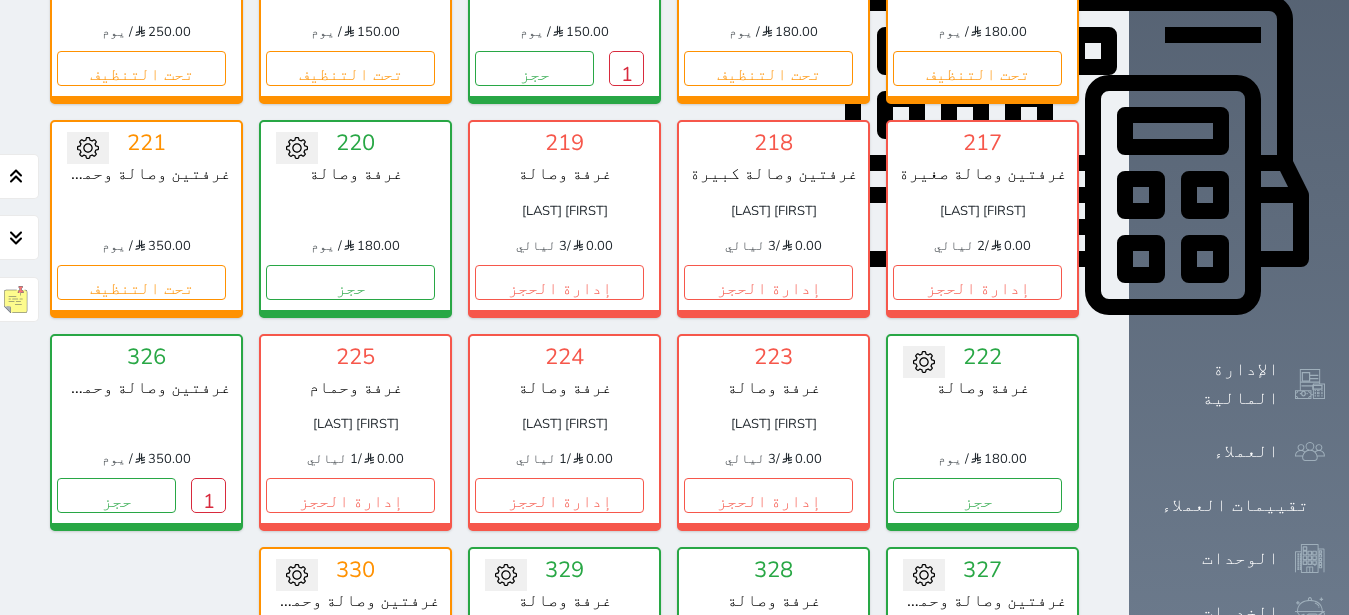 click on "1" at bounding box center [835, 708] 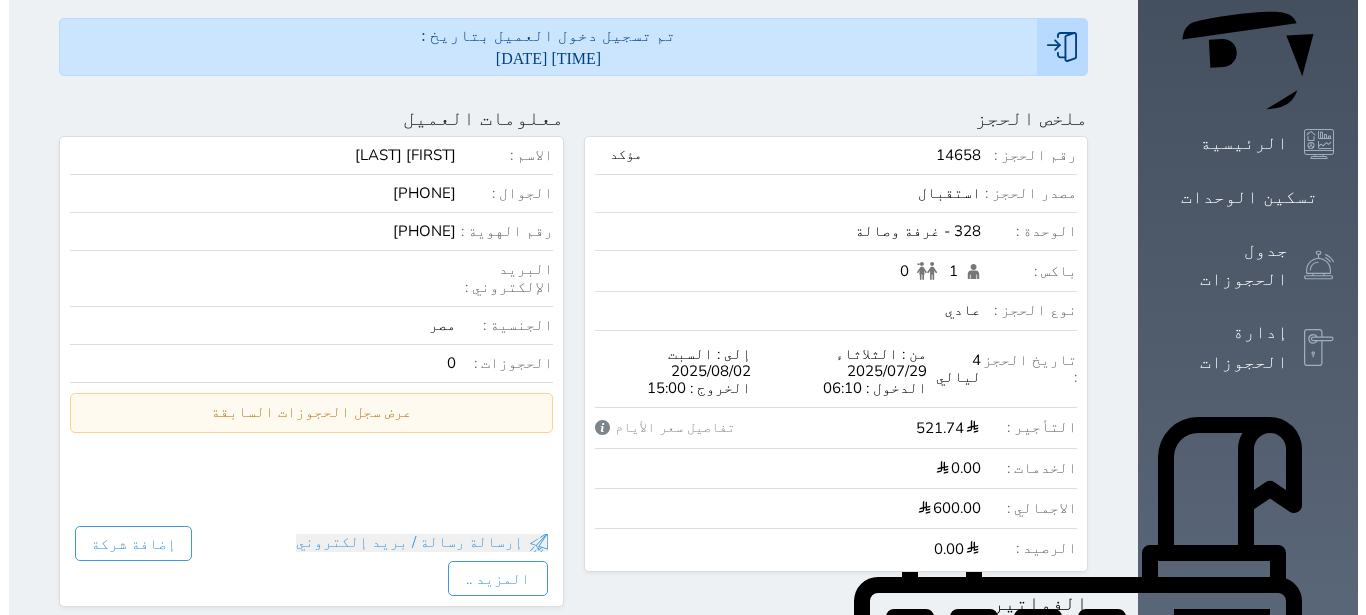 scroll, scrollTop: 0, scrollLeft: 0, axis: both 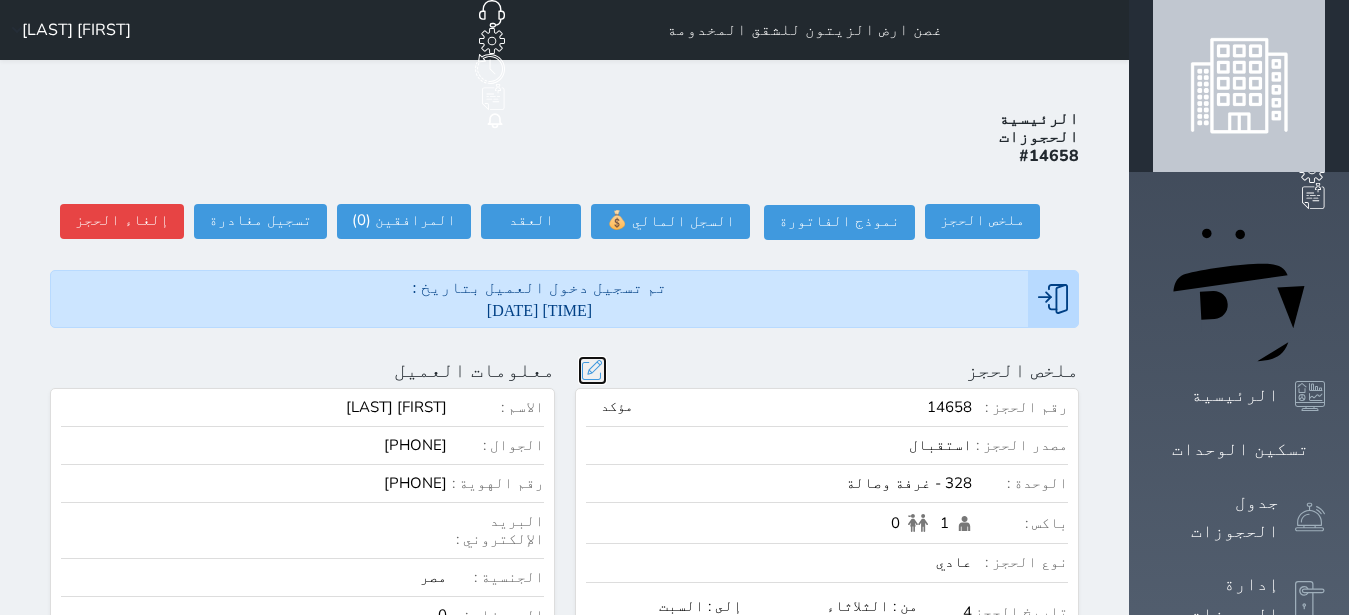click at bounding box center [592, 370] 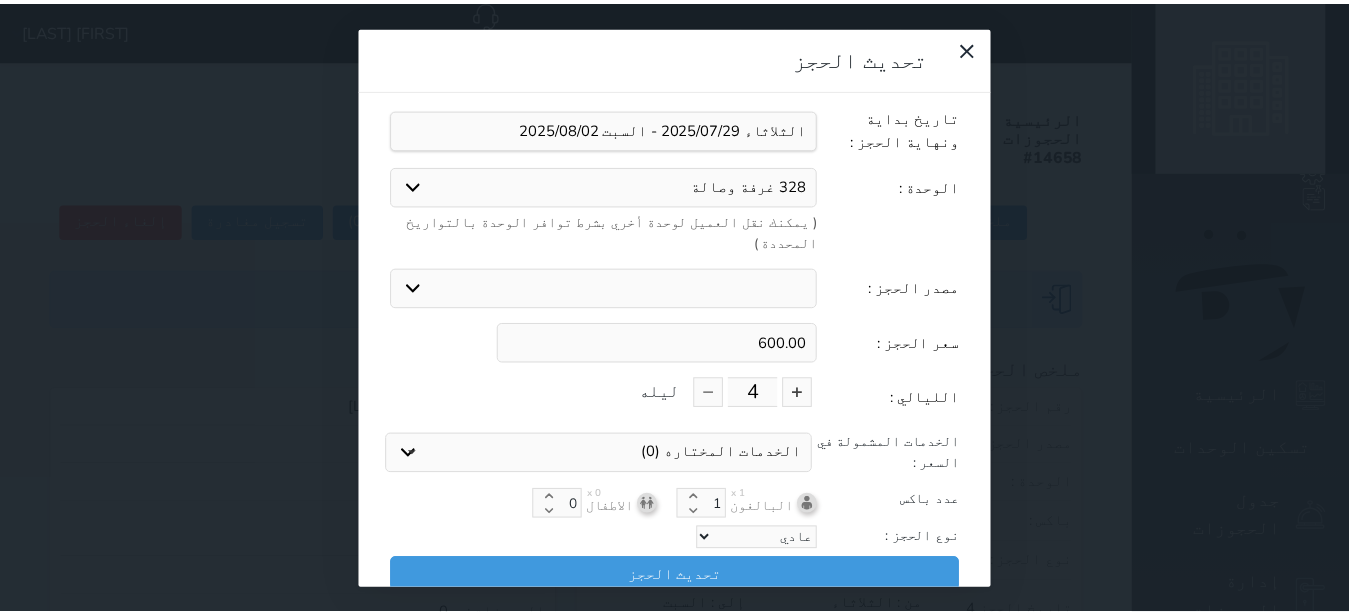 scroll, scrollTop: 0, scrollLeft: 0, axis: both 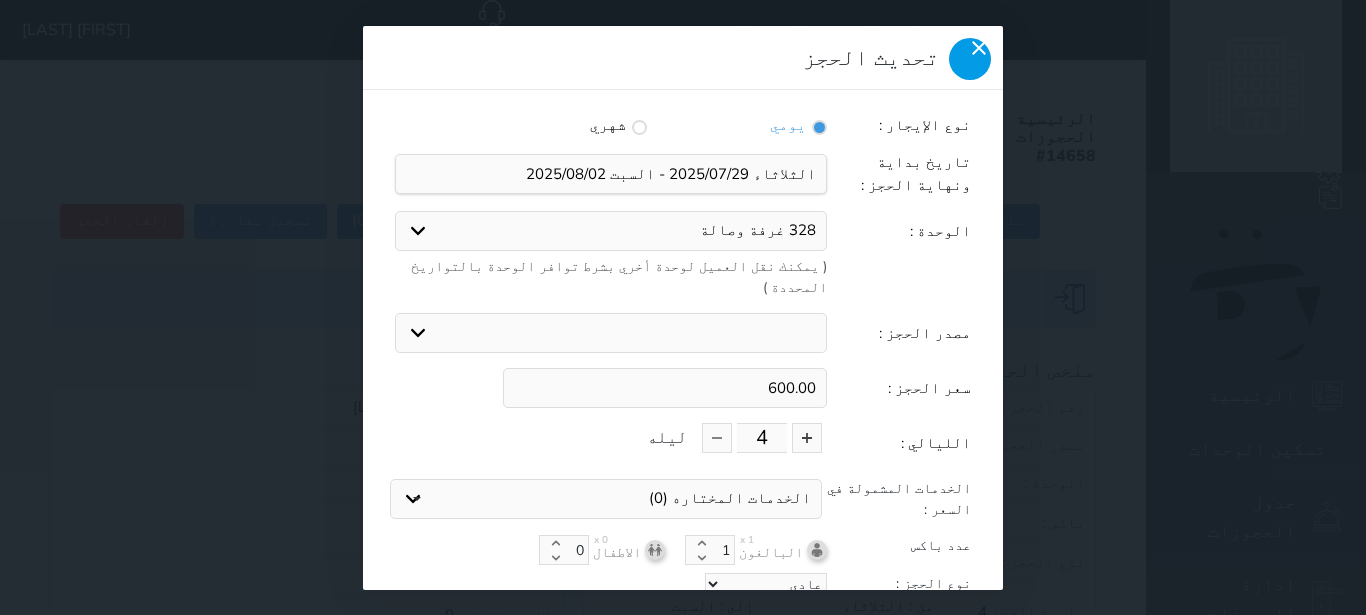 click 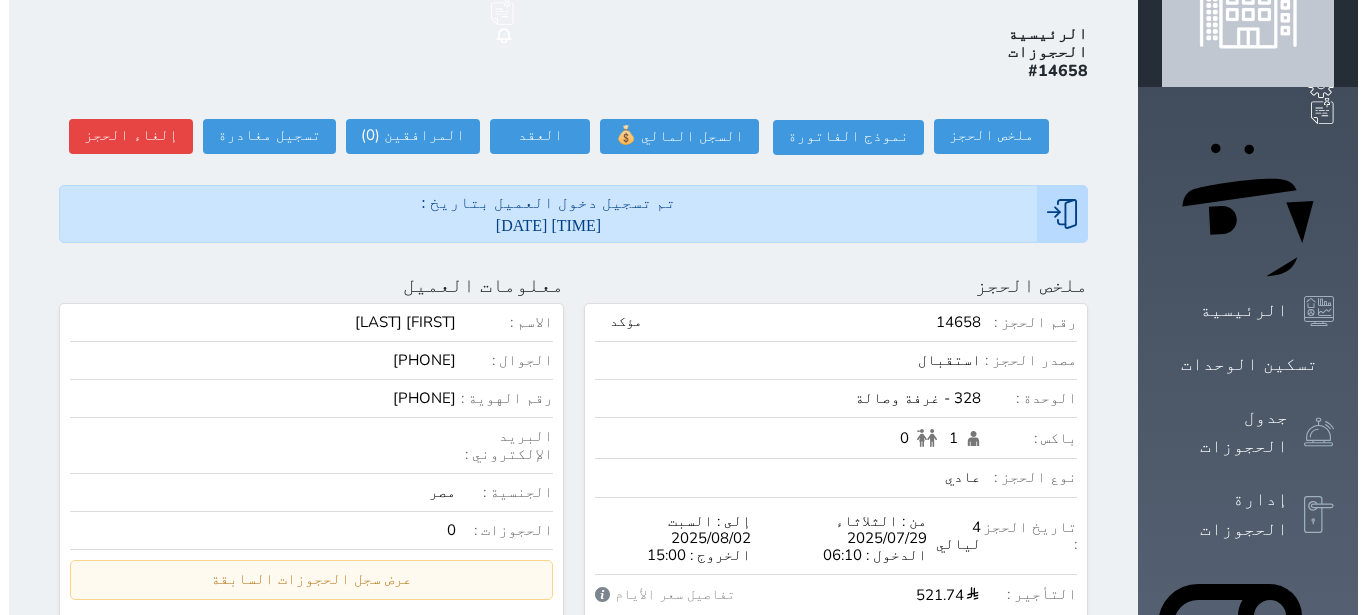 scroll, scrollTop: 126, scrollLeft: 0, axis: vertical 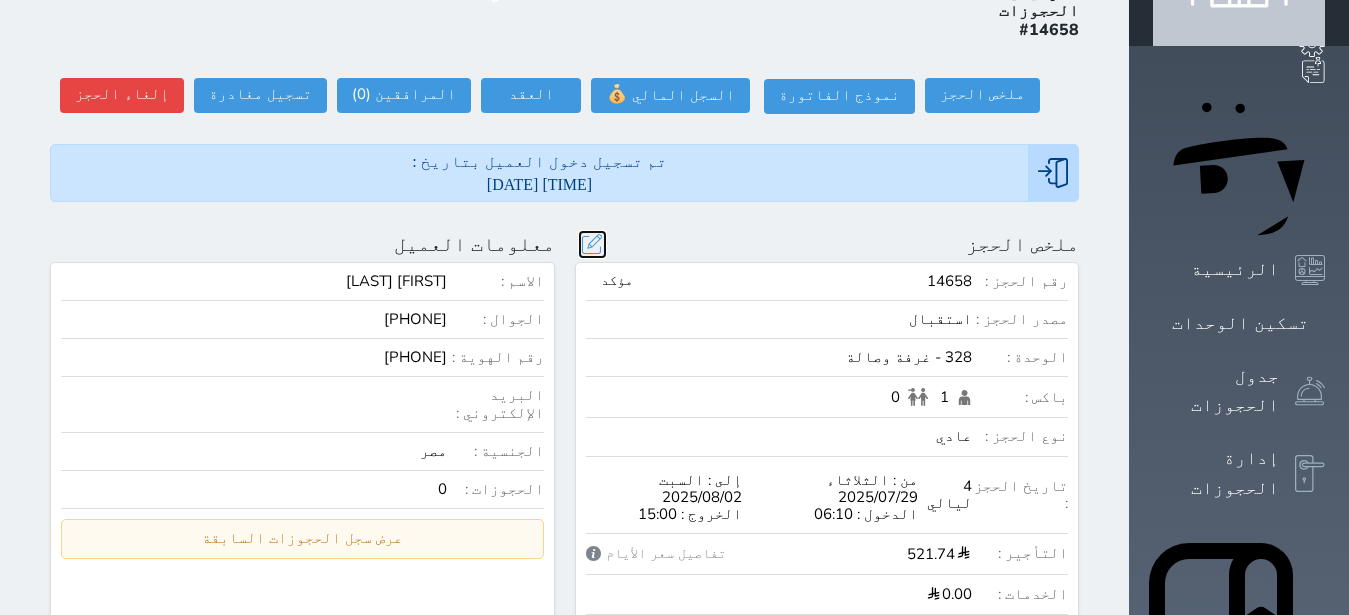 click at bounding box center (592, 244) 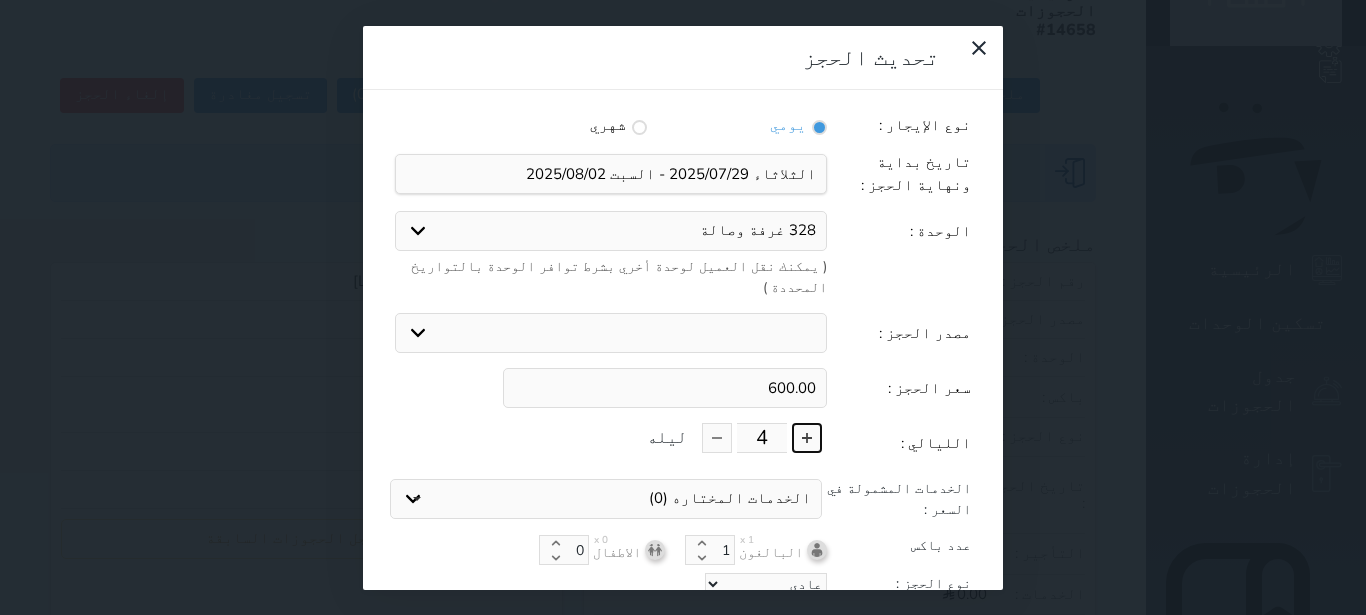 click at bounding box center (807, 438) 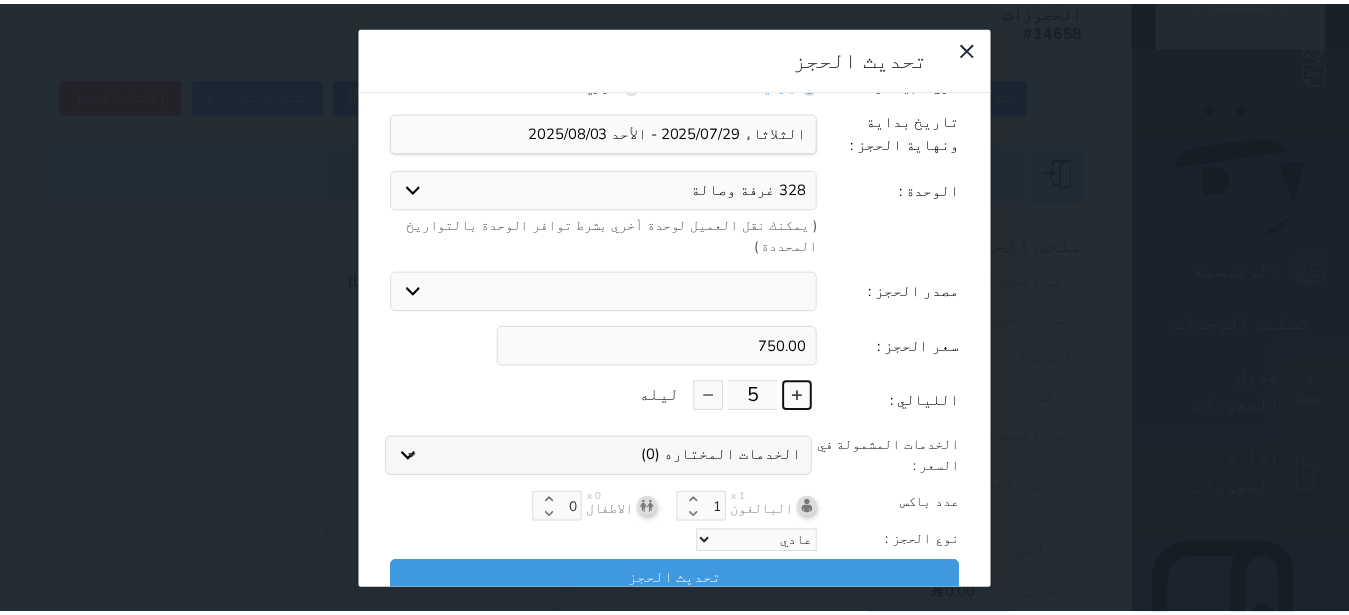 scroll, scrollTop: 45, scrollLeft: 0, axis: vertical 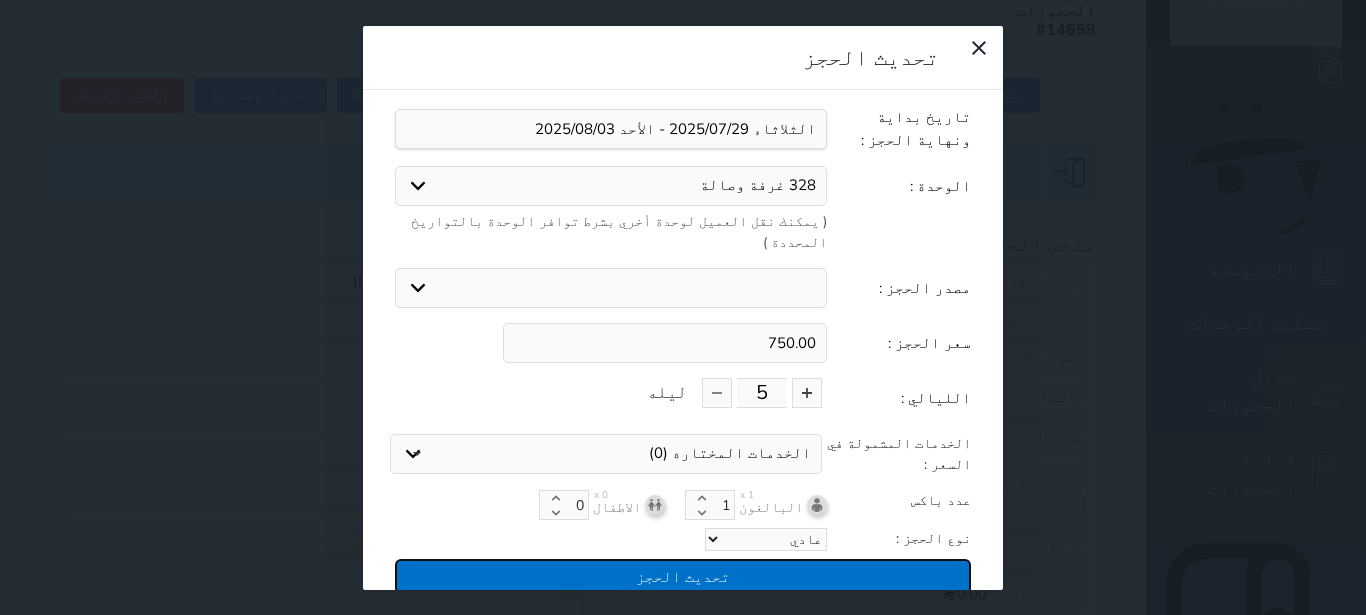 click on "تحديث الحجز" at bounding box center (683, 576) 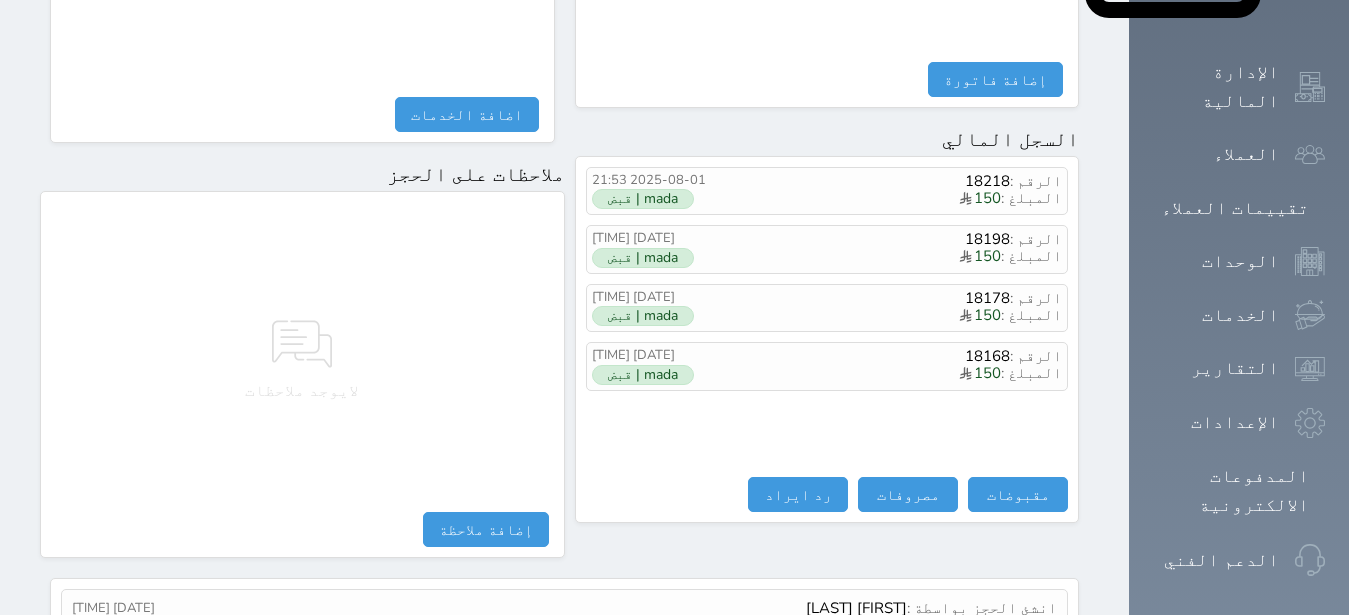 scroll, scrollTop: 1165, scrollLeft: 0, axis: vertical 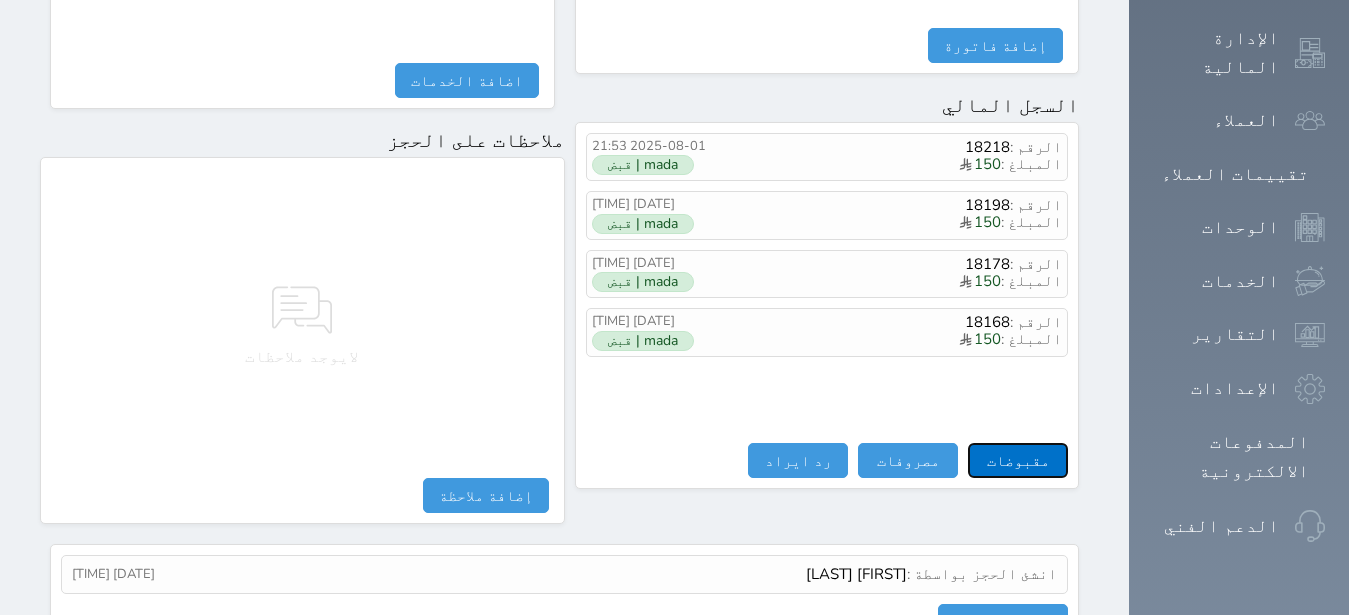 click on "مقبوضات" at bounding box center (1018, 460) 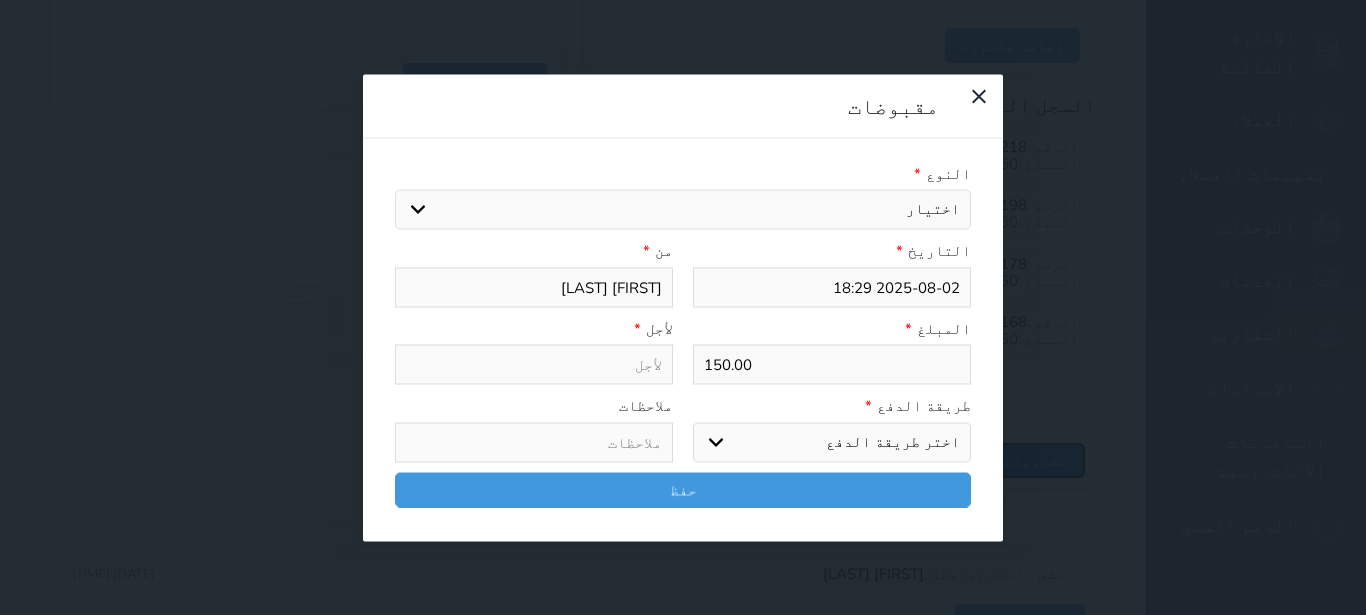 select 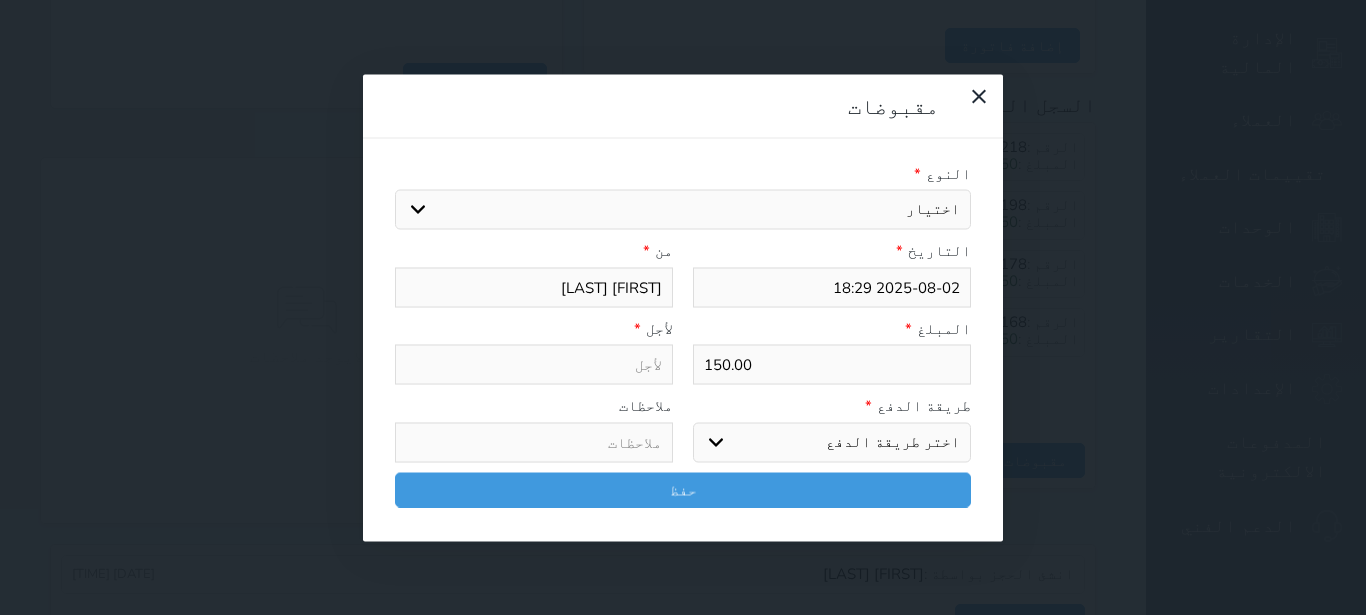 click on "اختيار   مقبوضات عامة قيمة إيجار فواتير تامين عربون لا ينطبق آخر مغسلة واي فاي - الإنترنت مواقف السيارات طعام الأغذية والمشروبات مشروبات المشروبات الباردة المشروبات الساخنة الإفطار غداء عشاء مخبز و كعك حمام سباحة الصالة الرياضية سبا و خدمات الجمال اختيار وإسقاط (خدمات النقل) ميني بار كابل - تلفزيون سرير إضافي تصفيف الشعر التسوق خدمات الجولات السياحية المنظمة خدمات الدليل السياحي" at bounding box center (683, 210) 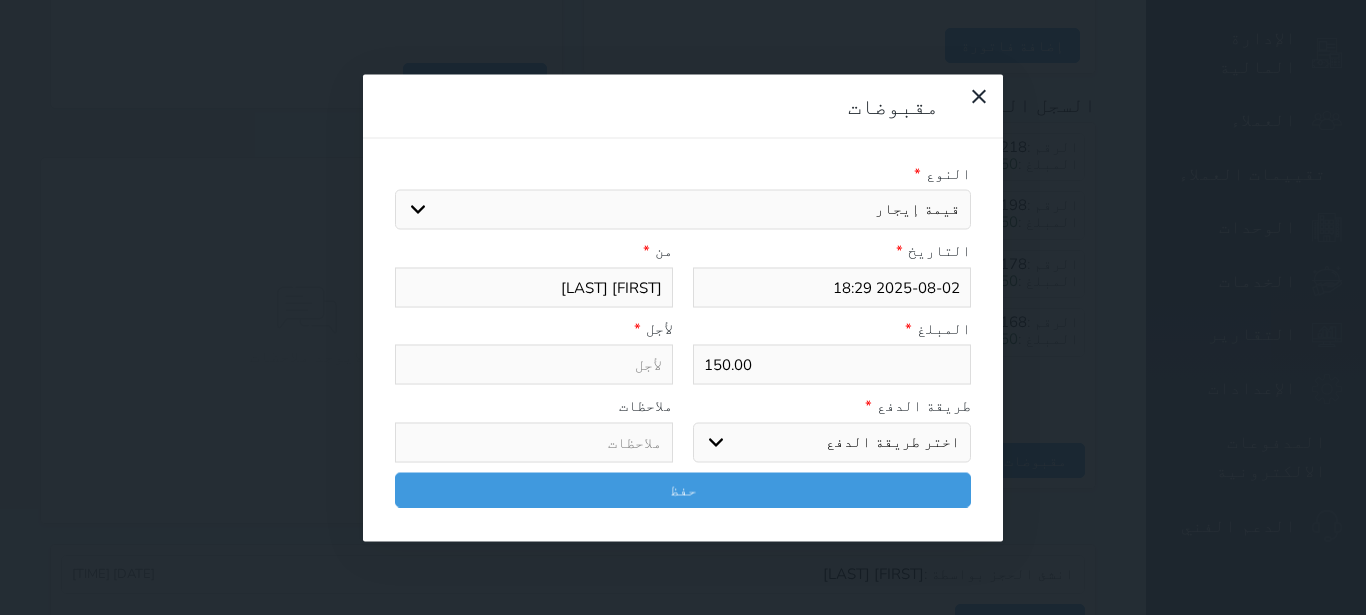 click on "قيمة إيجار" at bounding box center (0, 0) 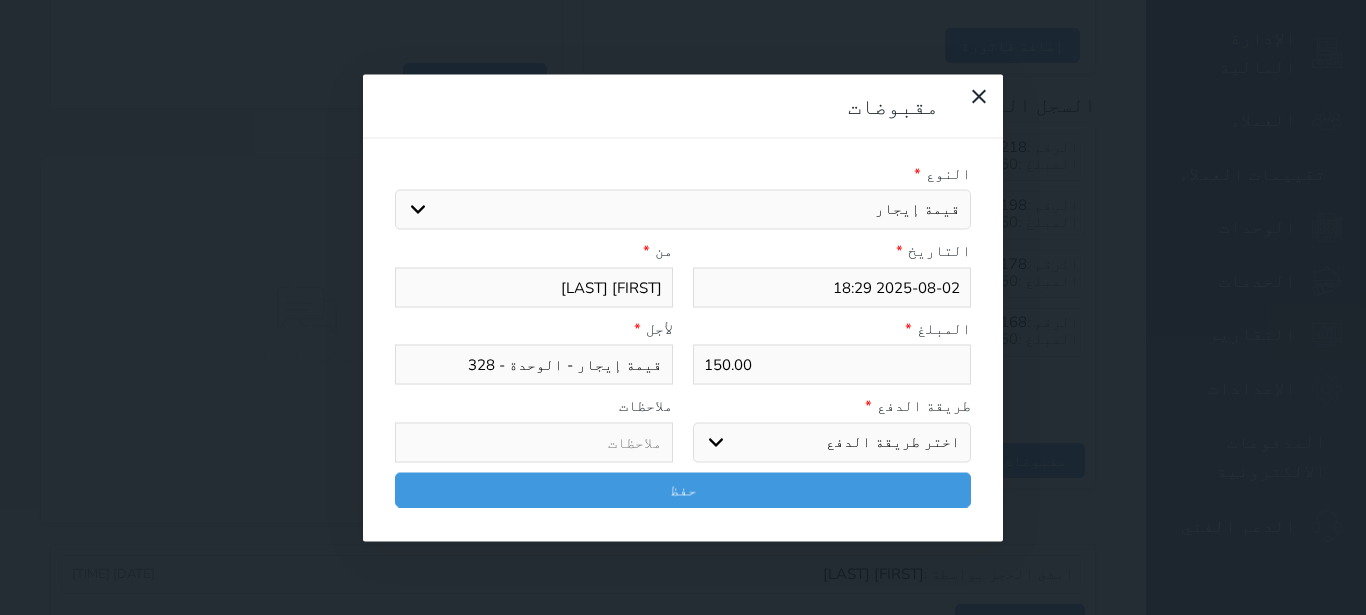 click on "اختر طريقة الدفع   دفع نقدى   تحويل بنكى   مدى   بطاقة ائتمان   آجل" at bounding box center [832, 442] 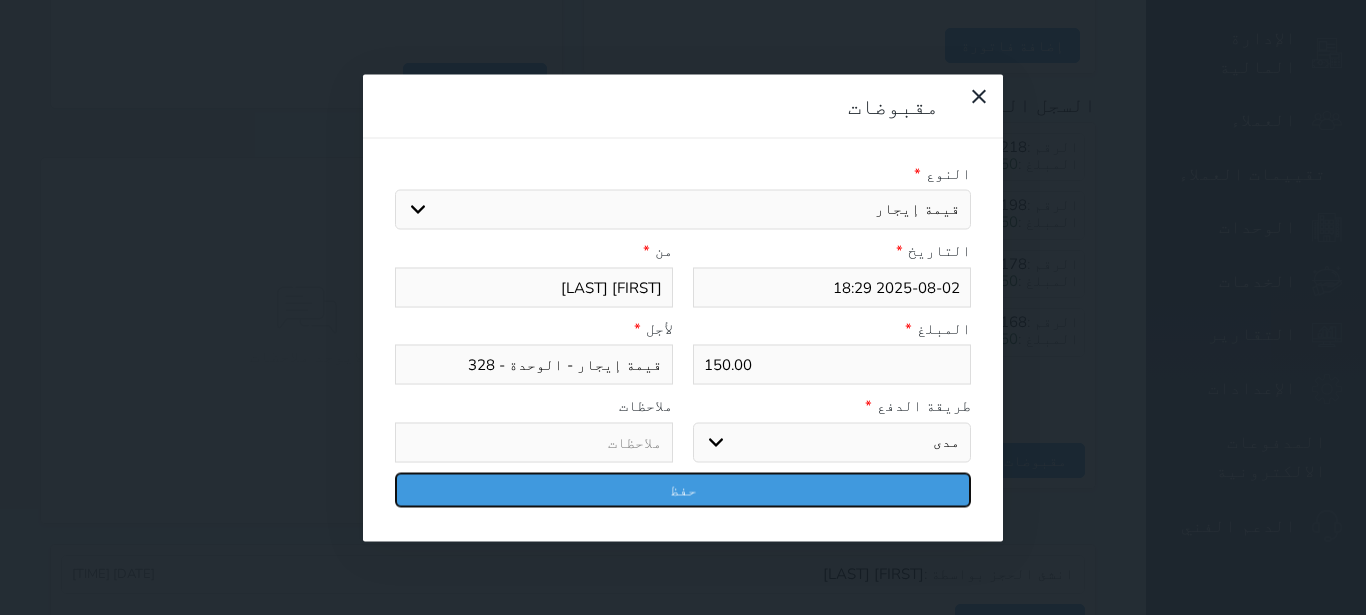 click on "حفظ" at bounding box center (683, 489) 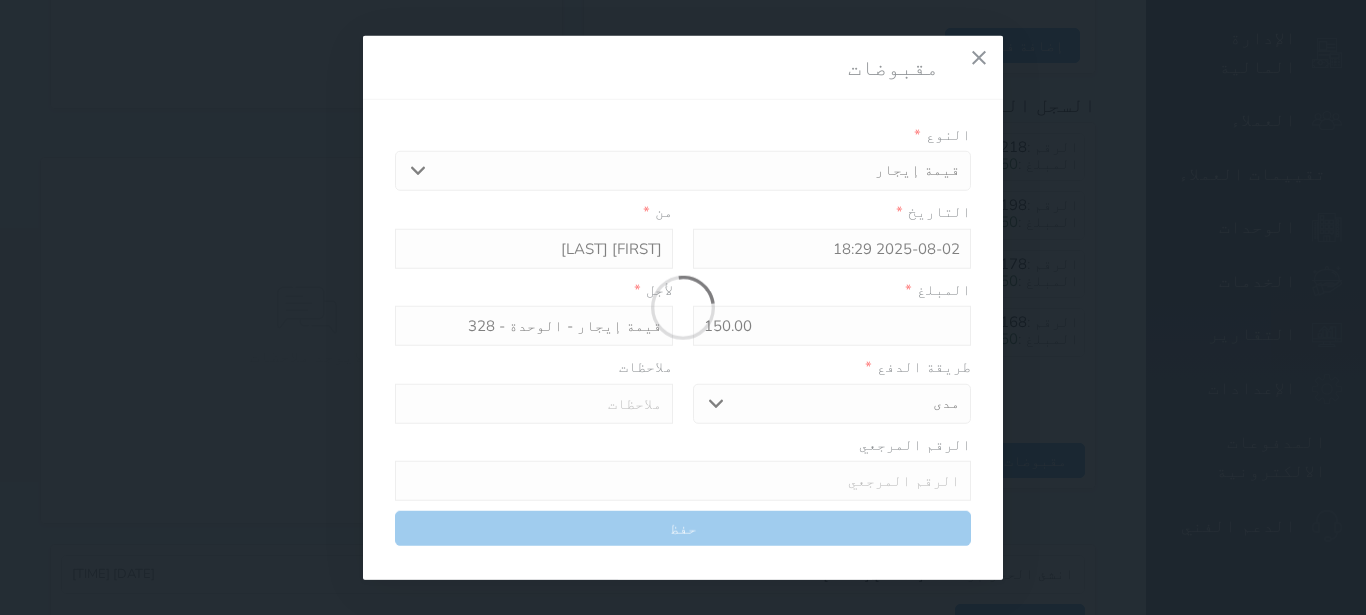 select 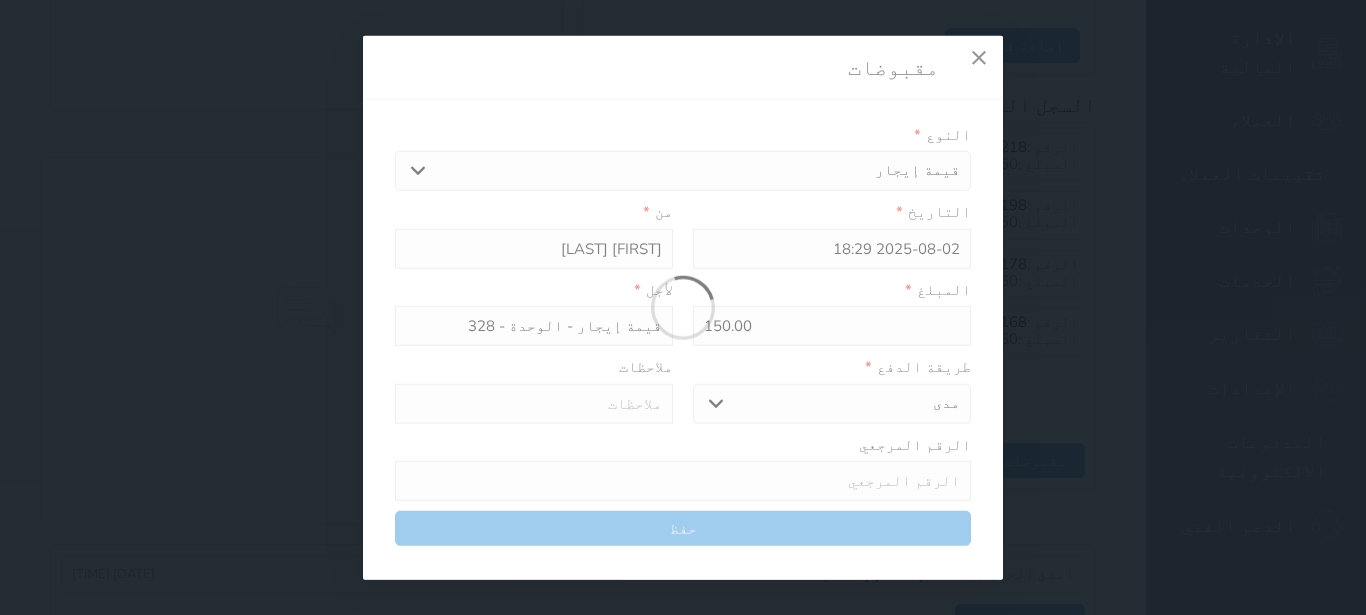 type 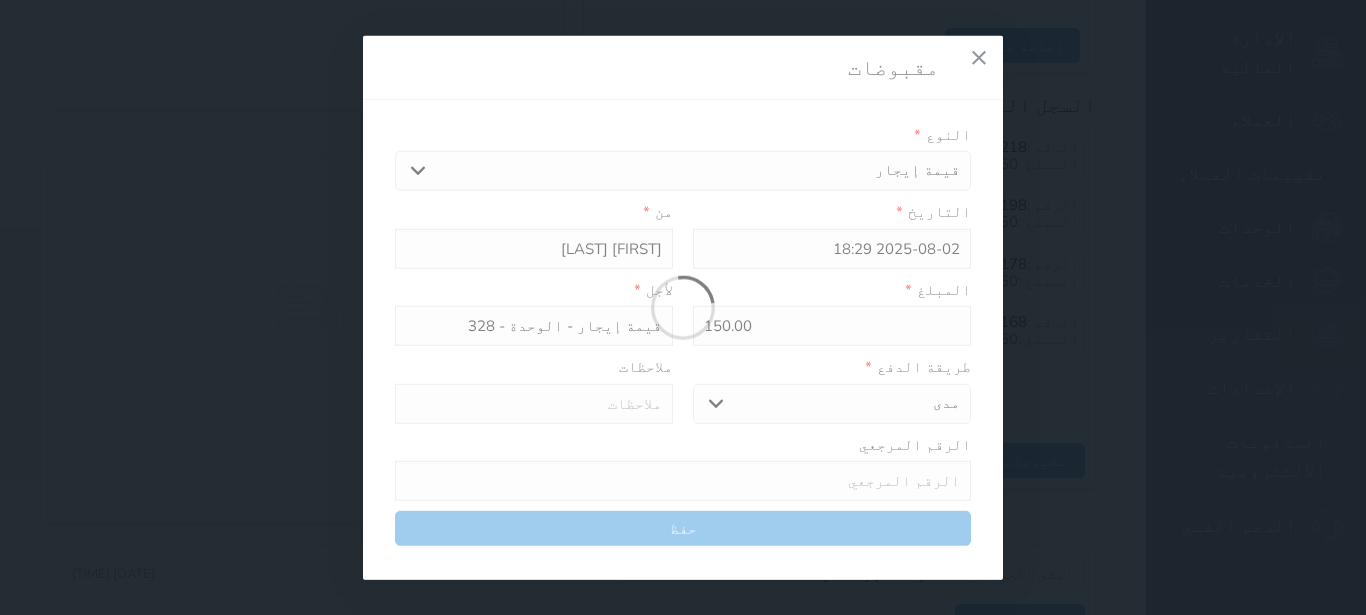 type on "0" 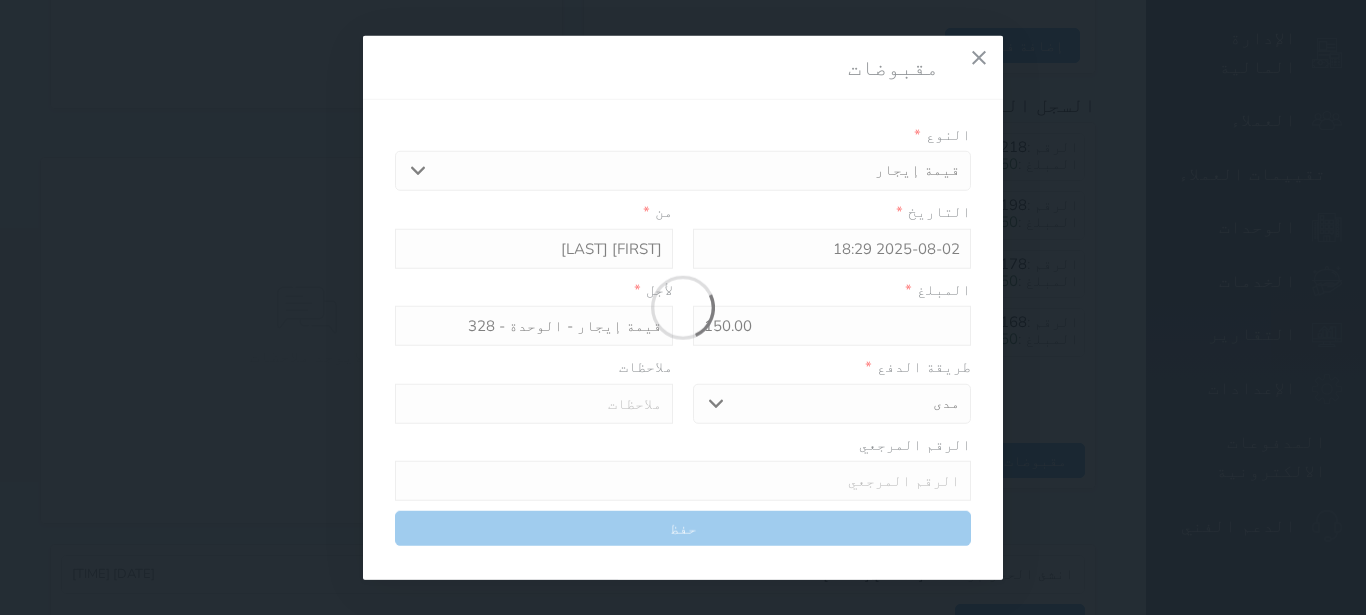 select 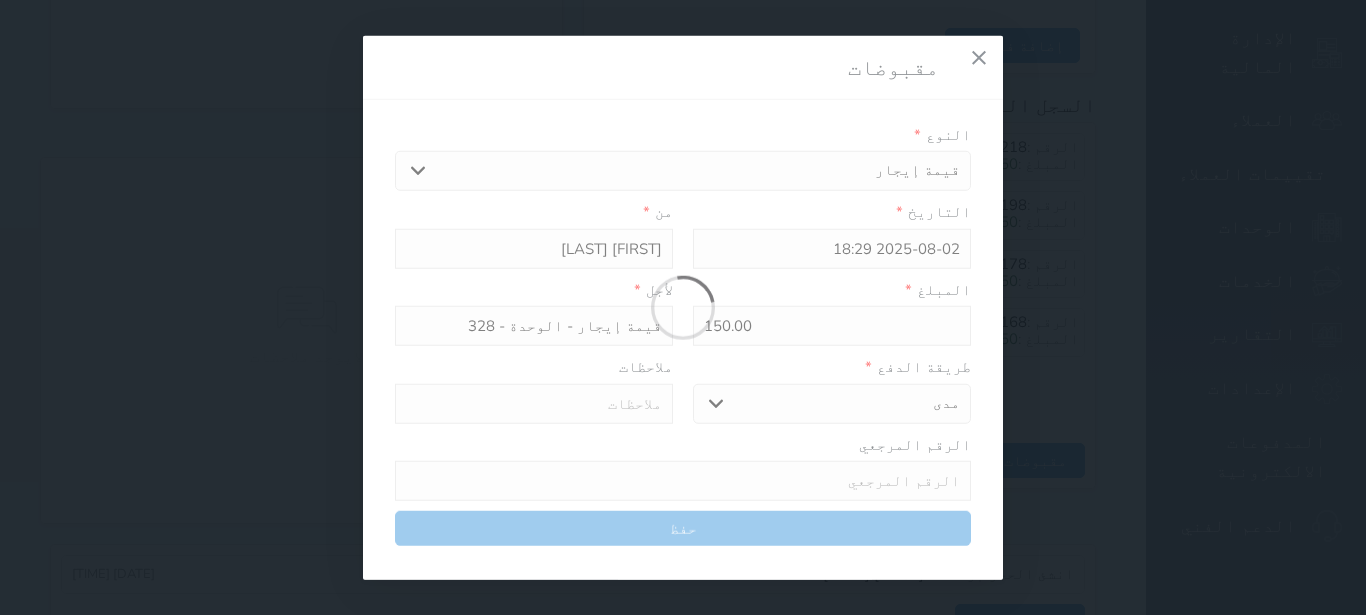 type on "0" 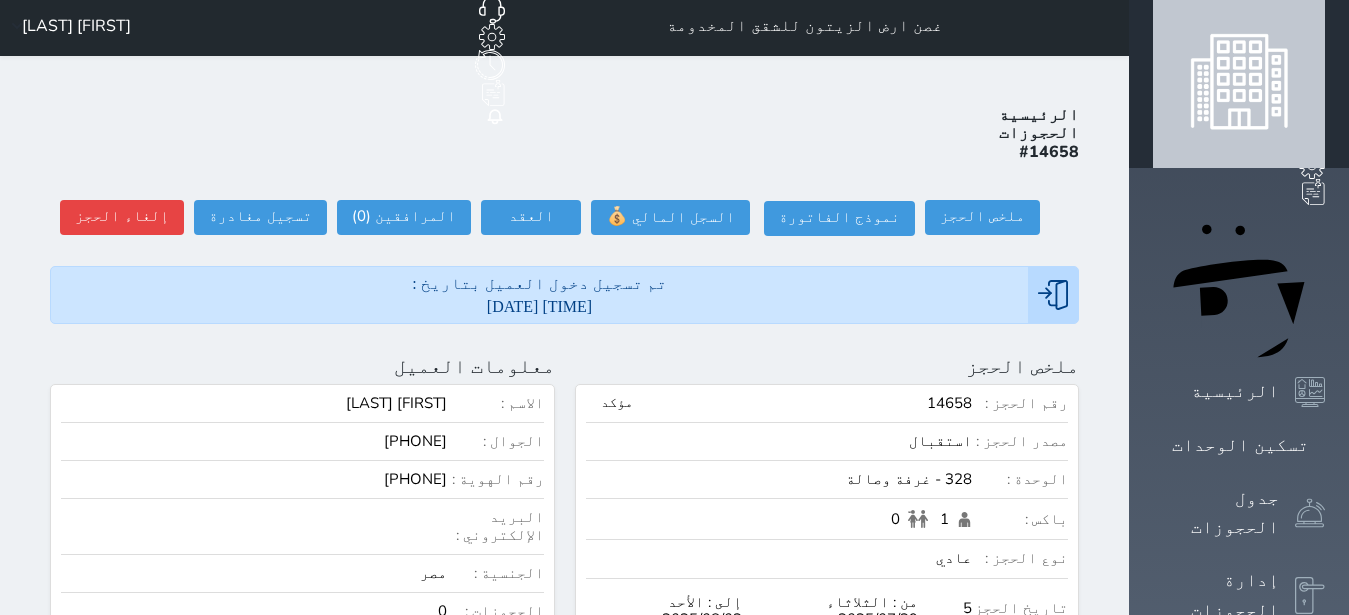 scroll, scrollTop: 0, scrollLeft: 0, axis: both 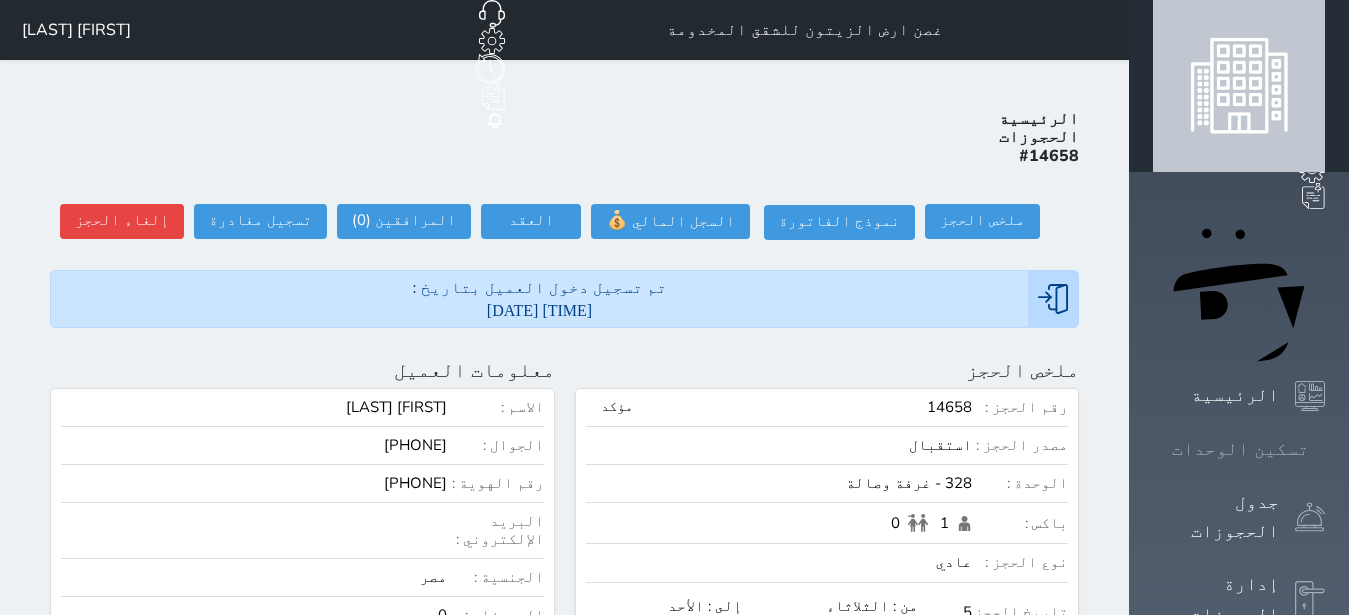 click on "تسكين الوحدات" at bounding box center [1240, 449] 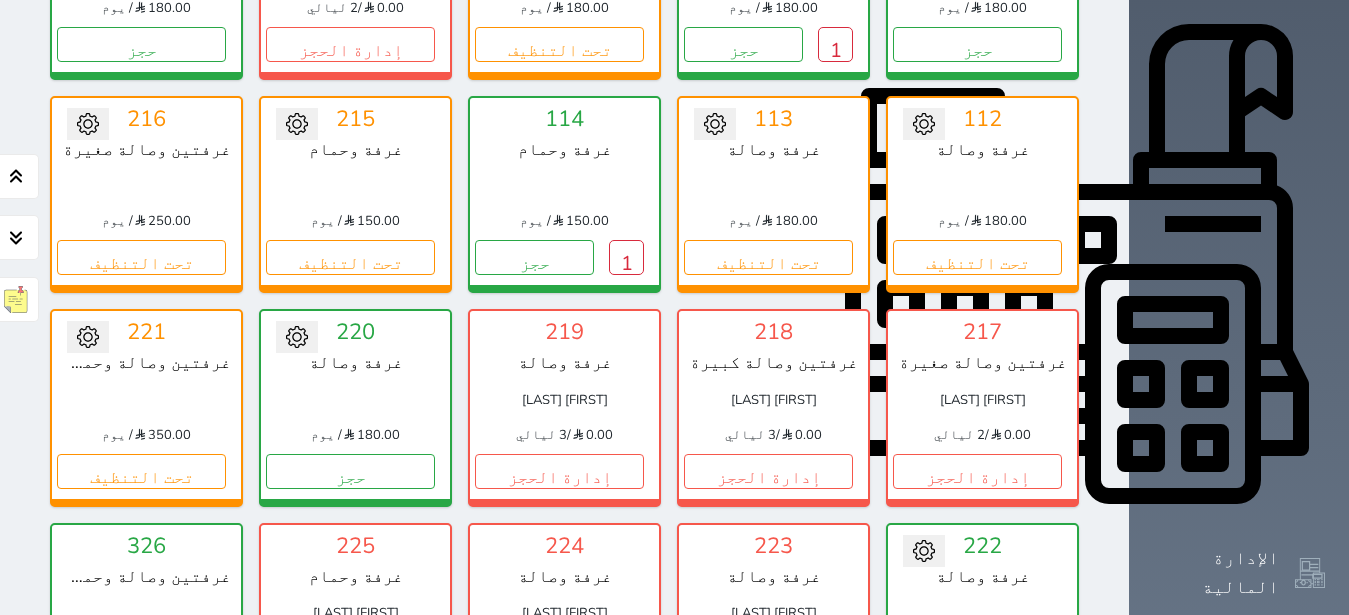 scroll, scrollTop: 519, scrollLeft: 0, axis: vertical 